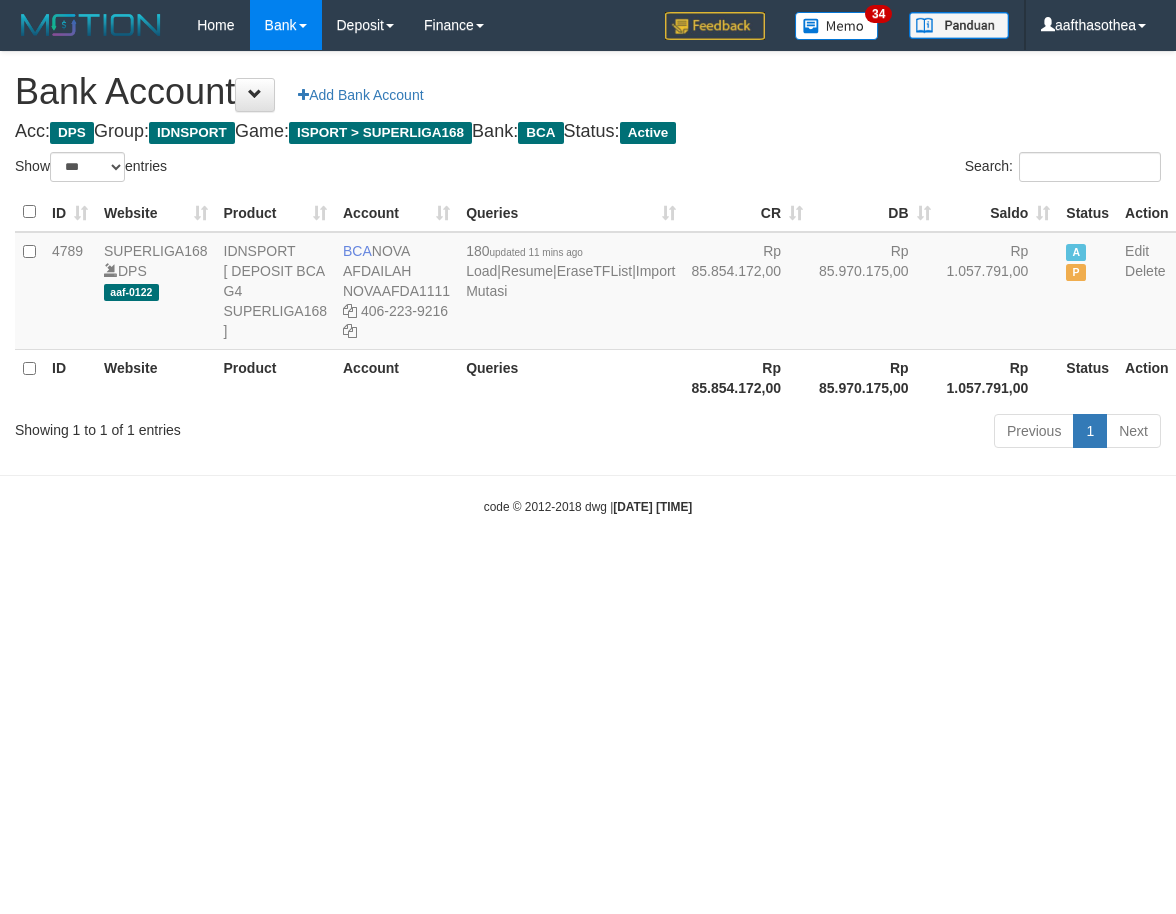 select on "***" 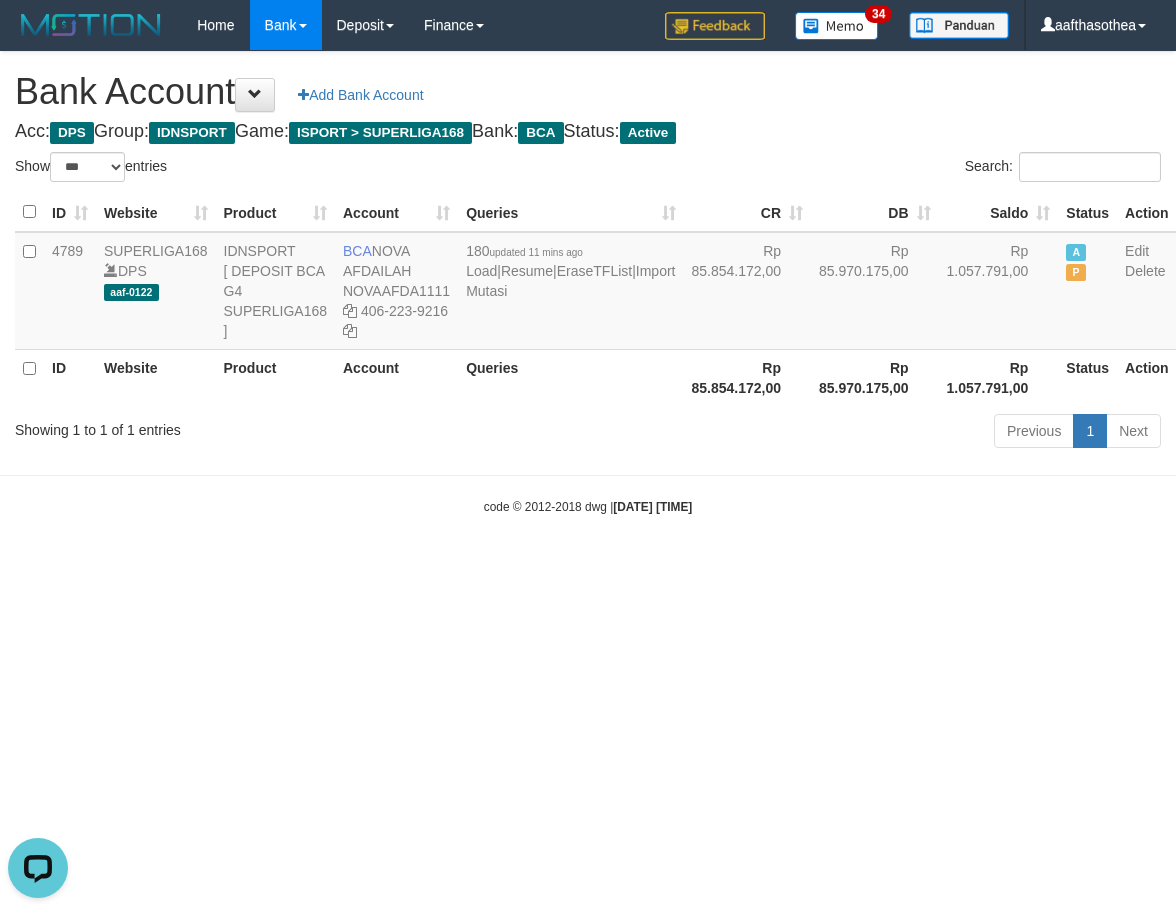 scroll, scrollTop: 0, scrollLeft: 0, axis: both 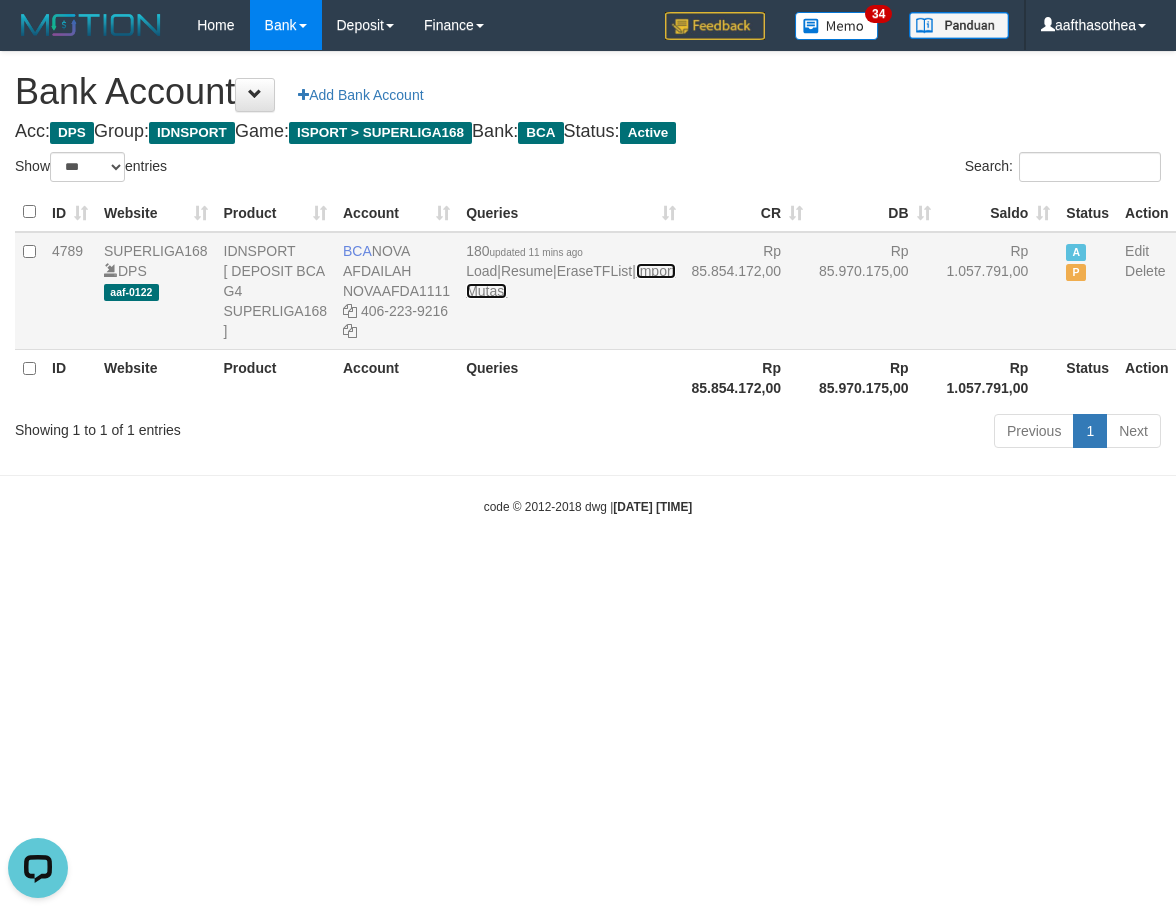 click on "Import Mutasi" at bounding box center [570, 281] 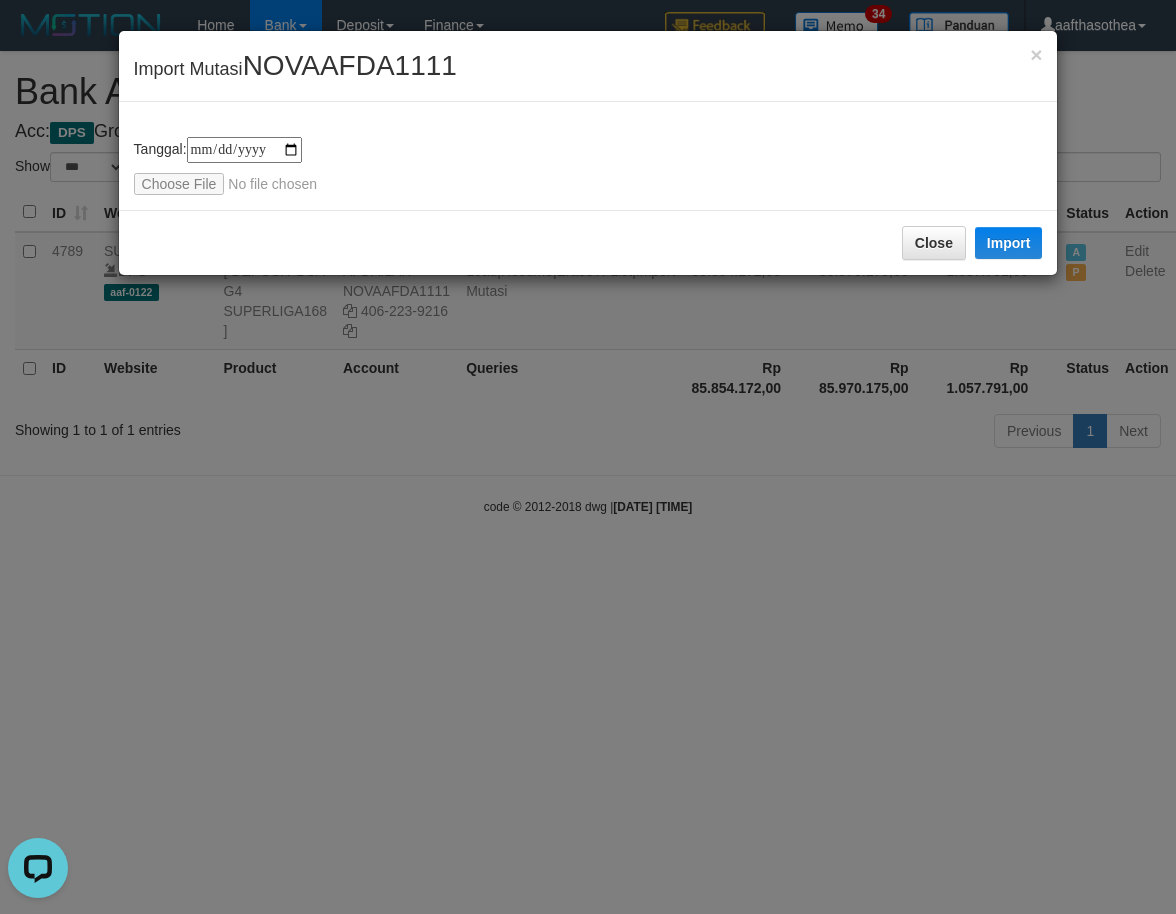 type on "**********" 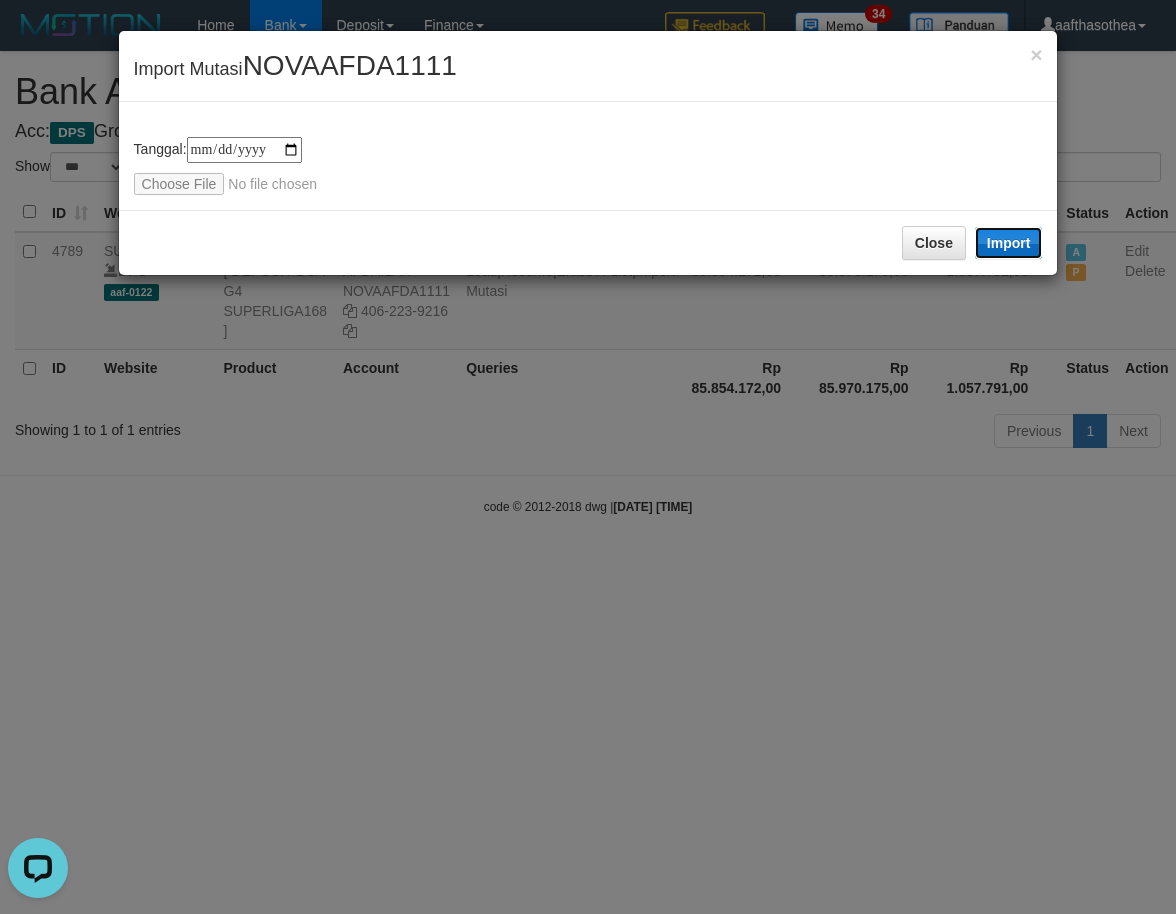 click on "Import" at bounding box center (1009, 243) 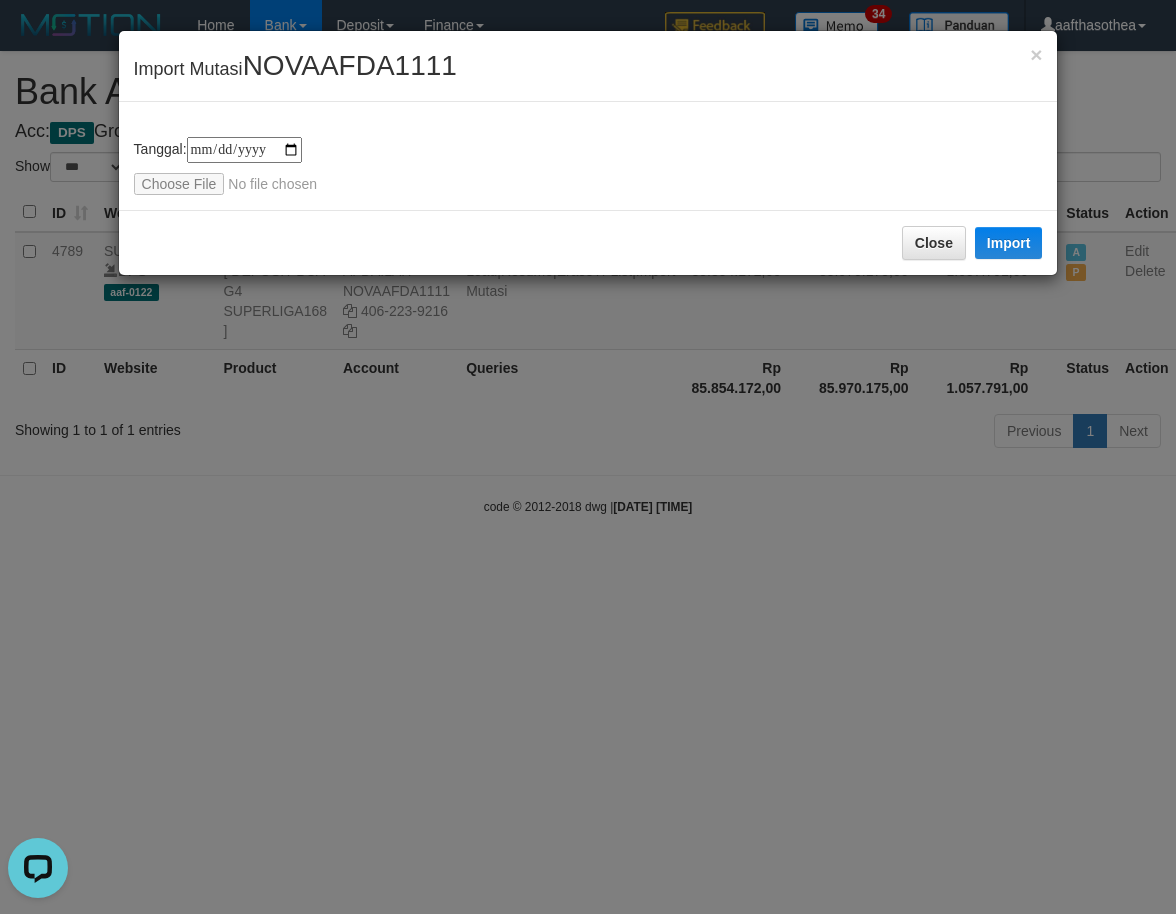 click on "**********" at bounding box center (588, 457) 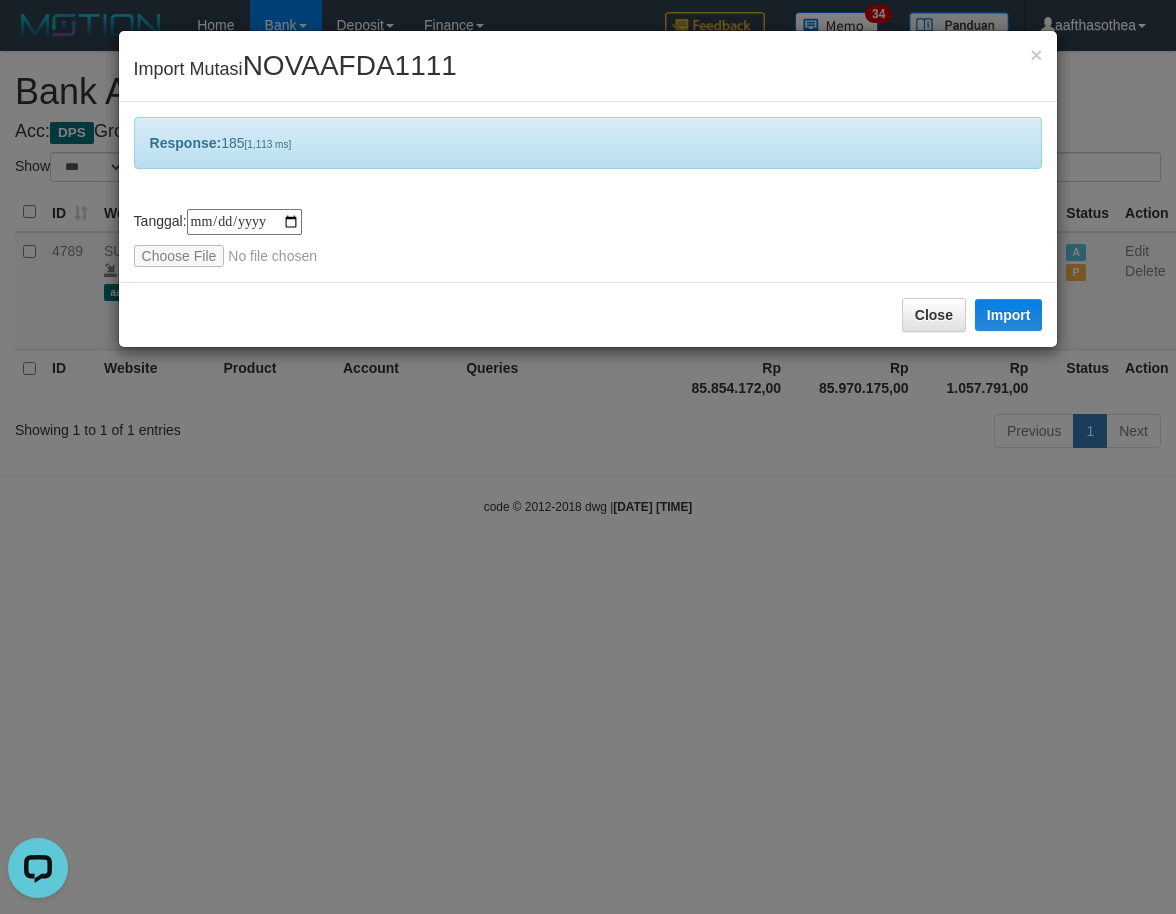 click on "**********" at bounding box center [588, 457] 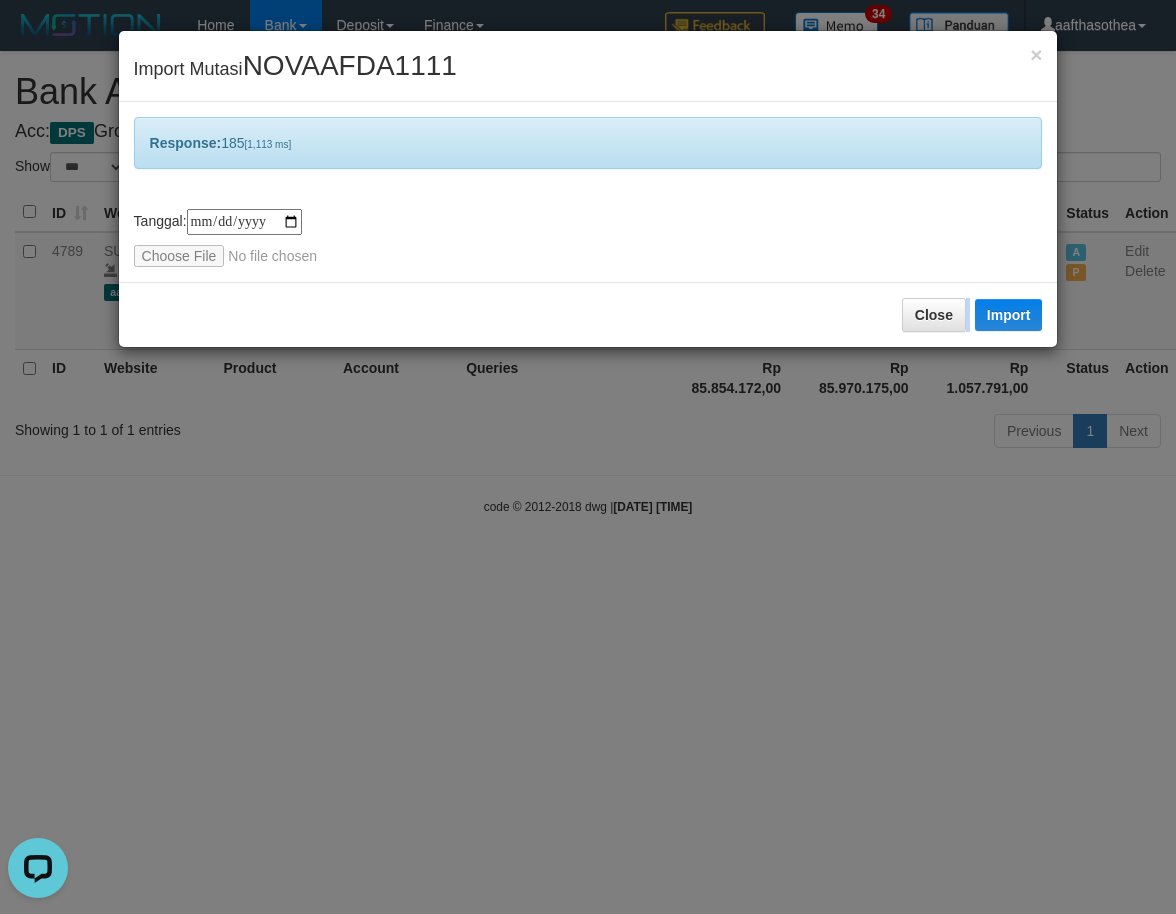 click on "**********" at bounding box center [588, 457] 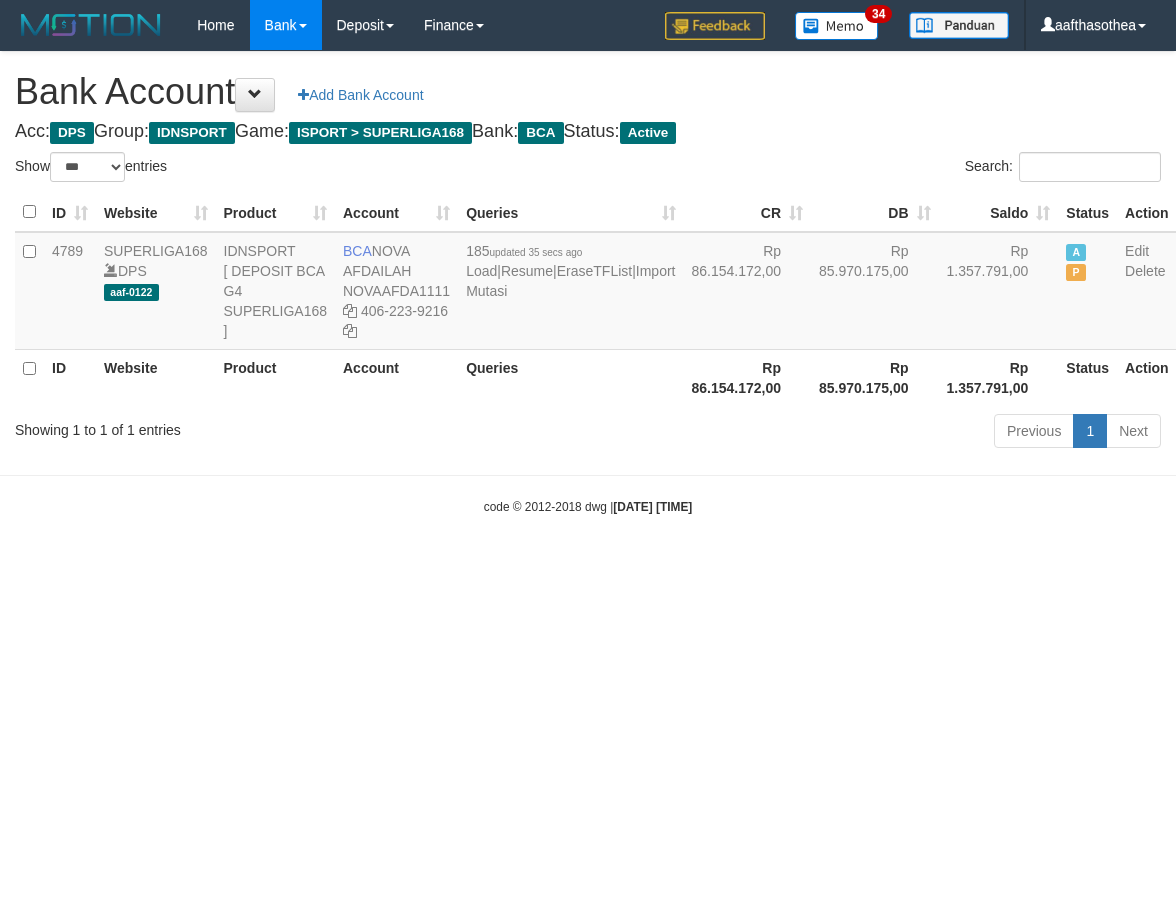 select on "***" 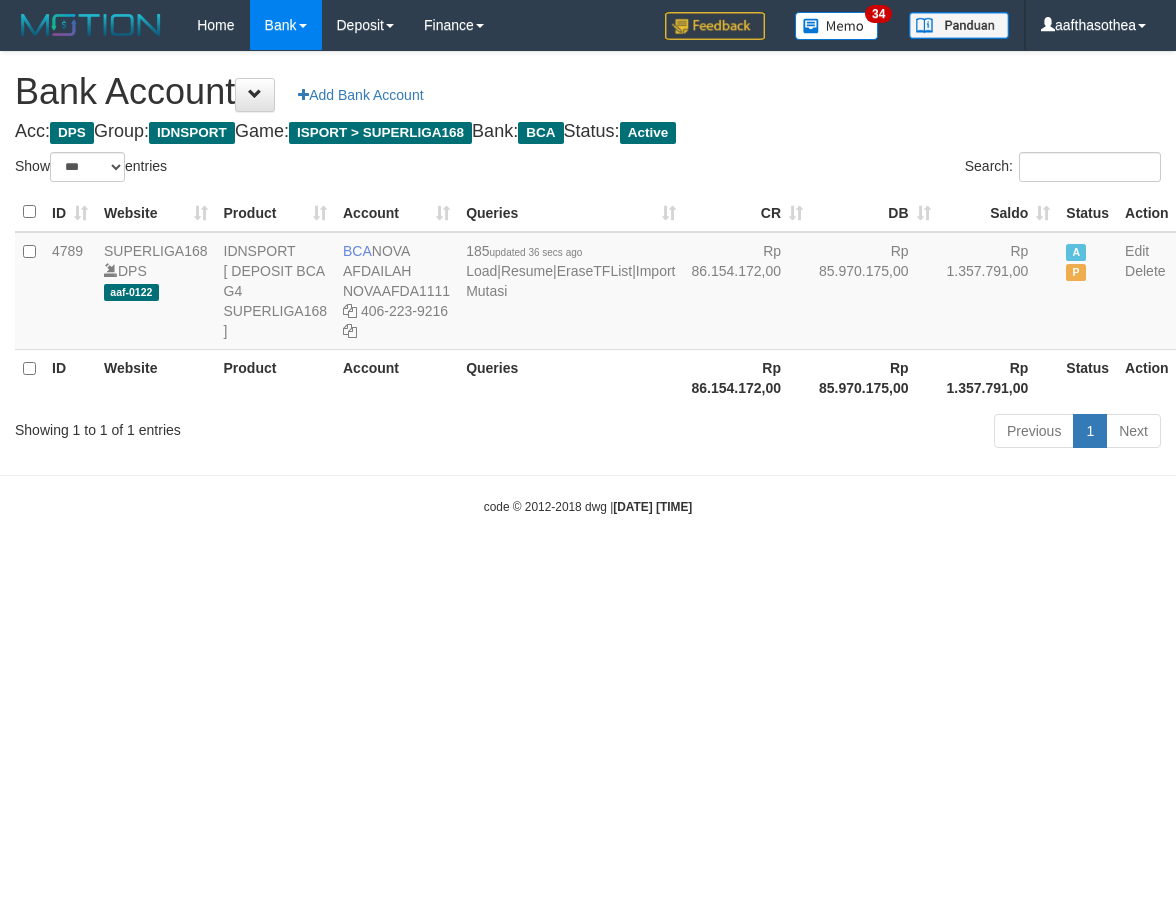 select on "***" 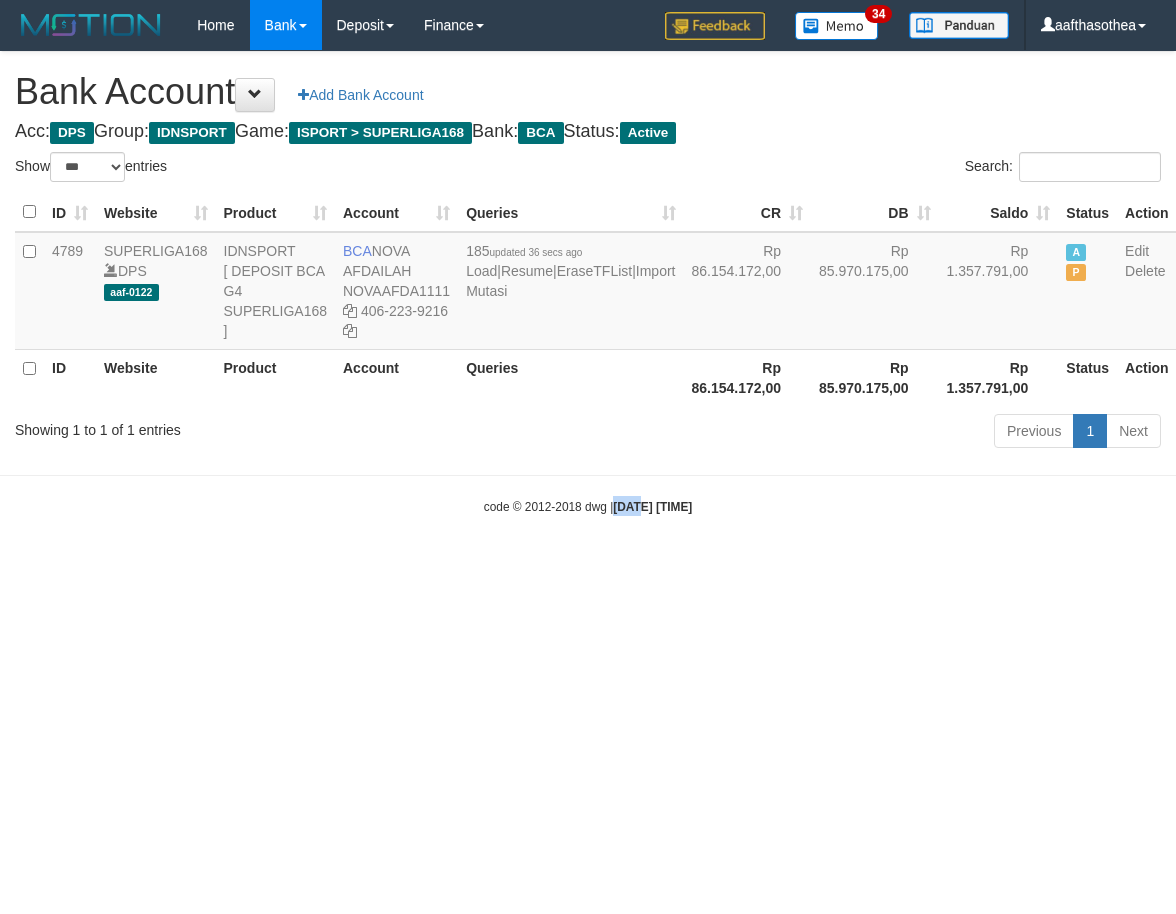 click on "Toggle navigation
Home
Bank
Account List
Load
By Website
Group
[ISPORT]													SUPERLIGA168
By Load Group (DPS)
34" at bounding box center (588, 283) 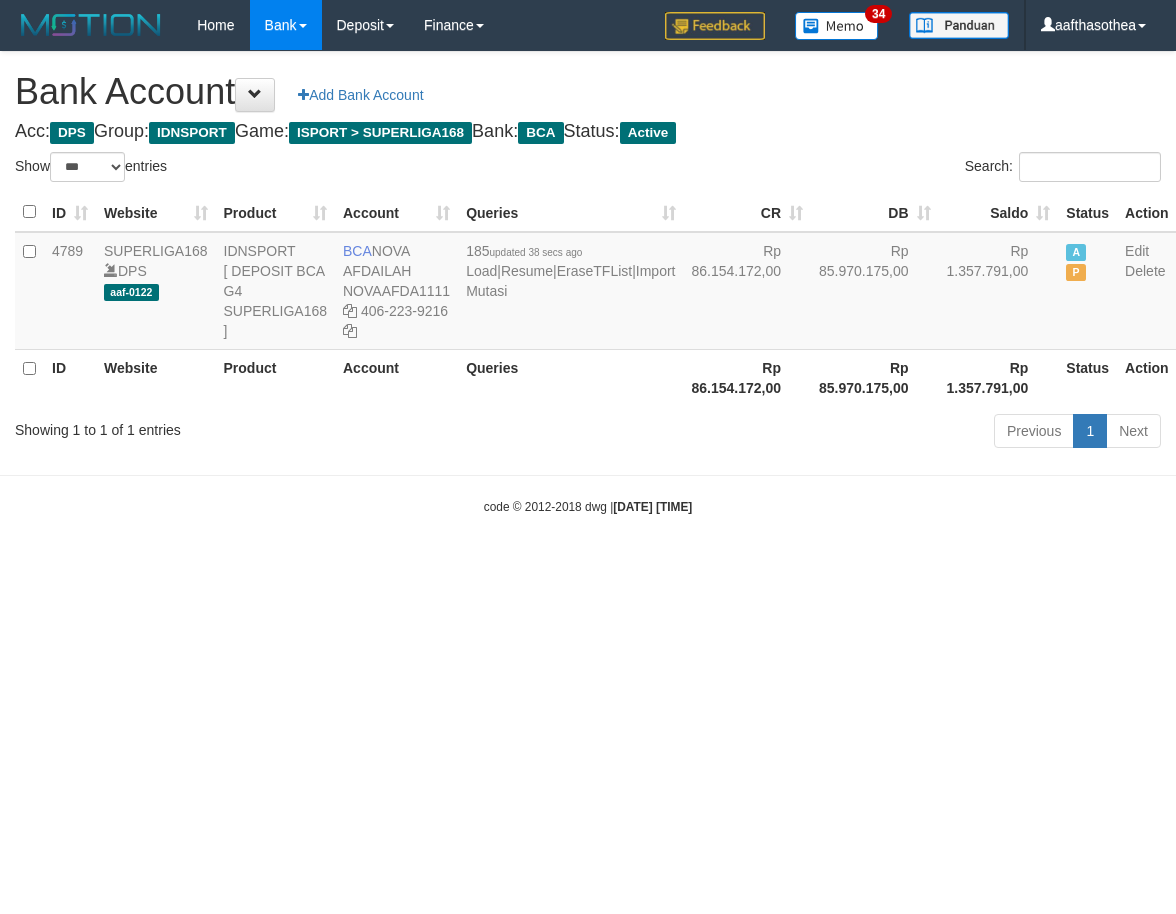 select on "***" 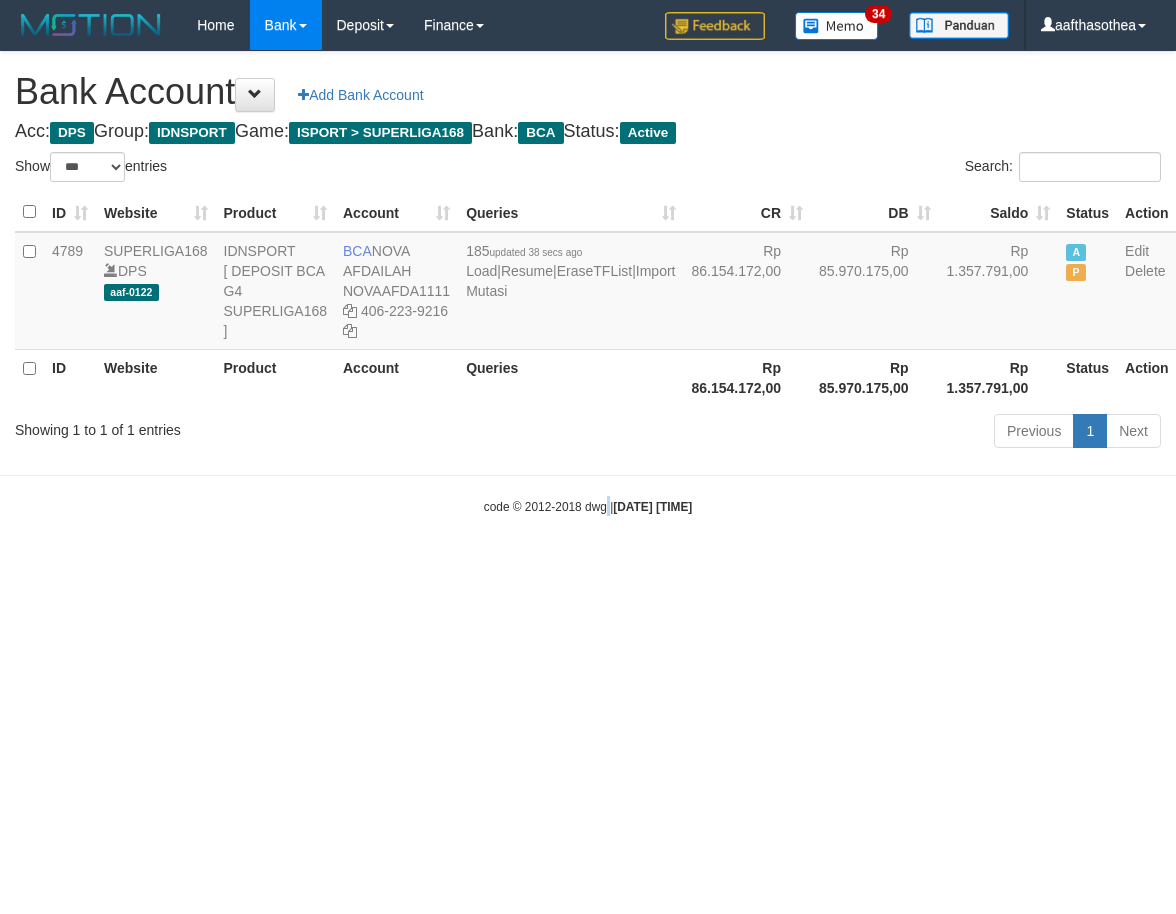 click on "Toggle navigation
Home
Bank
Account List
Load
By Website
Group
[ISPORT]													SUPERLIGA168
By Load Group (DPS)
34" at bounding box center (588, 283) 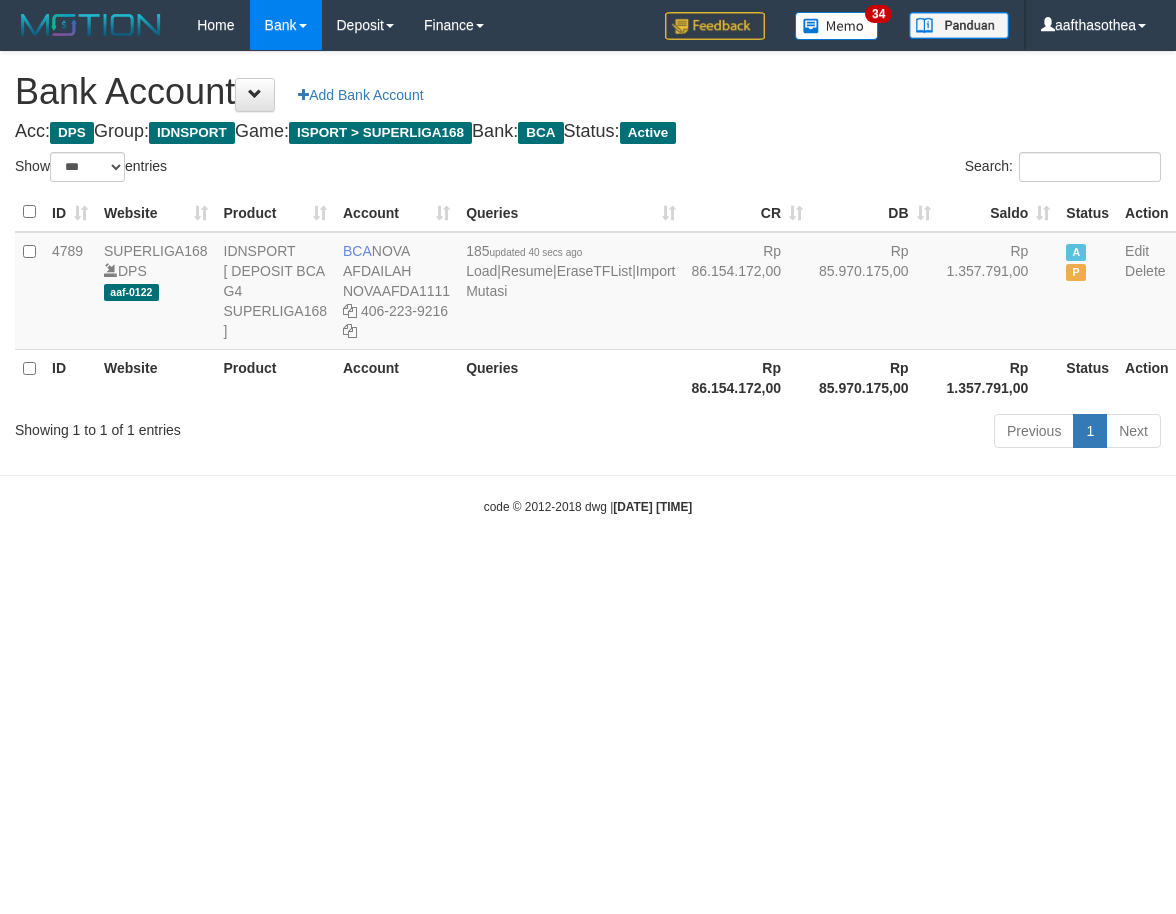select on "***" 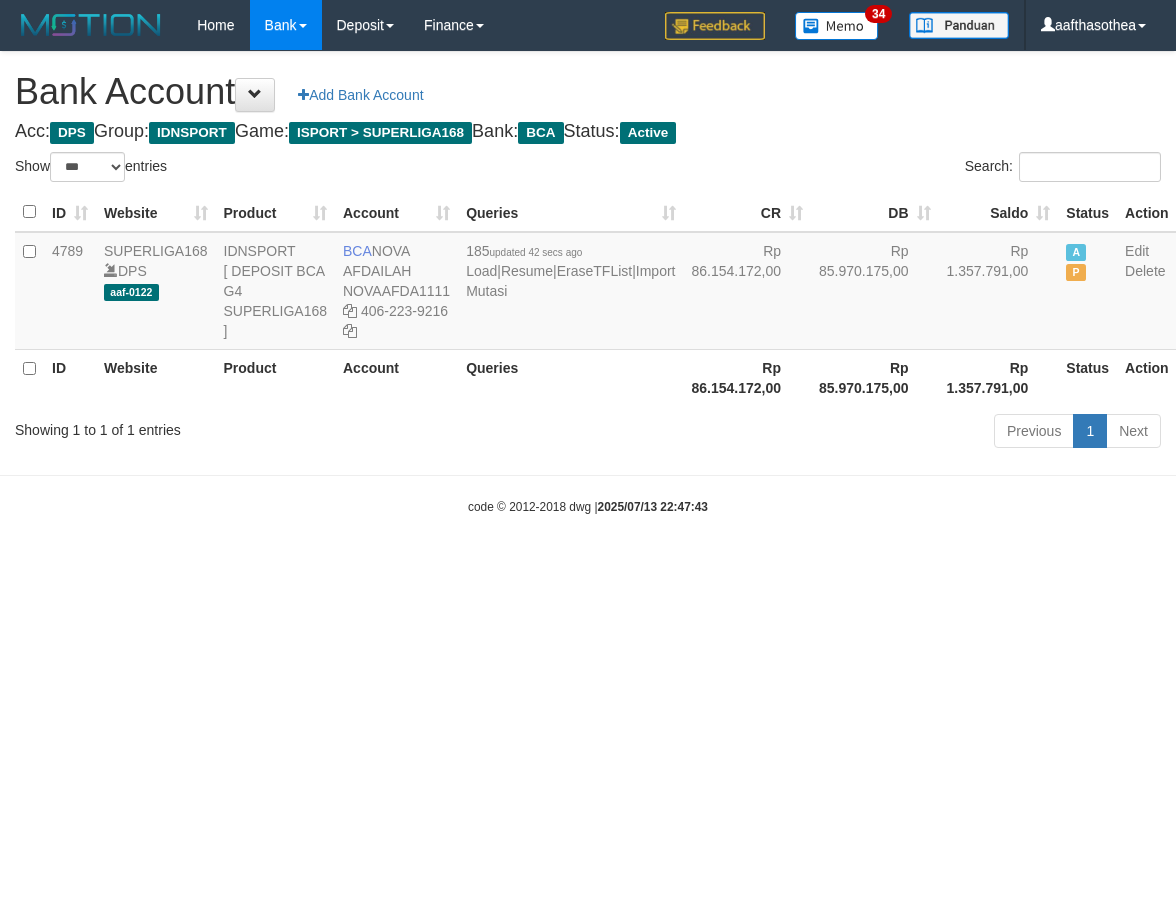 select on "***" 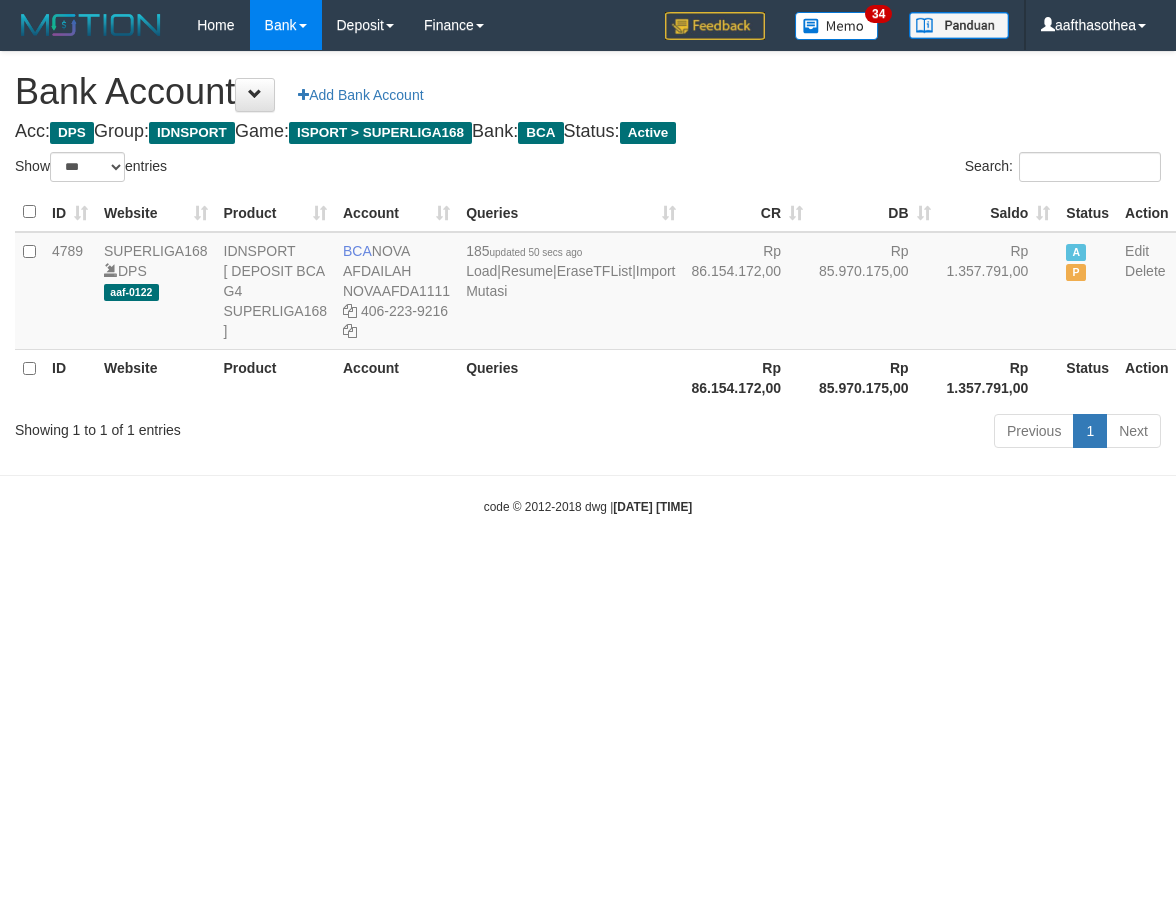 select on "***" 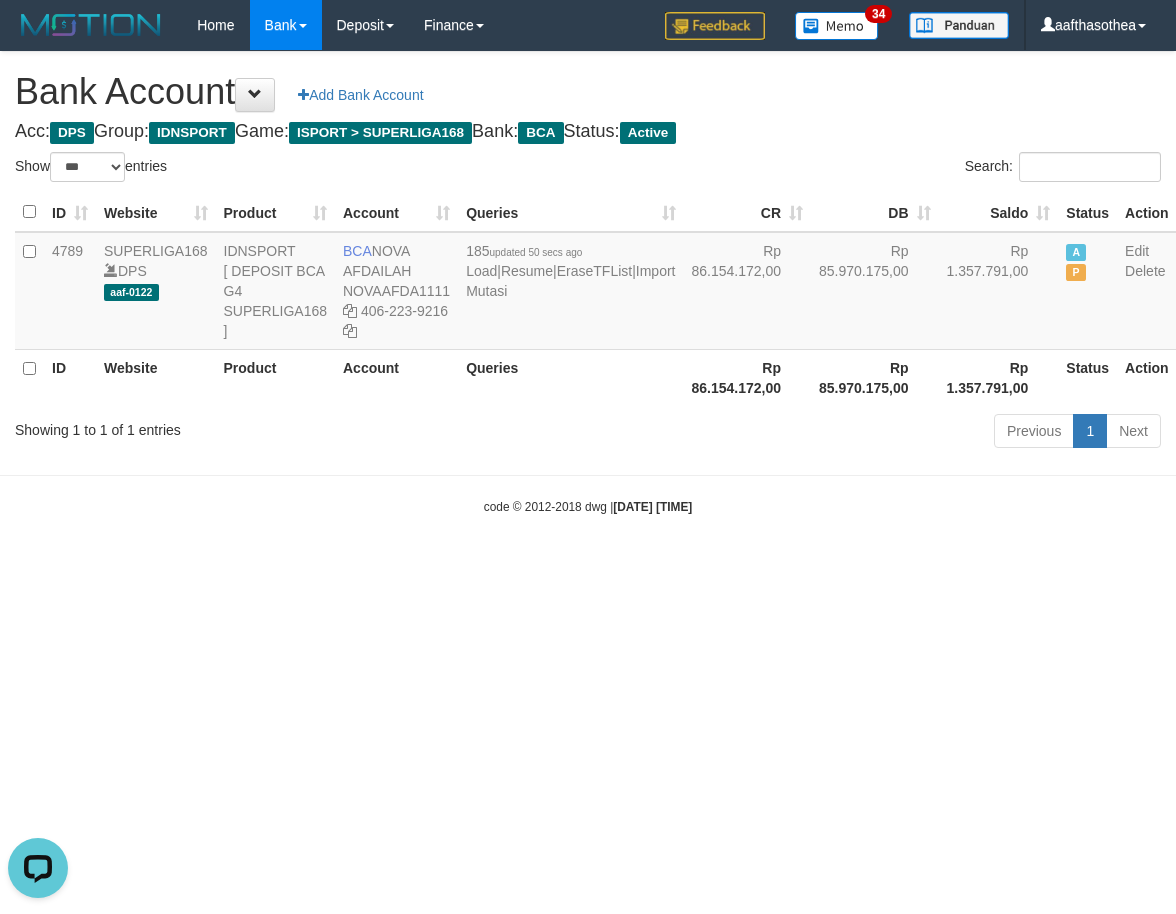 scroll, scrollTop: 0, scrollLeft: 0, axis: both 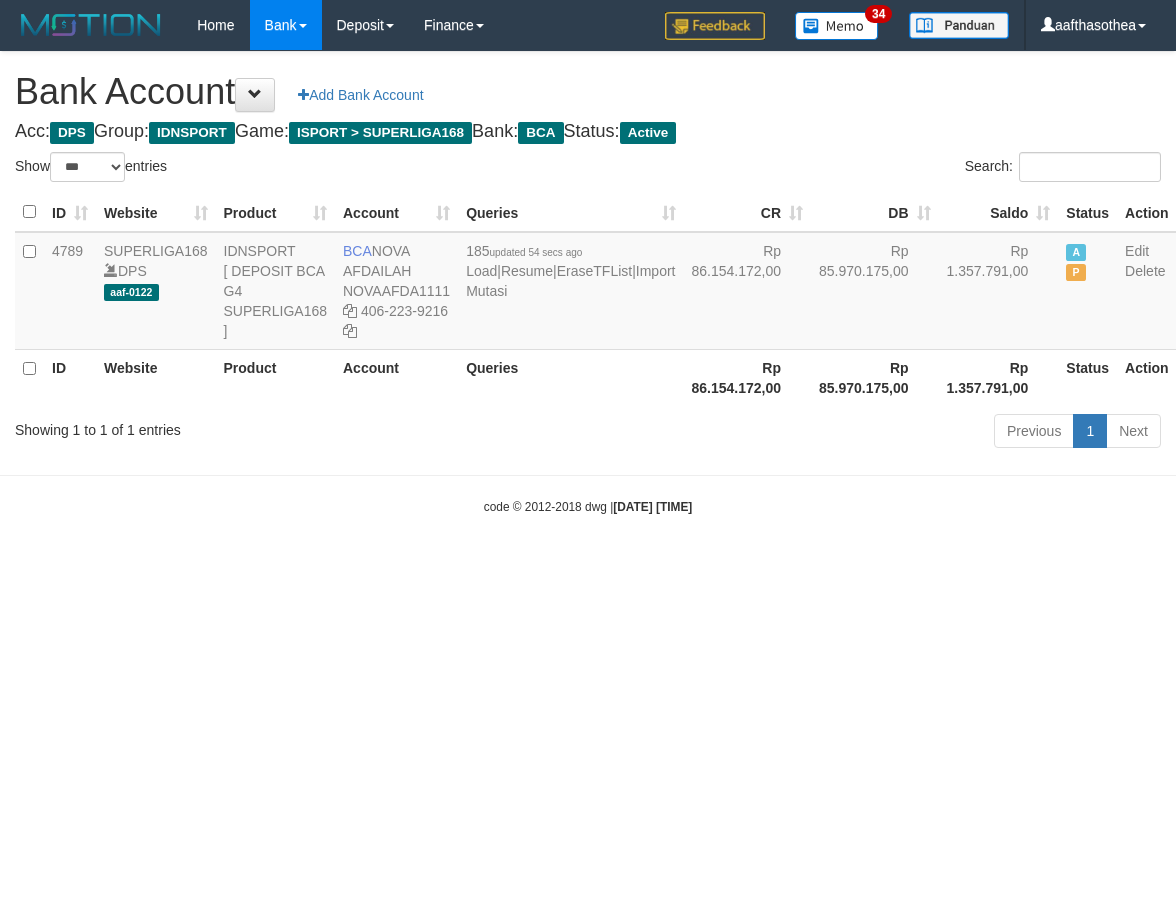 select on "***" 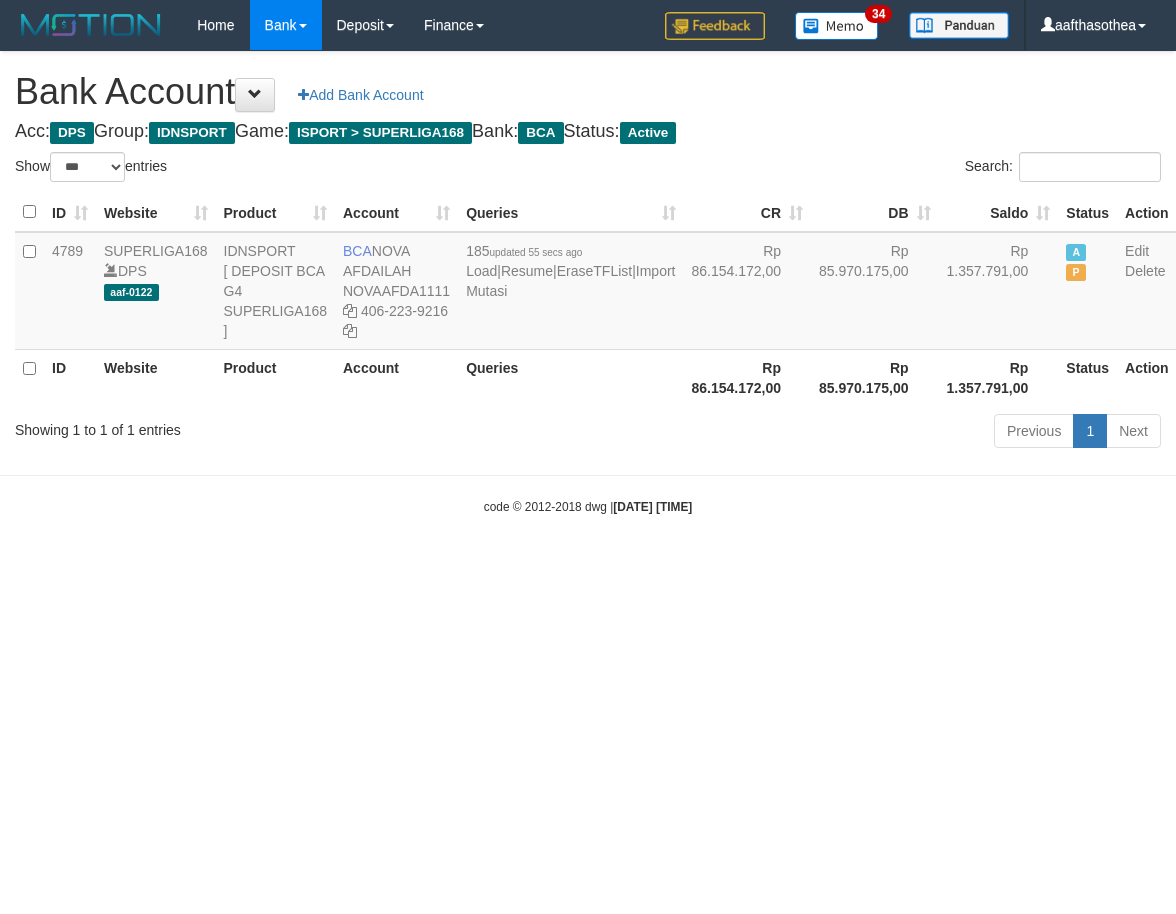 select on "***" 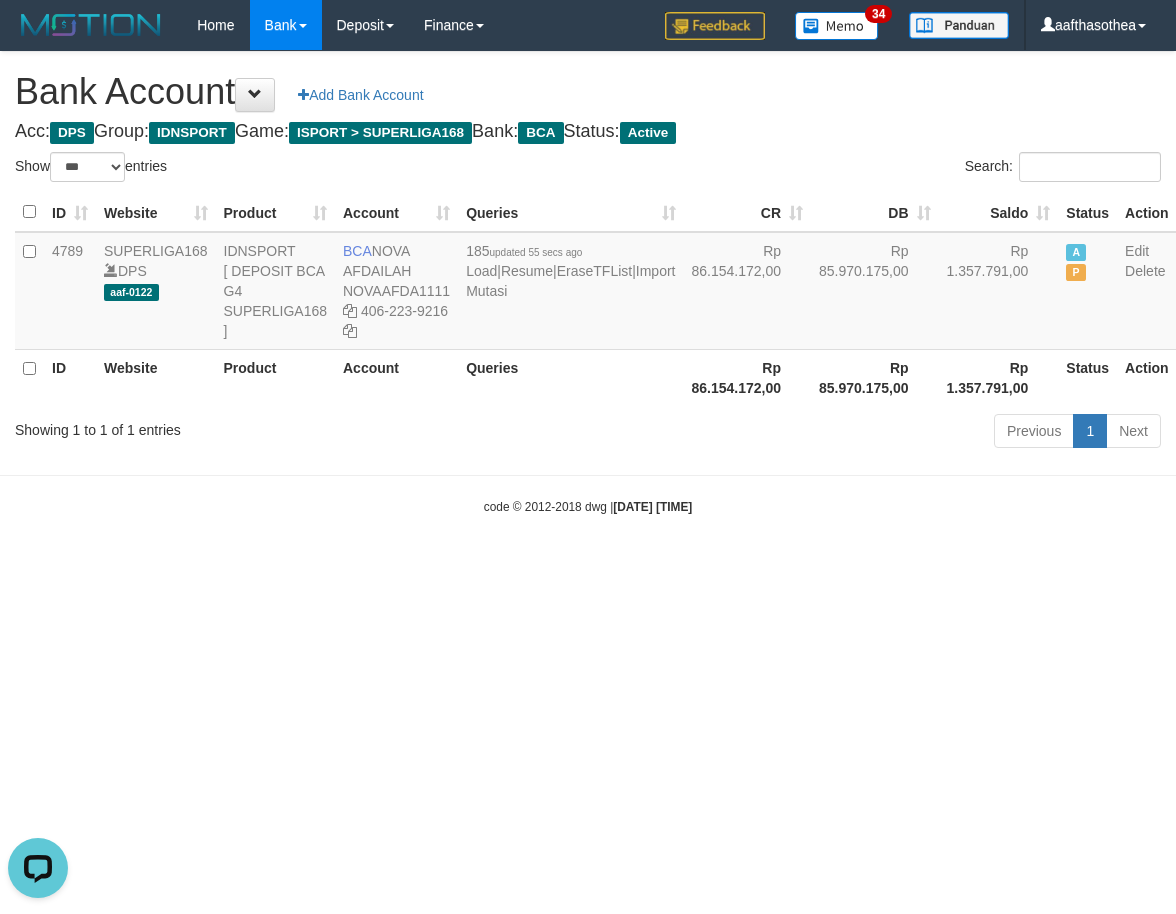 scroll, scrollTop: 0, scrollLeft: 0, axis: both 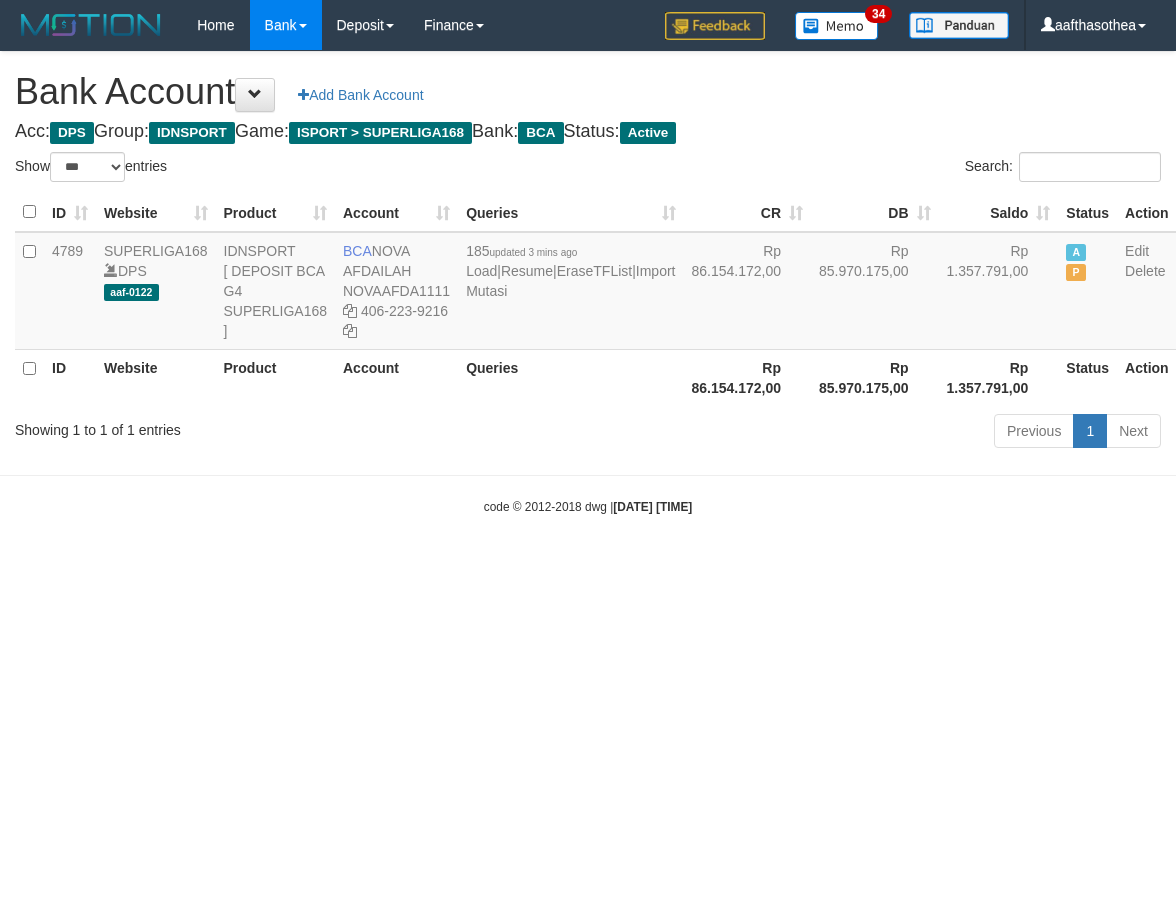 select on "***" 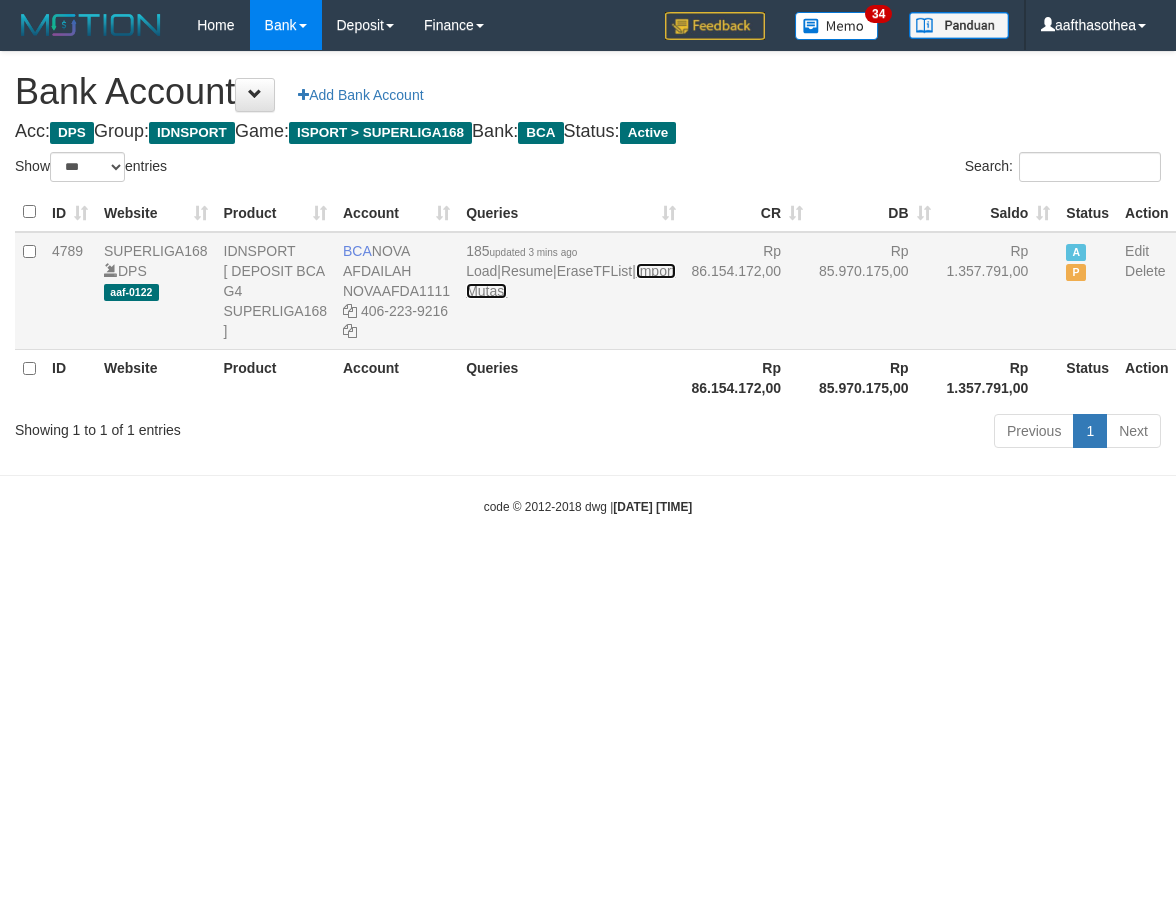 click on "Import Mutasi" at bounding box center [570, 281] 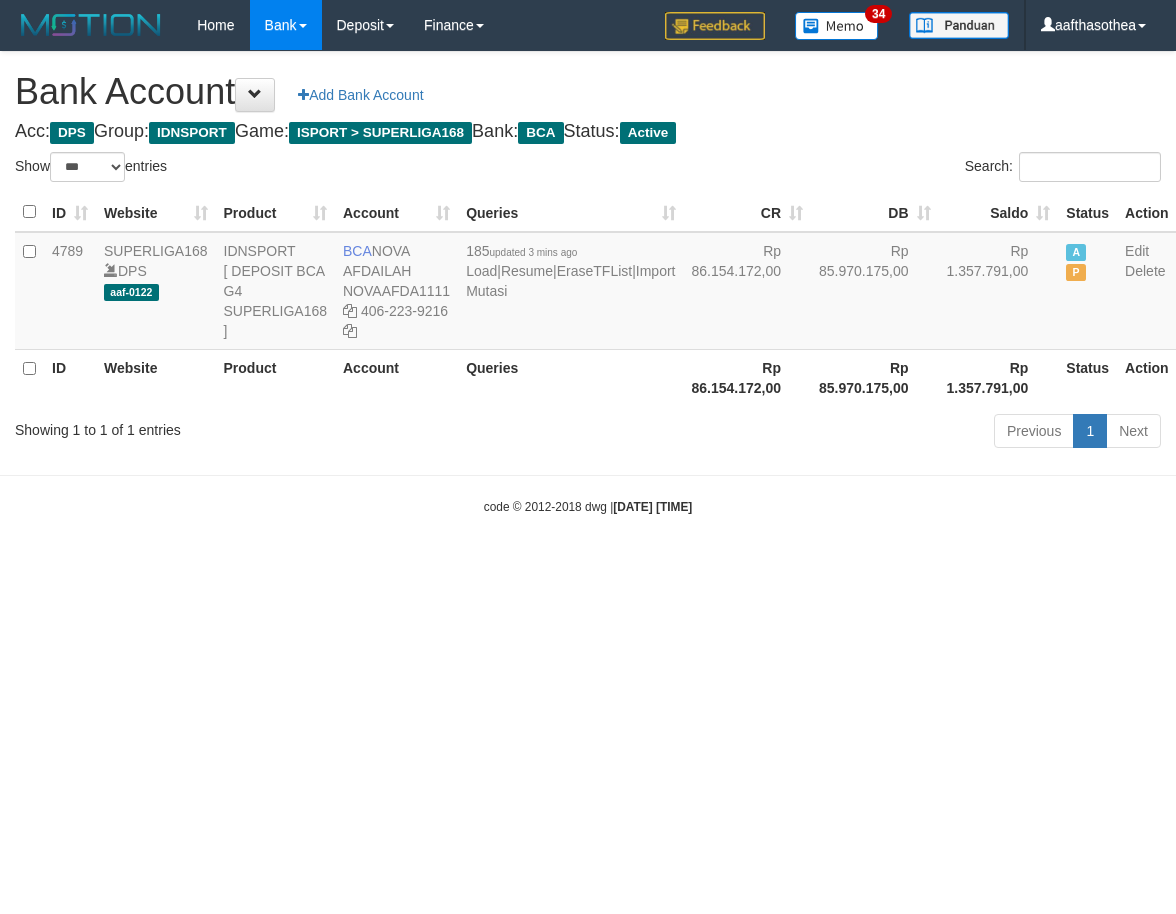 select on "***" 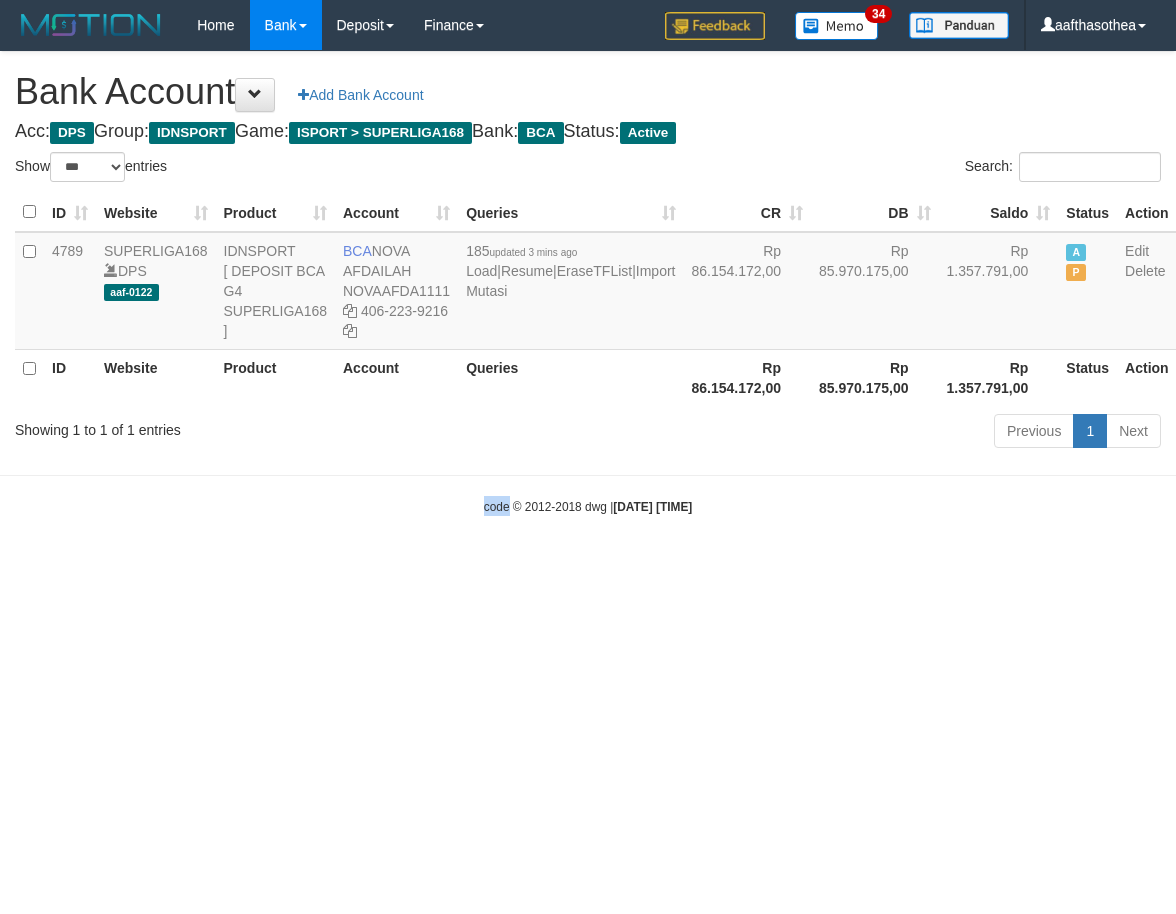drag, startPoint x: 0, startPoint y: 0, endPoint x: 469, endPoint y: 528, distance: 706.2188 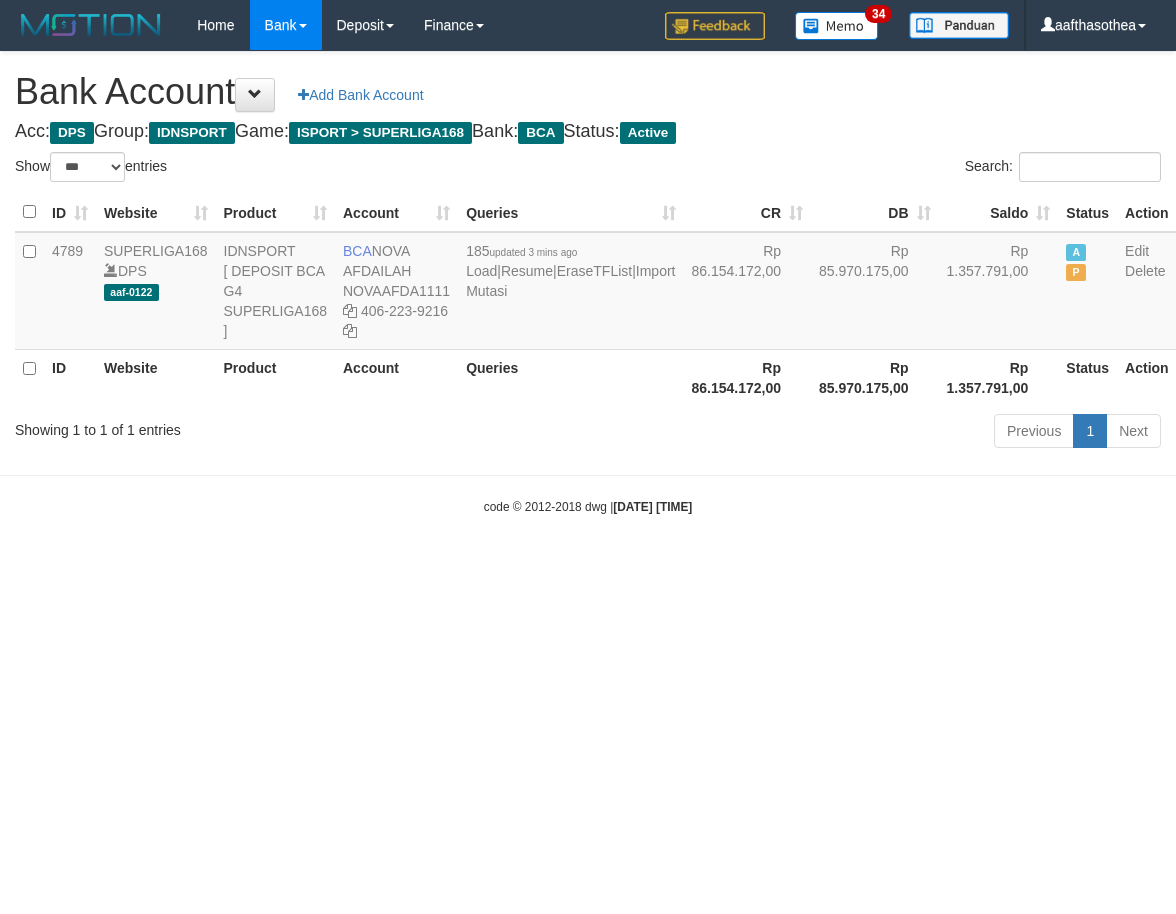 select on "***" 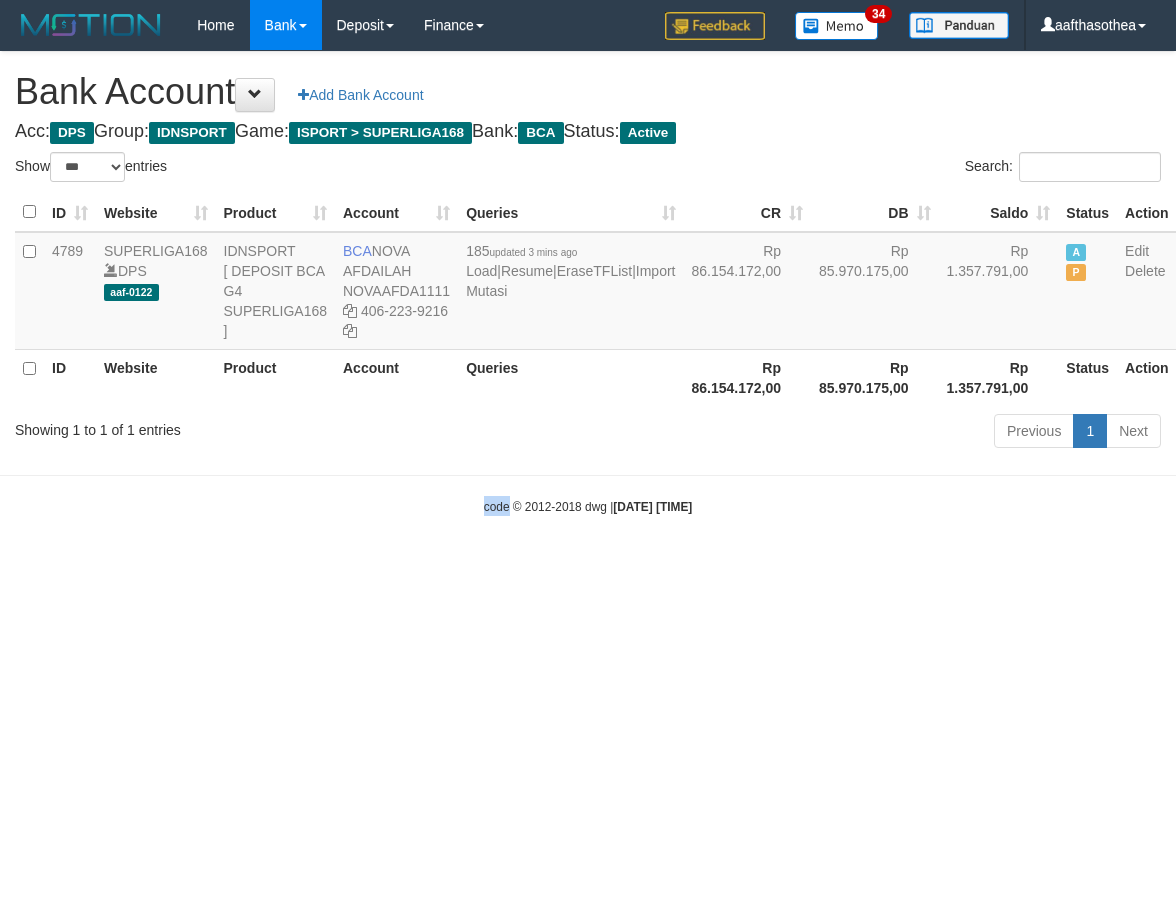 click on "Toggle navigation
Home
Bank
Account List
Load
By Website
Group
[ISPORT]													SUPERLIGA168
By Load Group (DPS)
34" at bounding box center (588, 283) 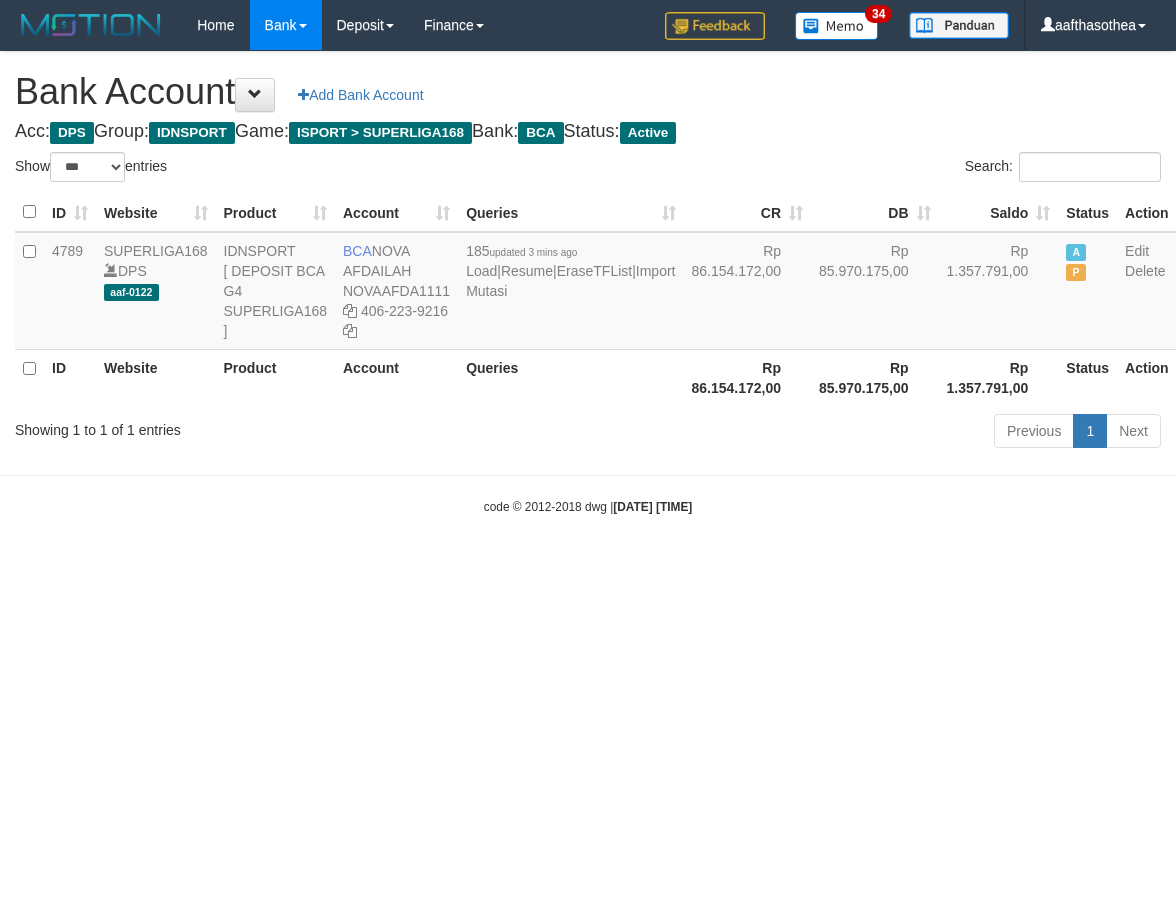 select on "***" 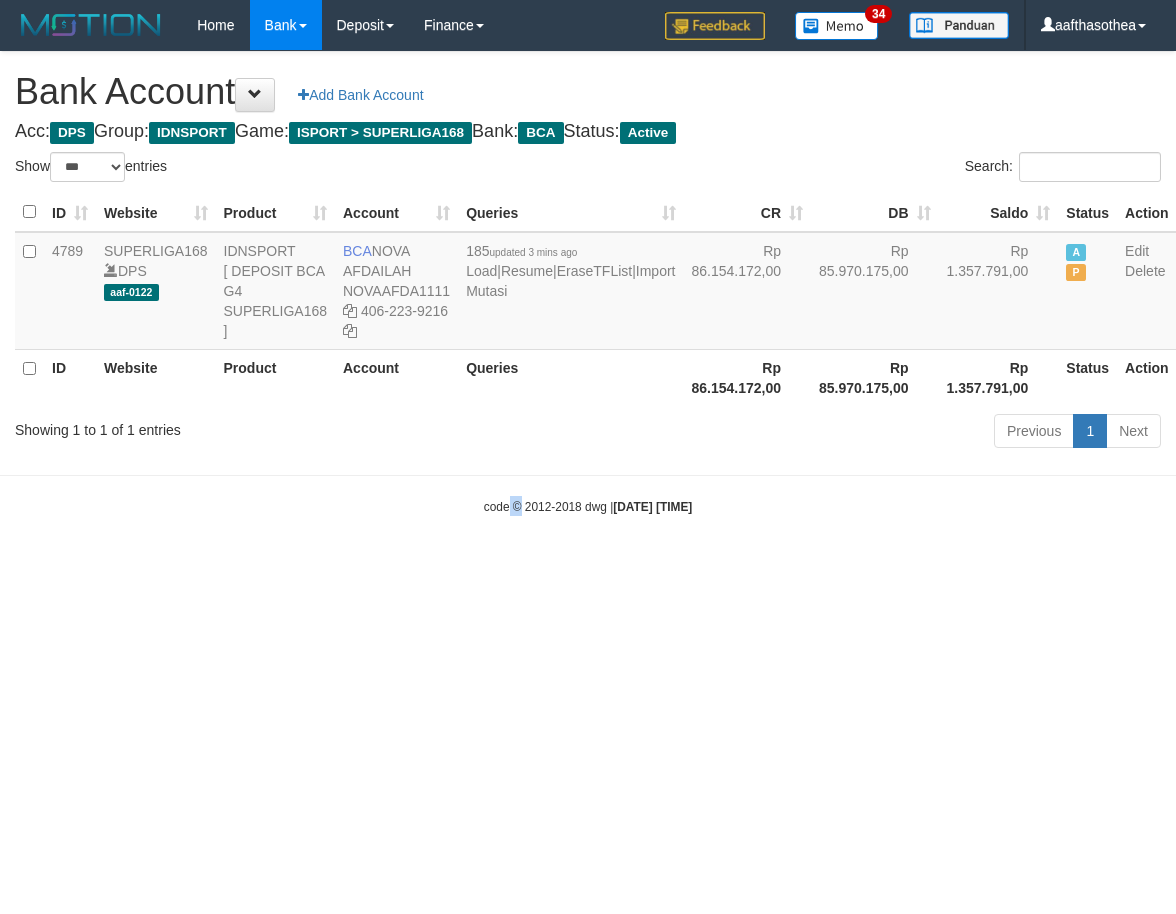 click on "Toggle navigation
Home
Bank
Account List
Load
By Website
Group
[ISPORT]													SUPERLIGA168
By Load Group (DPS)
34" at bounding box center [588, 283] 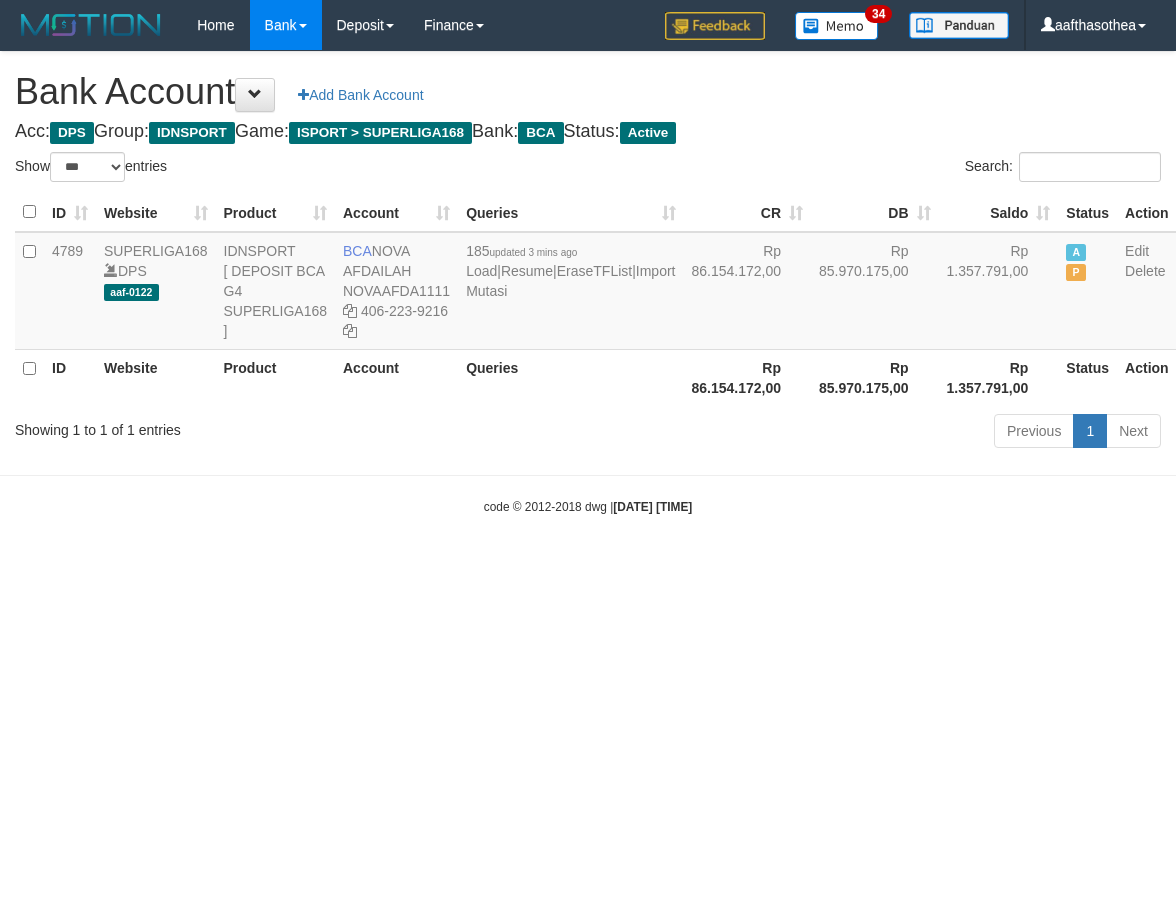select on "***" 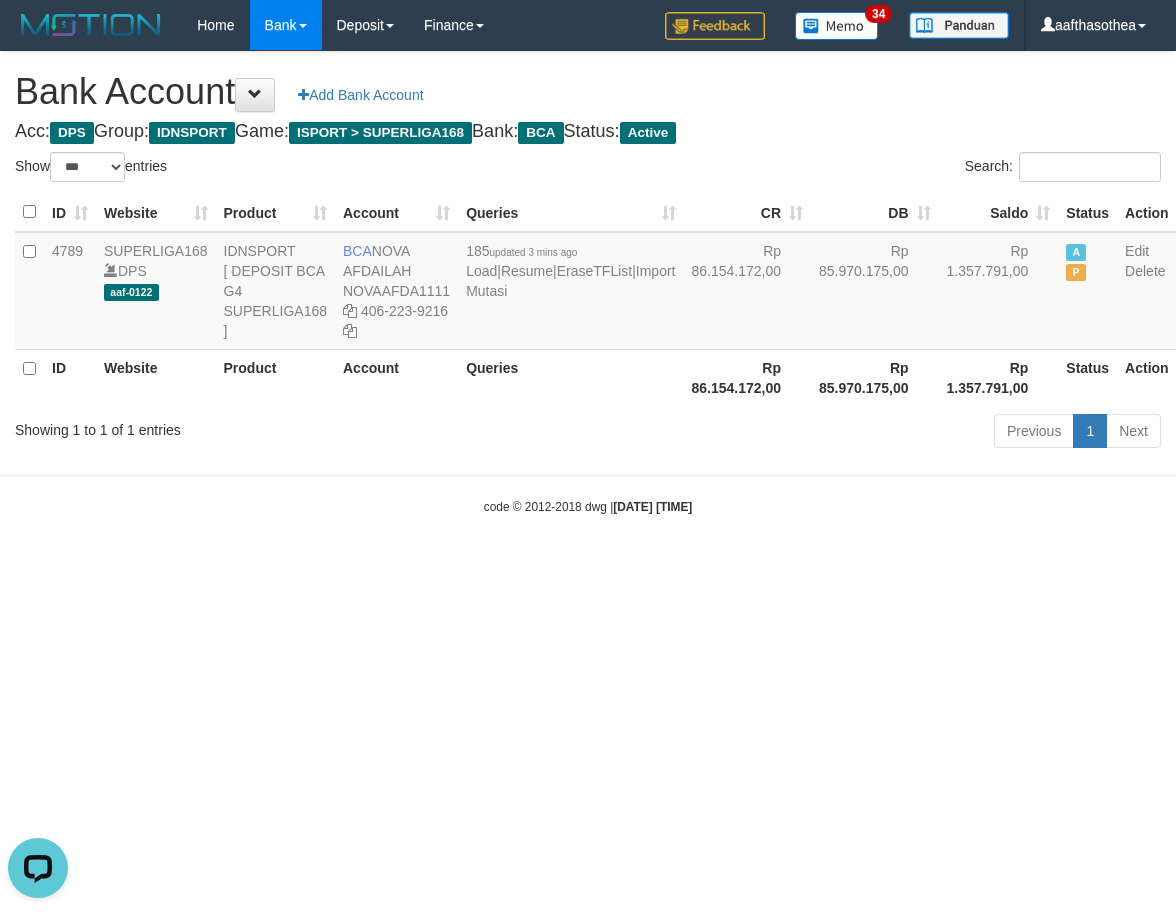 scroll, scrollTop: 0, scrollLeft: 0, axis: both 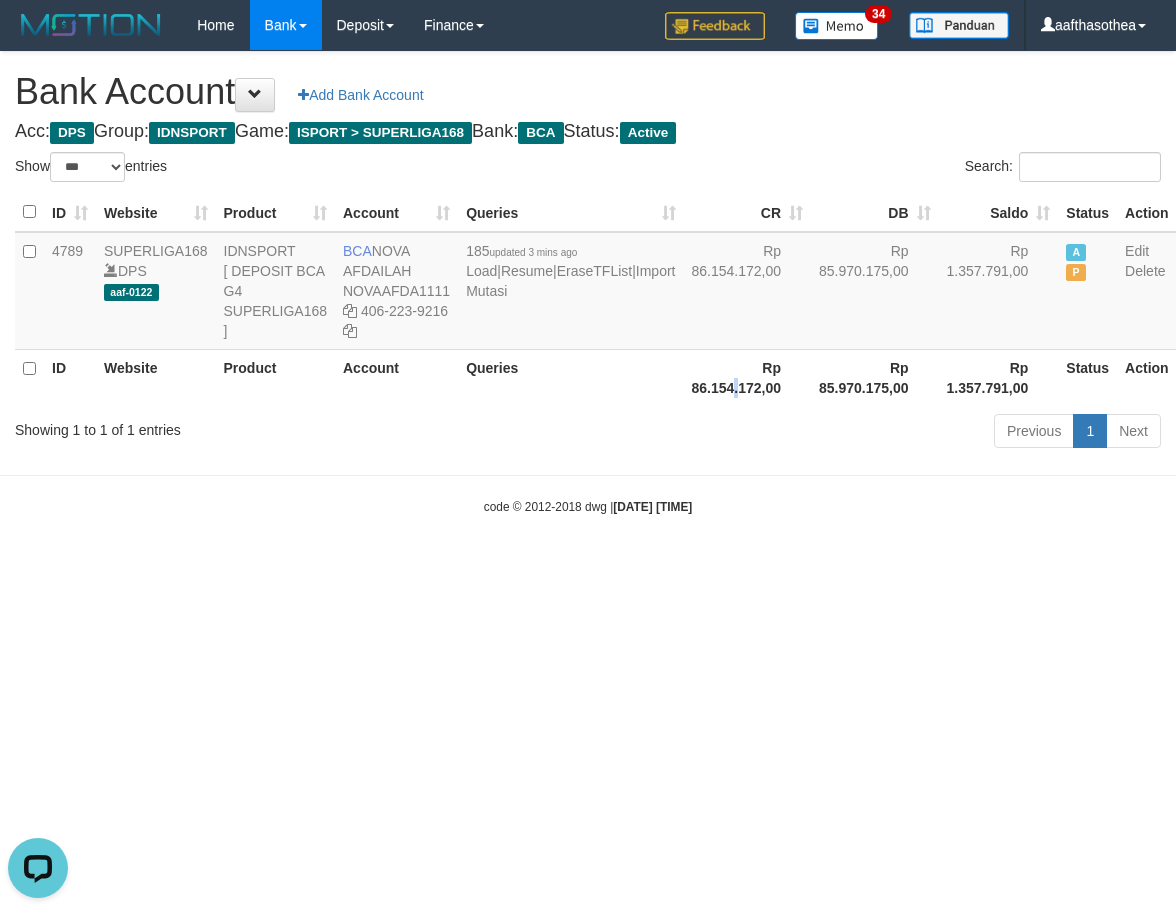 click on "Rp 86.154.172,00" at bounding box center (748, 377) 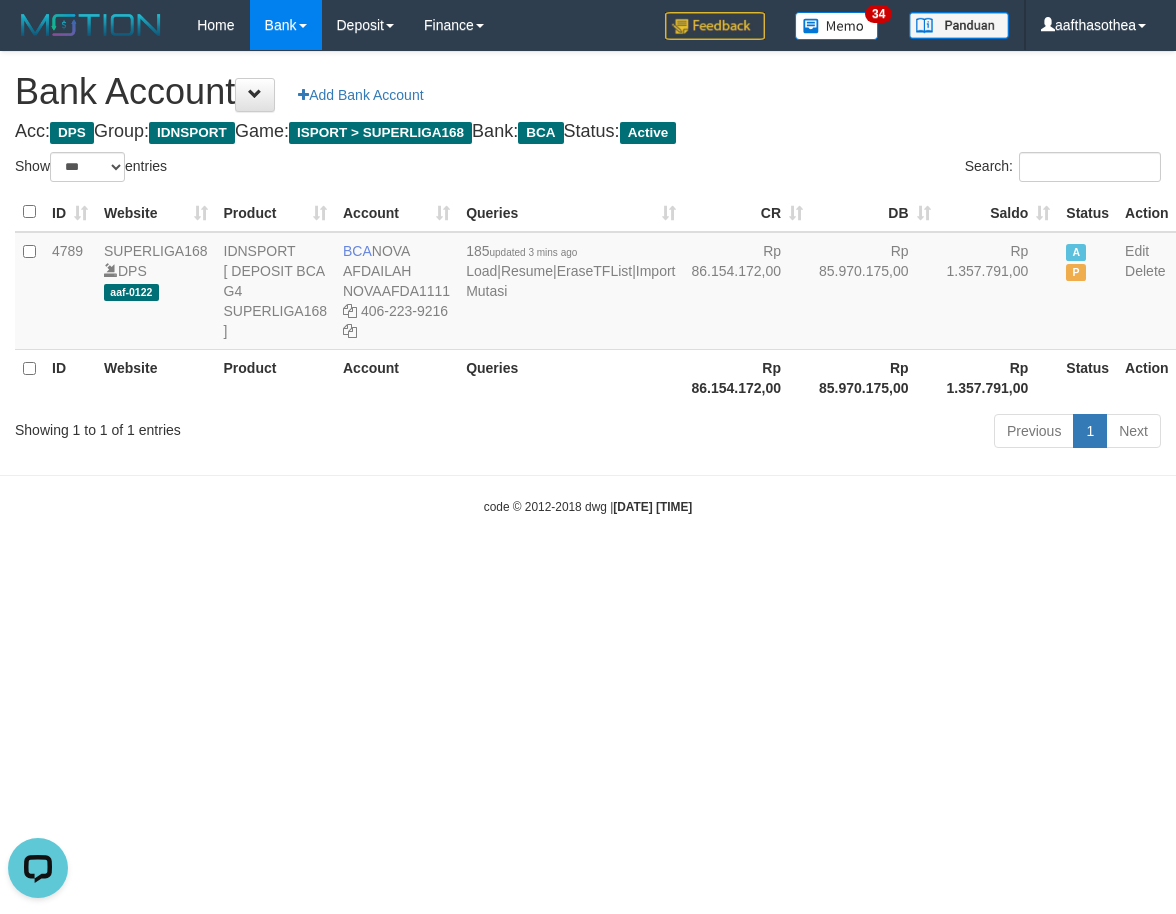 click on "Showing 1 to 1 of 1 entries" at bounding box center [245, 426] 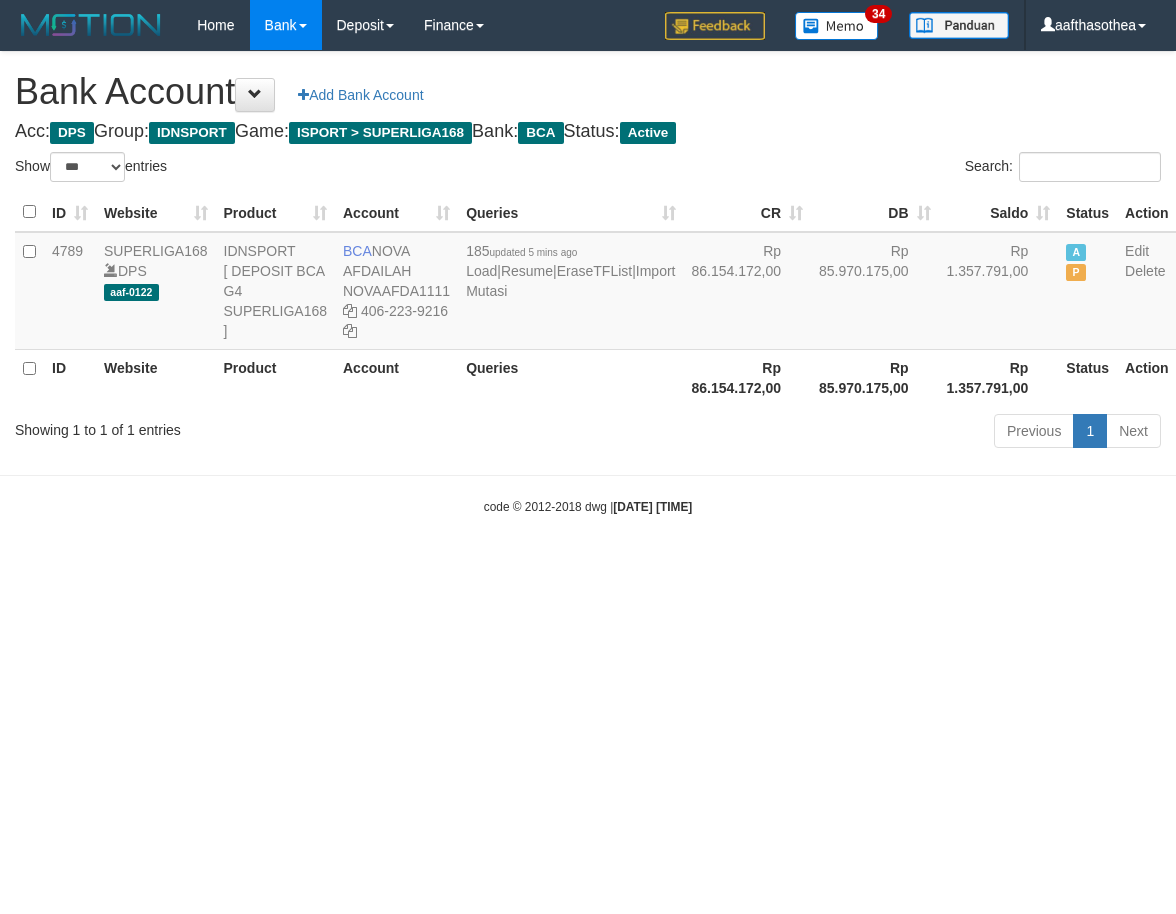 select on "***" 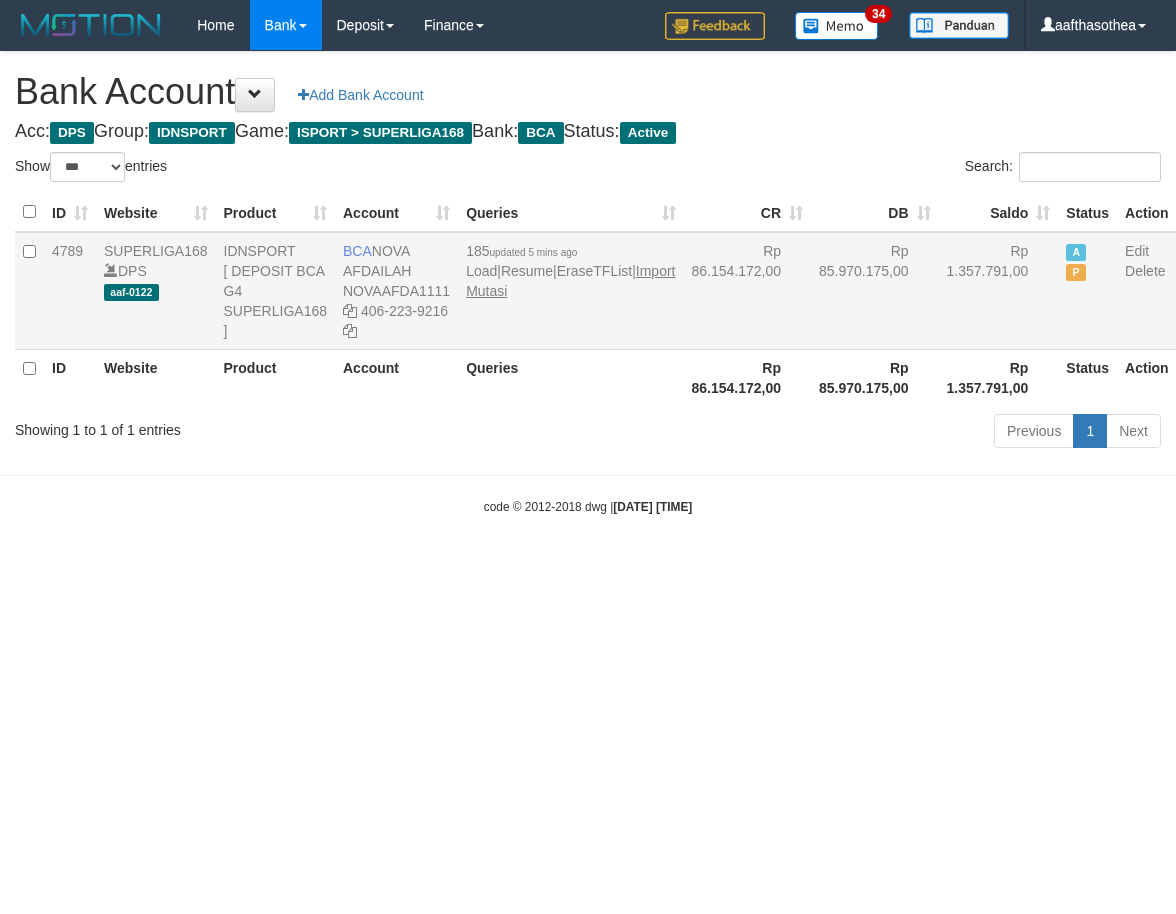 scroll, scrollTop: 0, scrollLeft: 0, axis: both 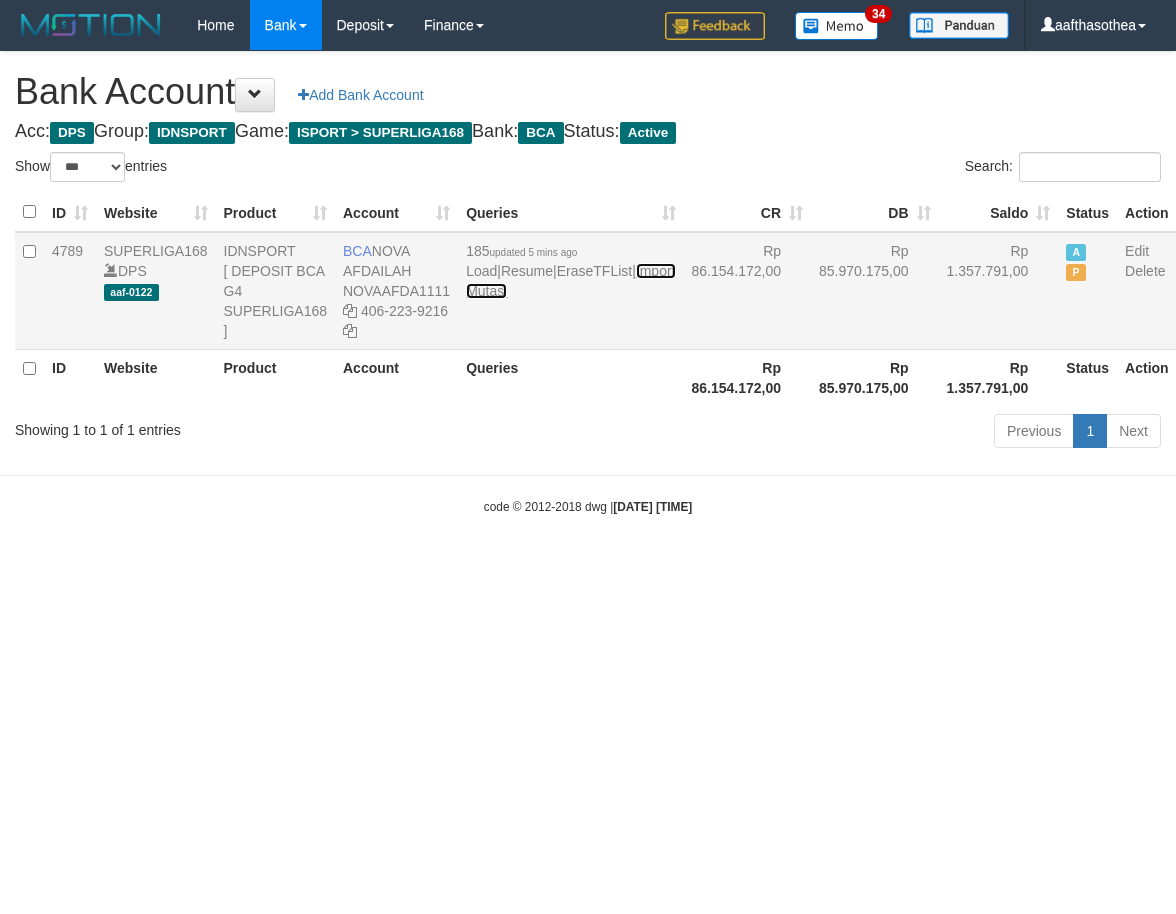 click on "Import Mutasi" at bounding box center (570, 281) 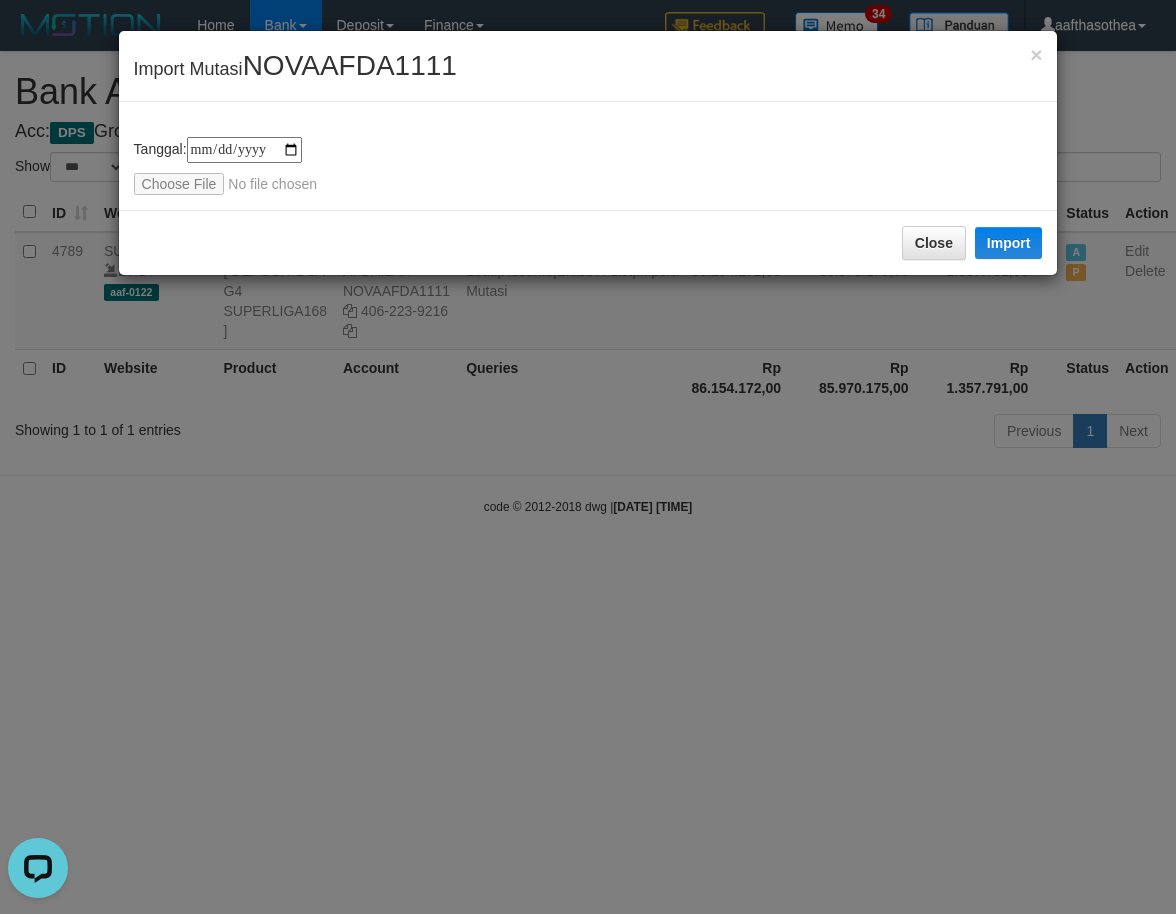 scroll, scrollTop: 0, scrollLeft: 0, axis: both 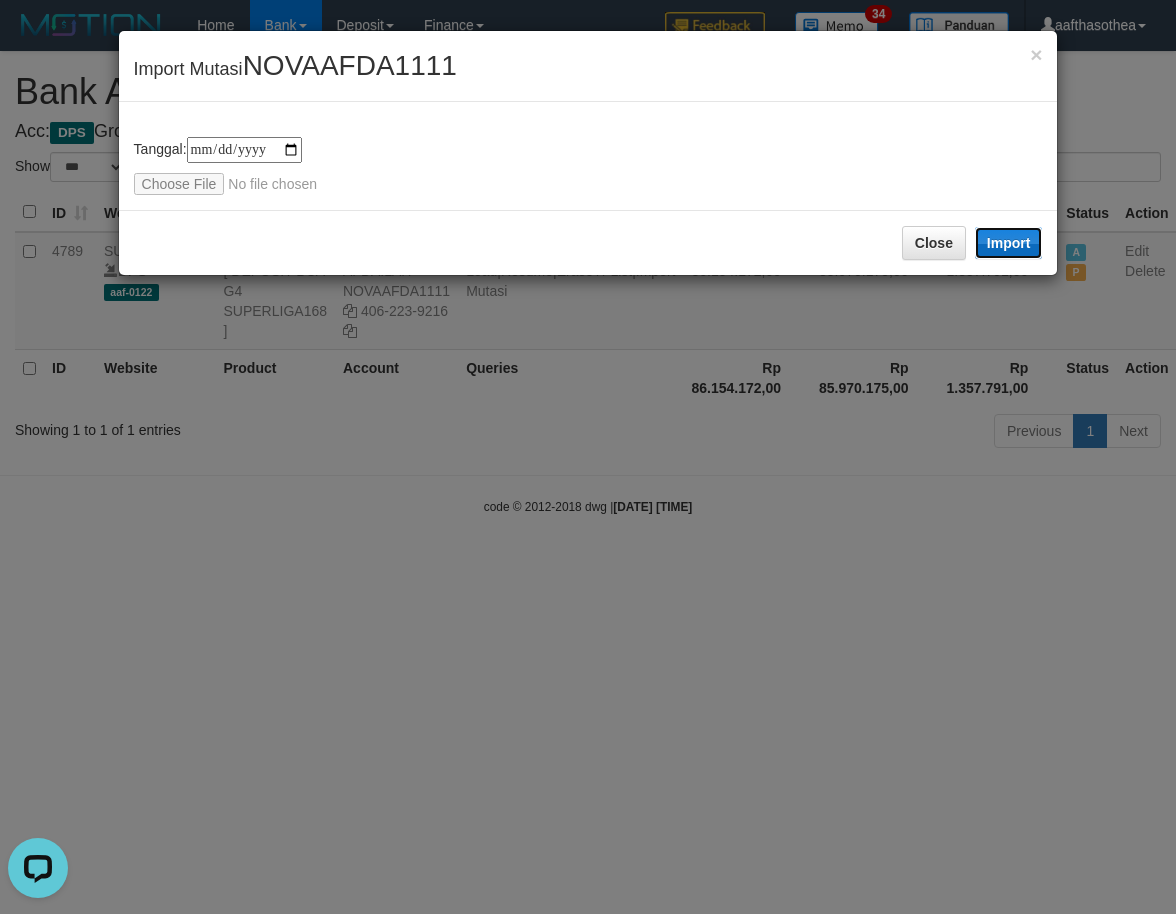 click on "Import" at bounding box center [1009, 243] 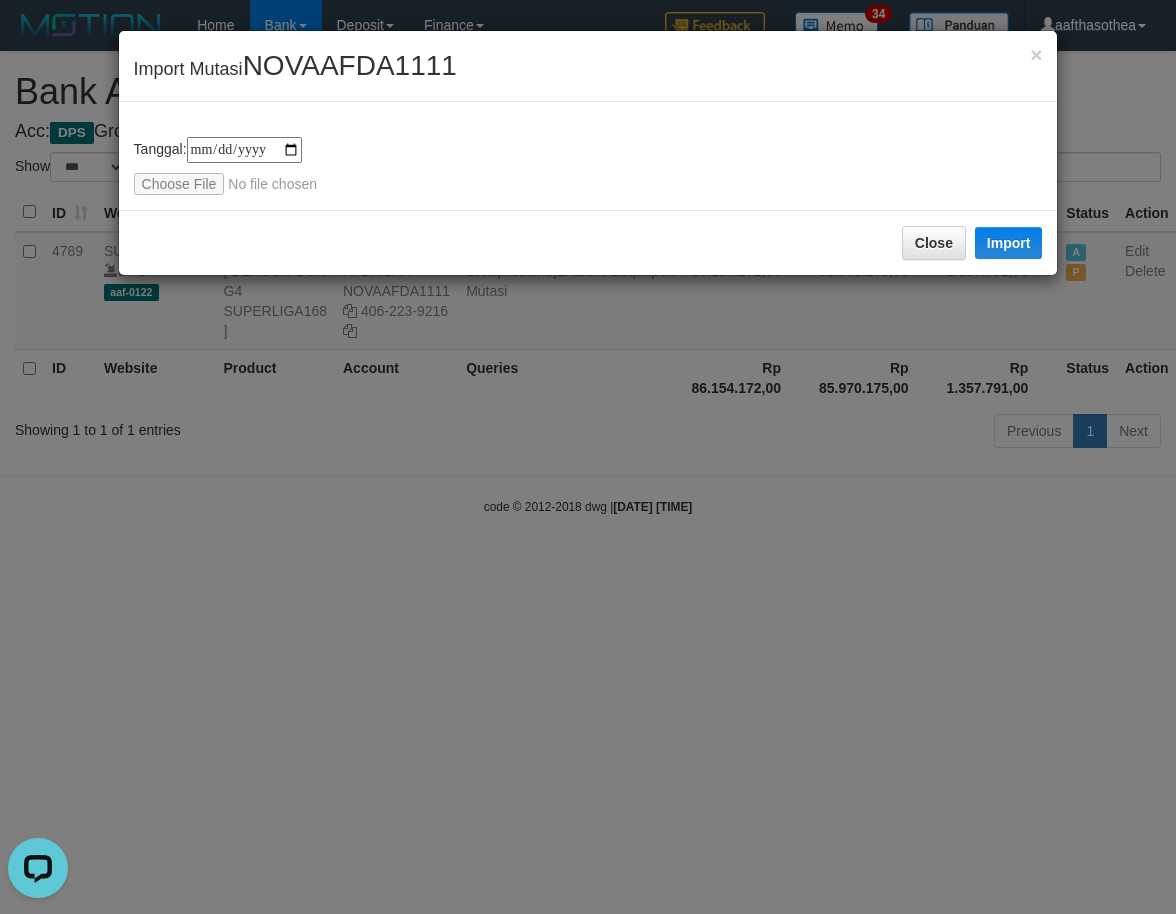 click on "**********" at bounding box center (588, 457) 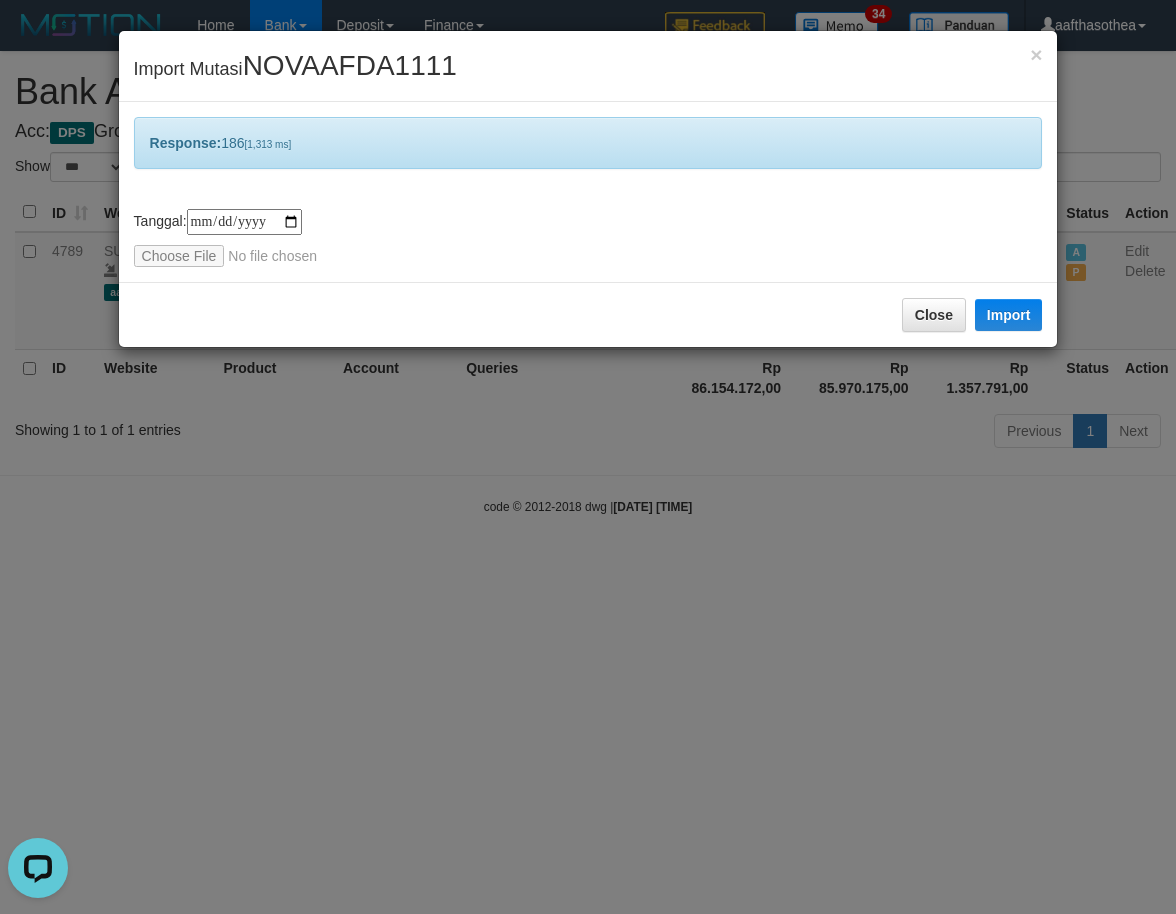 drag, startPoint x: 409, startPoint y: 526, endPoint x: 445, endPoint y: 512, distance: 38.626415 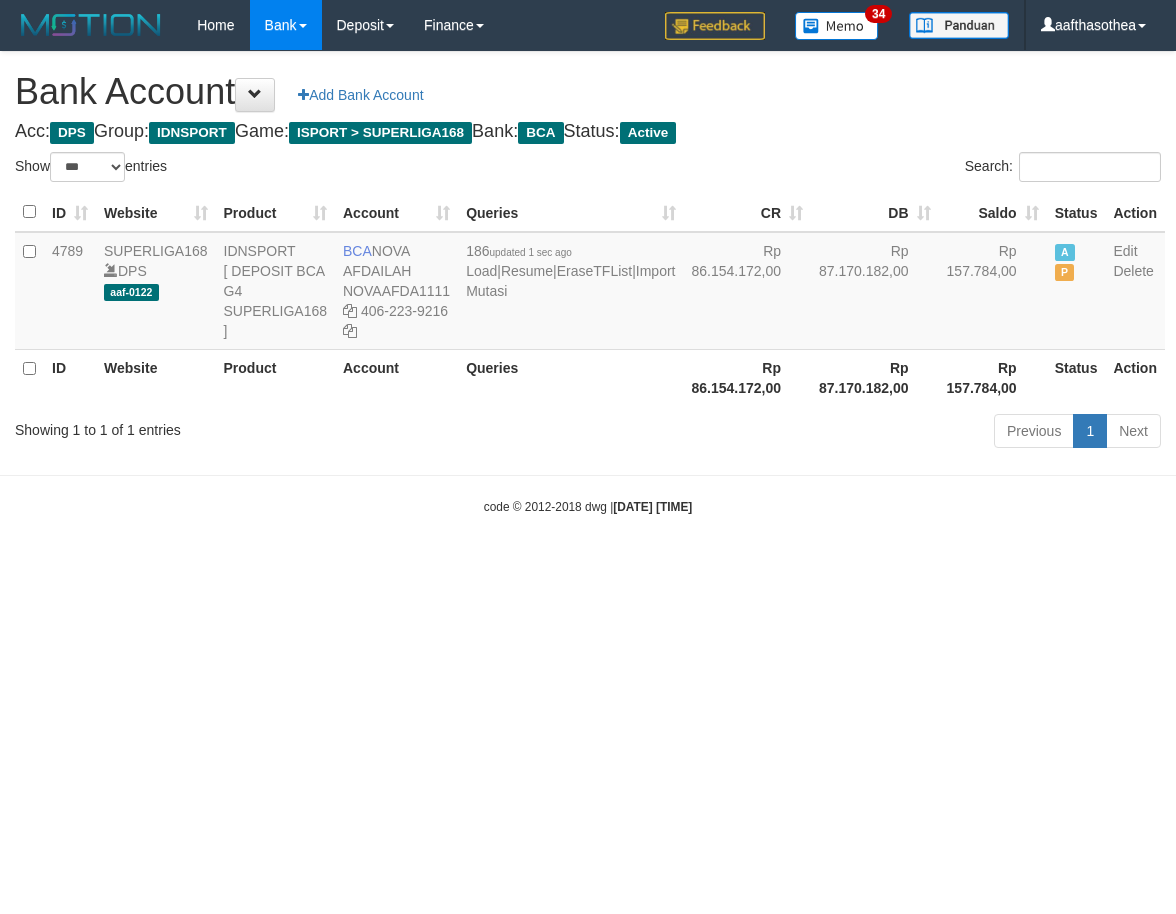 select on "***" 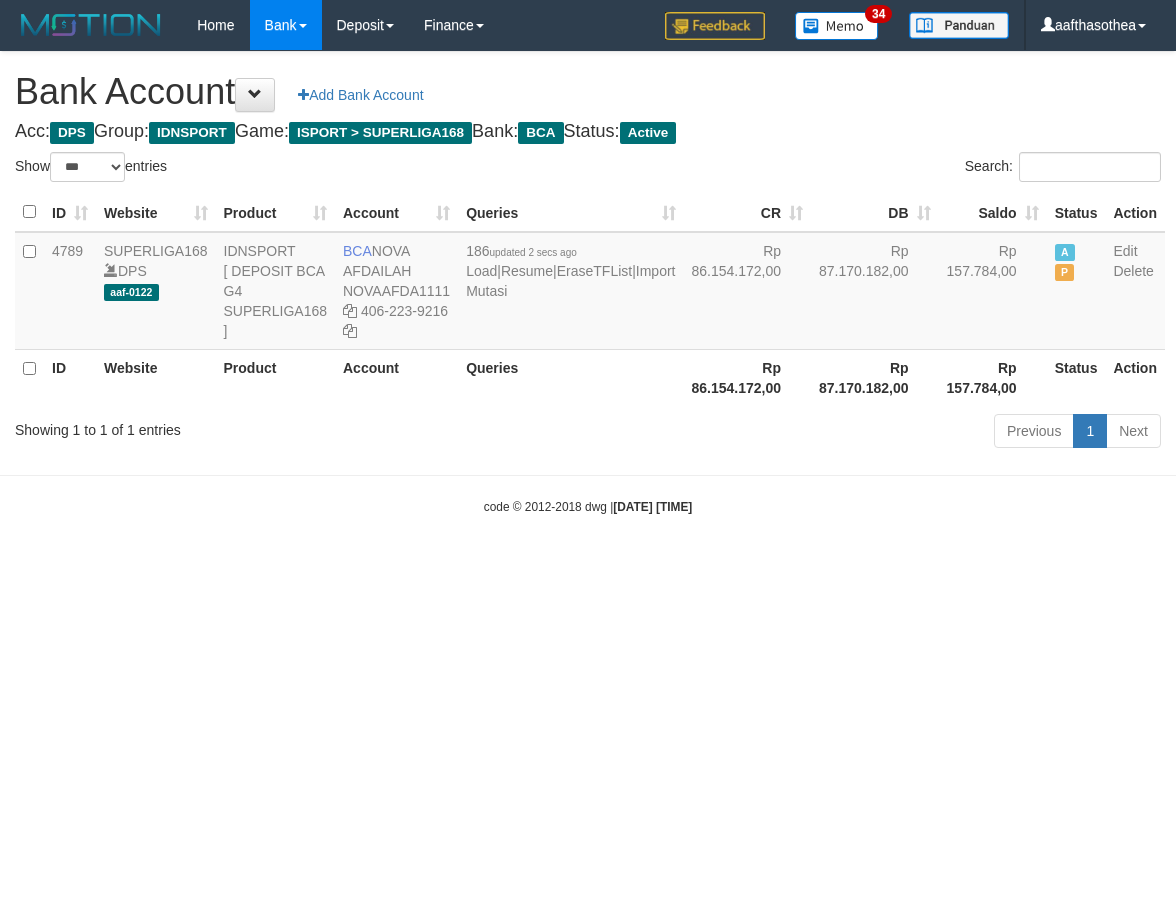 select on "***" 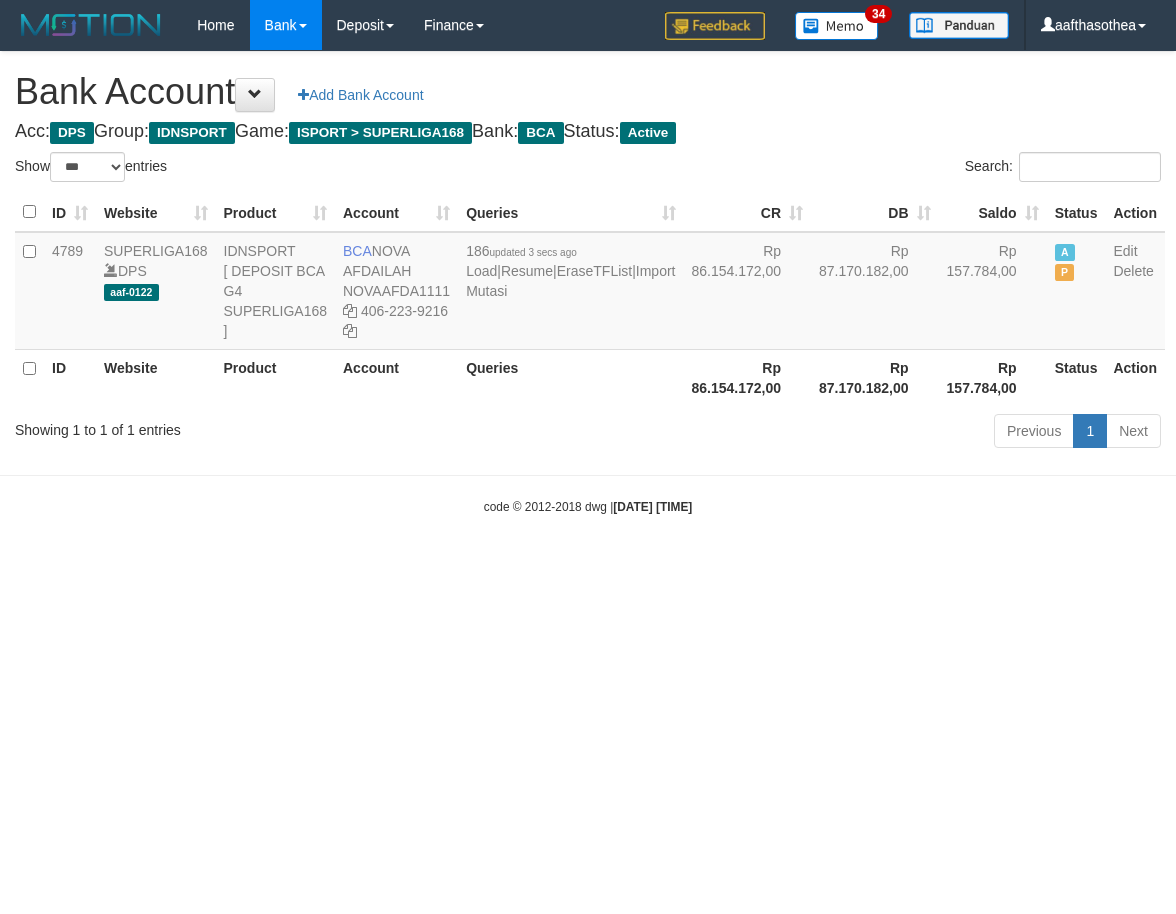 select on "***" 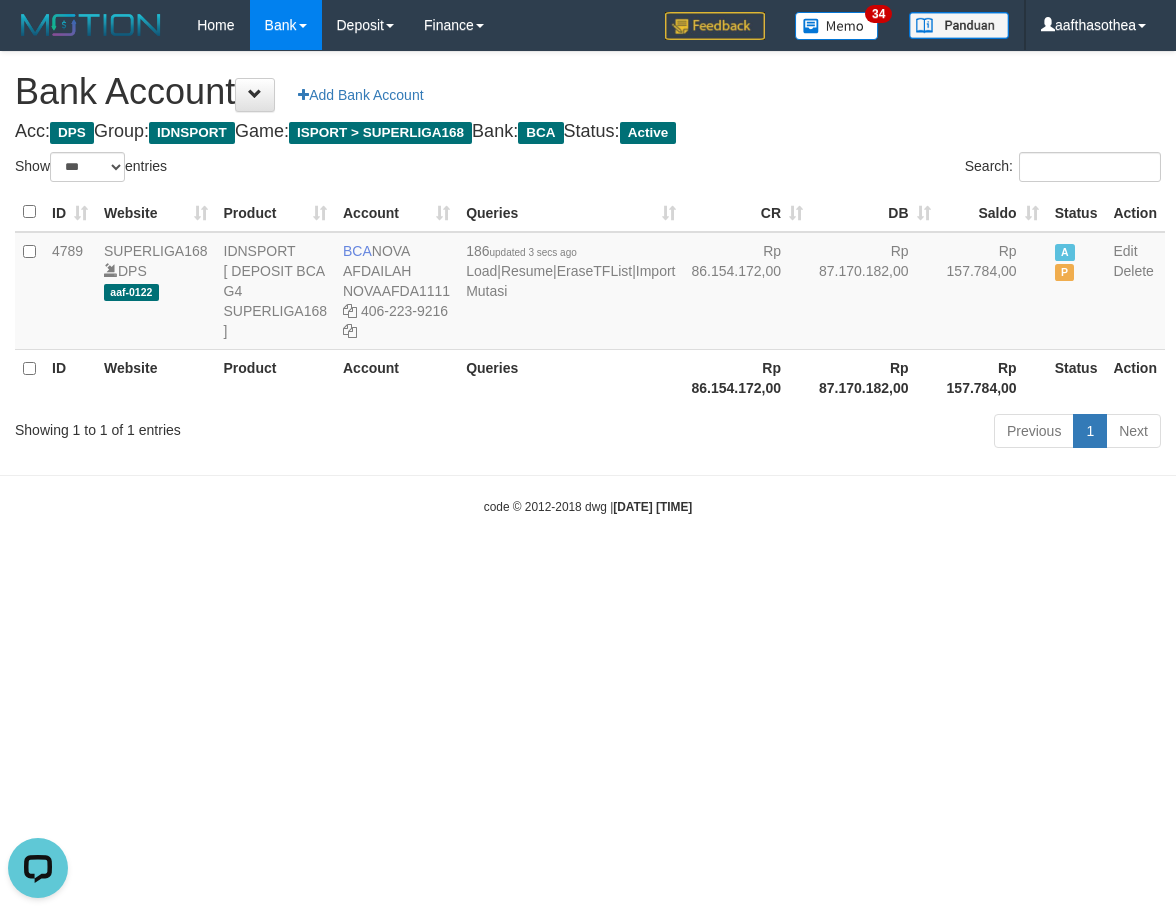 scroll, scrollTop: 0, scrollLeft: 0, axis: both 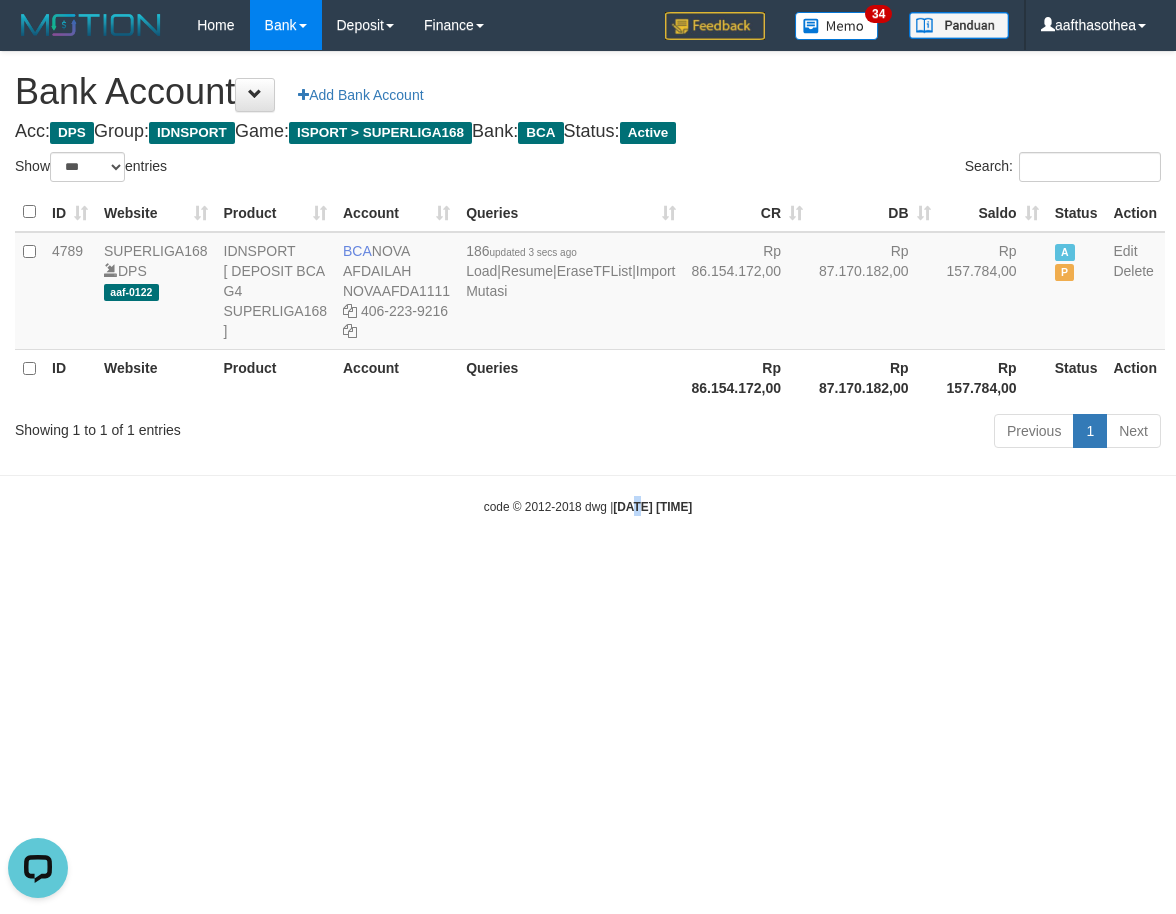 click on "Toggle navigation
Home
Bank
Account List
Load
By Website
Group
[ISPORT]													SUPERLIGA168
By Load Group (DPS)" at bounding box center [588, 283] 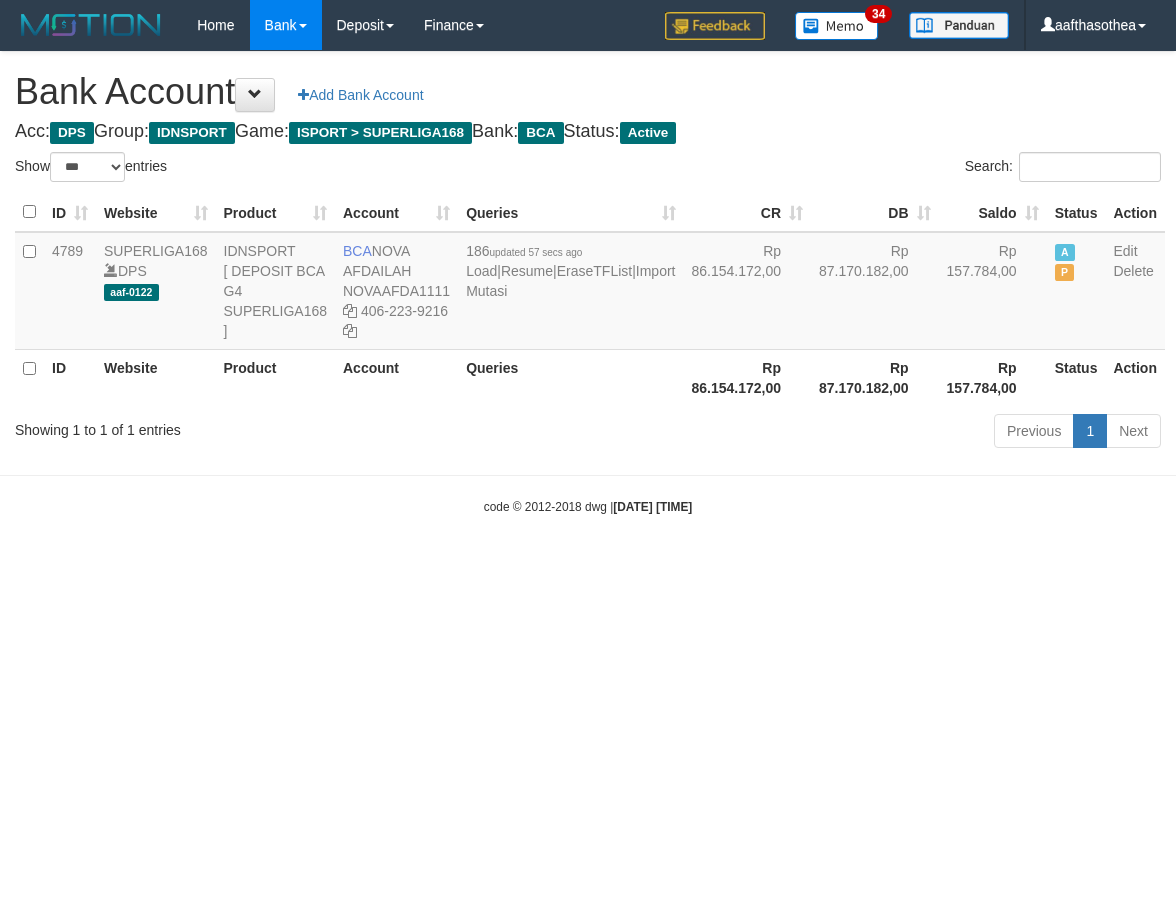 select on "***" 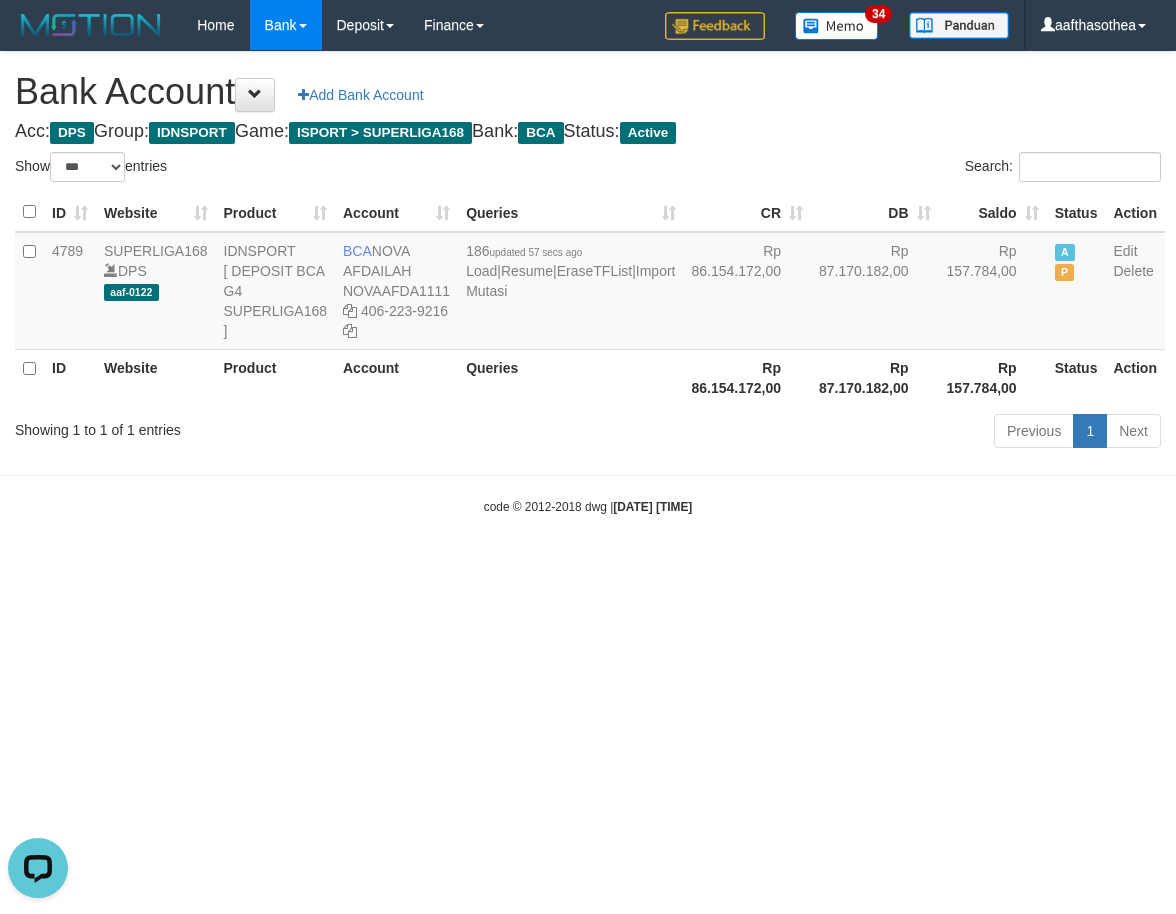 scroll, scrollTop: 0, scrollLeft: 0, axis: both 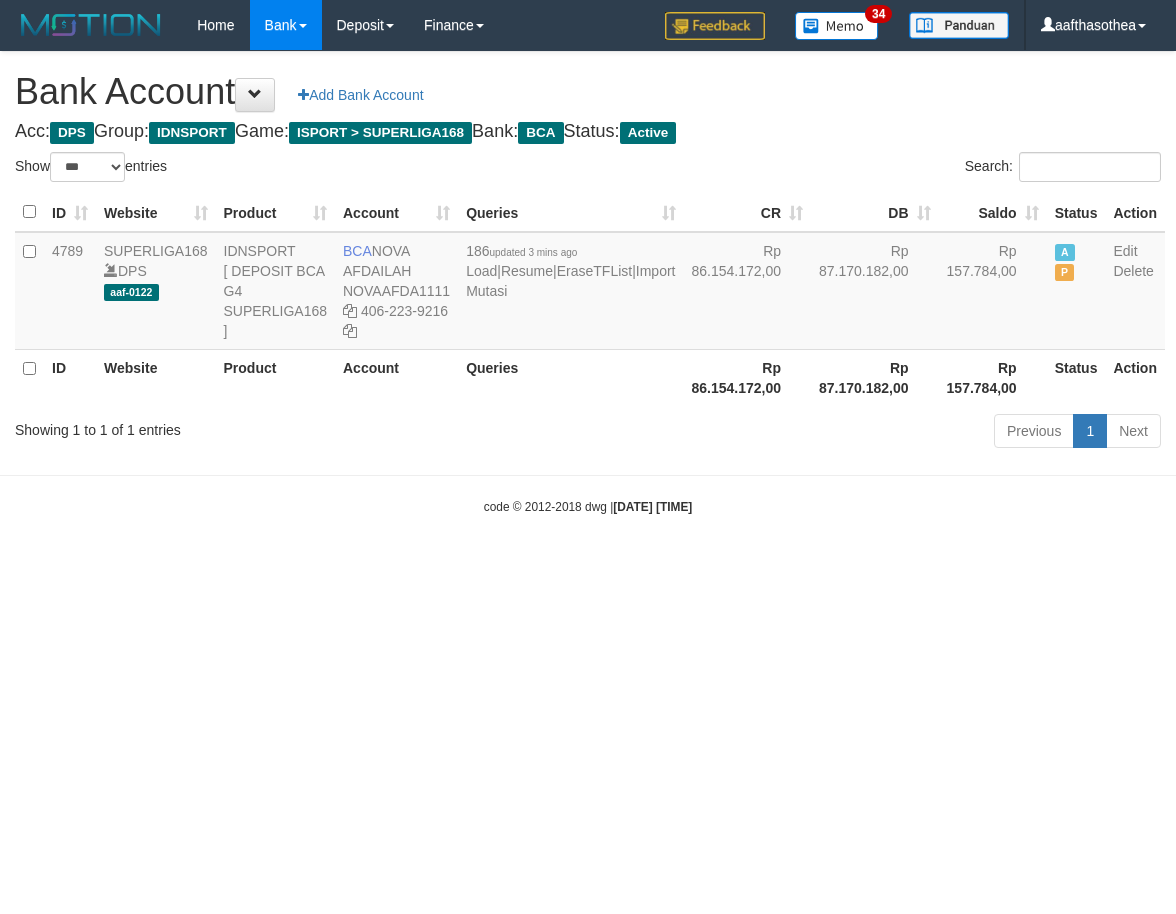 select on "***" 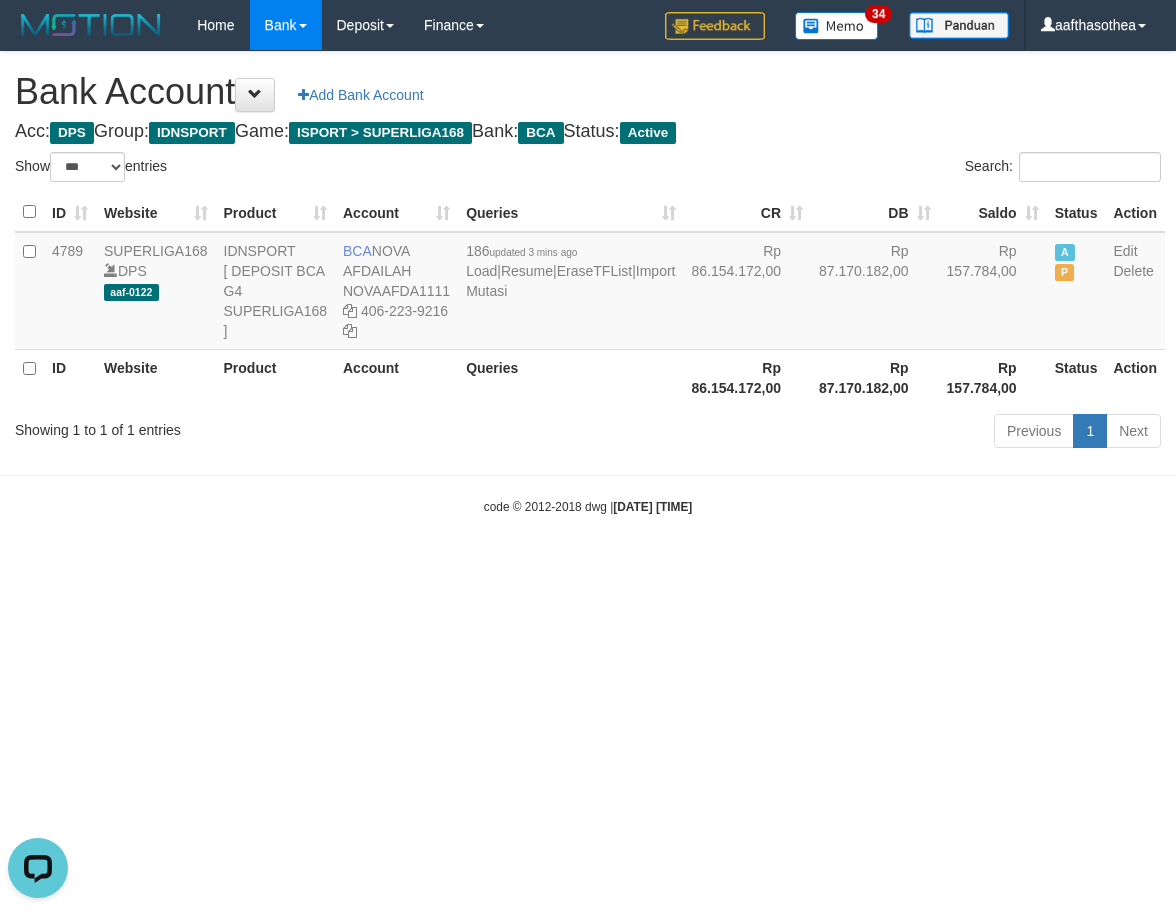 scroll, scrollTop: 0, scrollLeft: 0, axis: both 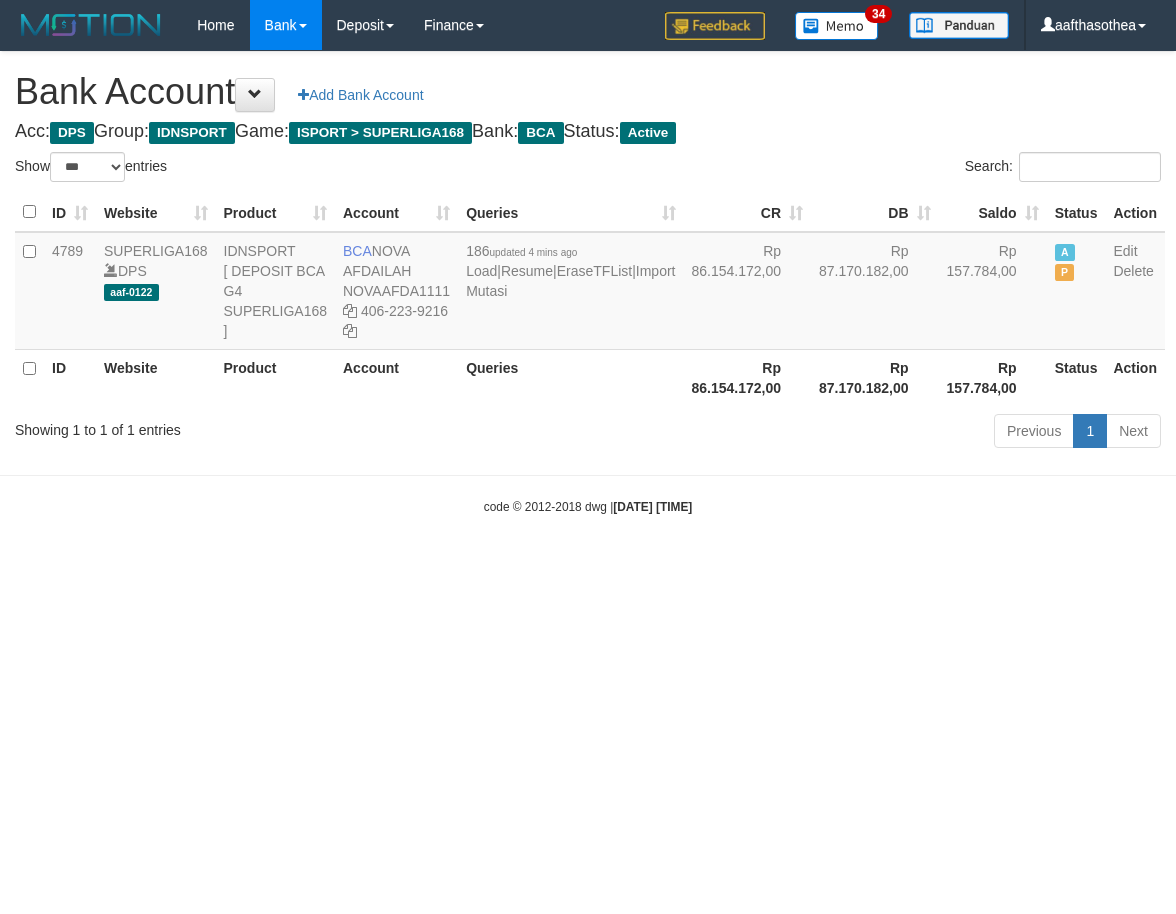 select on "***" 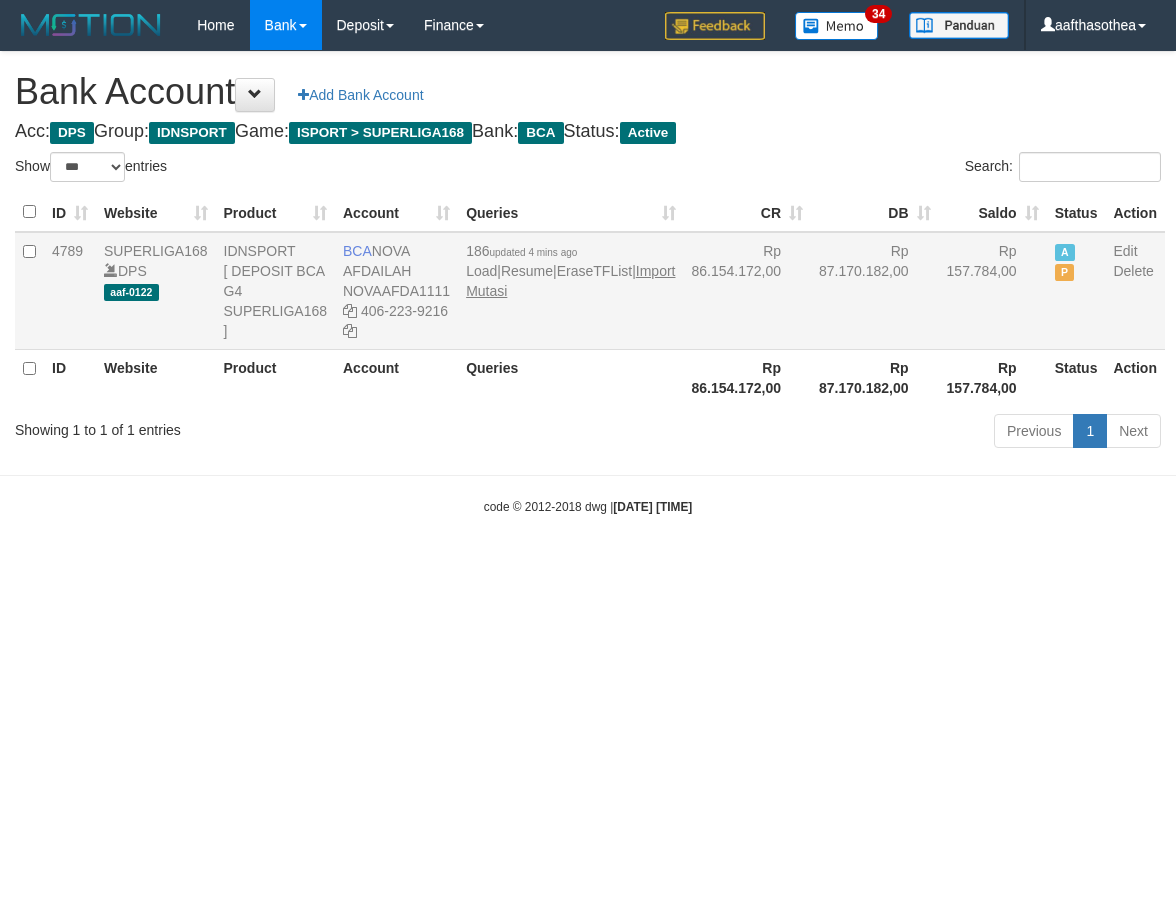 scroll, scrollTop: 0, scrollLeft: 0, axis: both 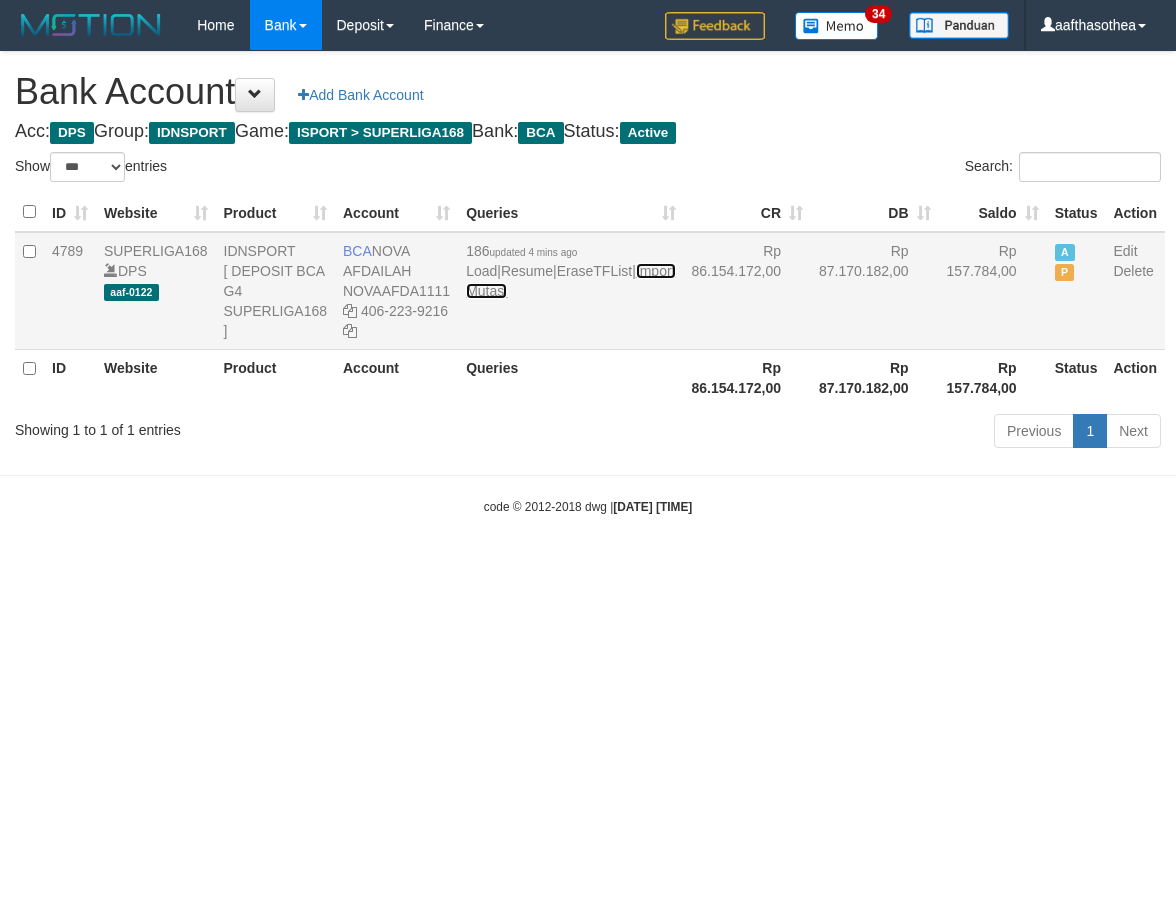 click on "Import Mutasi" at bounding box center [570, 281] 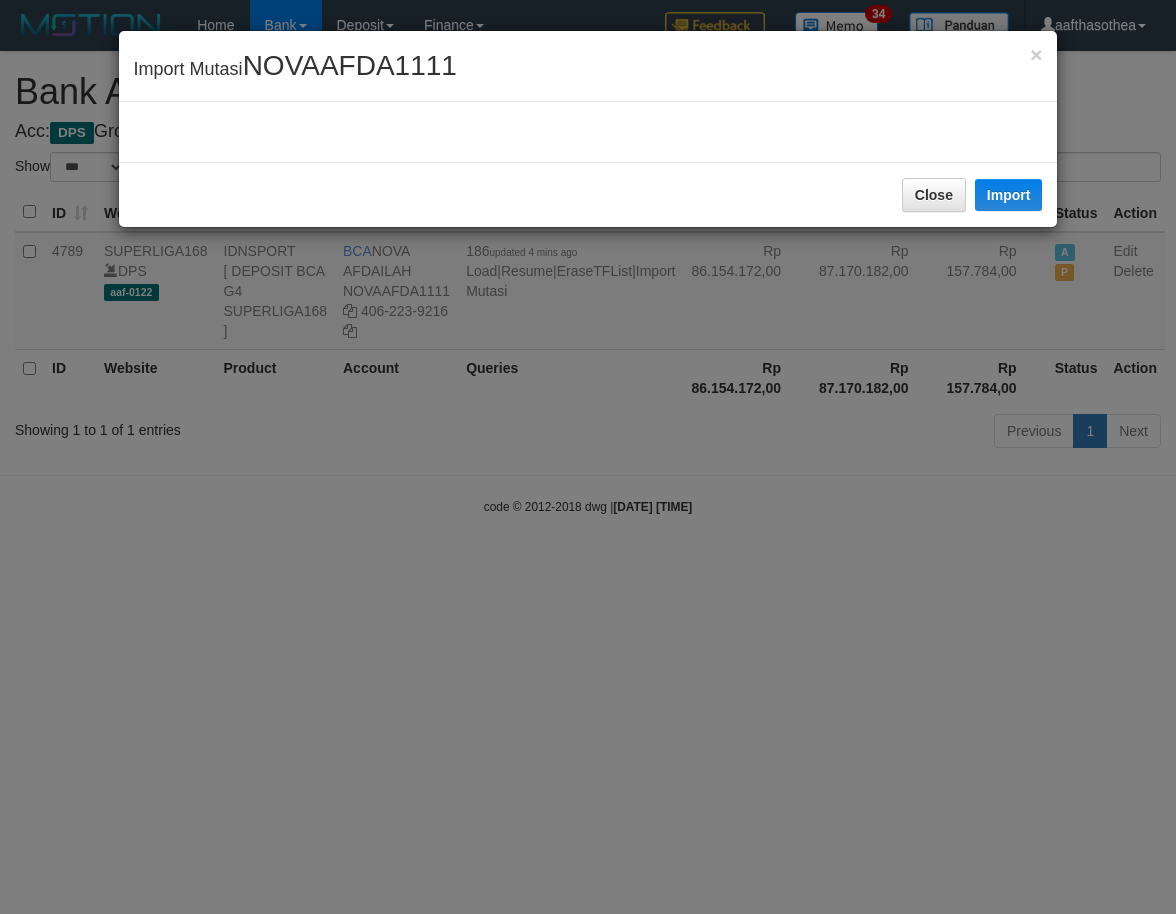 drag, startPoint x: 454, startPoint y: 490, endPoint x: 492, endPoint y: 485, distance: 38.327538 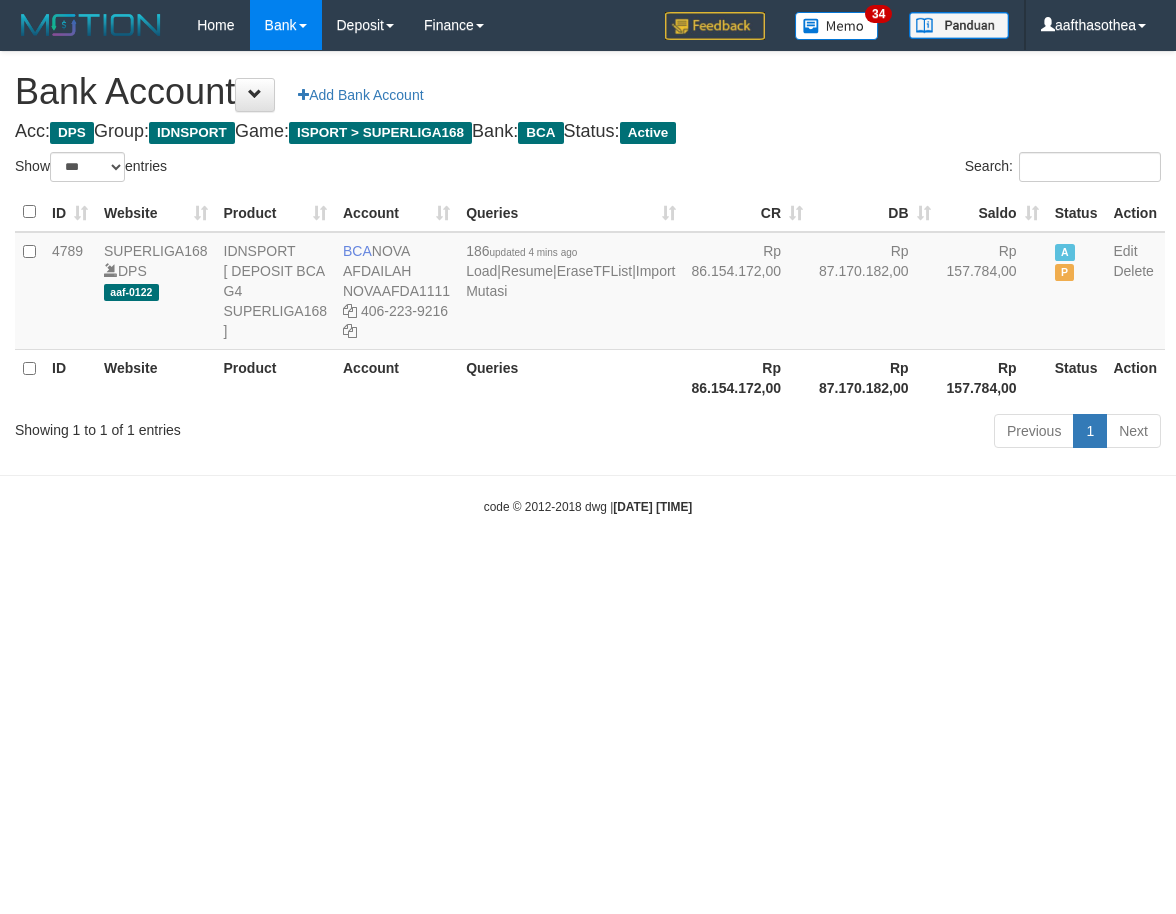 select on "***" 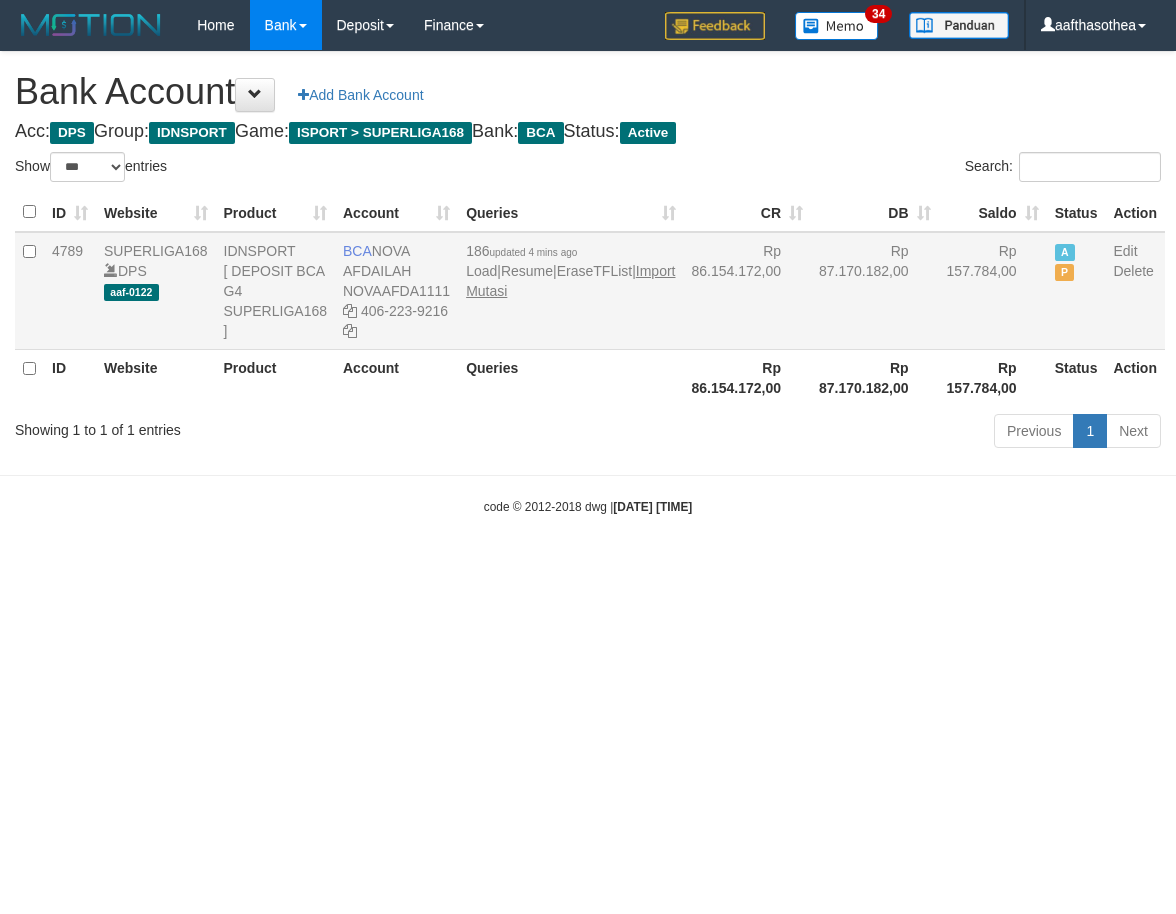 scroll, scrollTop: 0, scrollLeft: 0, axis: both 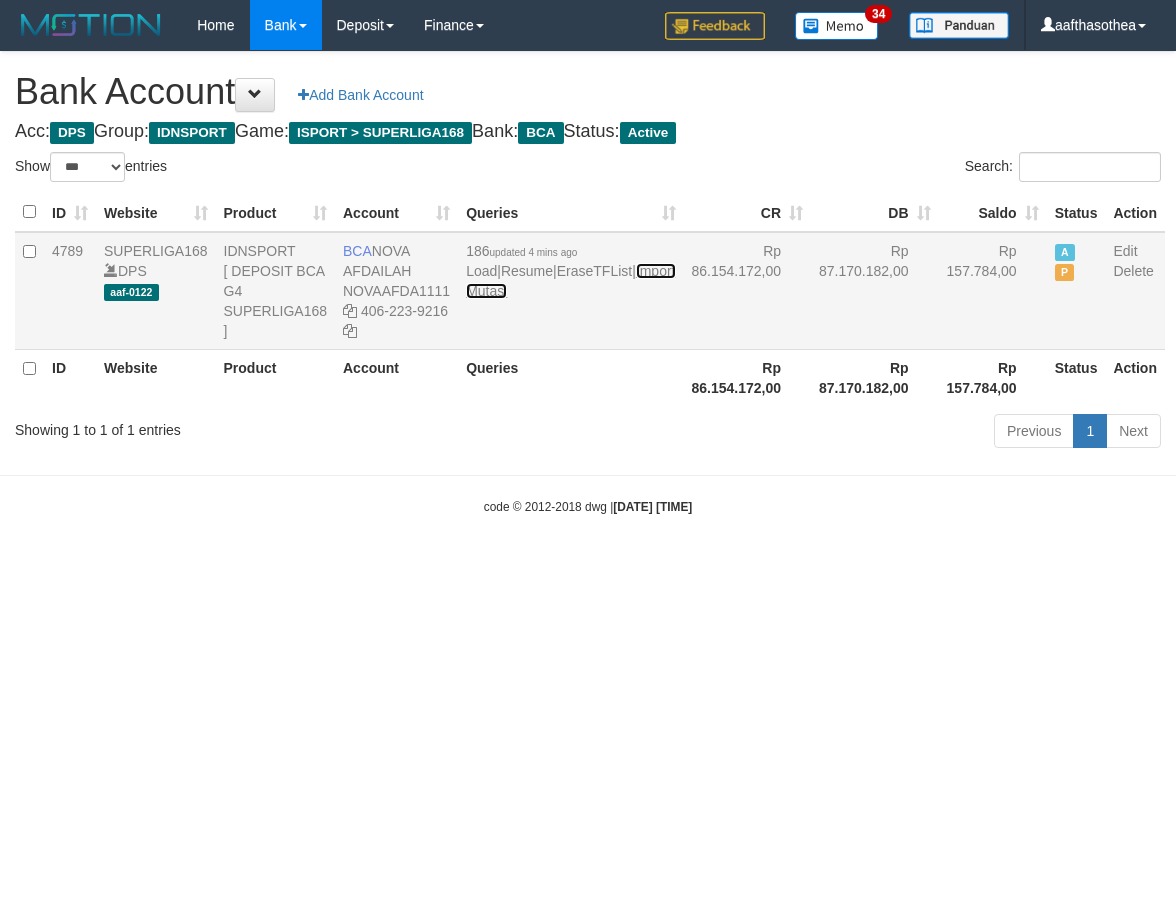 click on "Import Mutasi" at bounding box center (570, 281) 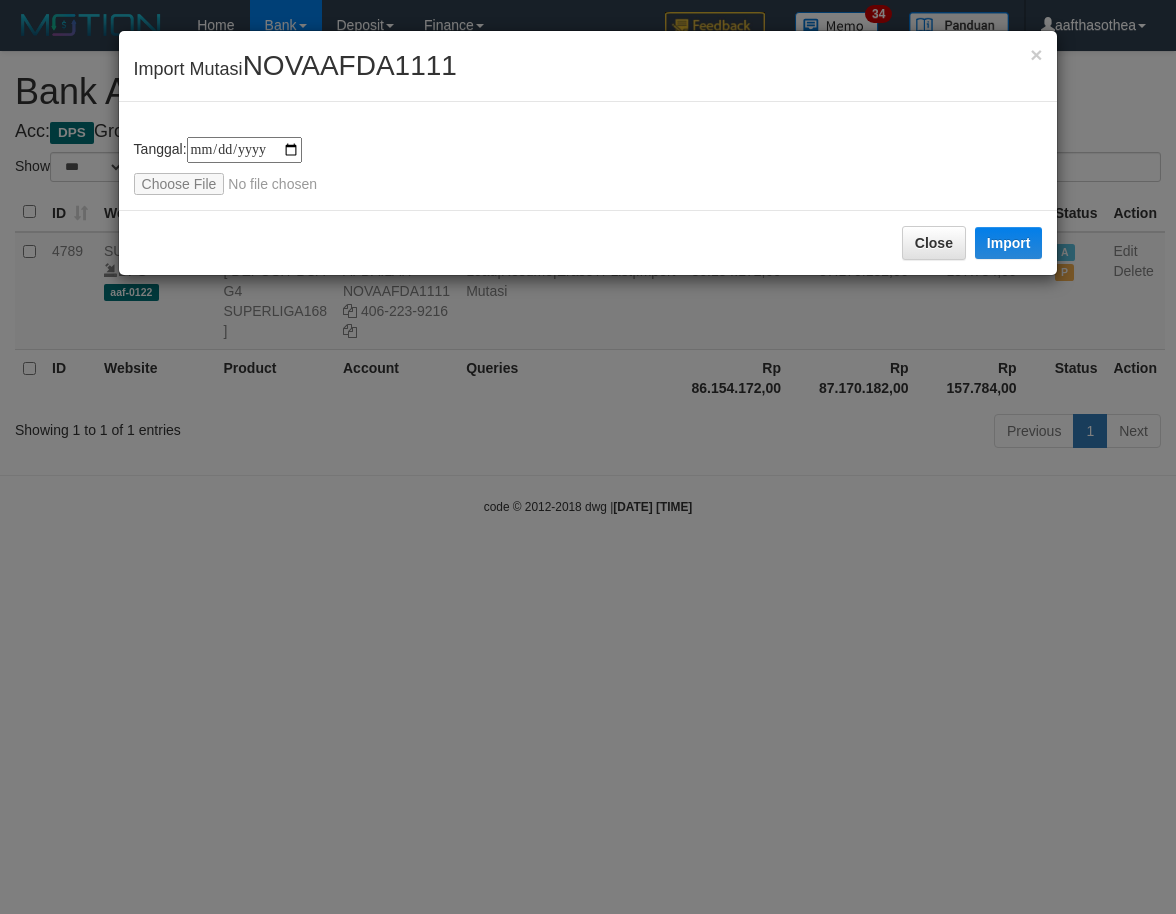 click on "**********" at bounding box center (588, 457) 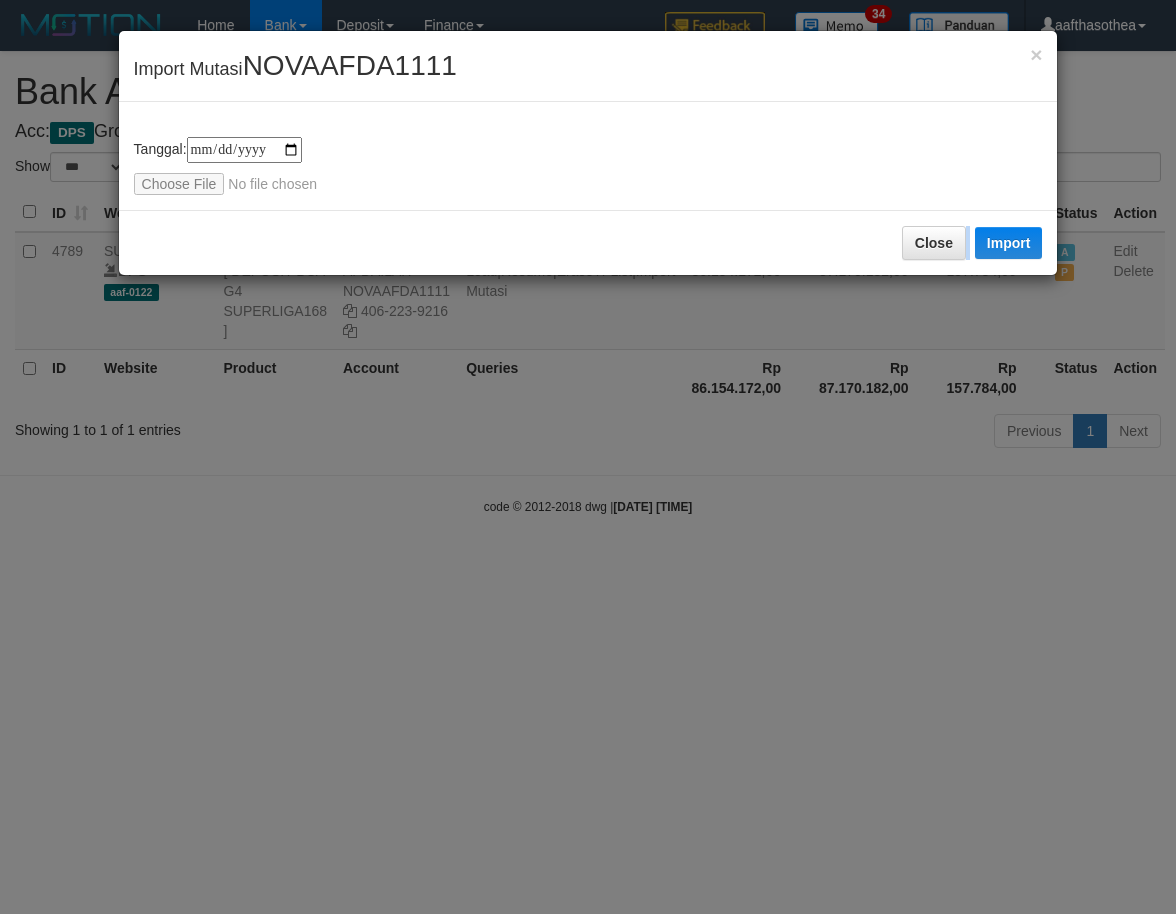 click on "**********" at bounding box center [588, 457] 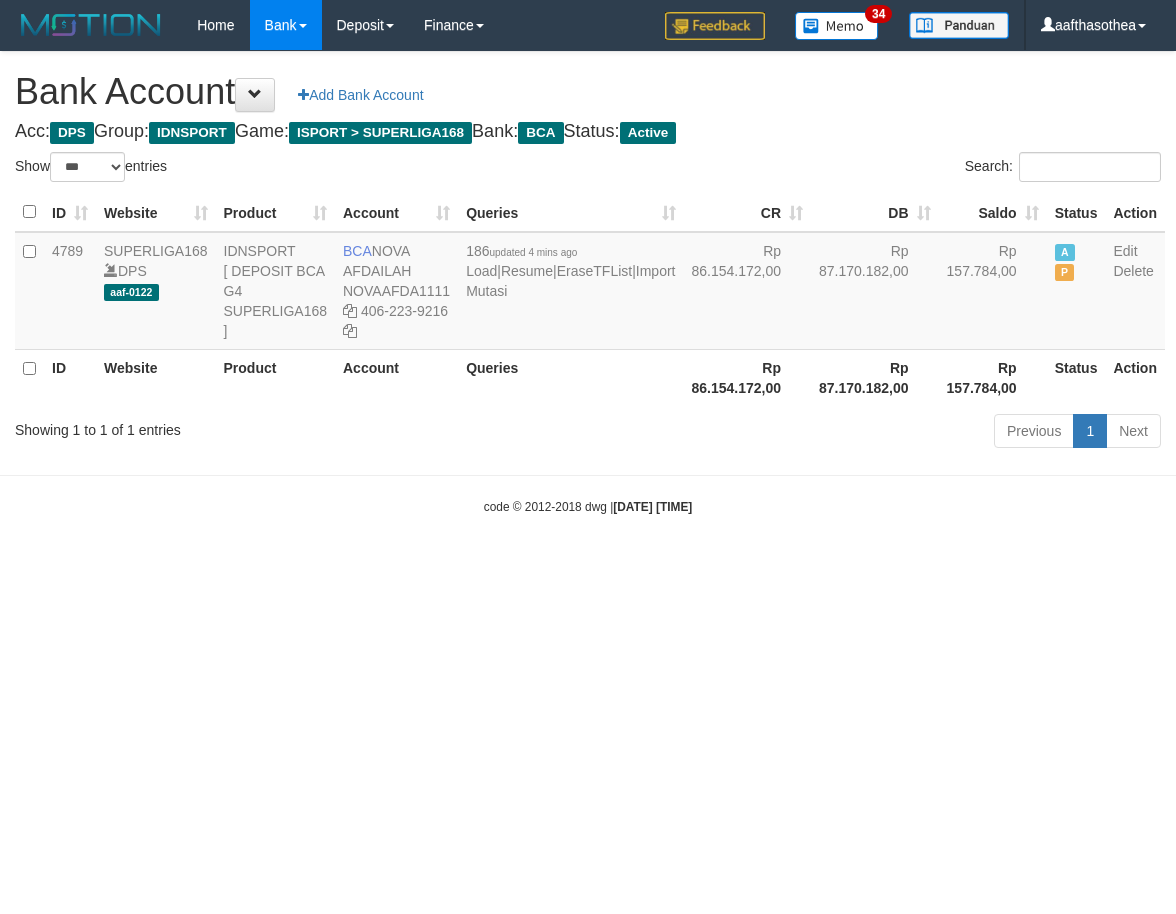 select on "***" 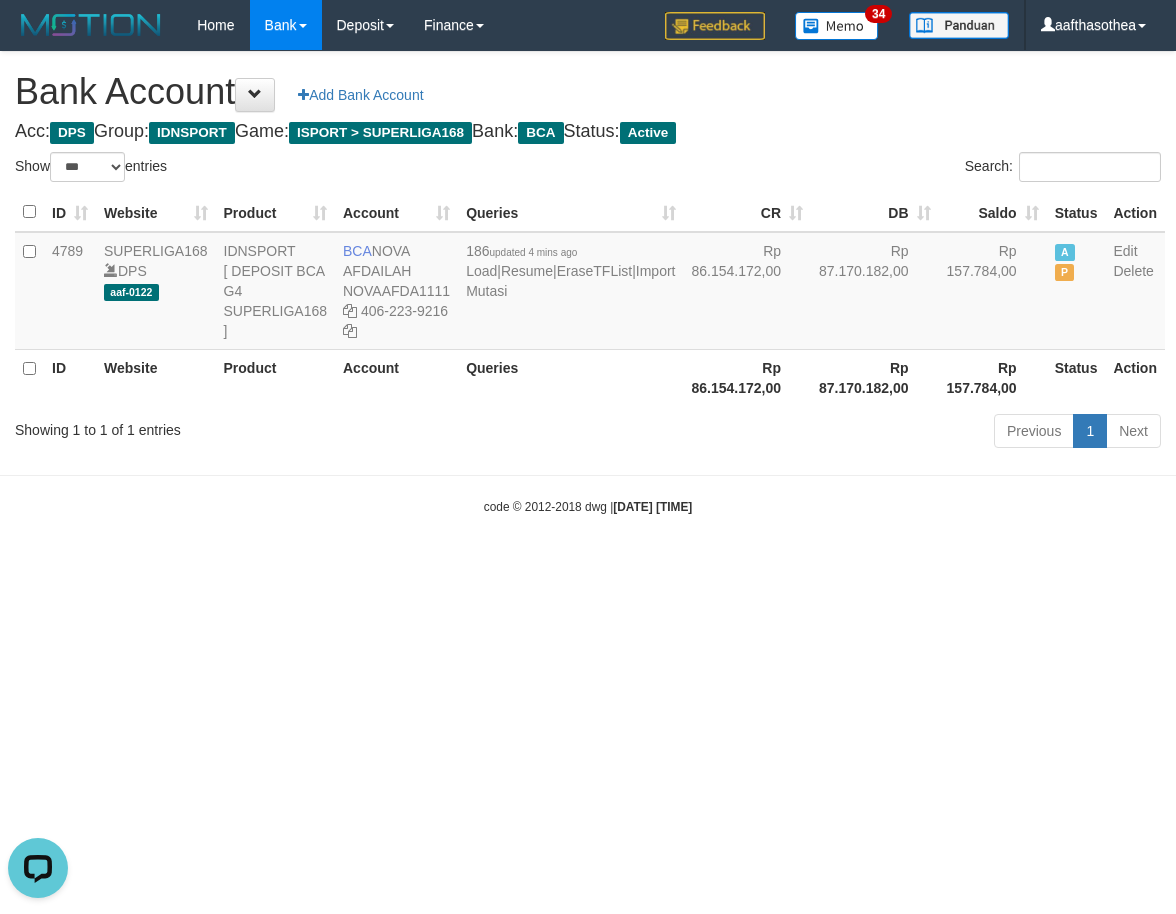 scroll, scrollTop: 0, scrollLeft: 0, axis: both 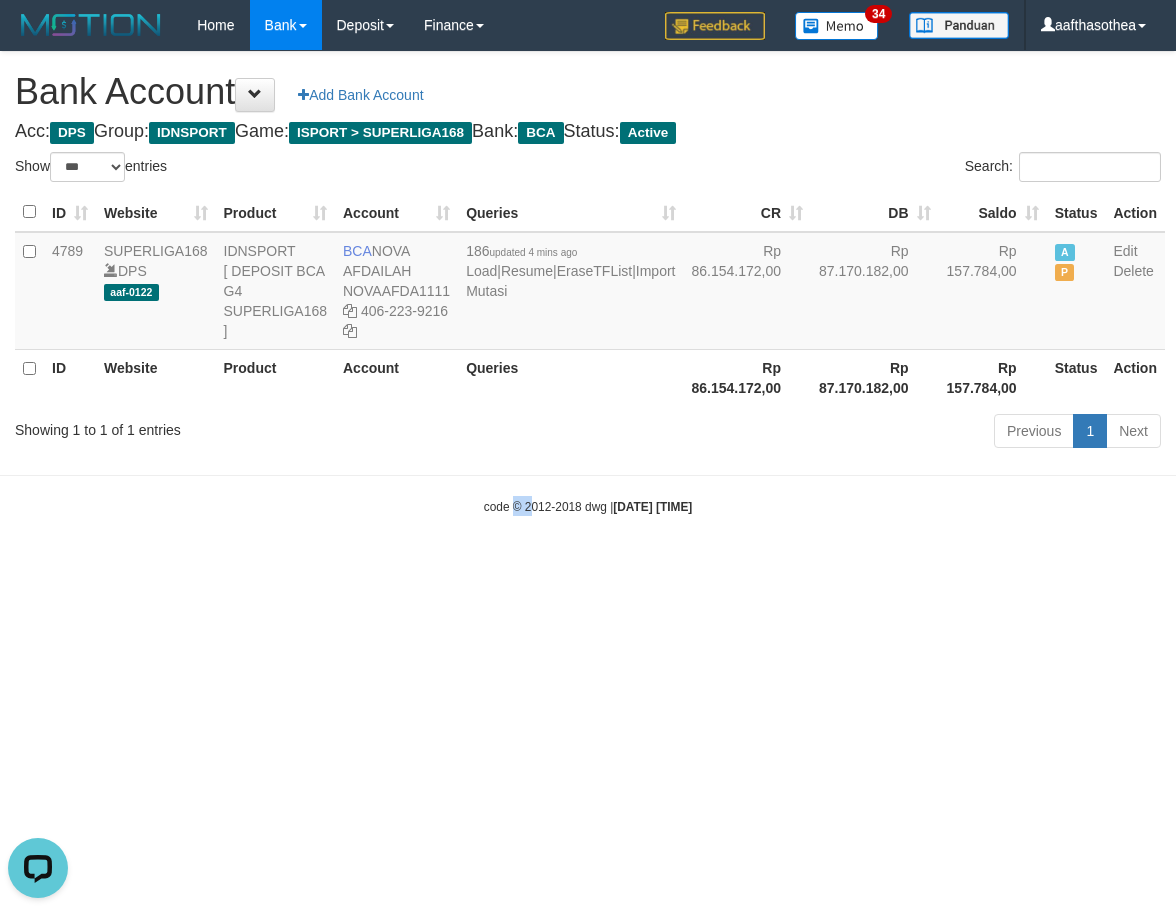 drag, startPoint x: 498, startPoint y: 586, endPoint x: 495, endPoint y: 556, distance: 30.149628 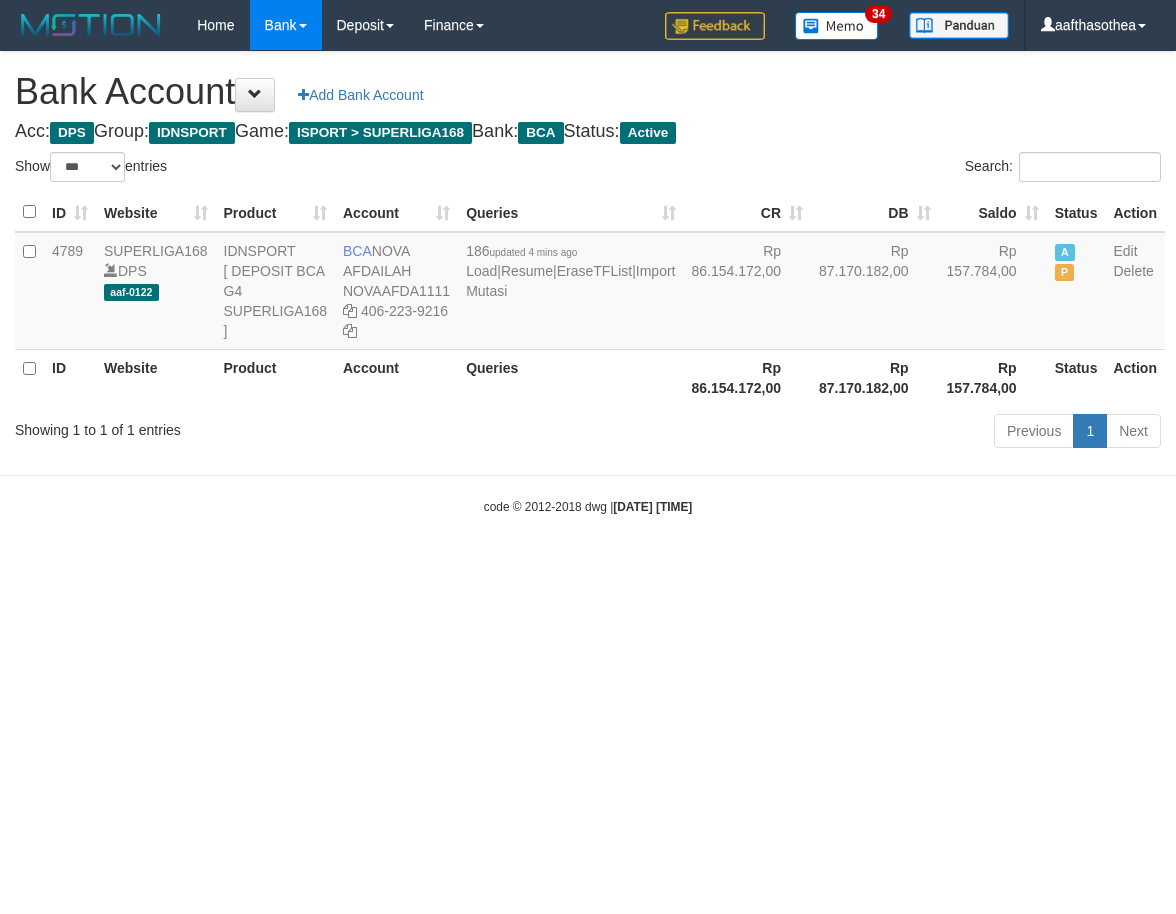 select on "***" 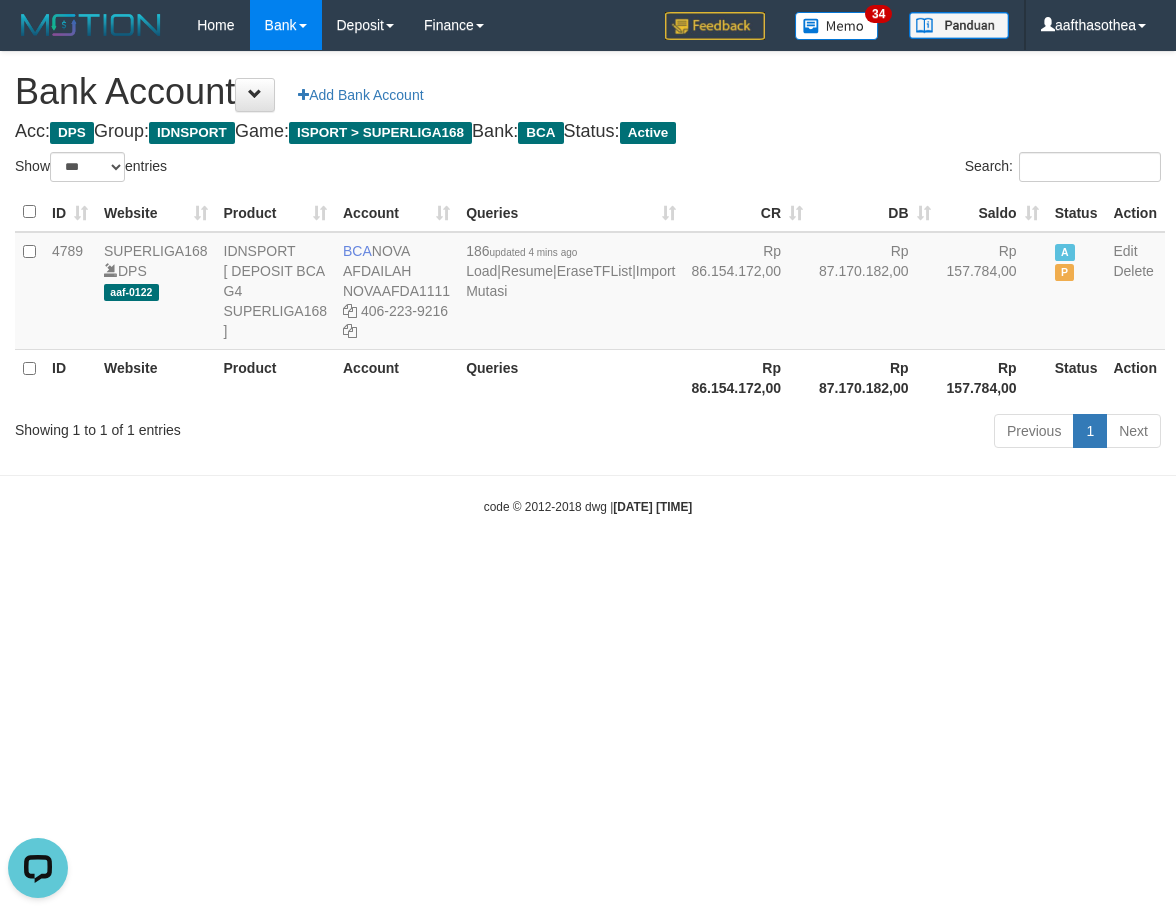 scroll, scrollTop: 0, scrollLeft: 0, axis: both 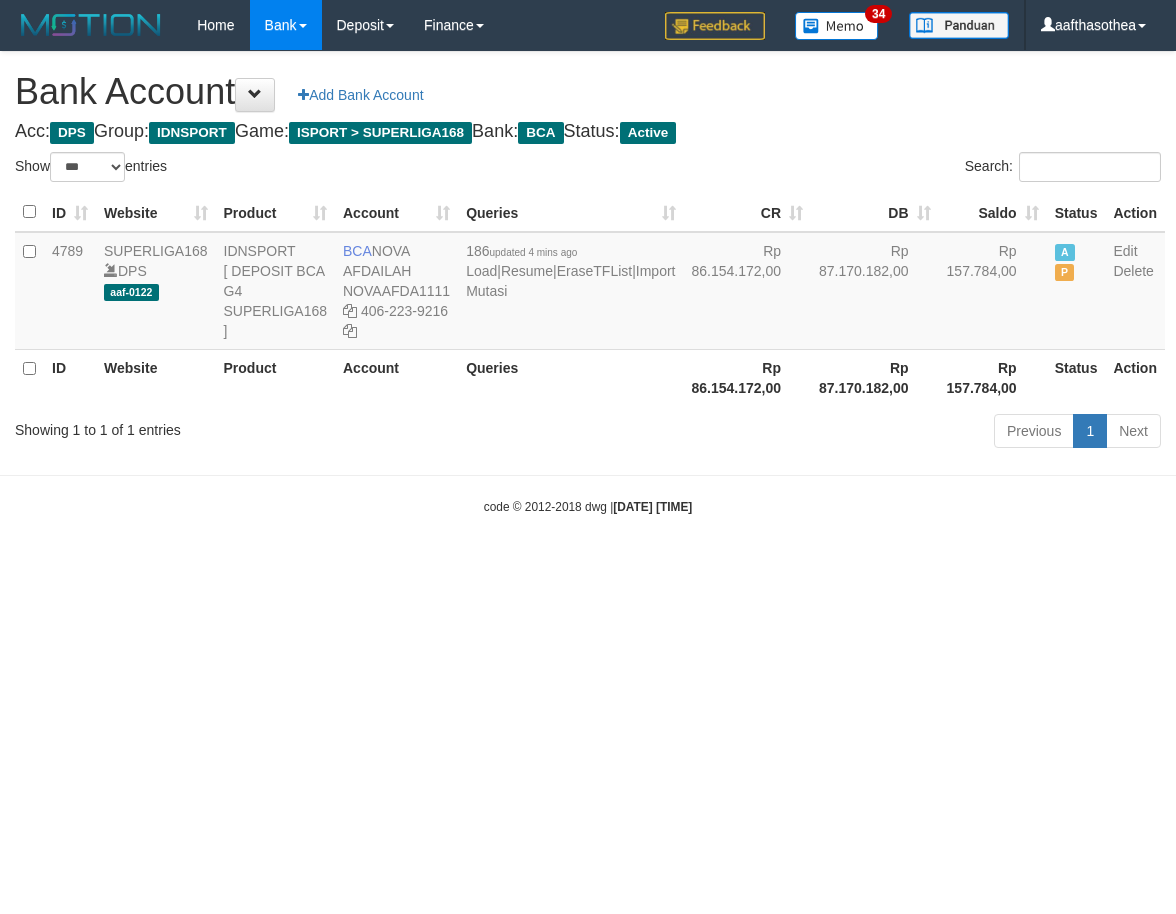 select on "***" 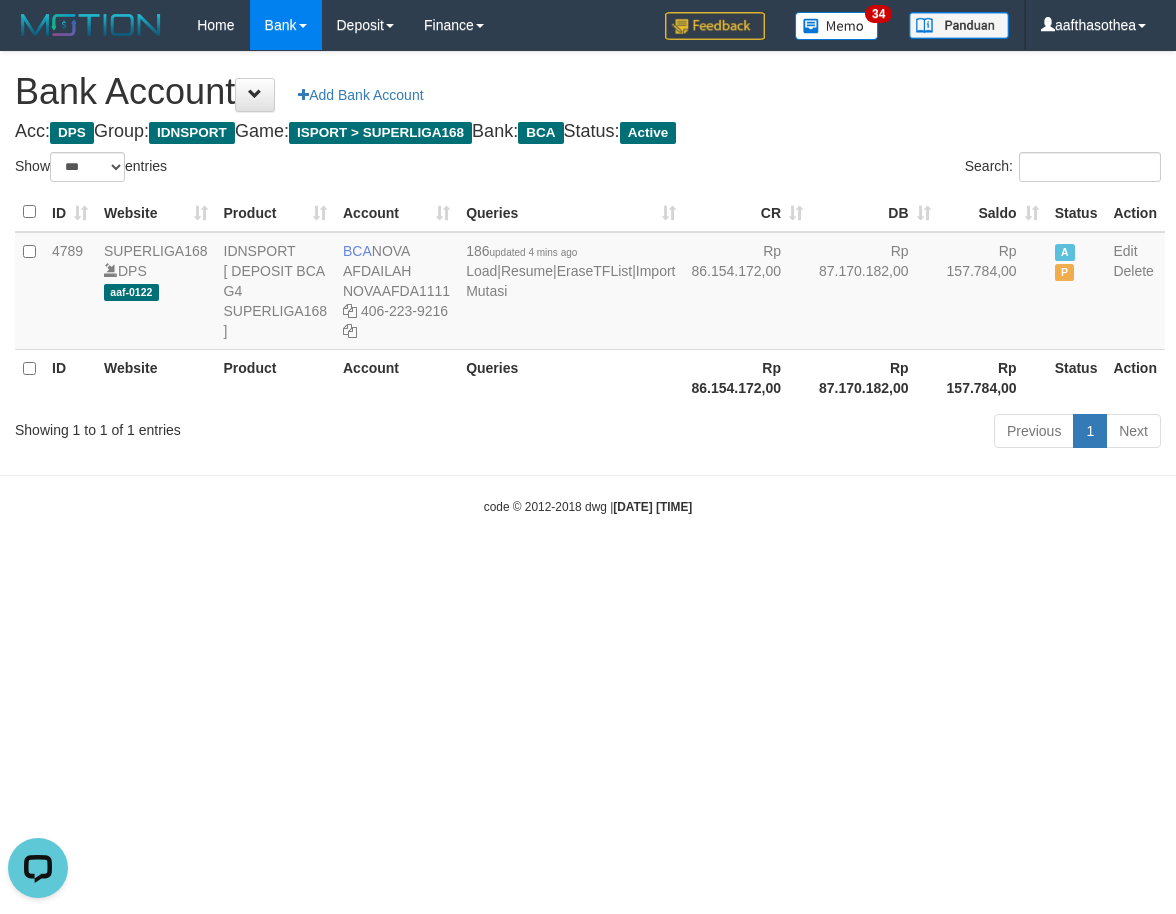 scroll, scrollTop: 0, scrollLeft: 0, axis: both 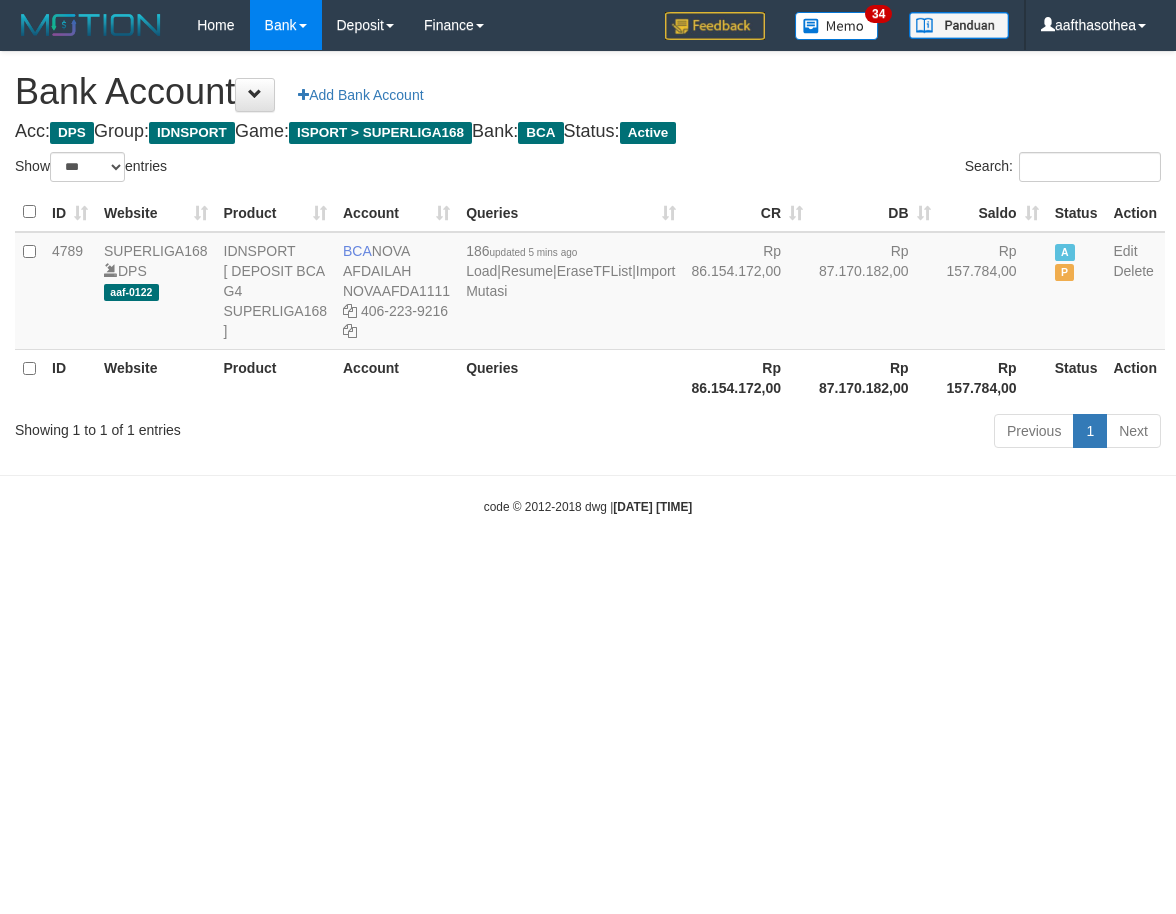 select on "***" 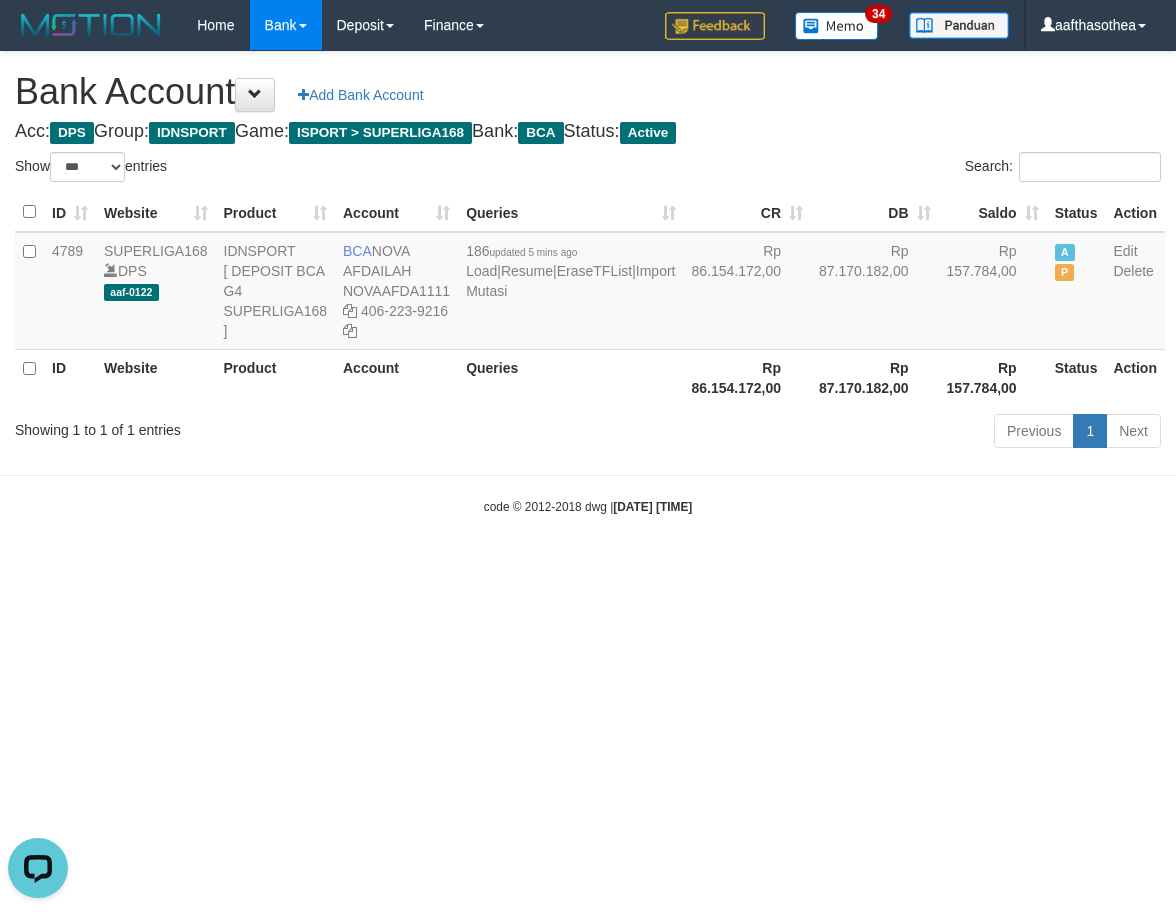 scroll, scrollTop: 0, scrollLeft: 0, axis: both 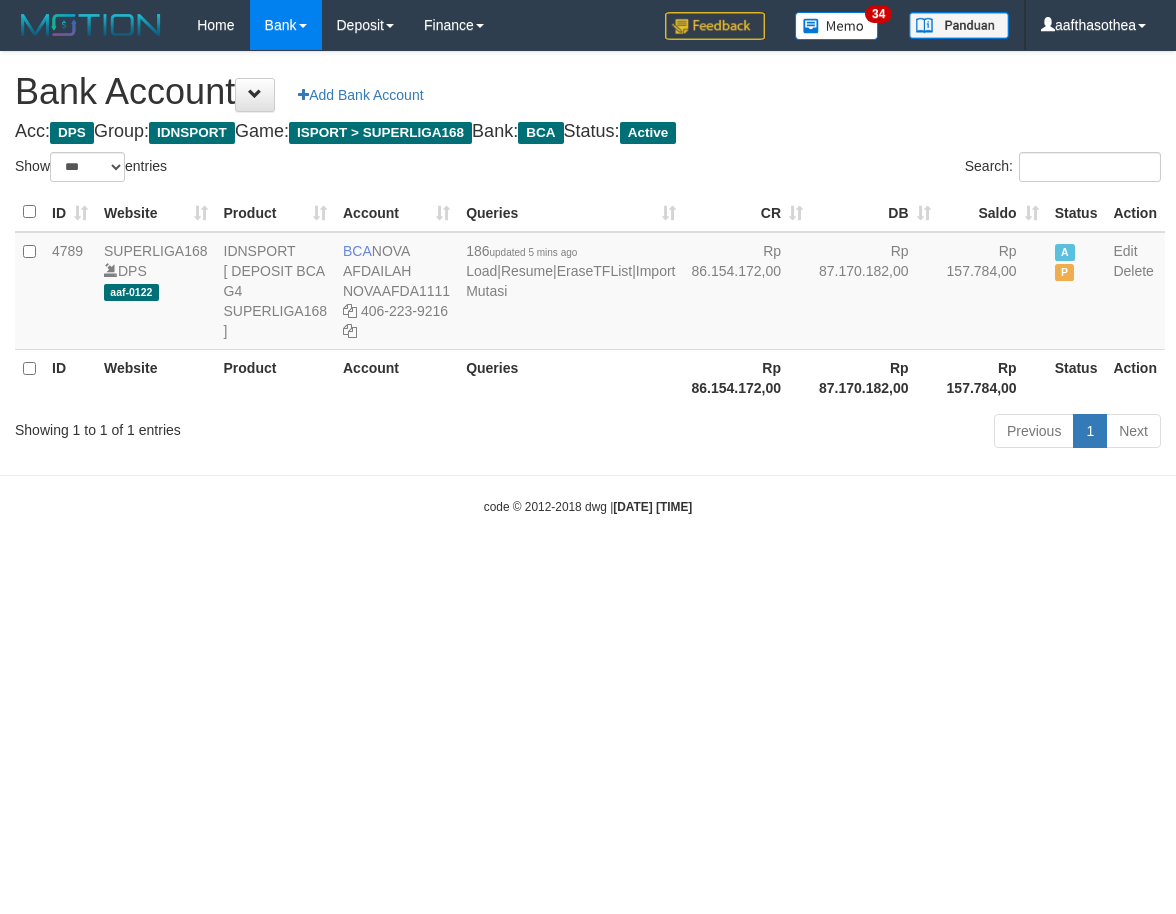 select on "***" 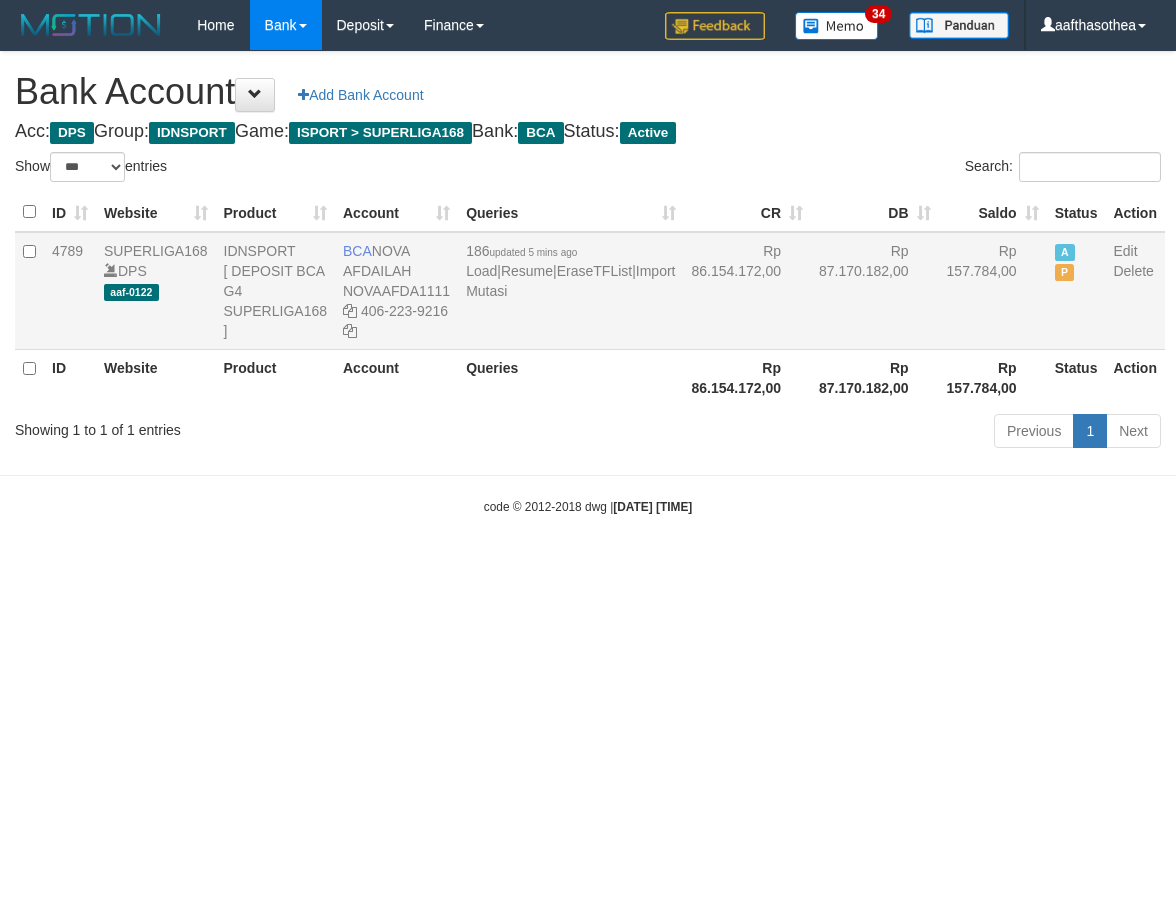 scroll, scrollTop: 0, scrollLeft: 0, axis: both 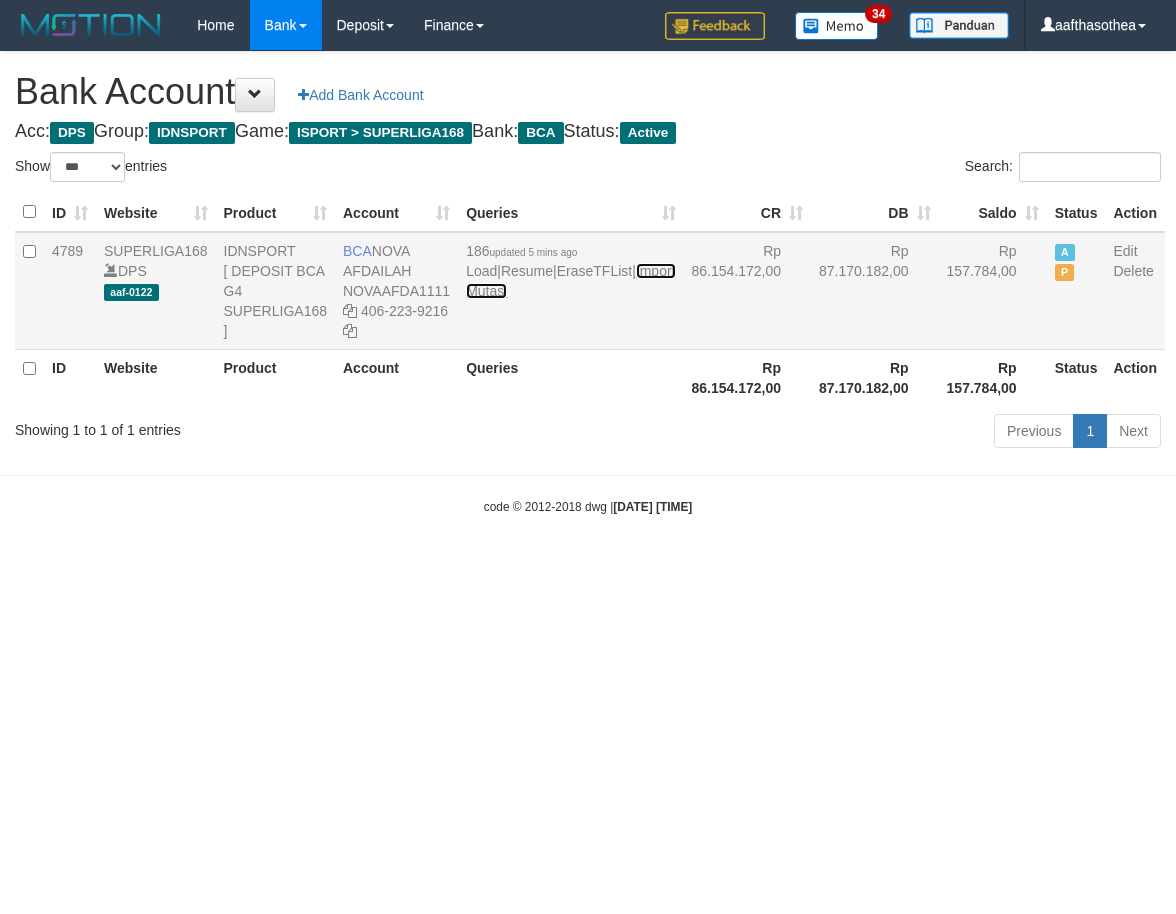 click on "Import Mutasi" at bounding box center [570, 281] 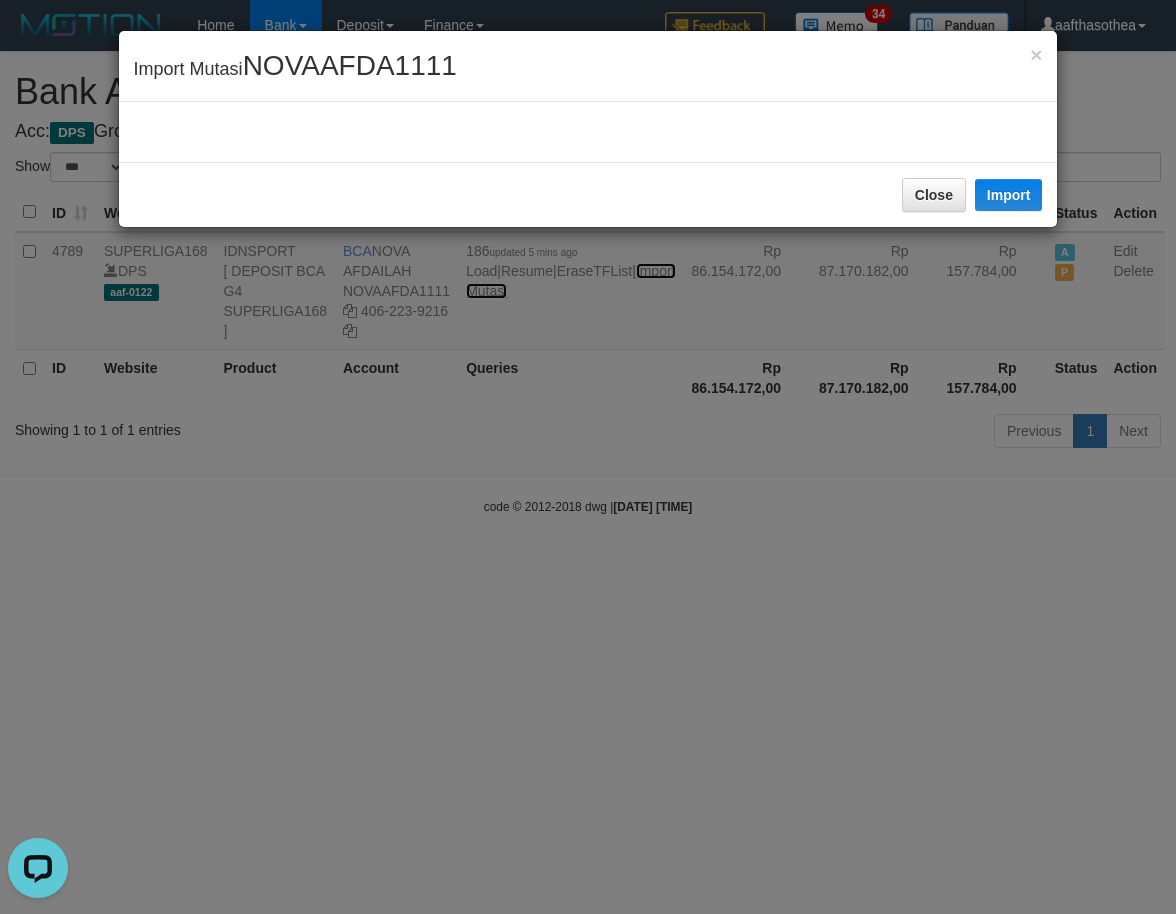 scroll, scrollTop: 0, scrollLeft: 0, axis: both 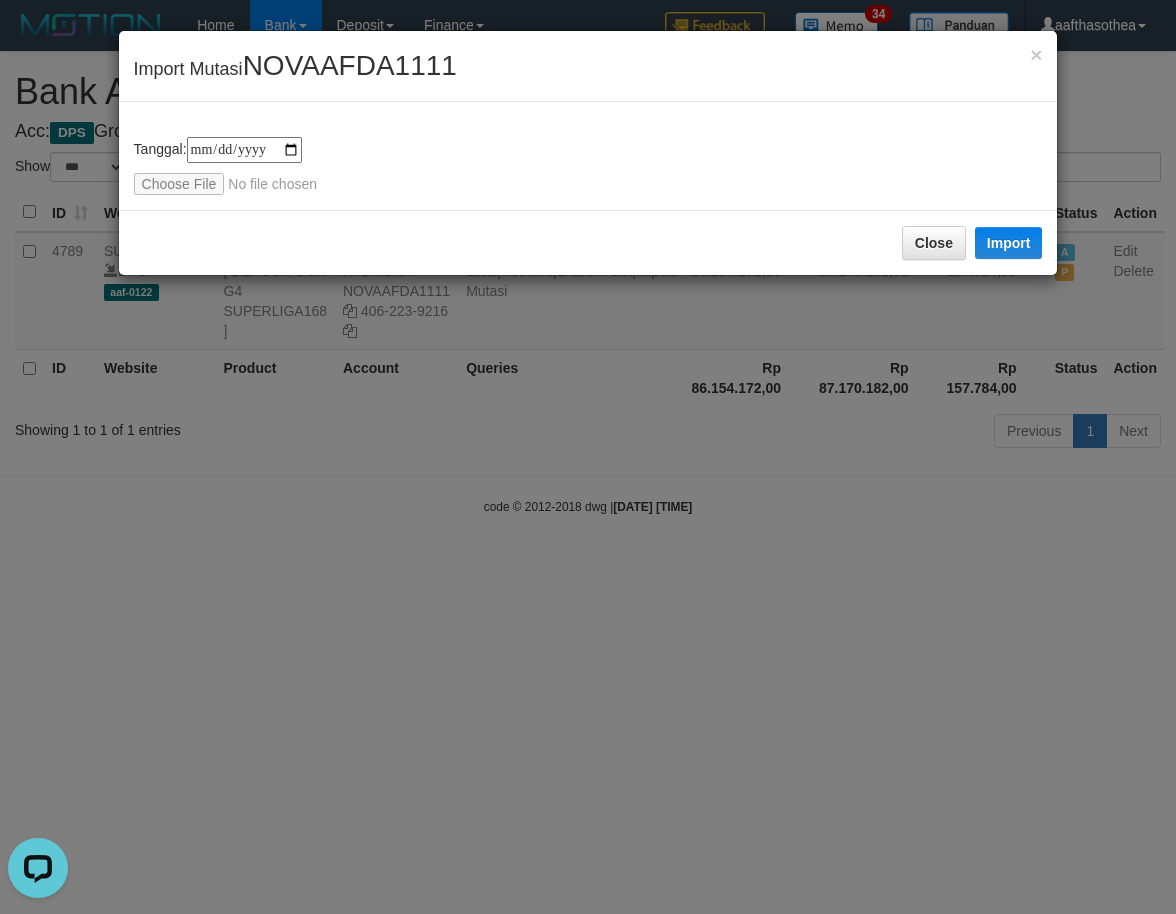 type on "**********" 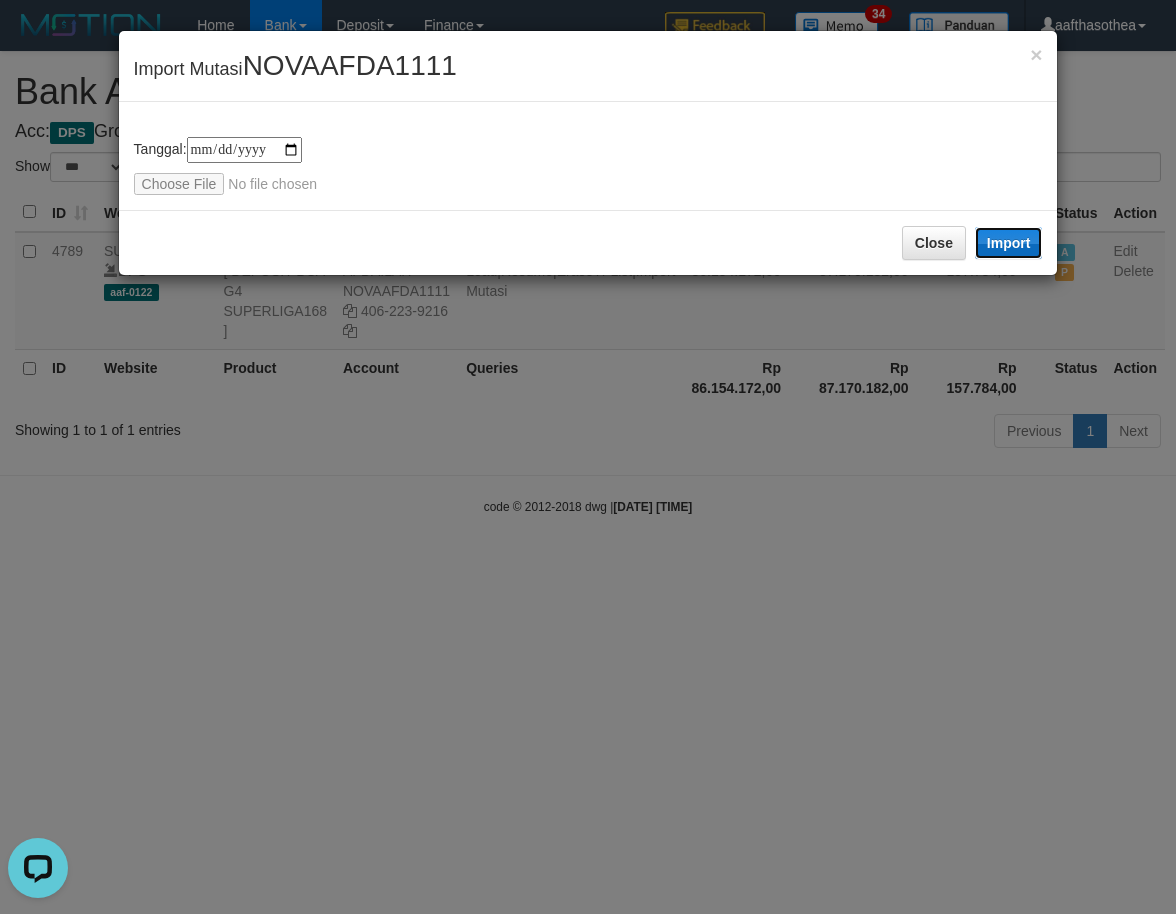 click on "Import" at bounding box center (1009, 243) 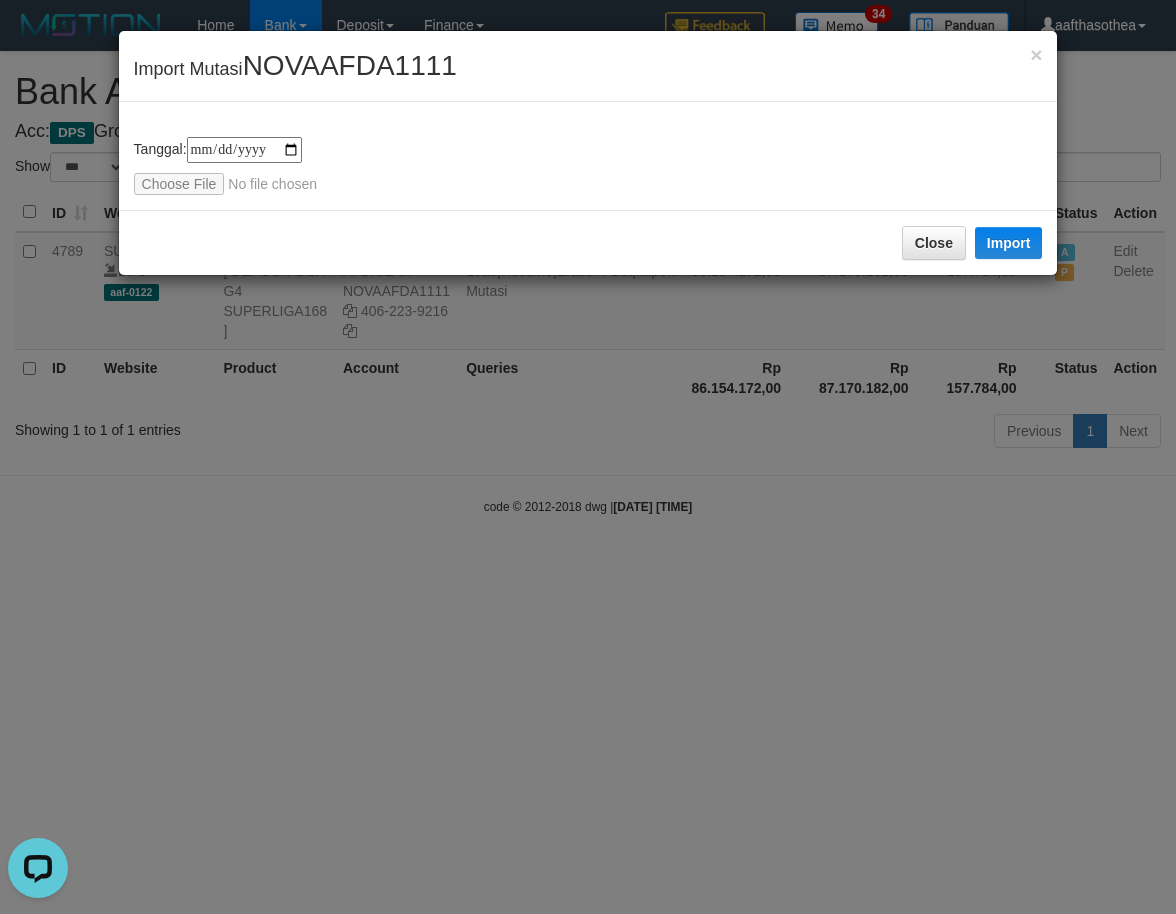 drag, startPoint x: 479, startPoint y: 742, endPoint x: 524, endPoint y: 732, distance: 46.09772 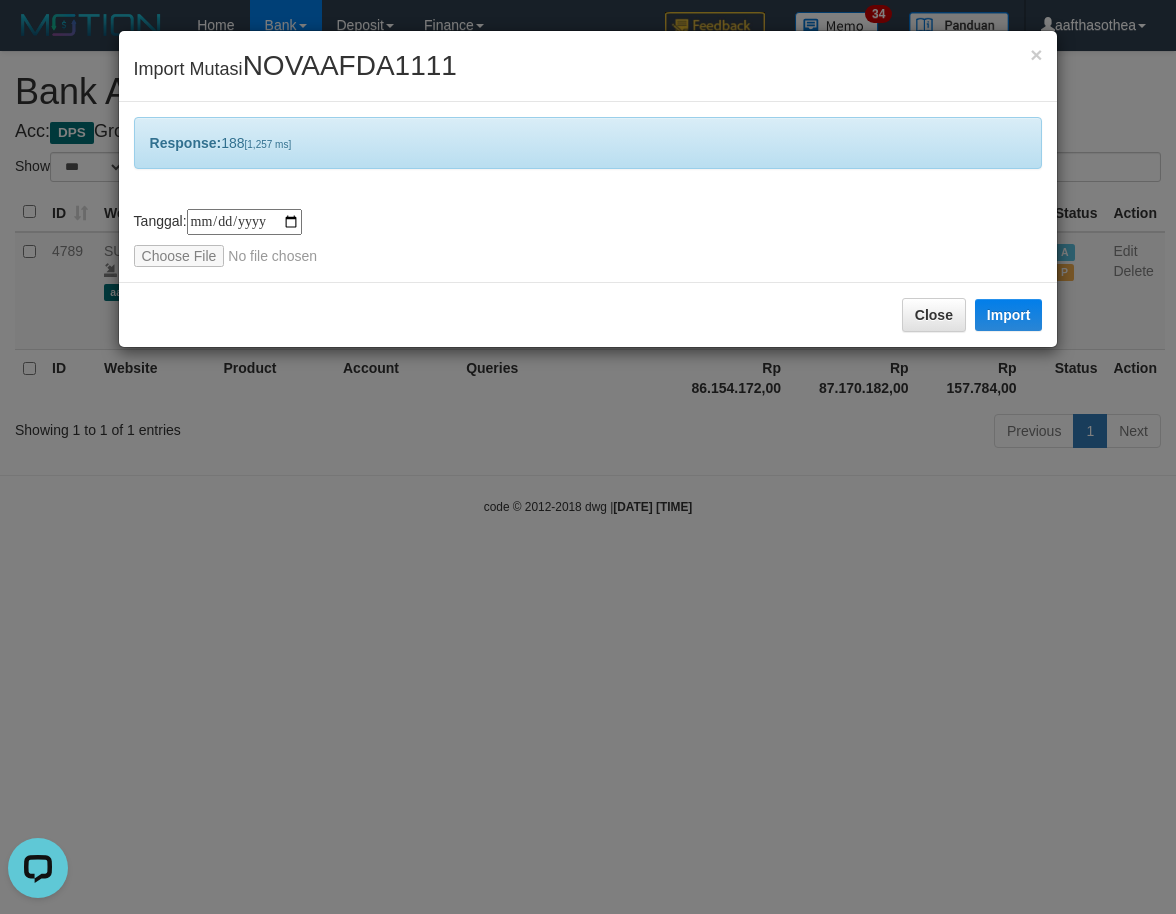 click on "**********" at bounding box center (588, 457) 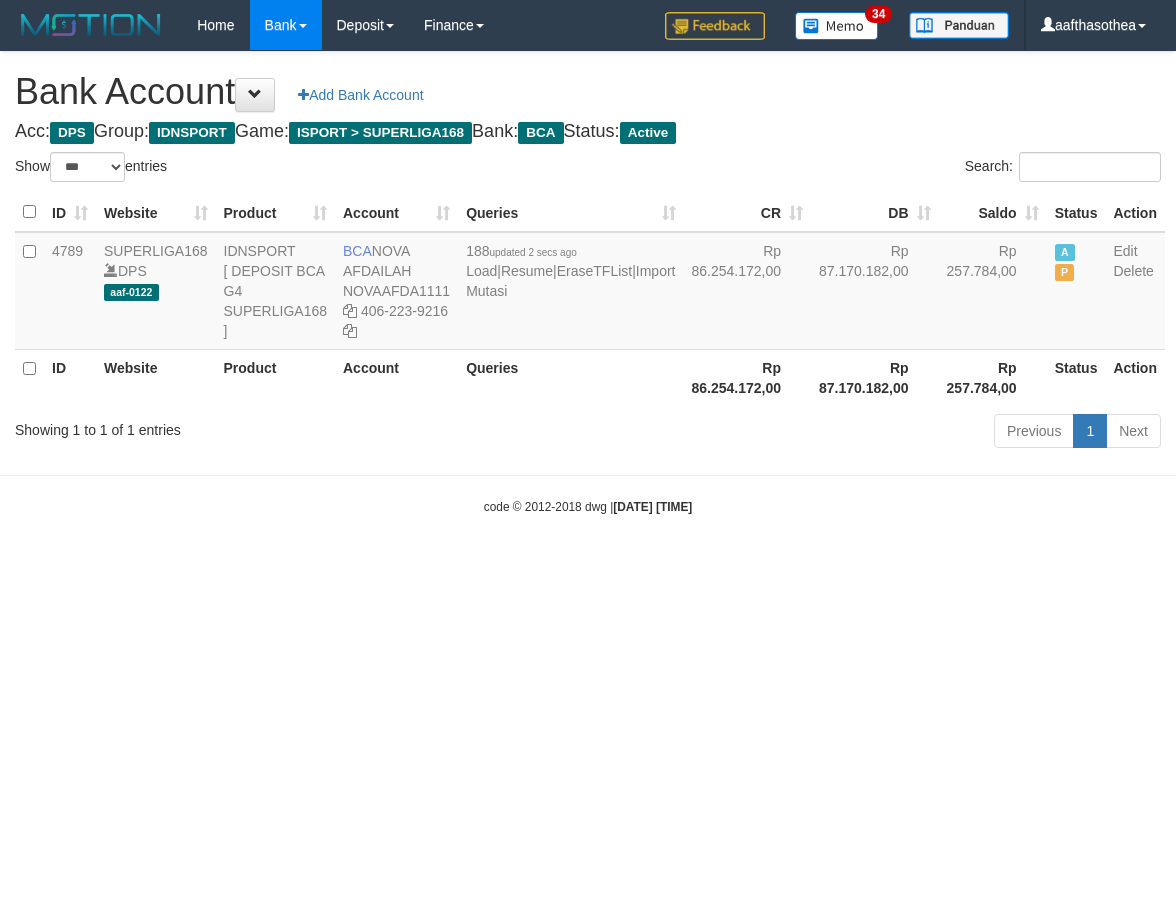 select on "***" 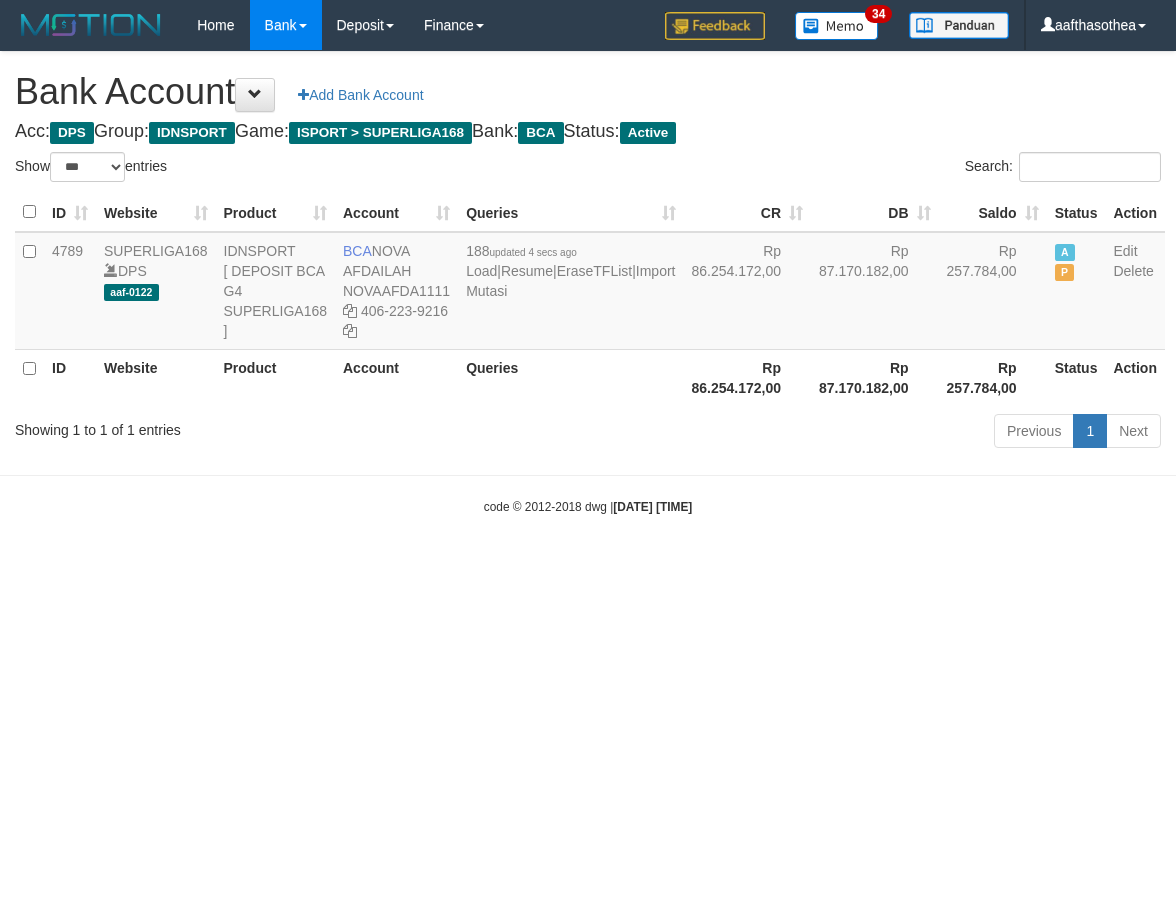 select on "***" 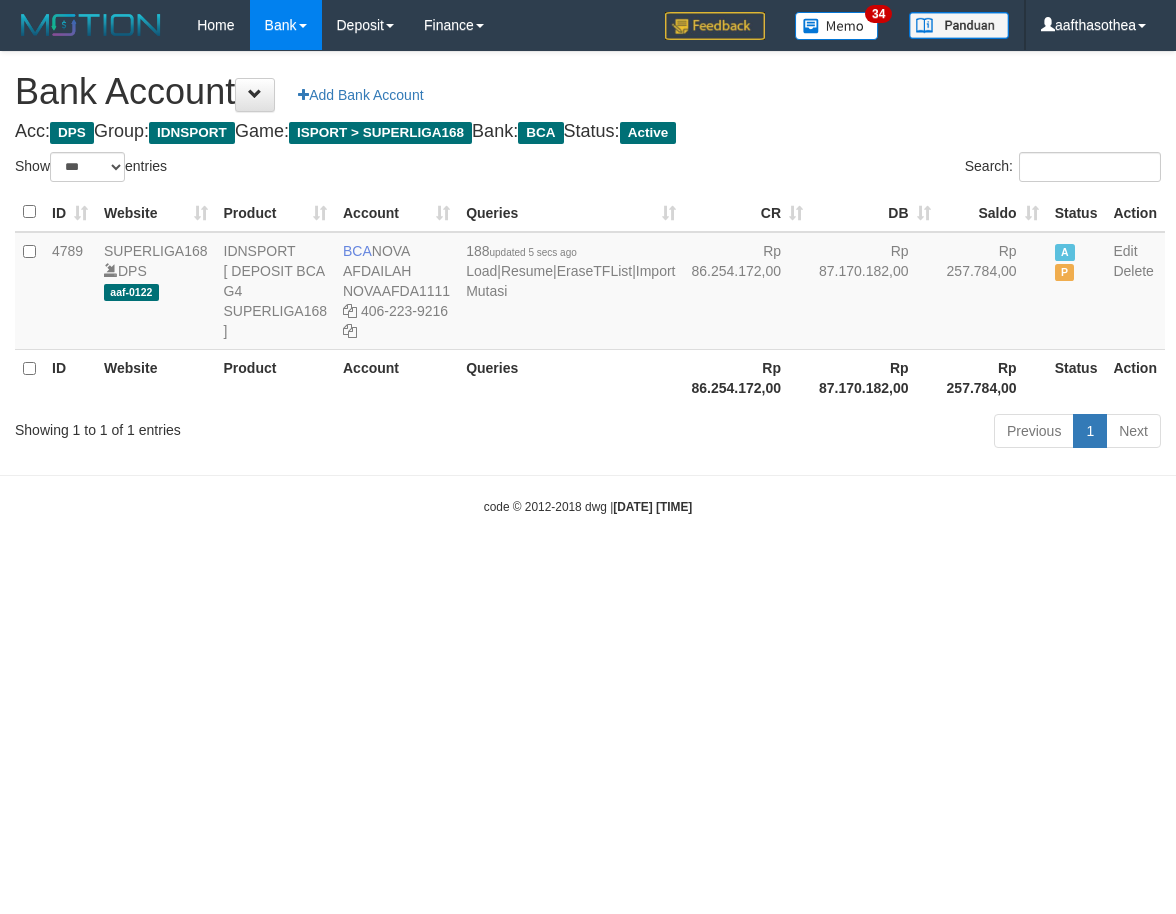 select on "***" 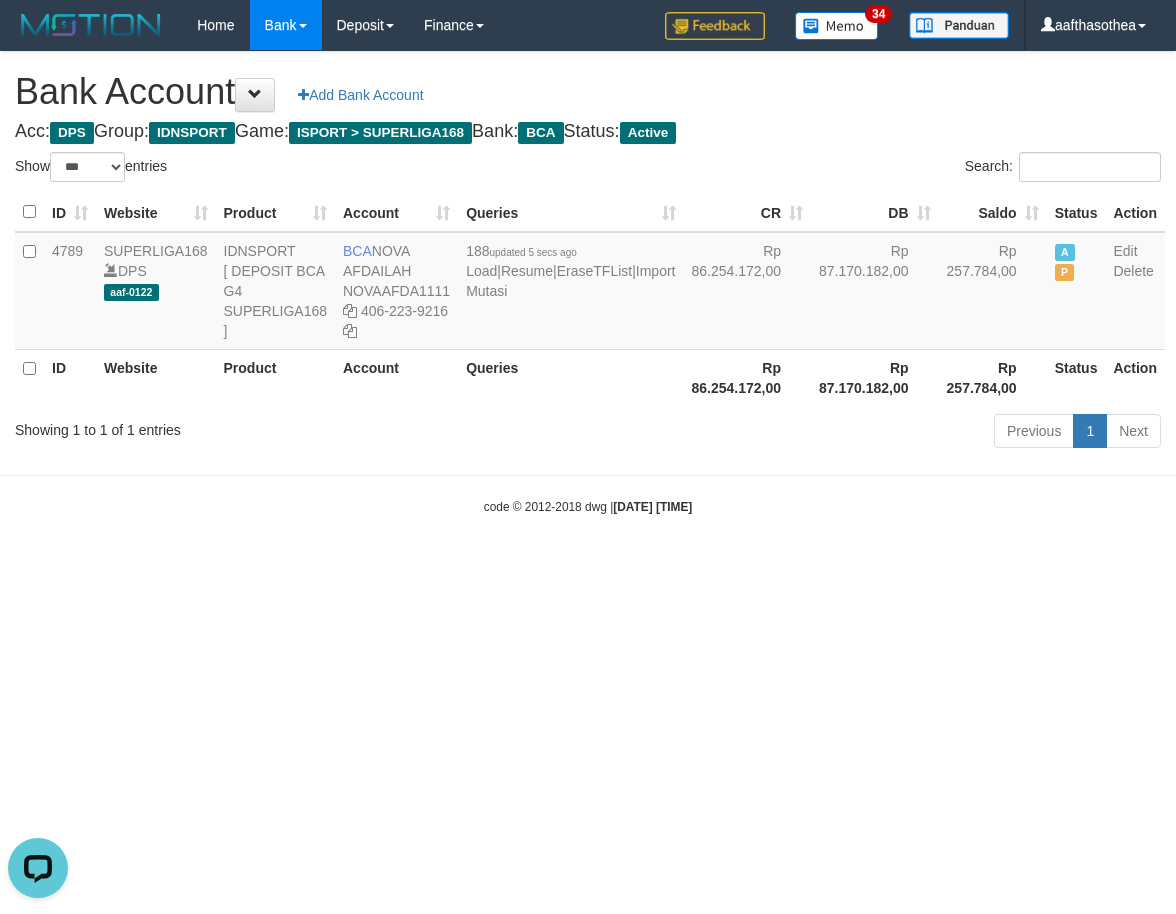 scroll, scrollTop: 0, scrollLeft: 0, axis: both 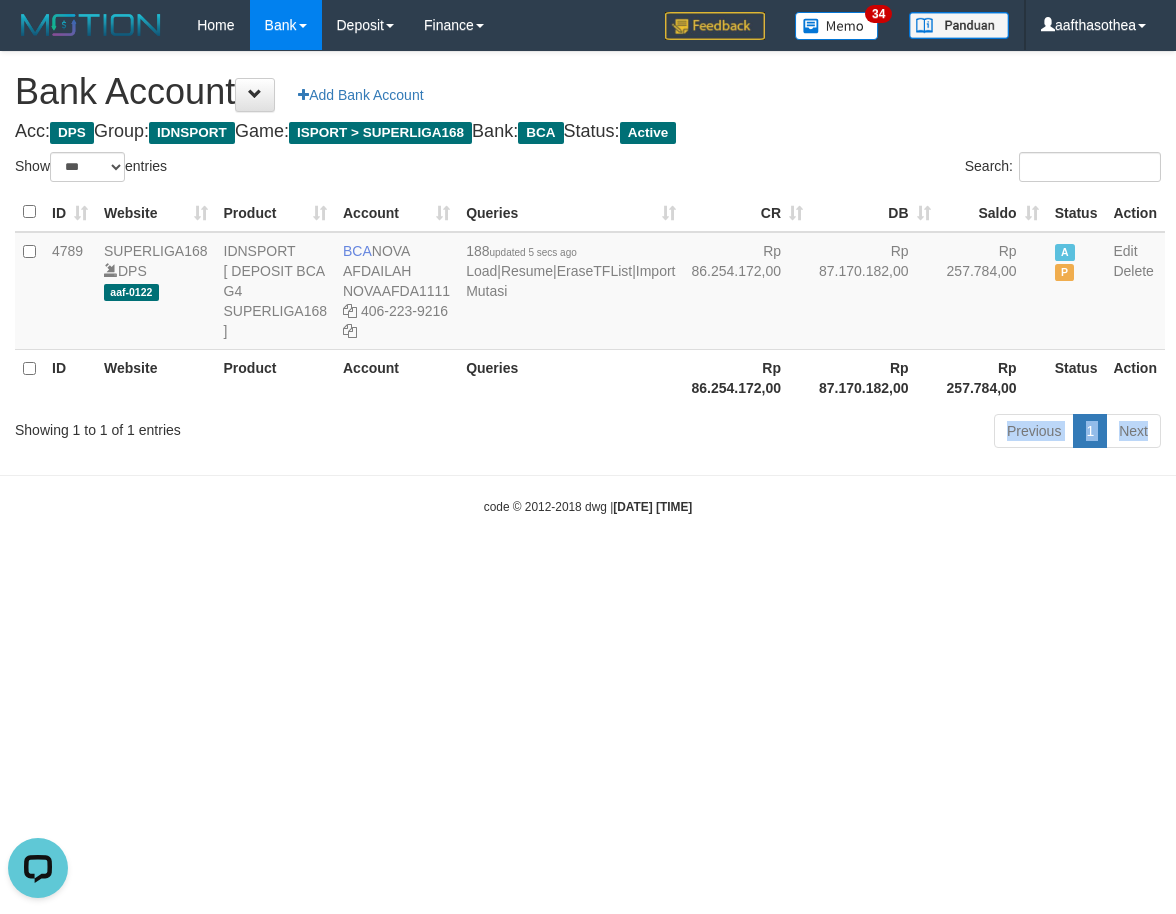 drag, startPoint x: 937, startPoint y: 491, endPoint x: 911, endPoint y: 505, distance: 29.529646 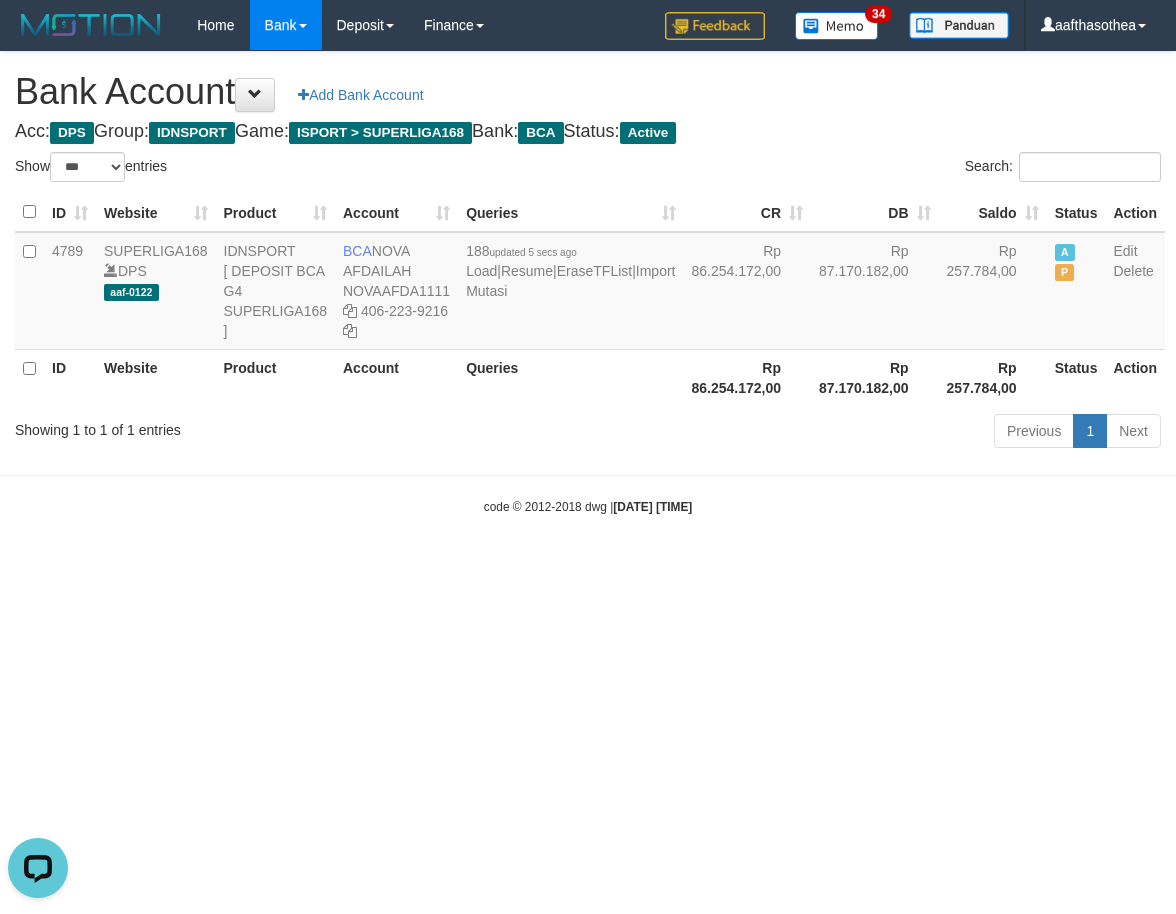drag, startPoint x: 426, startPoint y: 460, endPoint x: 445, endPoint y: 449, distance: 21.954498 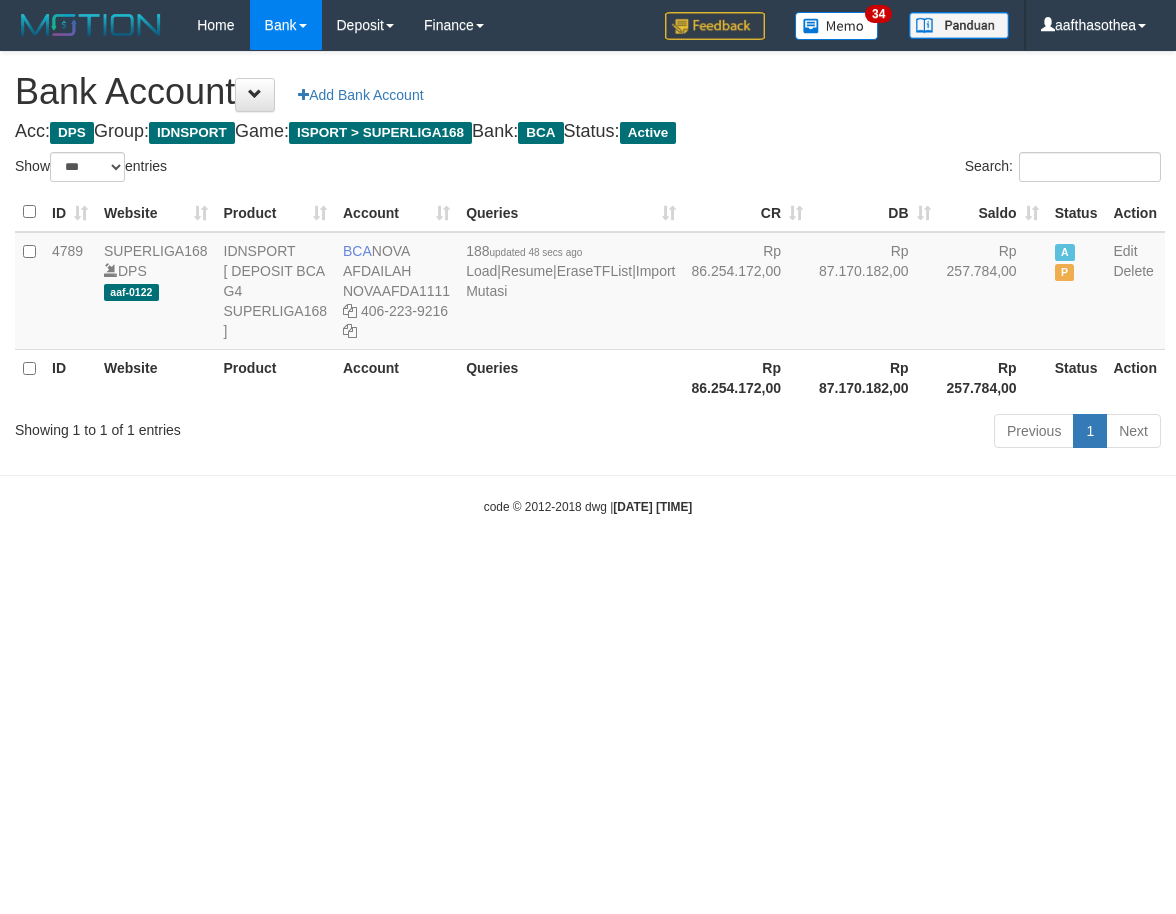 select on "***" 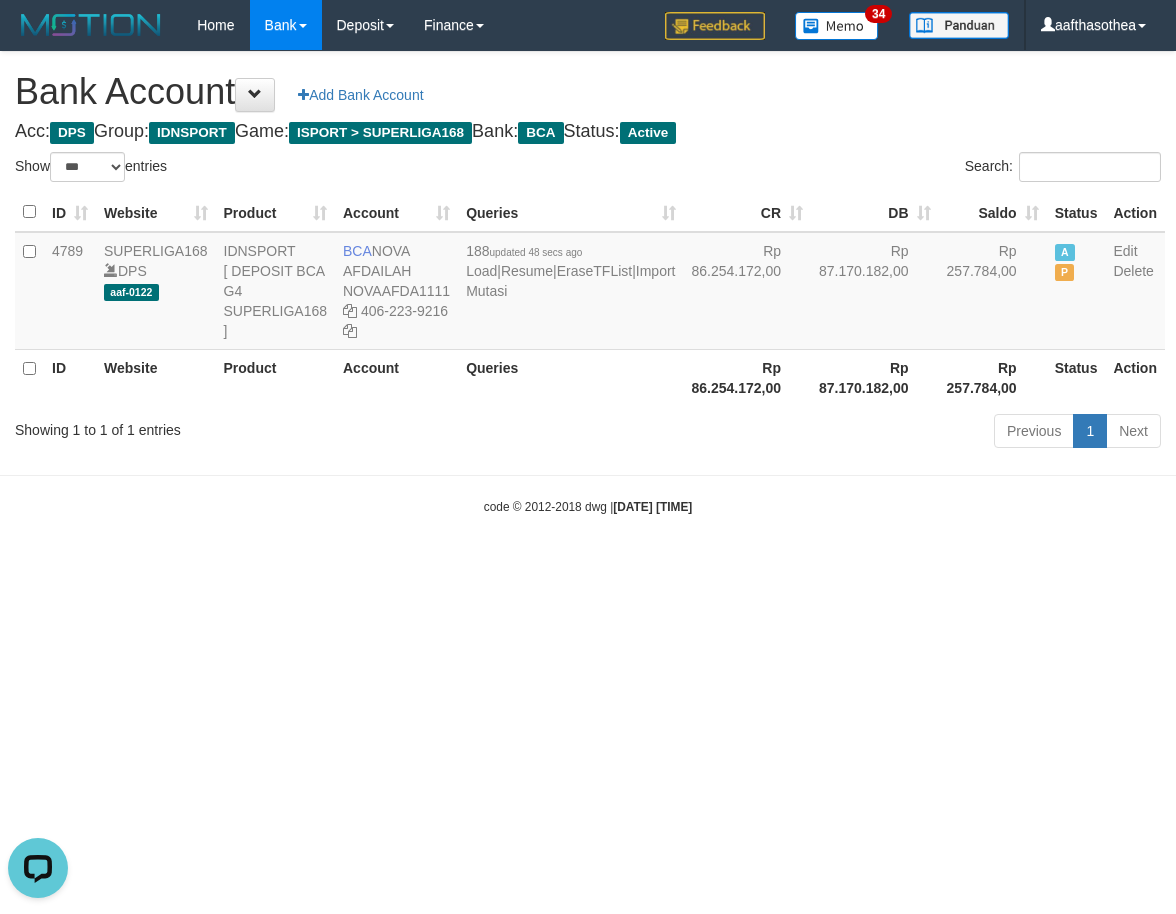 scroll, scrollTop: 0, scrollLeft: 0, axis: both 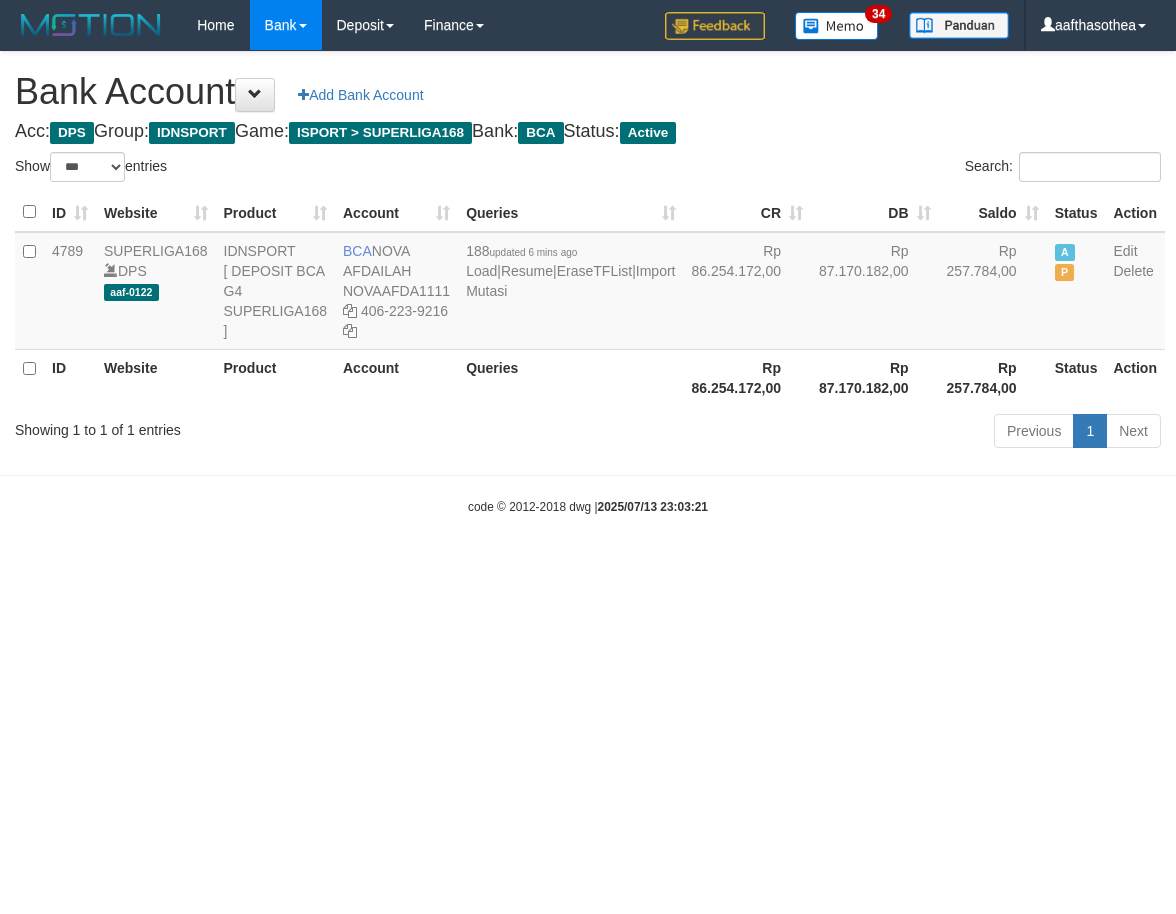 select on "***" 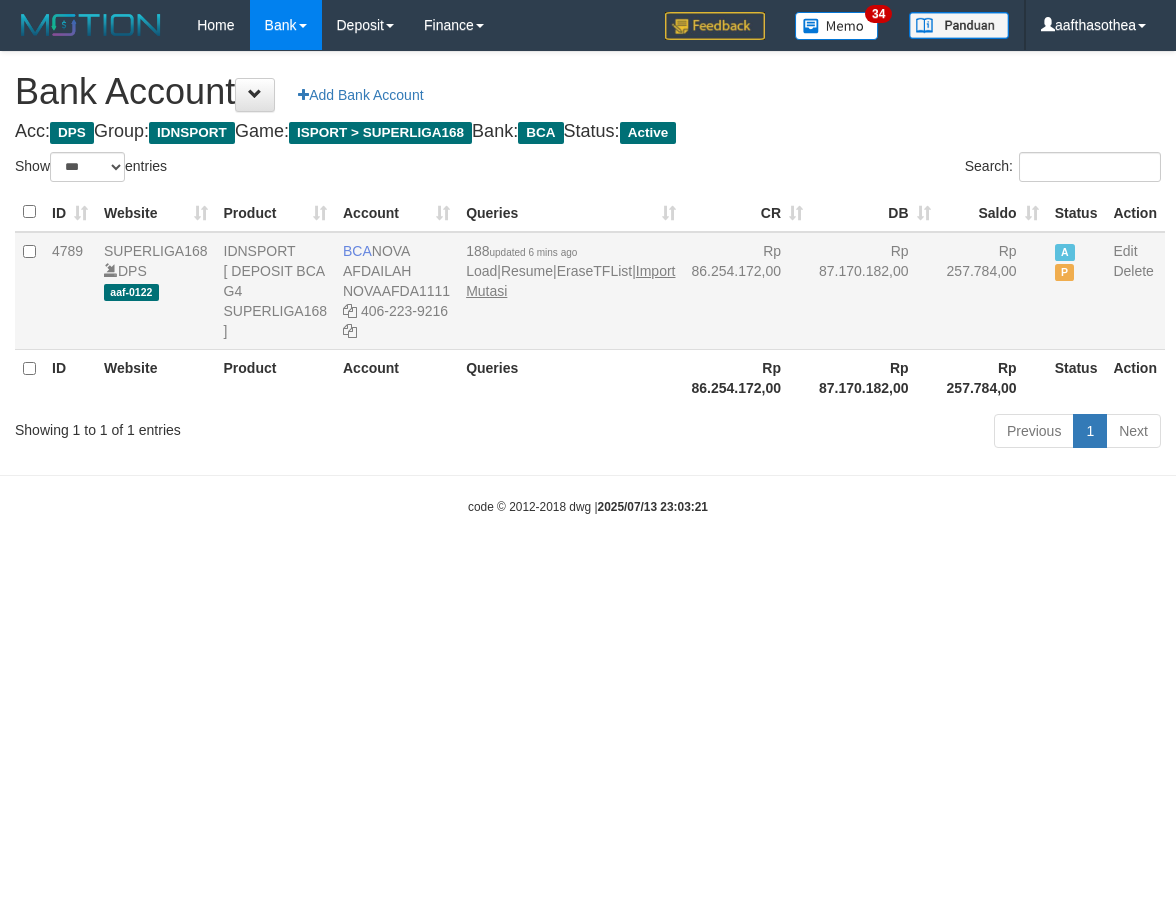 scroll, scrollTop: 0, scrollLeft: 0, axis: both 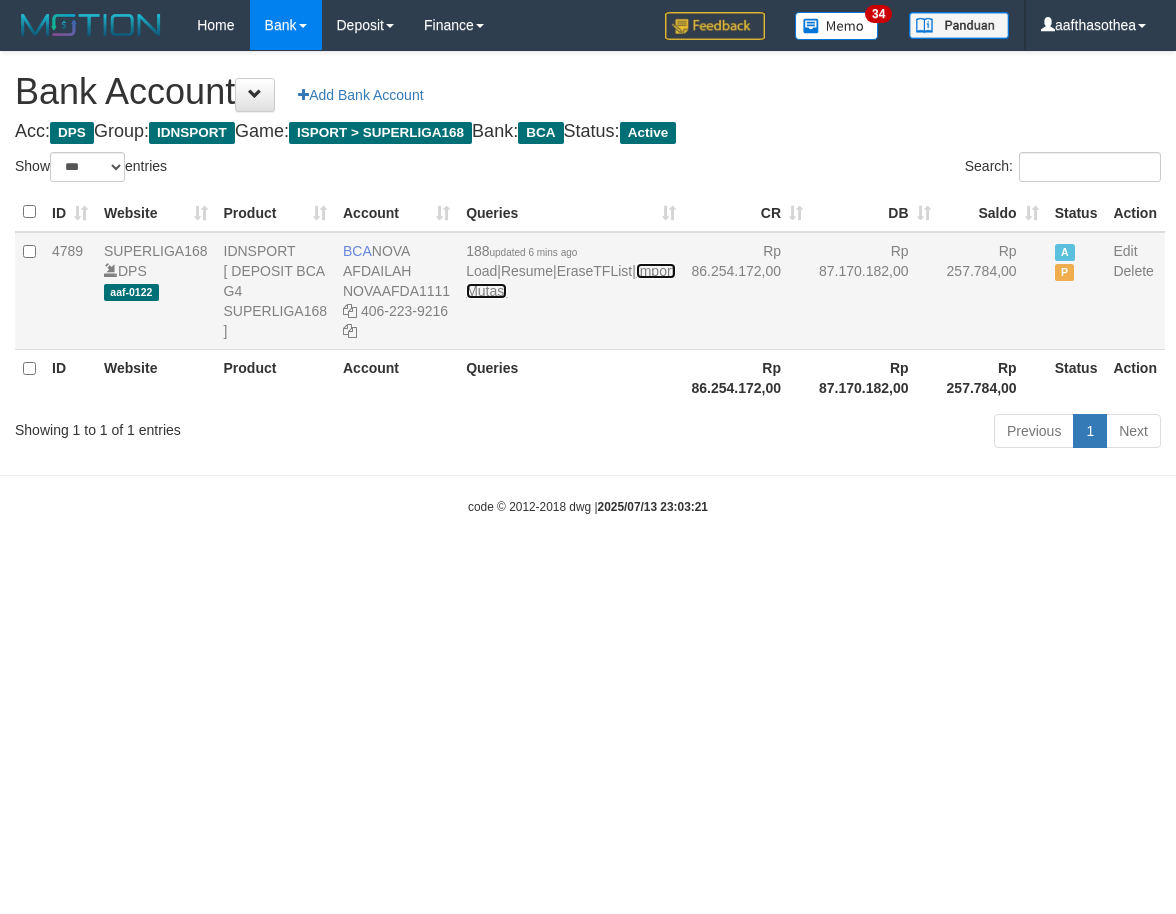 click on "Import Mutasi" at bounding box center (570, 281) 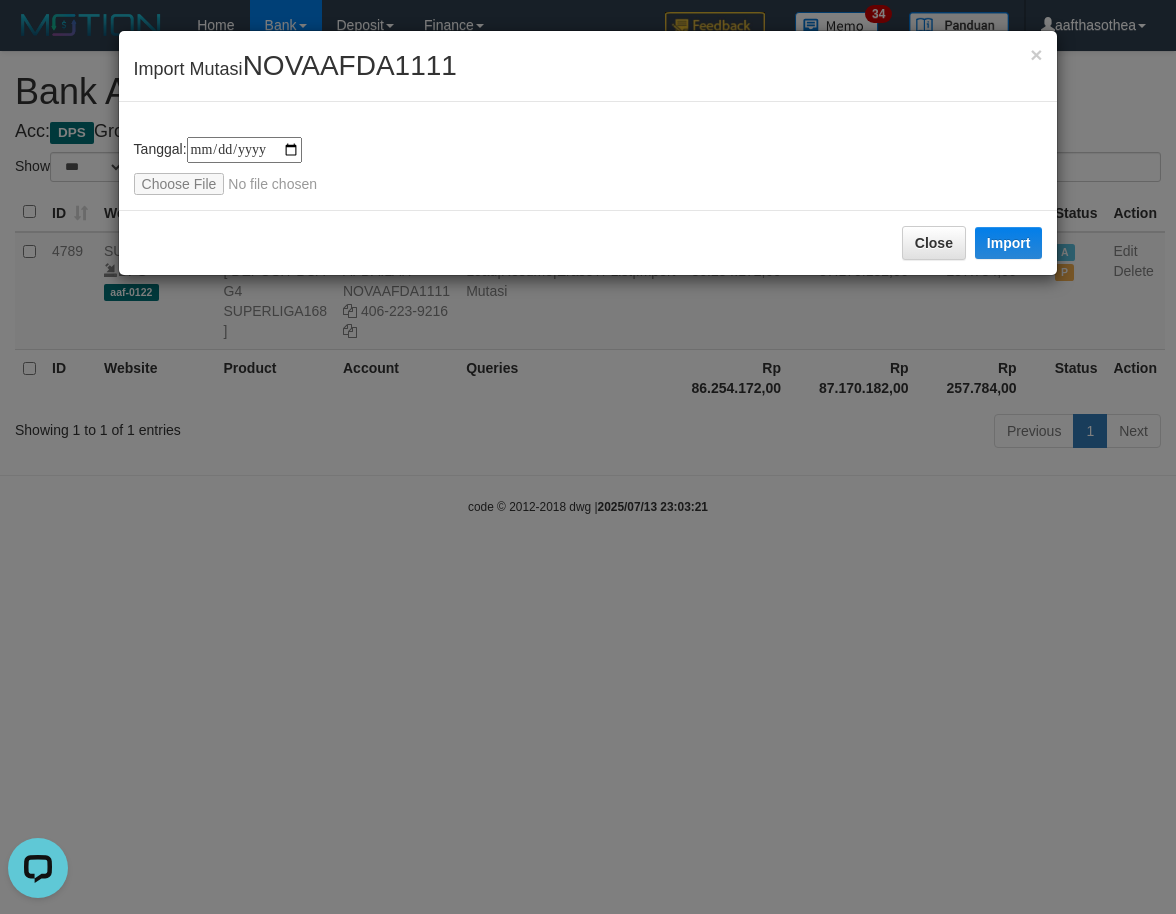scroll, scrollTop: 0, scrollLeft: 0, axis: both 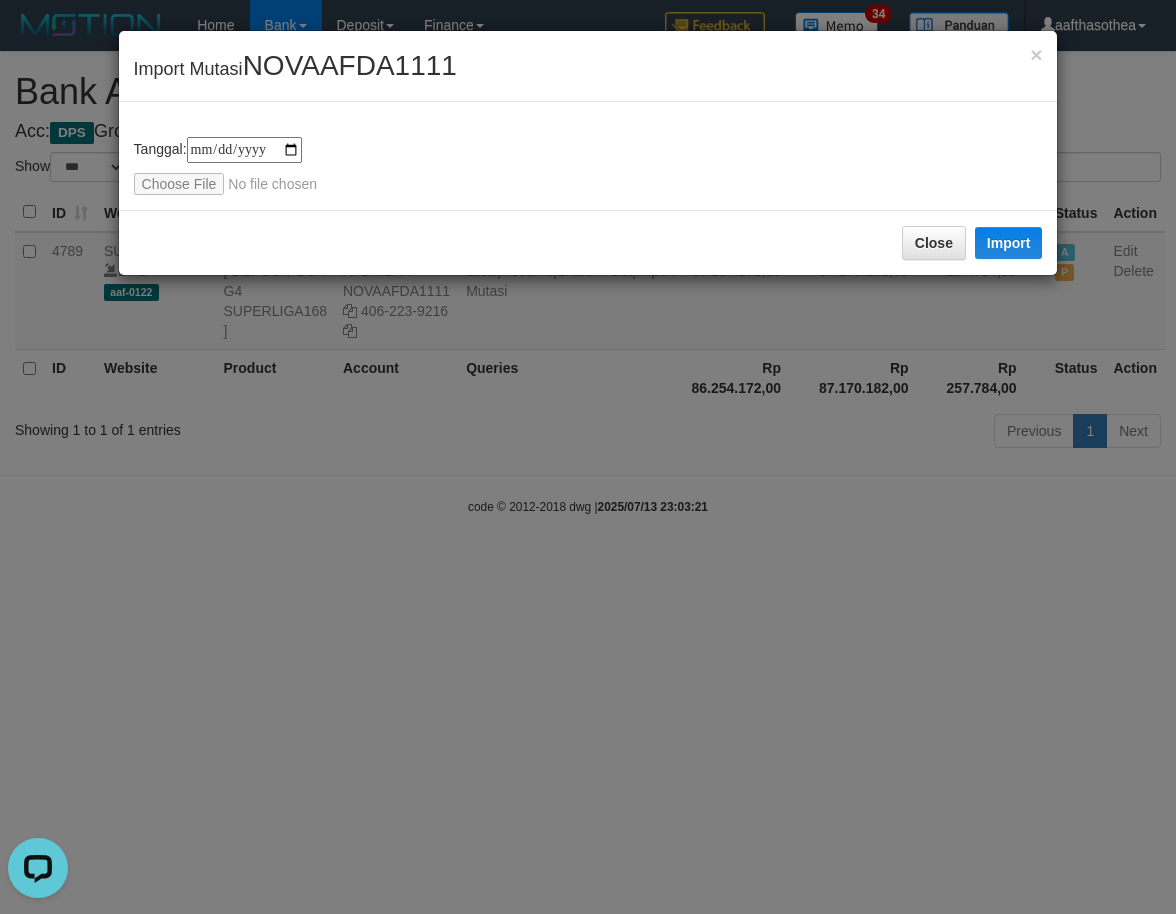 type on "**********" 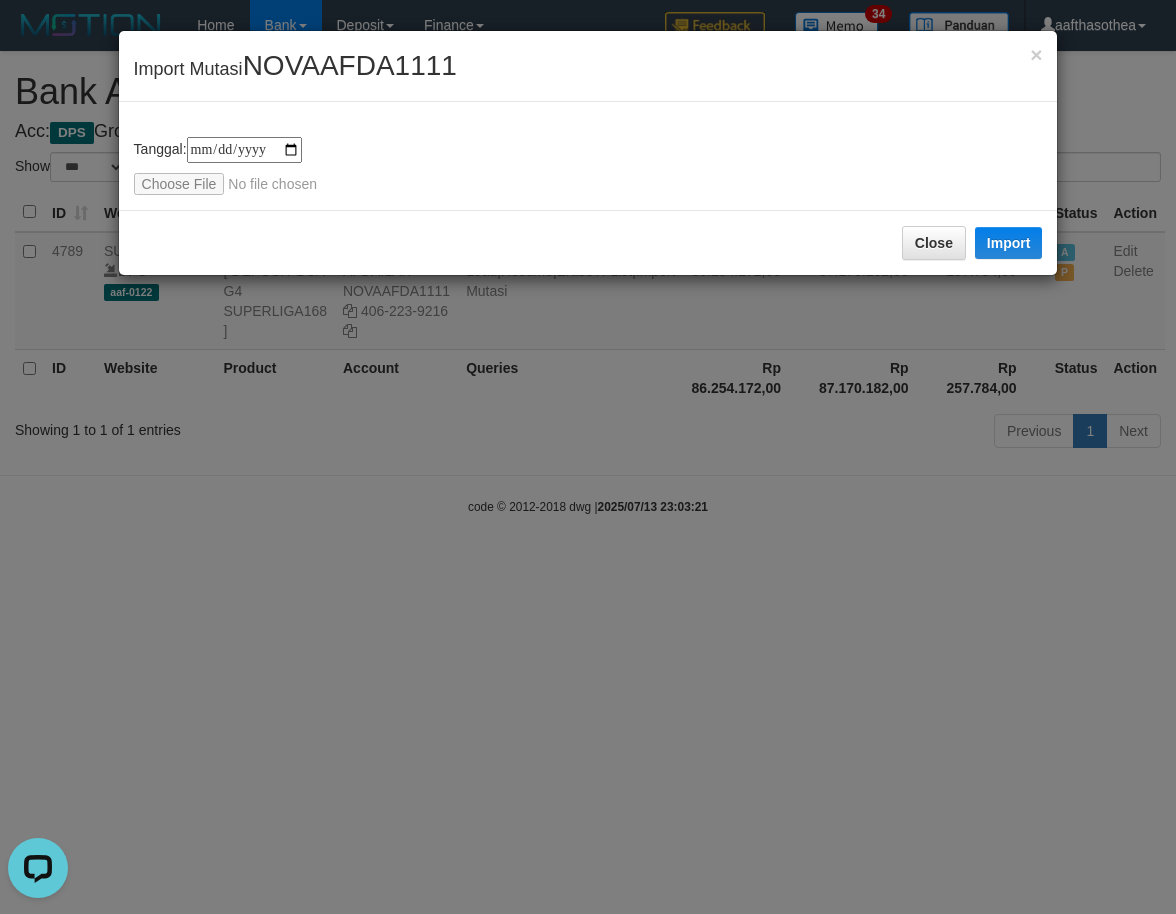 click on "**********" at bounding box center [588, 166] 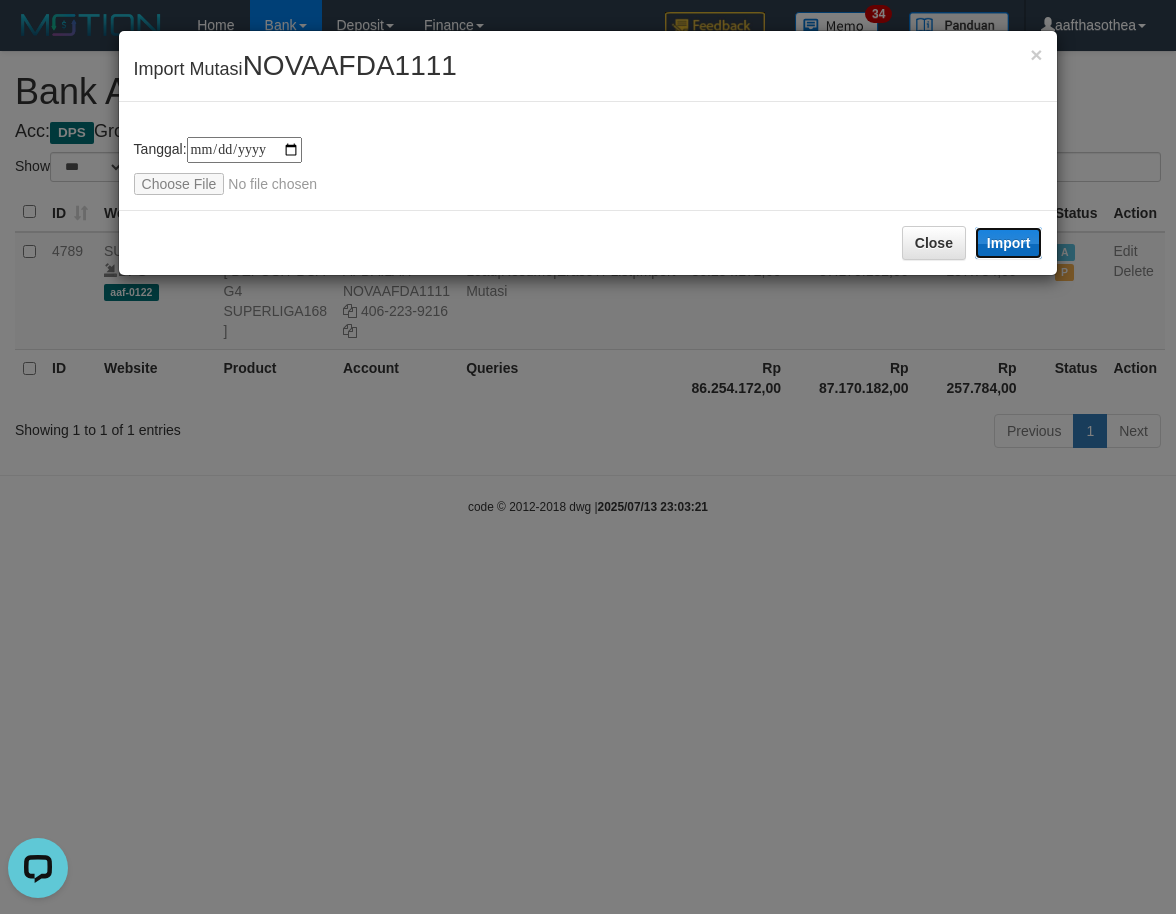click on "Import" at bounding box center (1009, 243) 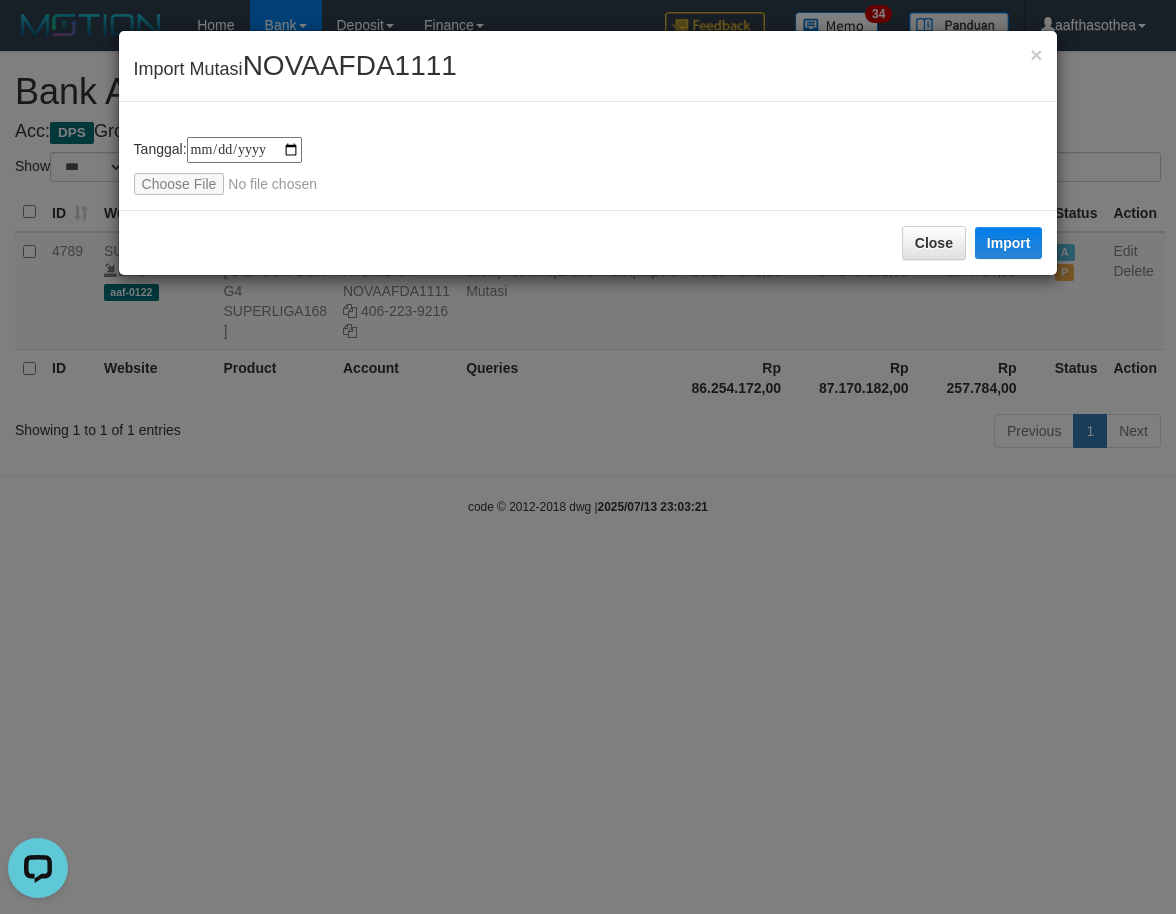 click on "**********" at bounding box center (588, 457) 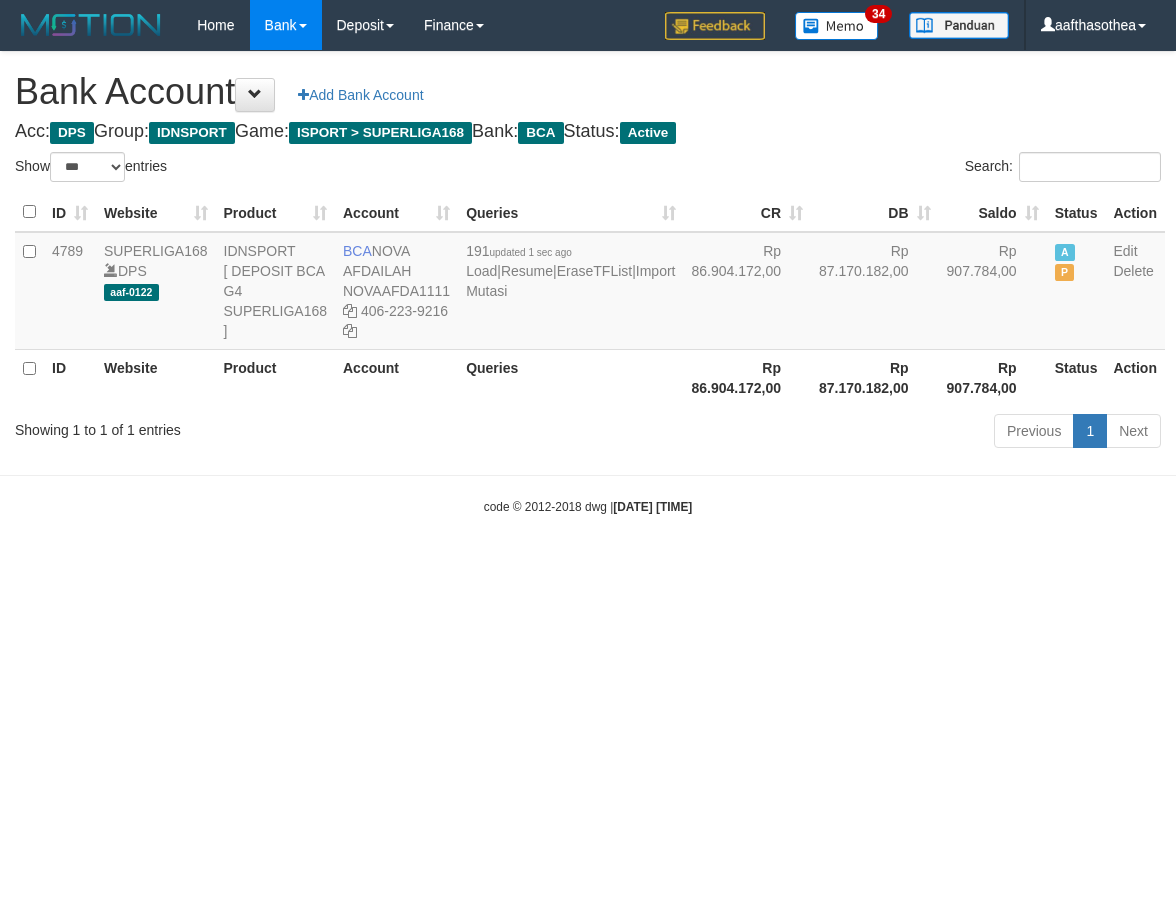 select on "***" 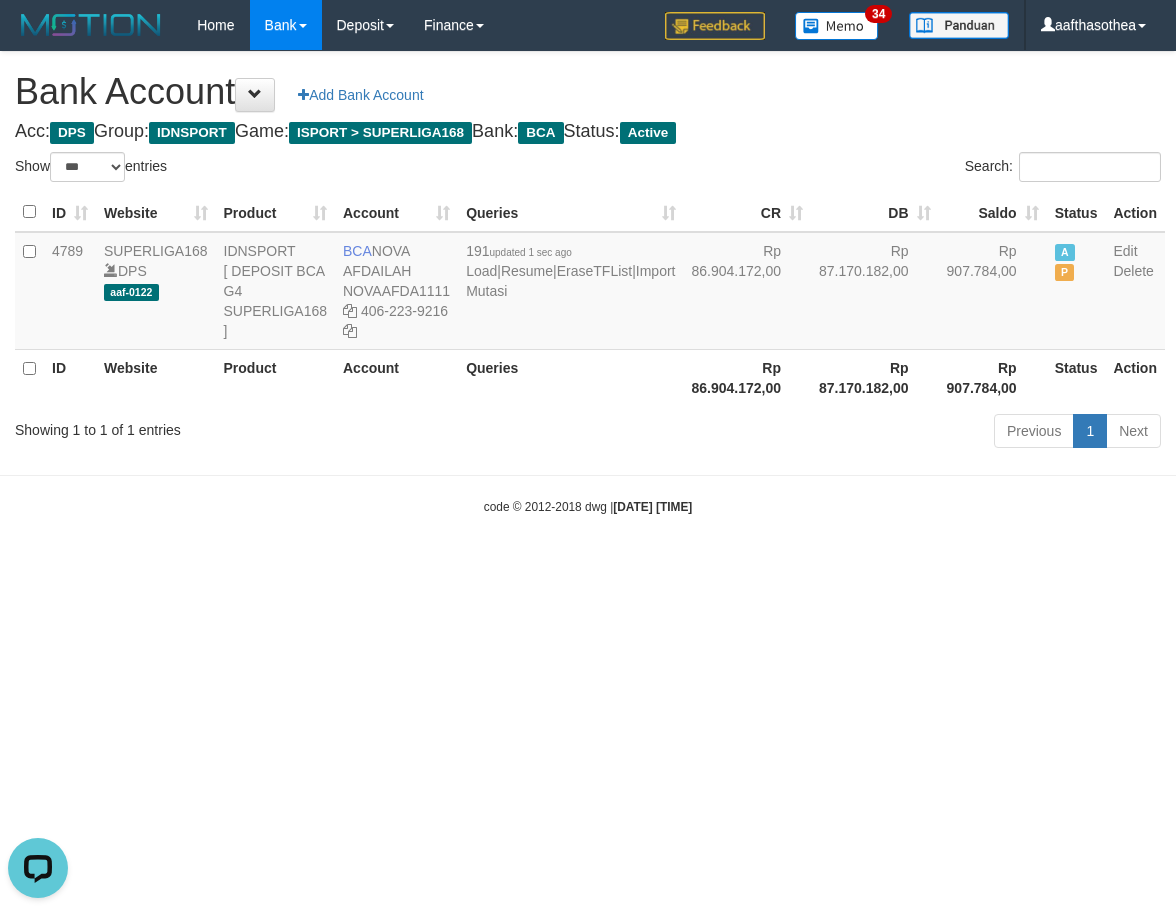 scroll, scrollTop: 0, scrollLeft: 0, axis: both 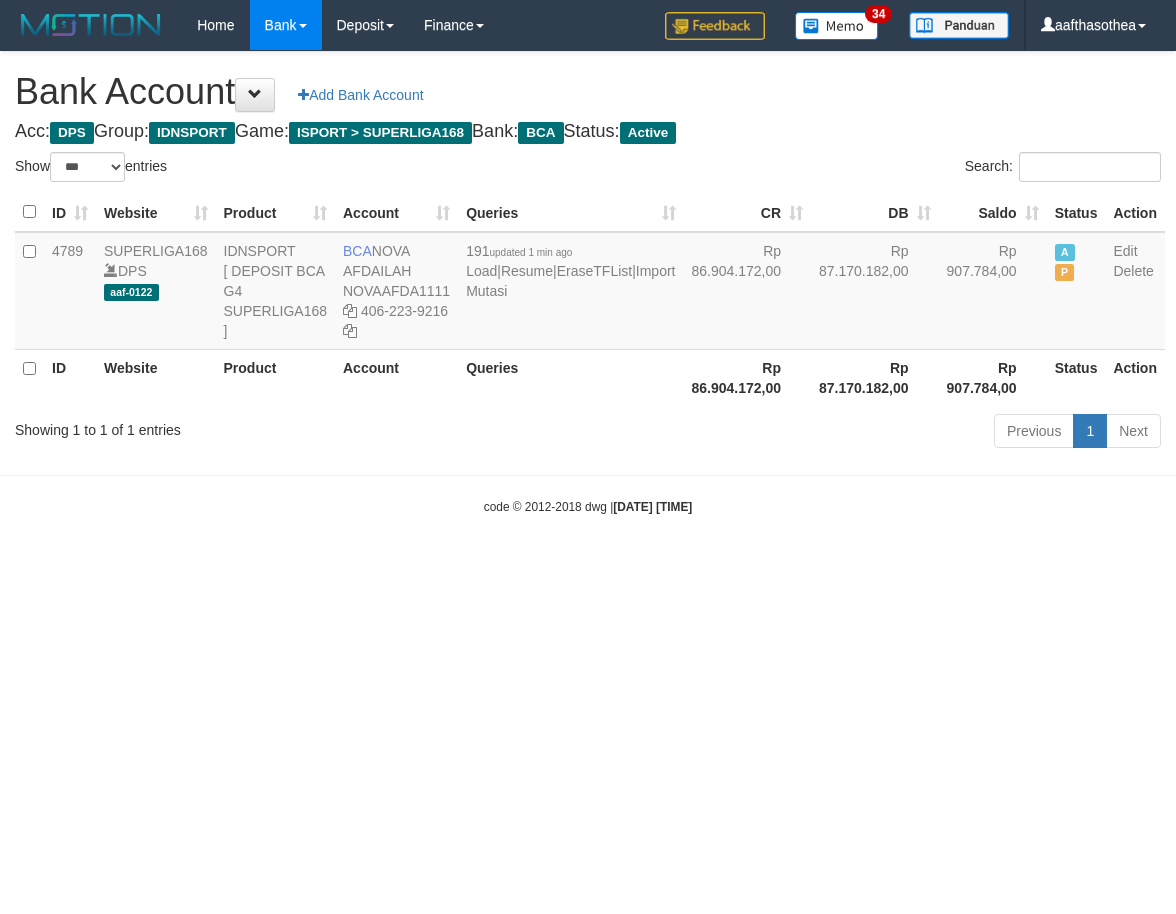 select on "***" 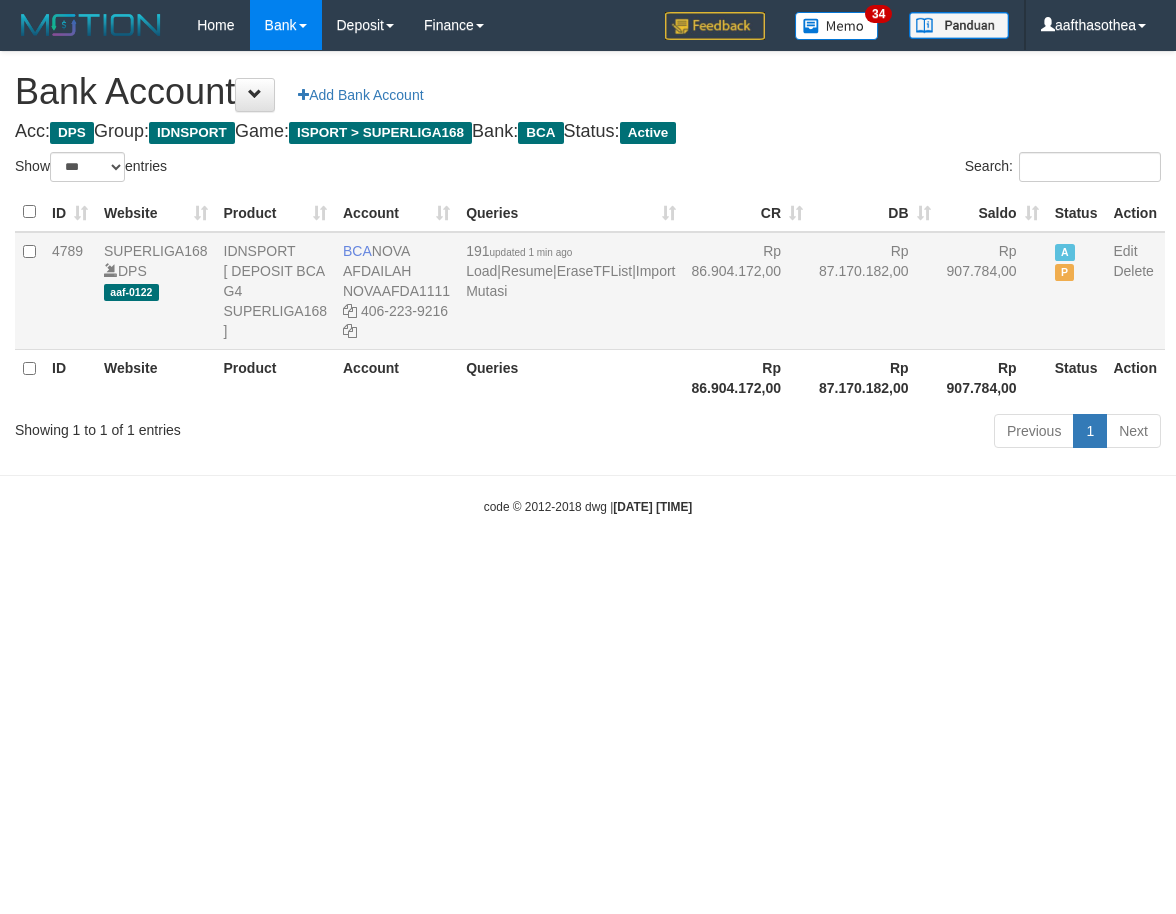 scroll, scrollTop: 0, scrollLeft: 0, axis: both 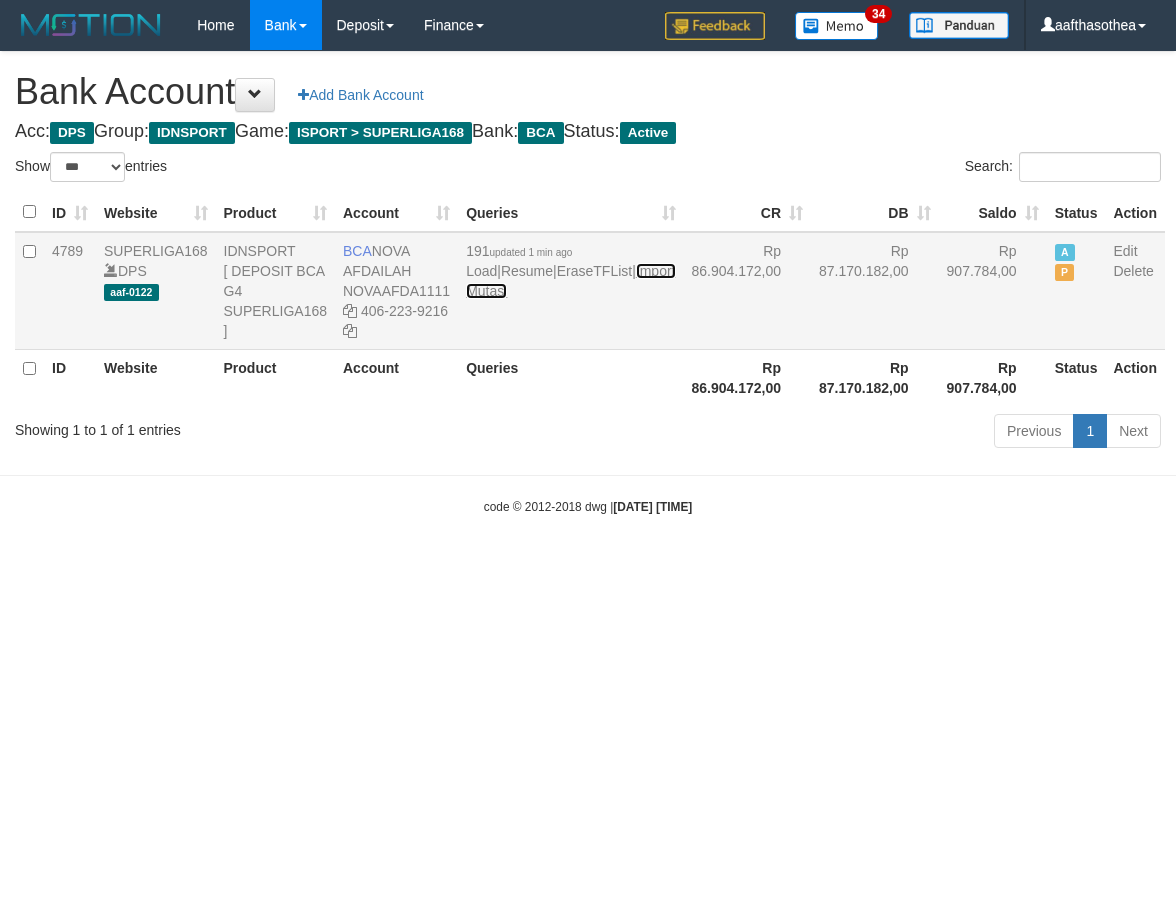 click on "Import Mutasi" at bounding box center [570, 281] 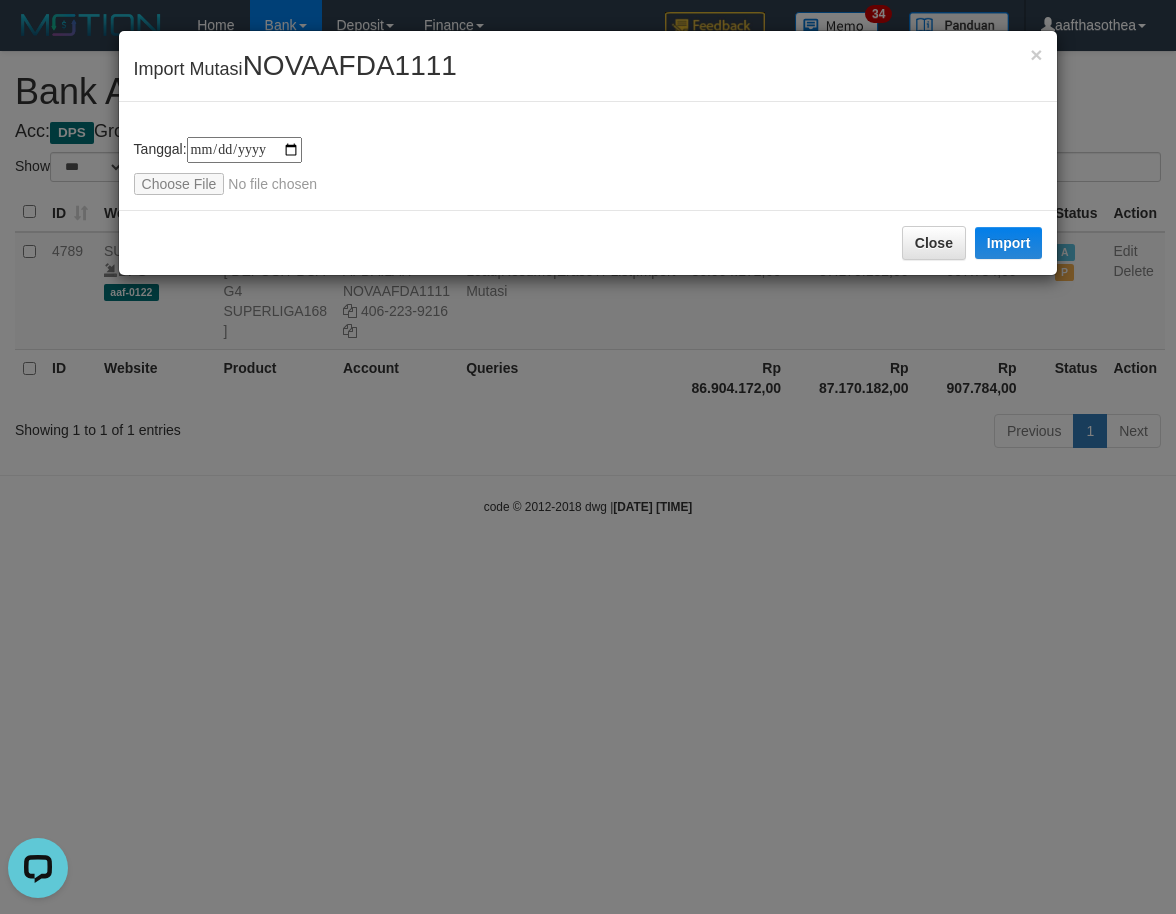 scroll, scrollTop: 0, scrollLeft: 0, axis: both 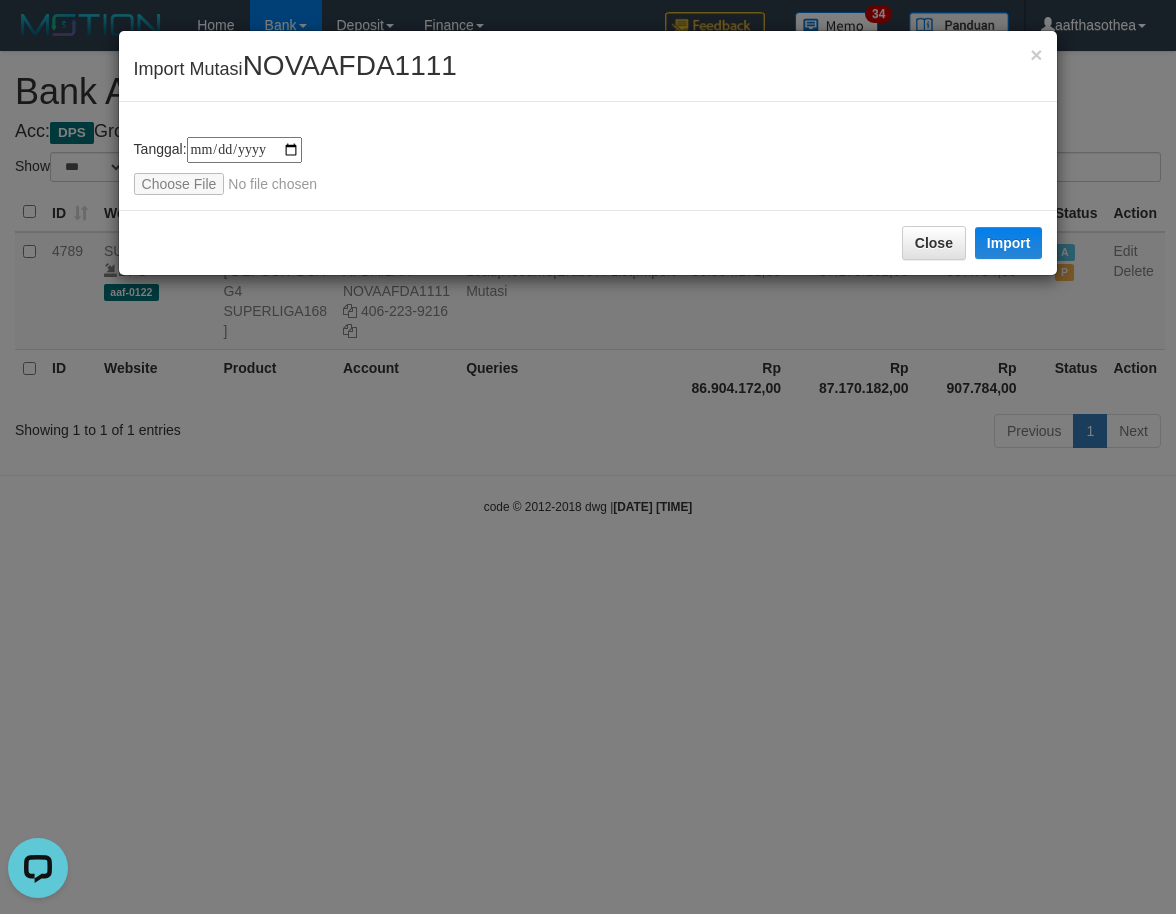 drag, startPoint x: 718, startPoint y: 511, endPoint x: 767, endPoint y: 513, distance: 49.0408 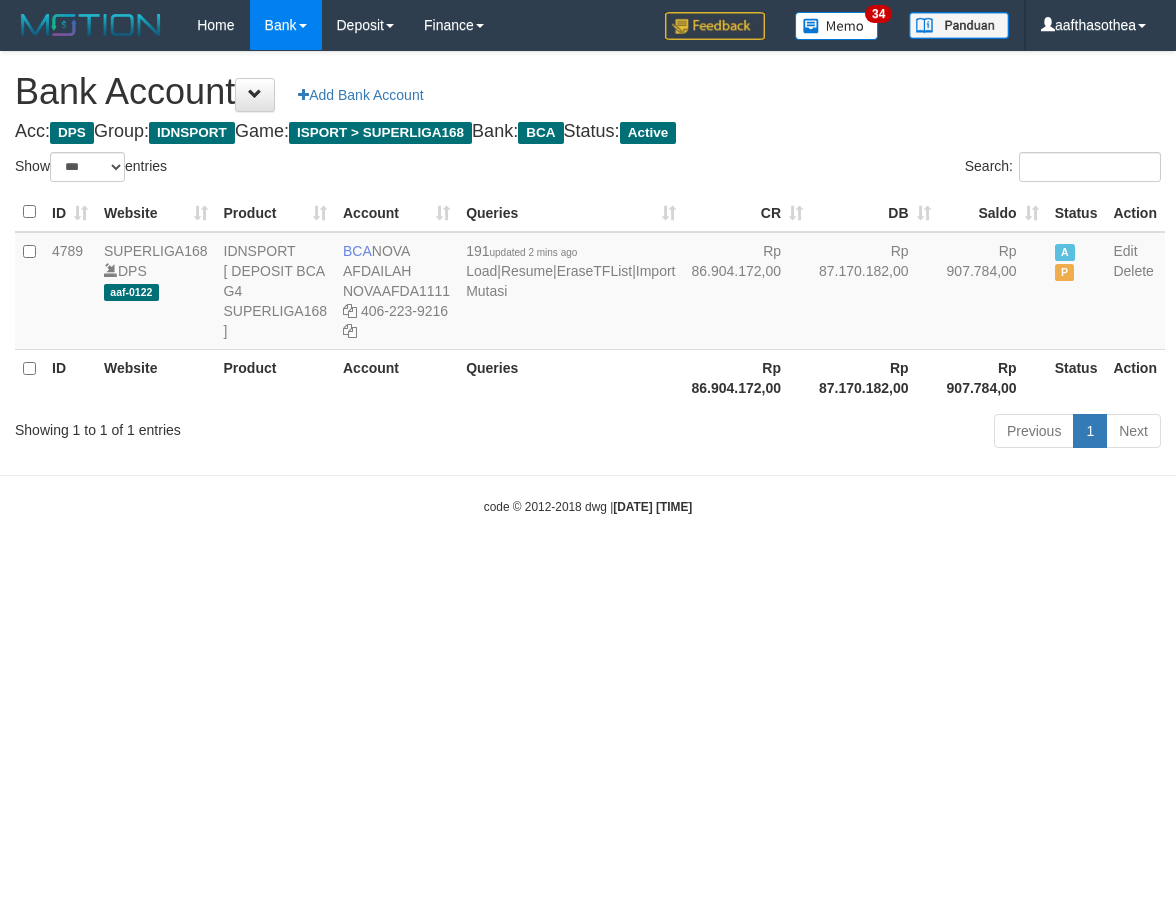 select on "***" 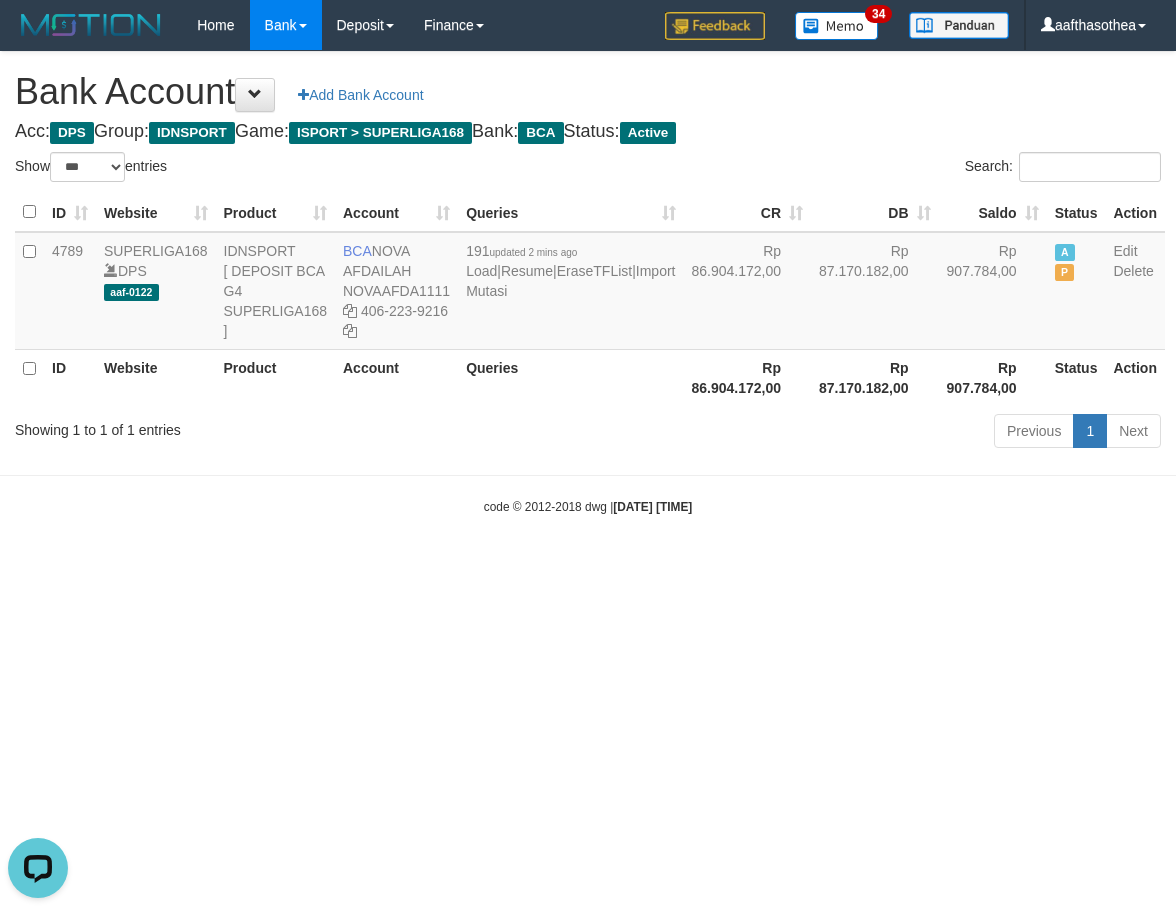 scroll, scrollTop: 0, scrollLeft: 0, axis: both 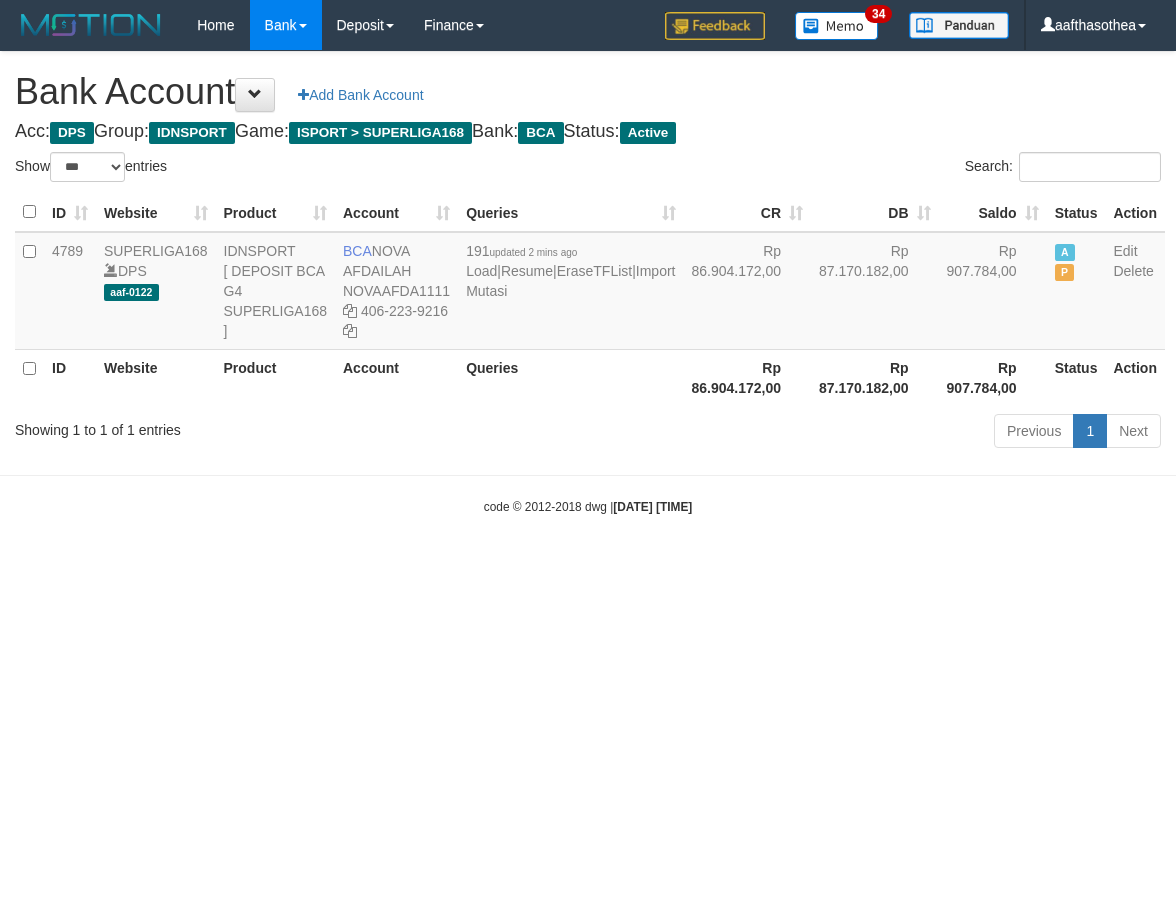 select on "***" 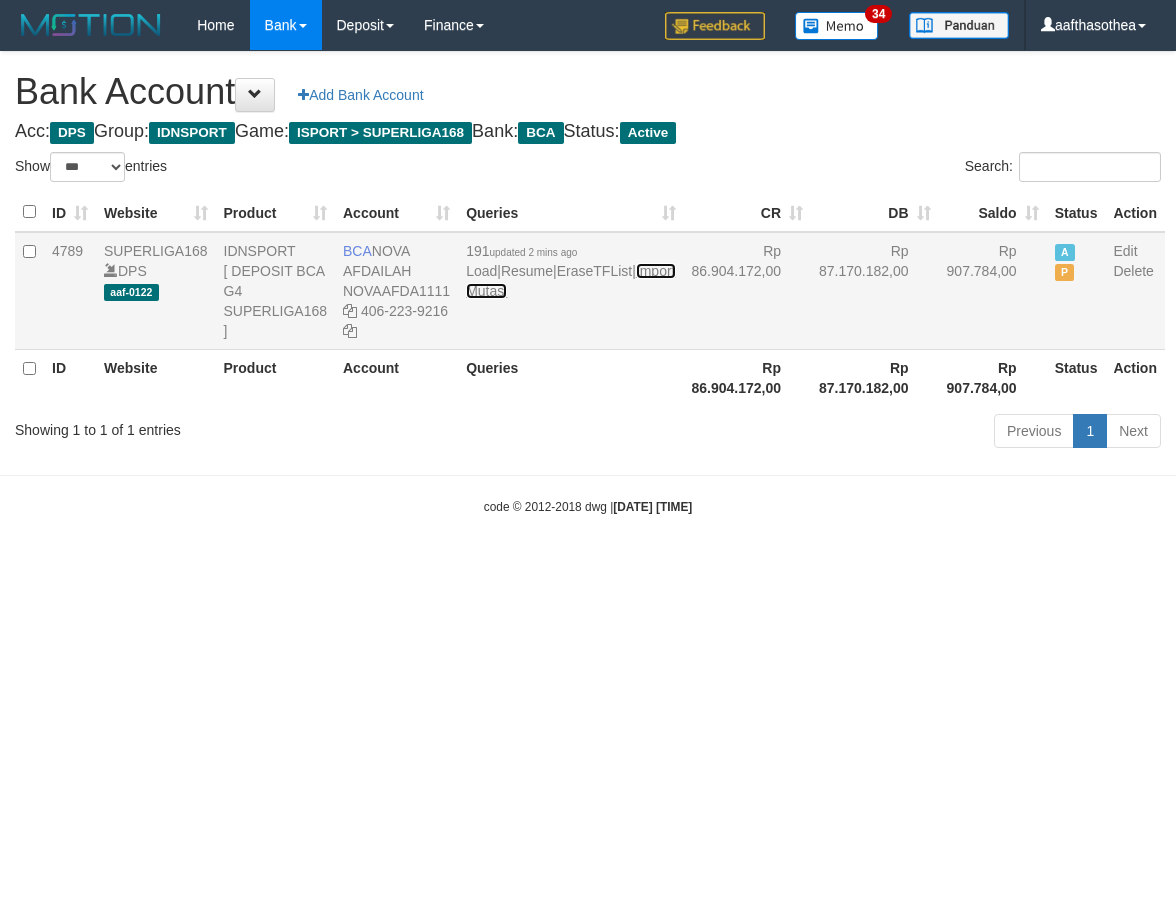 click on "Import Mutasi" at bounding box center (570, 281) 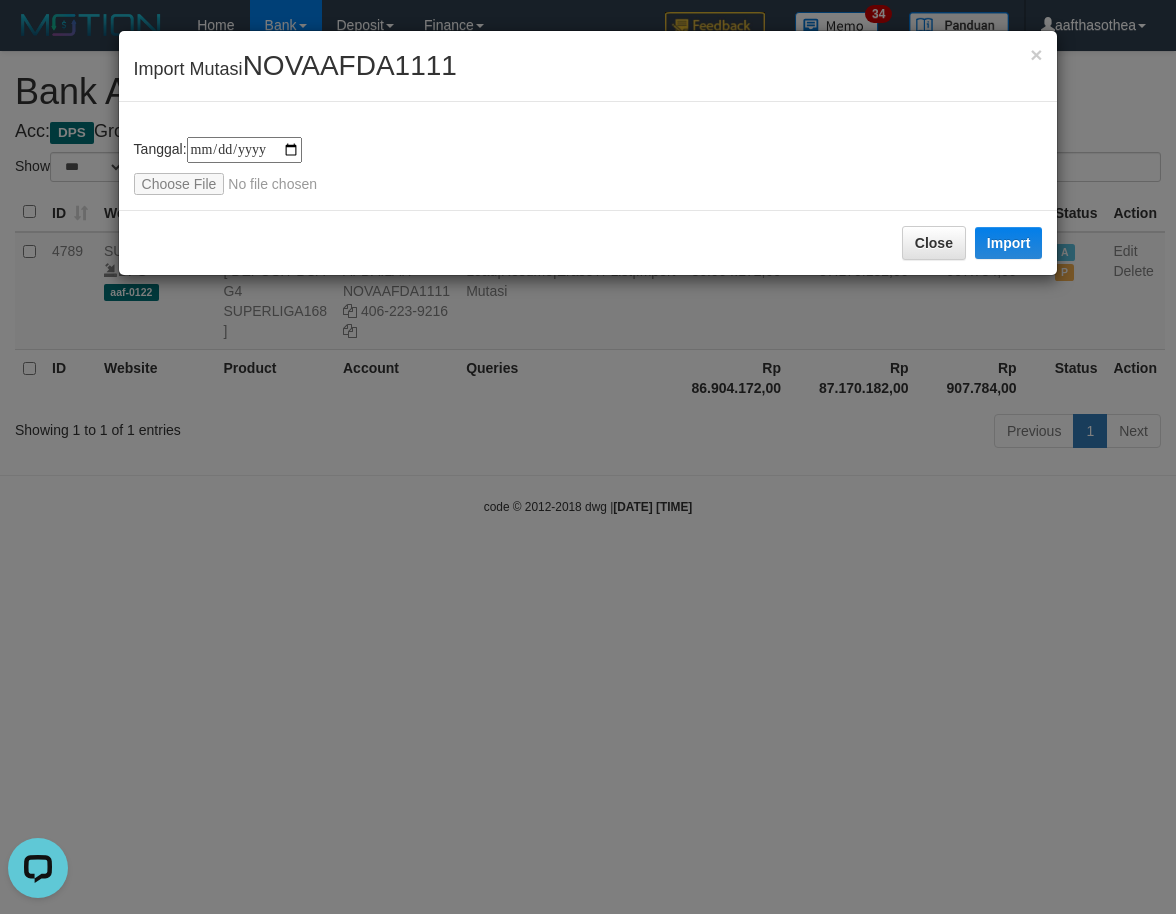 scroll, scrollTop: 0, scrollLeft: 0, axis: both 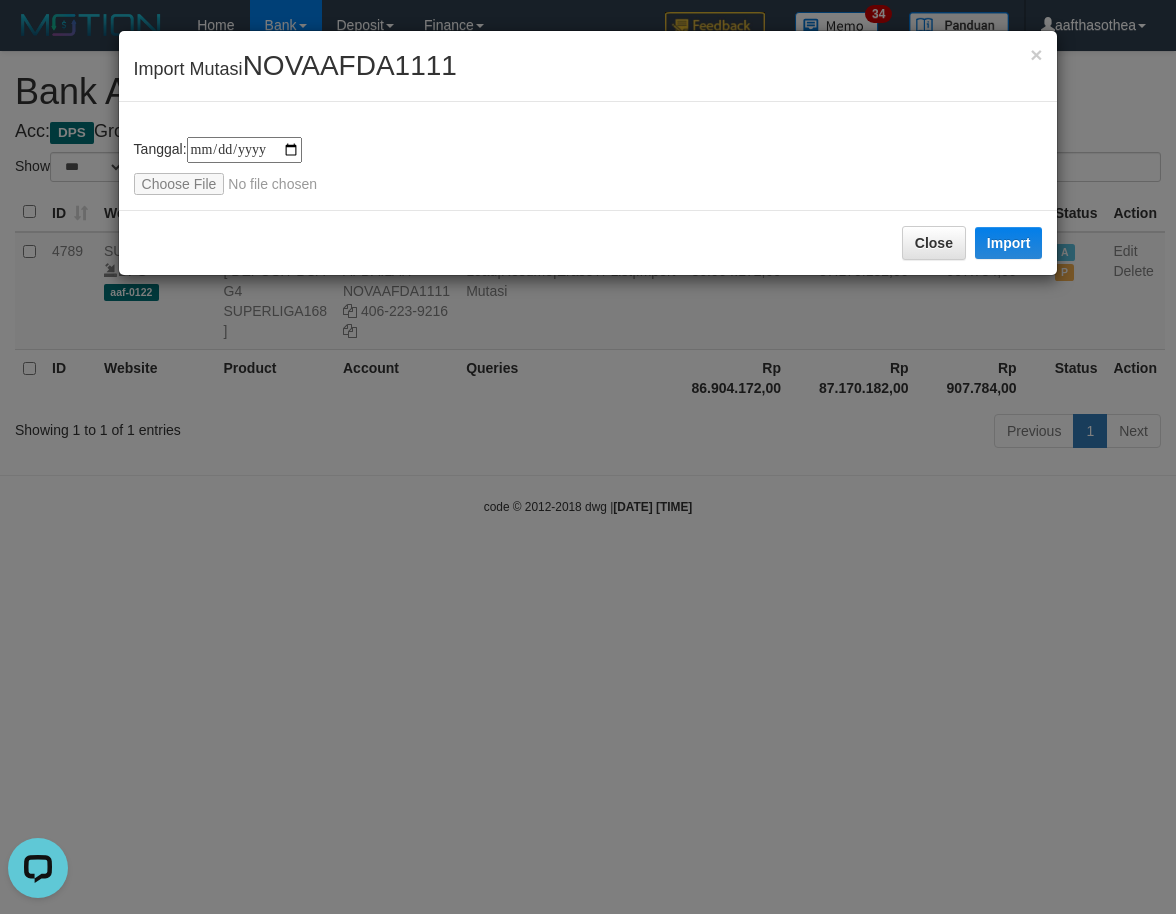 click on "**********" at bounding box center [588, 457] 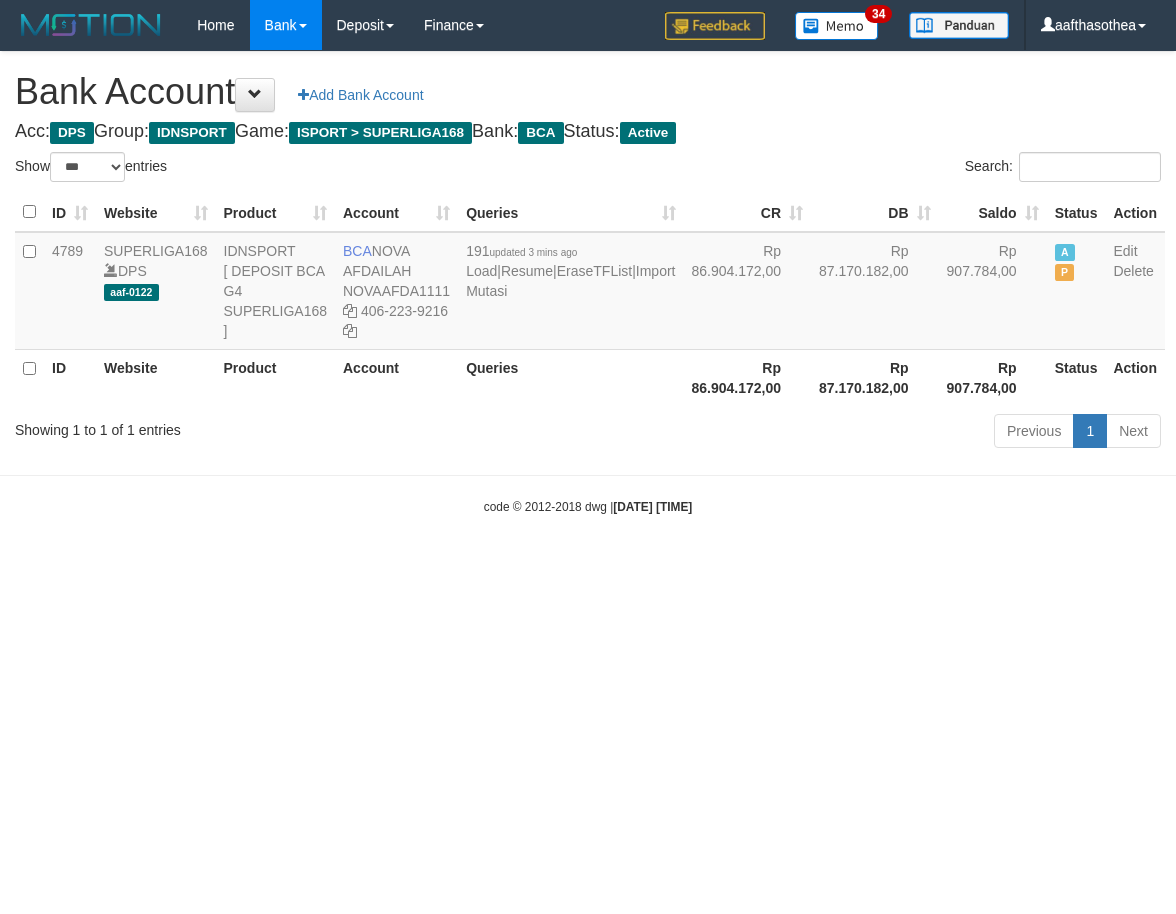 select on "***" 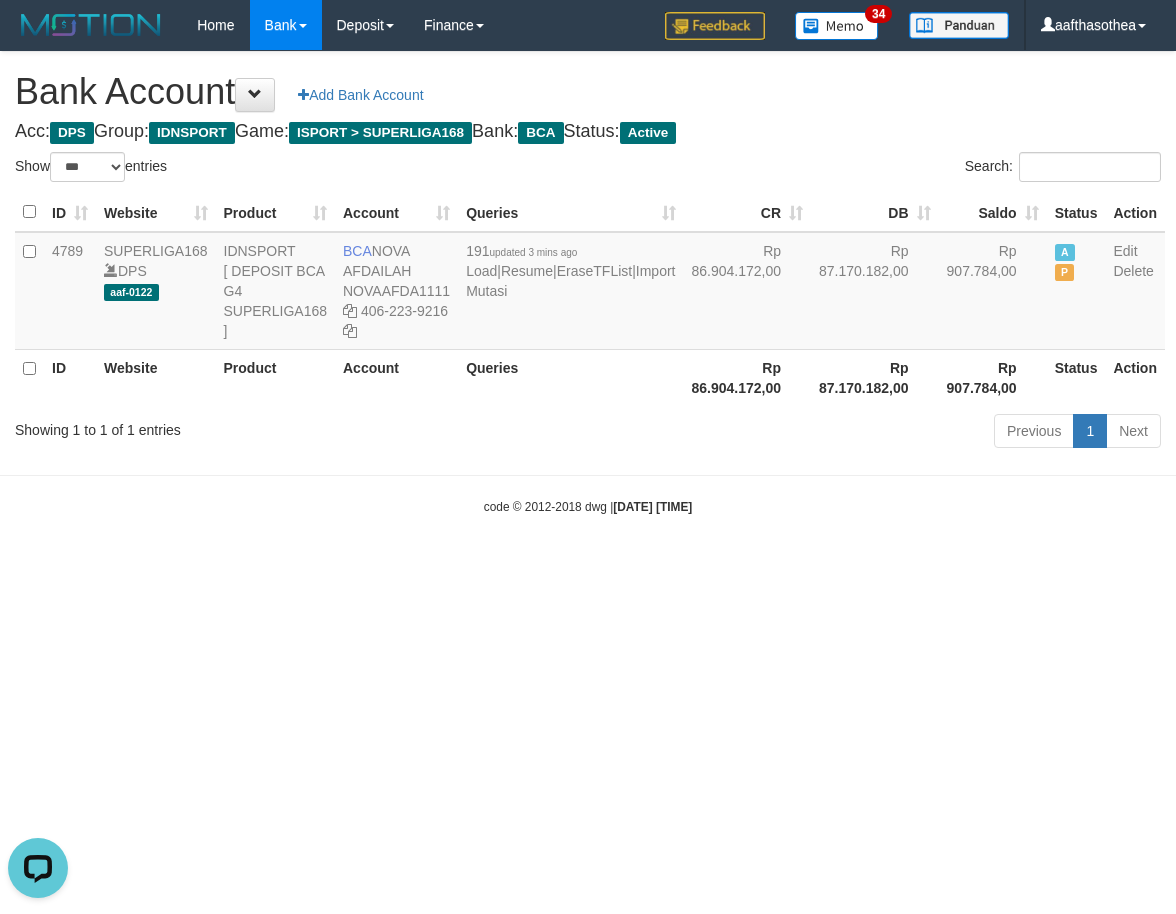 scroll, scrollTop: 0, scrollLeft: 0, axis: both 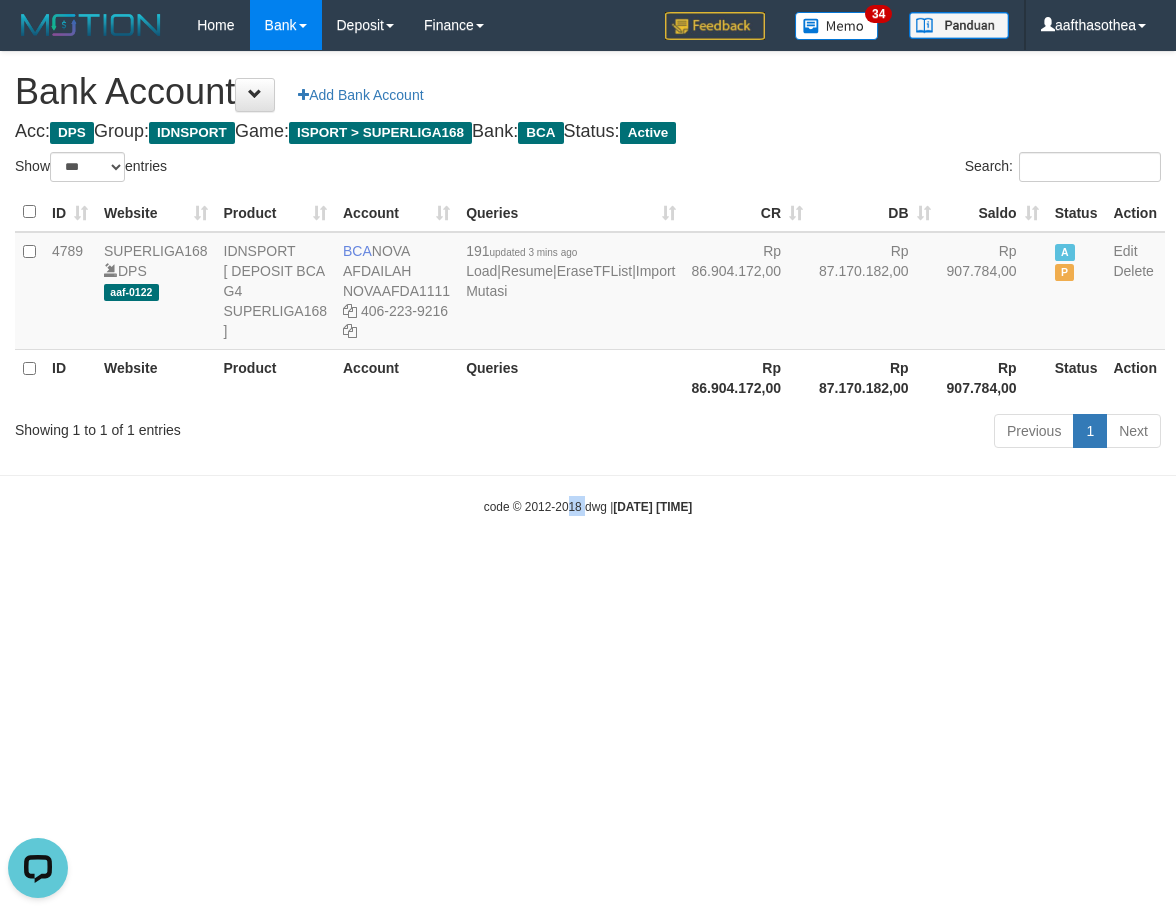 drag, startPoint x: 554, startPoint y: 654, endPoint x: 567, endPoint y: 654, distance: 13 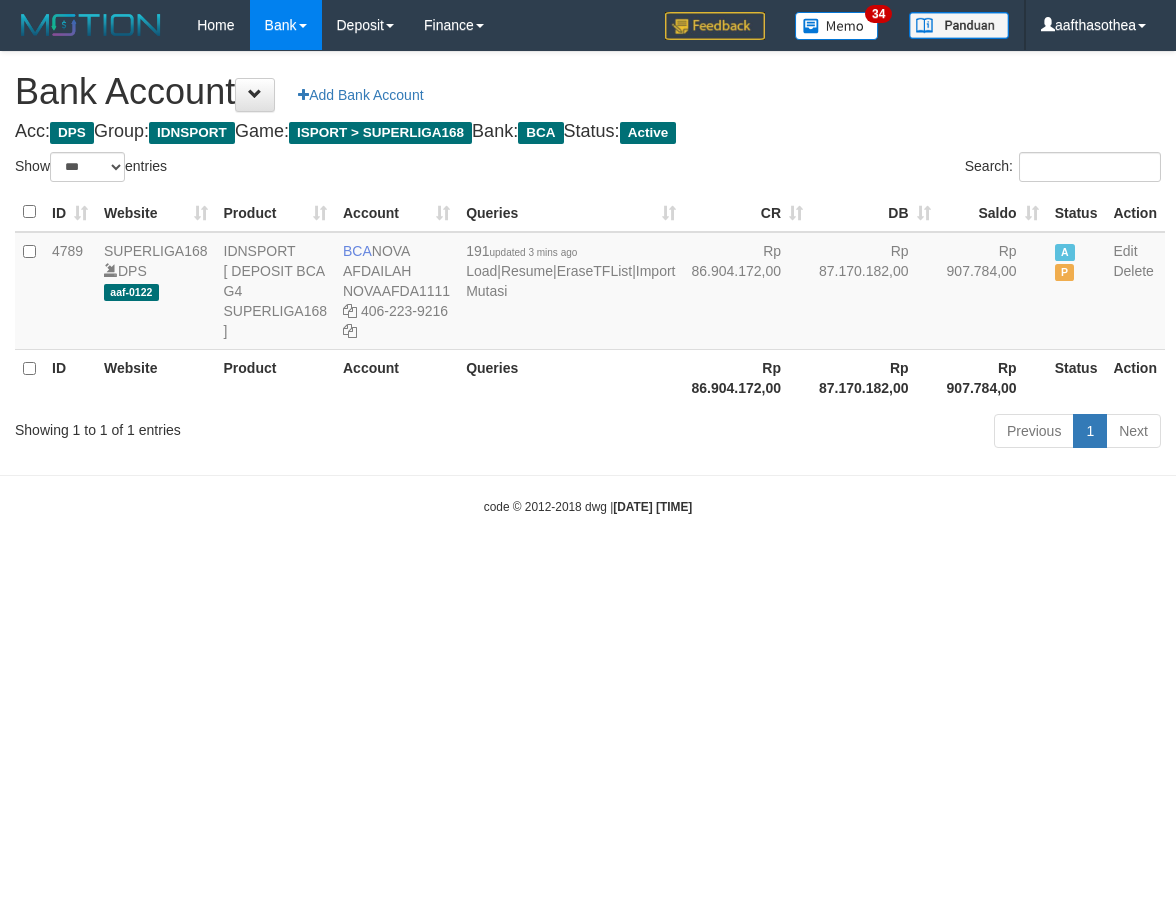 select on "***" 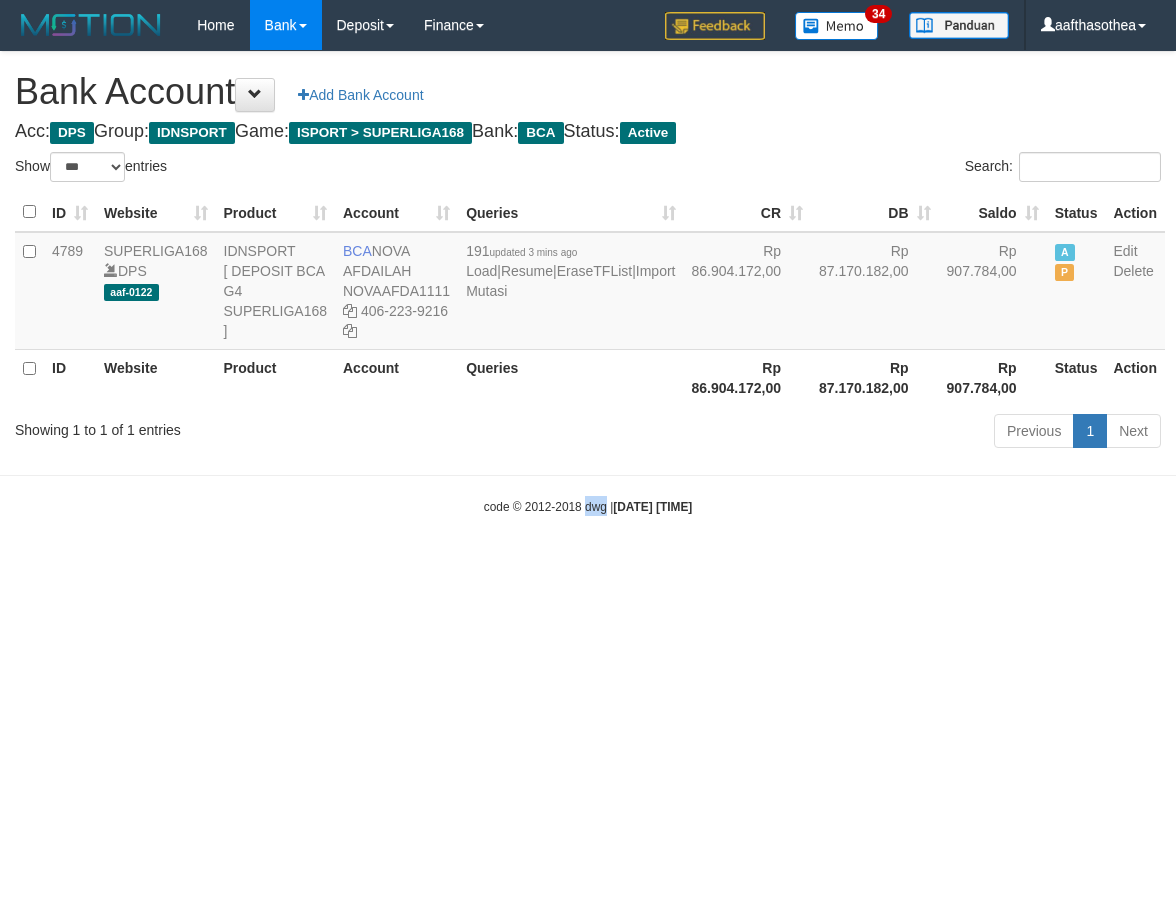 click on "Toggle navigation
Home
Bank
Account List
Load
By Website
Group
[ISPORT]													SUPERLIGA168
By Load Group (DPS)" at bounding box center [588, 283] 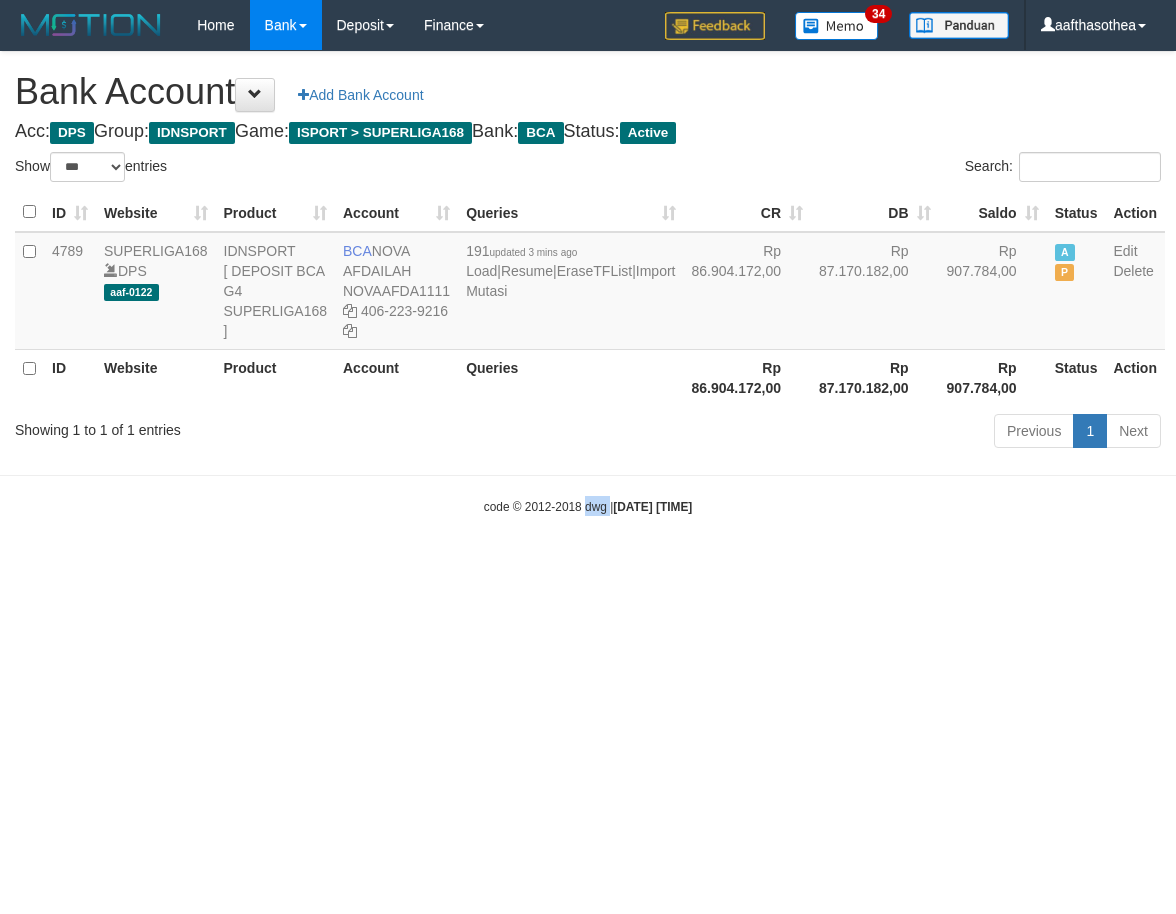 click on "Toggle navigation
Home
Bank
Account List
Load
By Website
Group
[ISPORT]													SUPERLIGA168
By Load Group (DPS)" at bounding box center [588, 283] 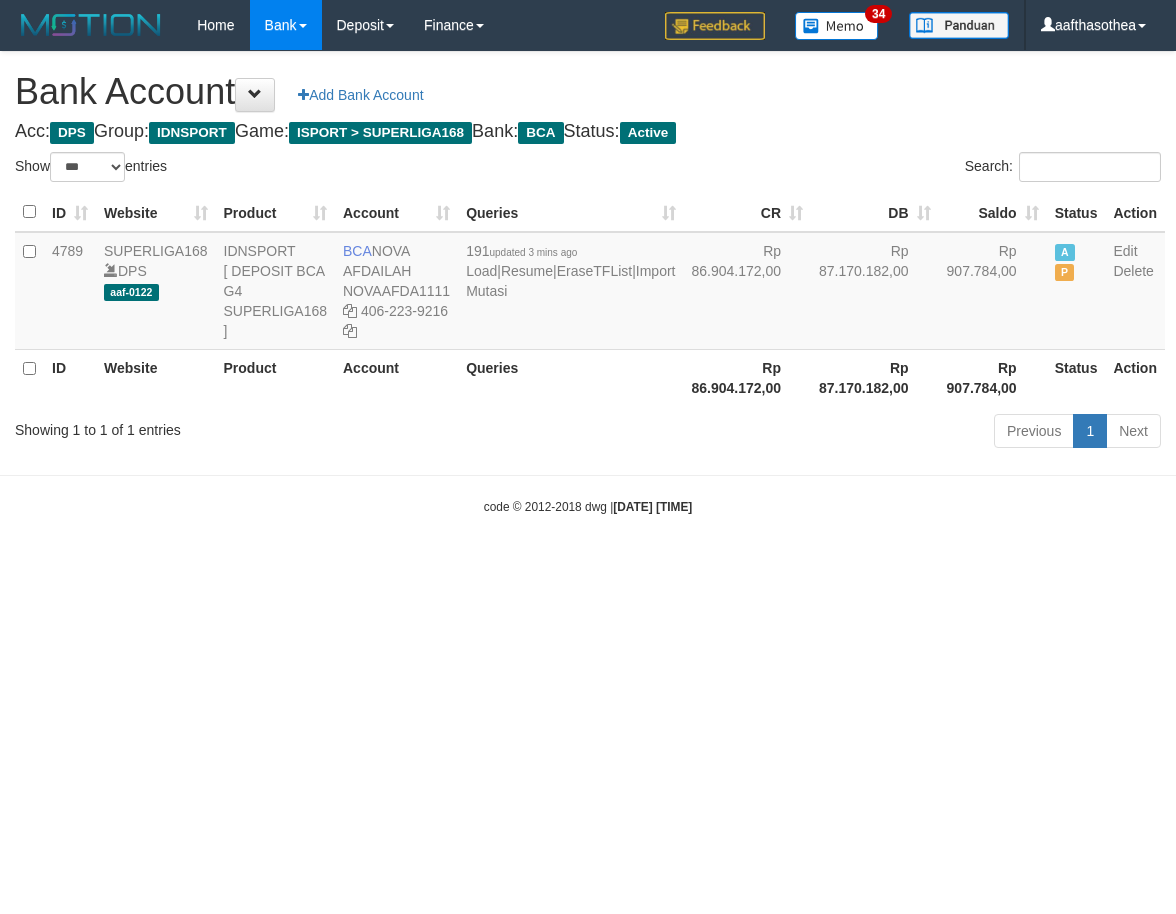 select on "***" 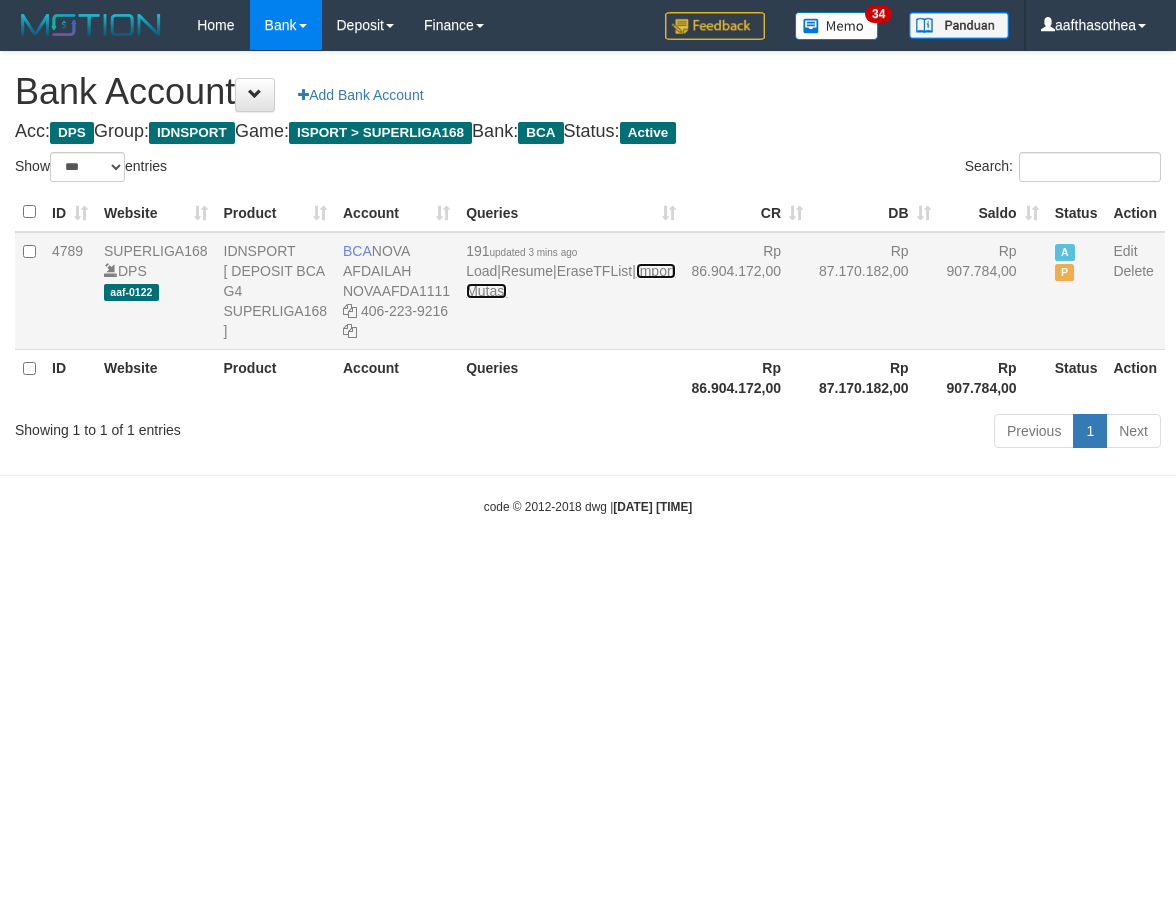 click on "Import Mutasi" at bounding box center (570, 281) 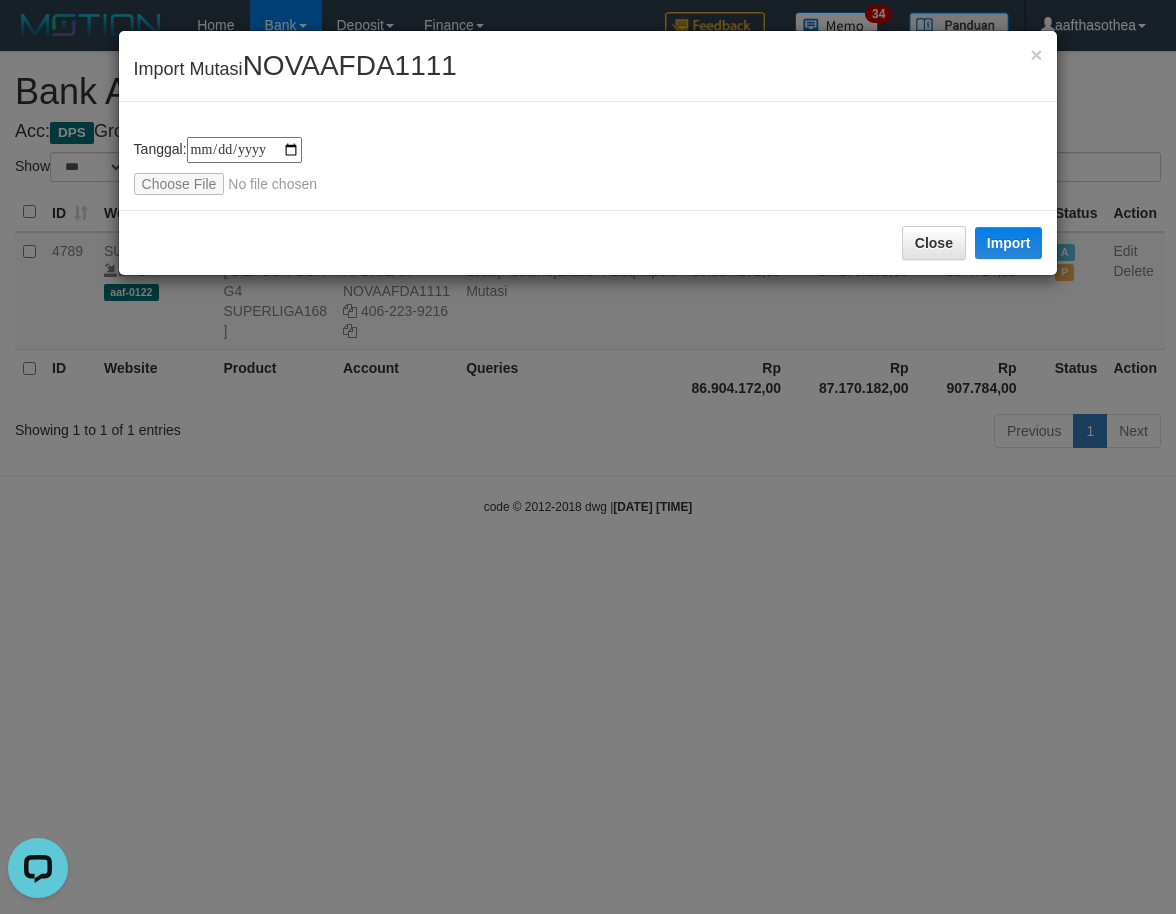 scroll, scrollTop: 0, scrollLeft: 0, axis: both 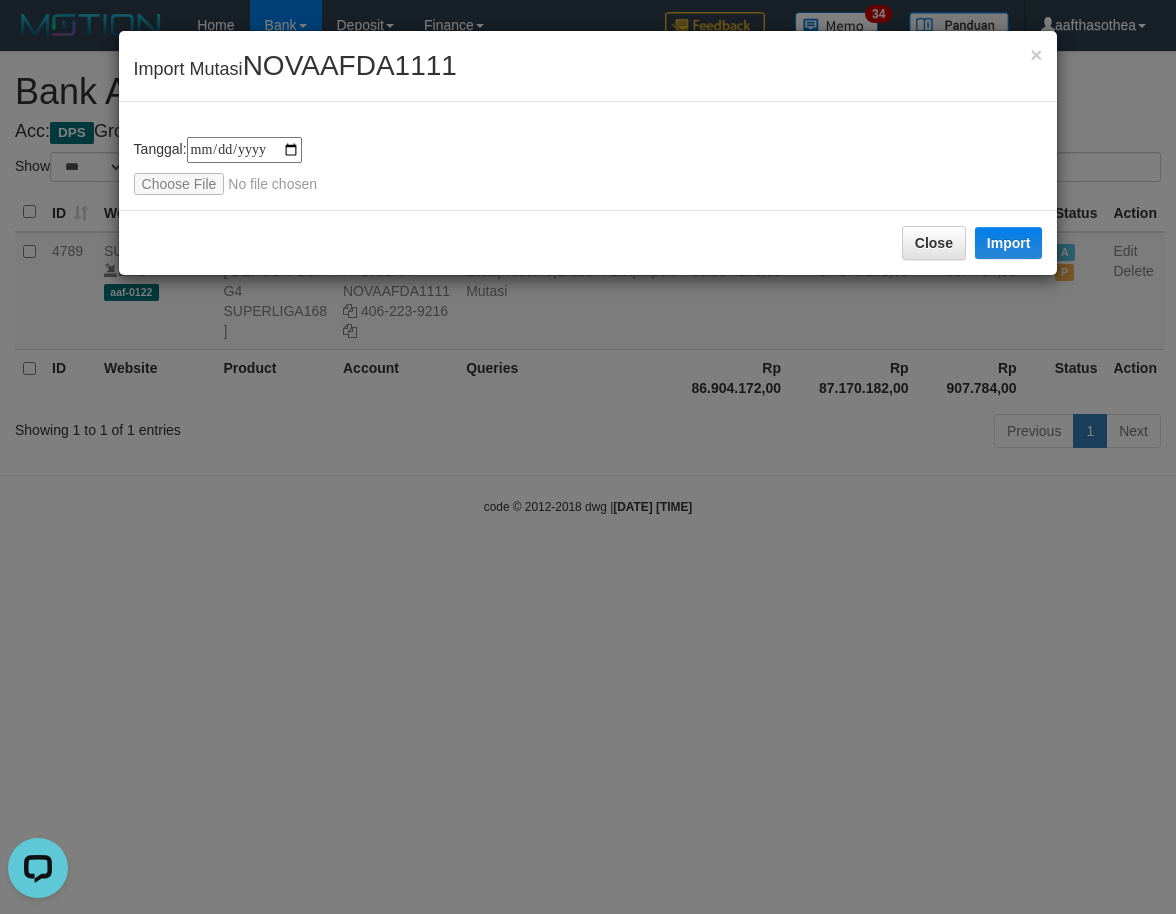 click on "**********" at bounding box center [588, 457] 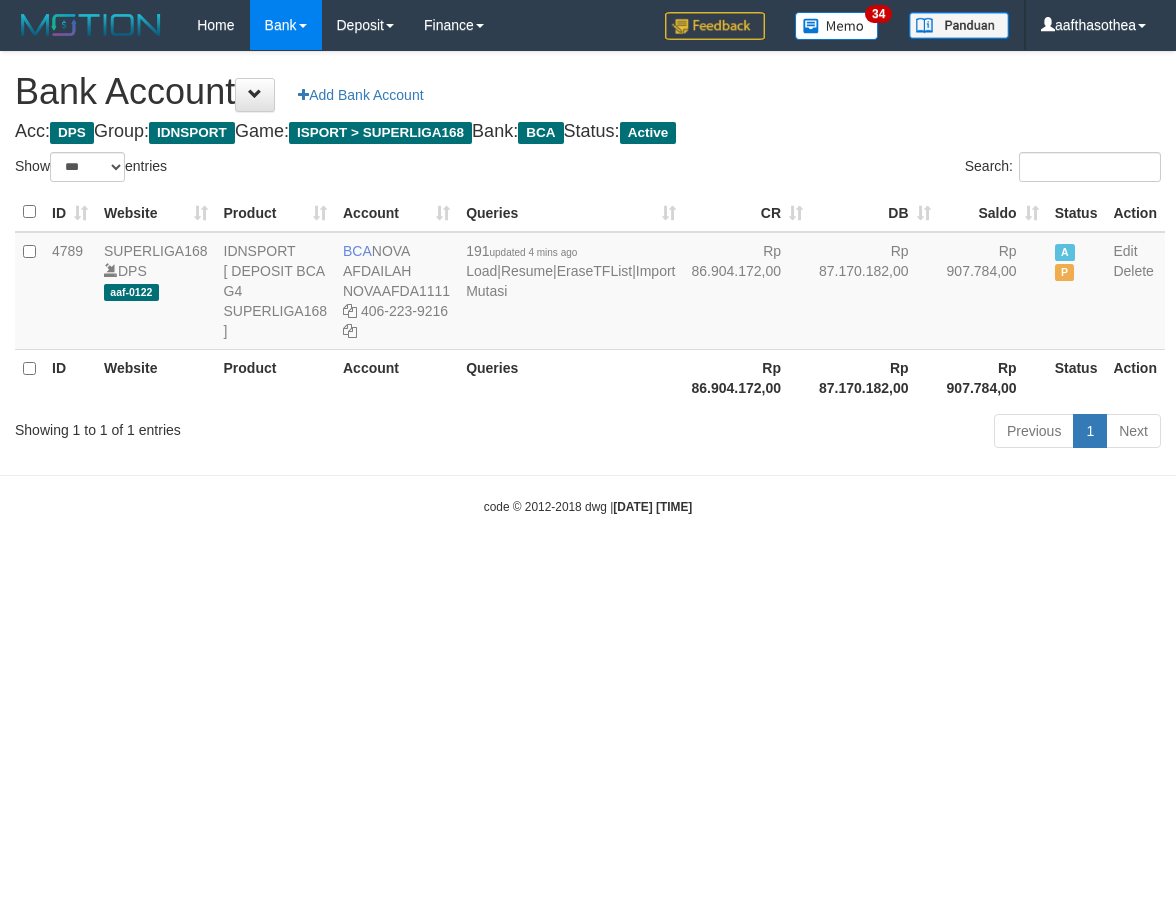 select on "***" 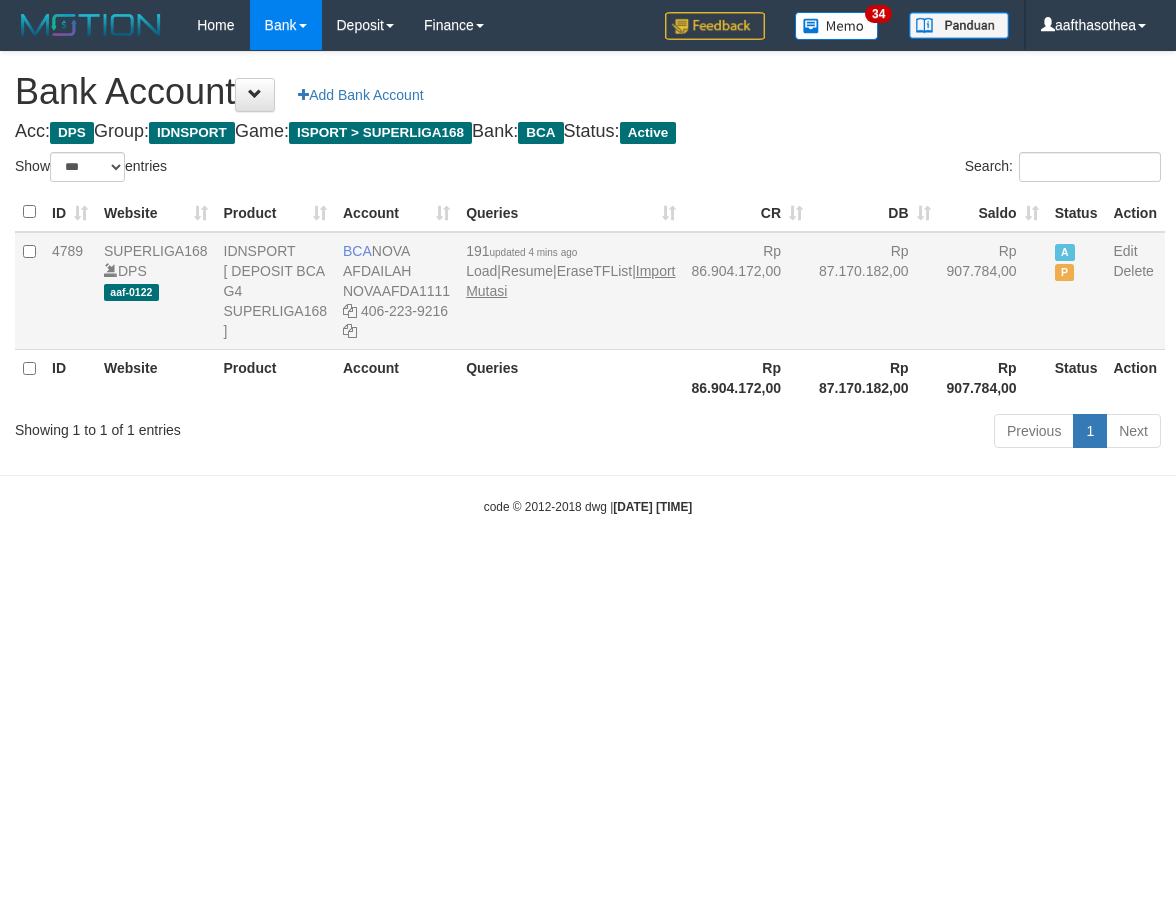 scroll, scrollTop: 0, scrollLeft: 0, axis: both 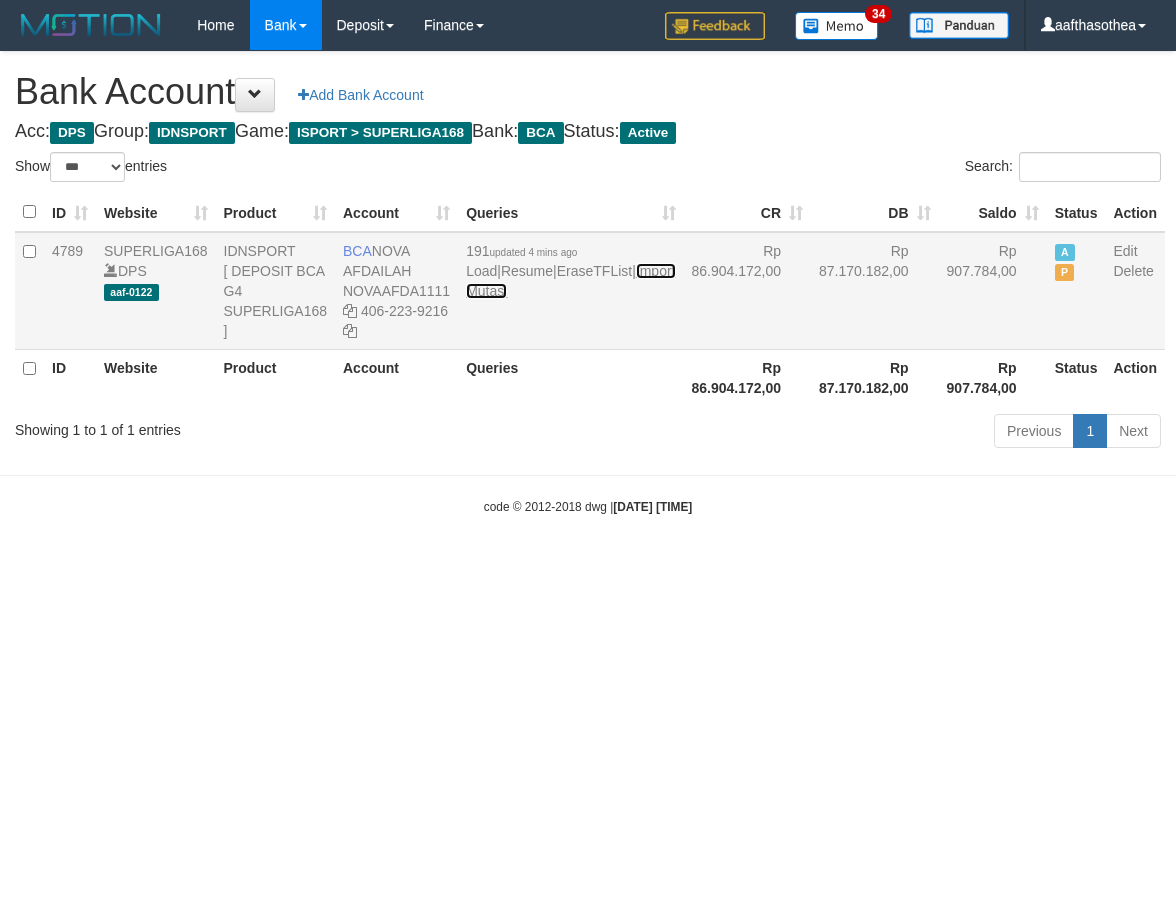 click on "Import Mutasi" at bounding box center (570, 281) 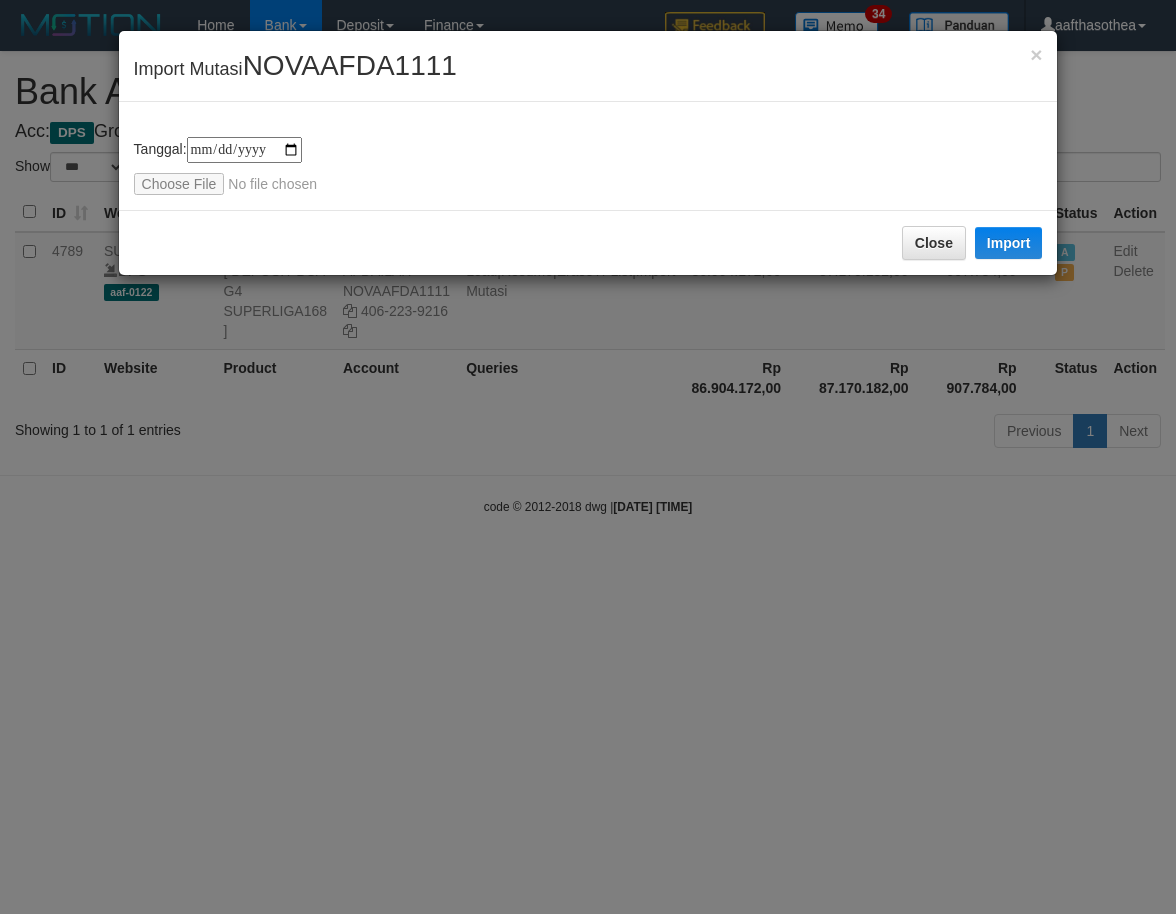 click on "**********" at bounding box center [588, 457] 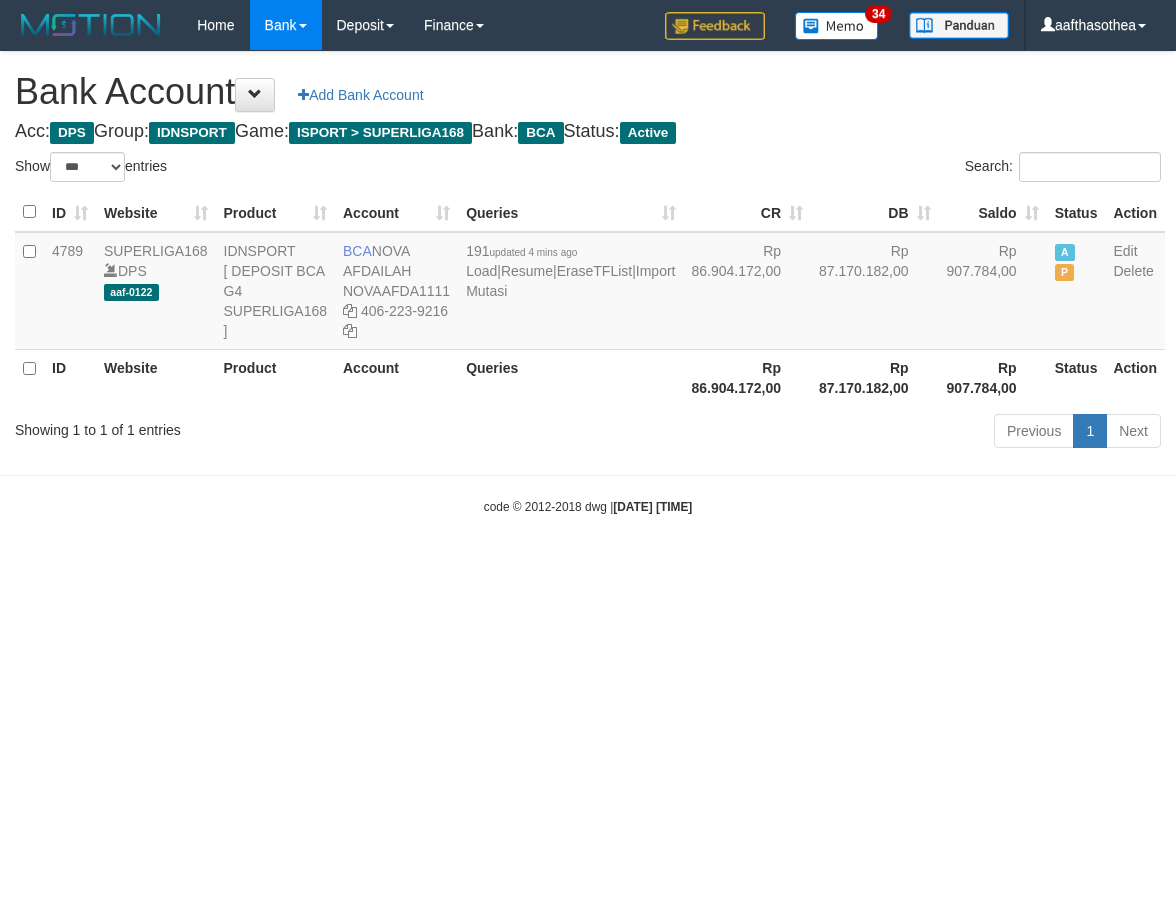 select on "***" 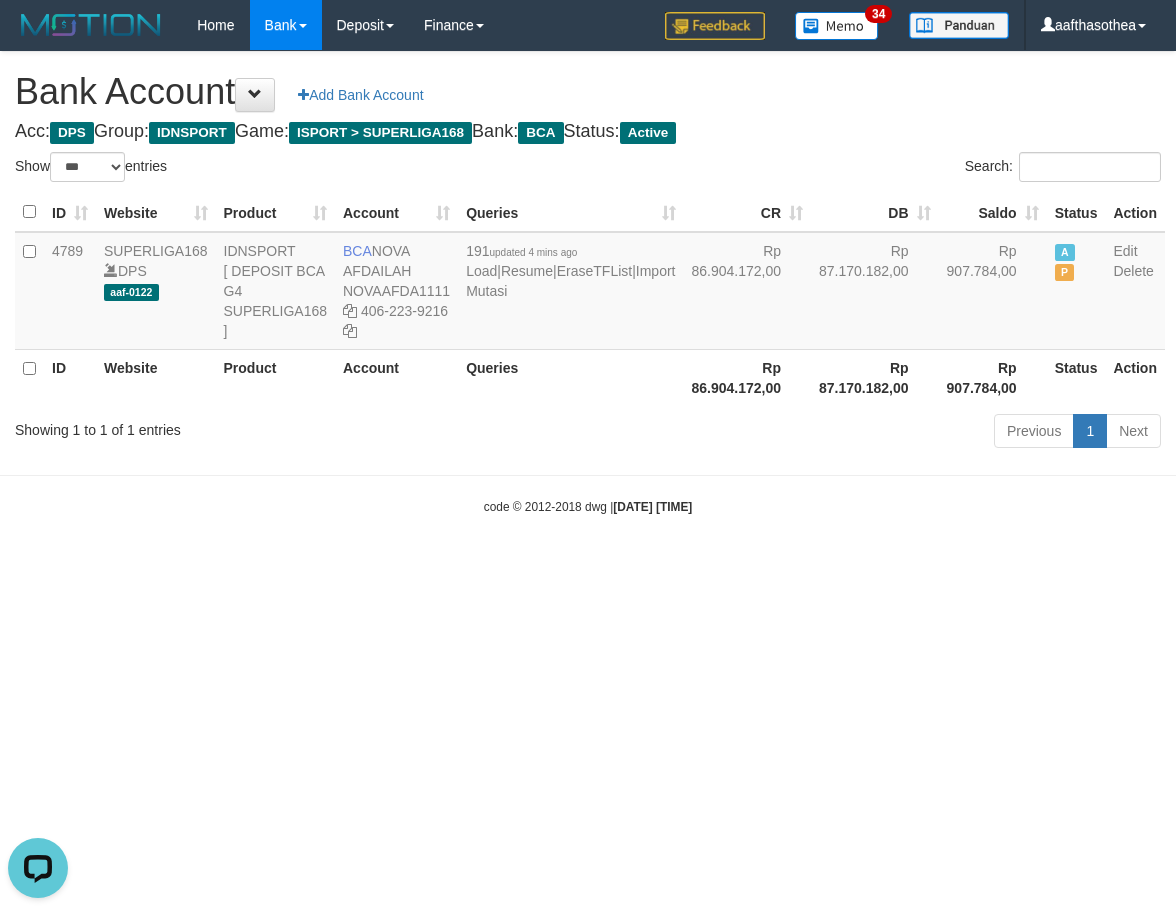 scroll, scrollTop: 0, scrollLeft: 0, axis: both 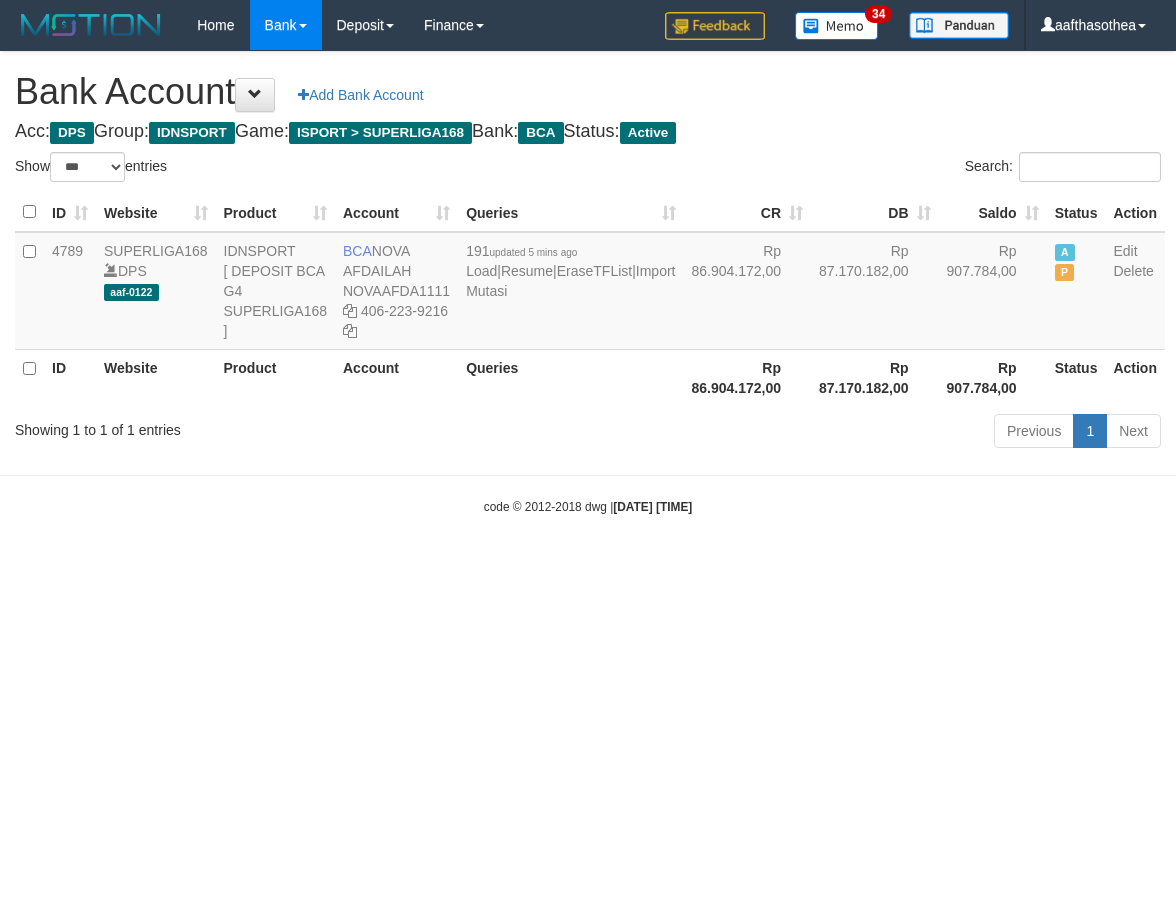 select on "***" 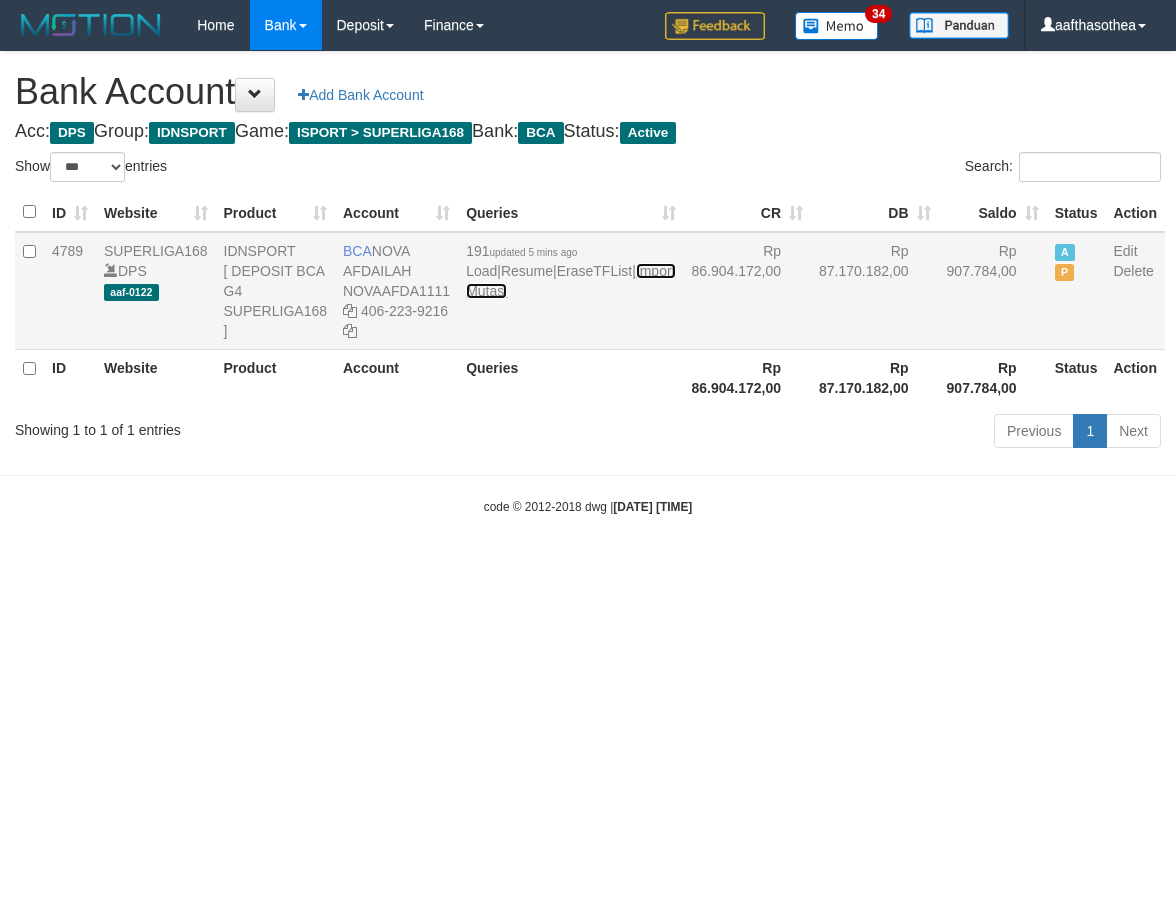 click on "Import Mutasi" at bounding box center (570, 281) 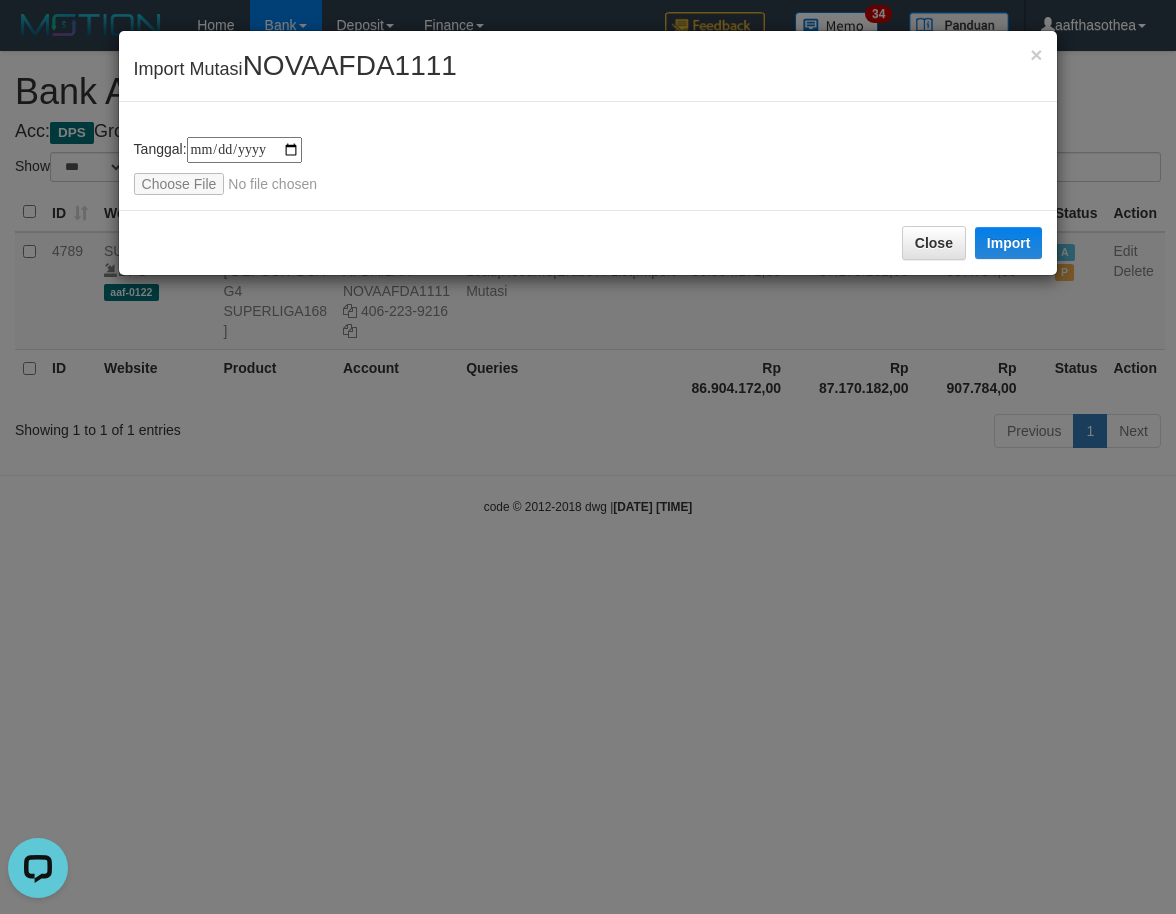 scroll, scrollTop: 0, scrollLeft: 0, axis: both 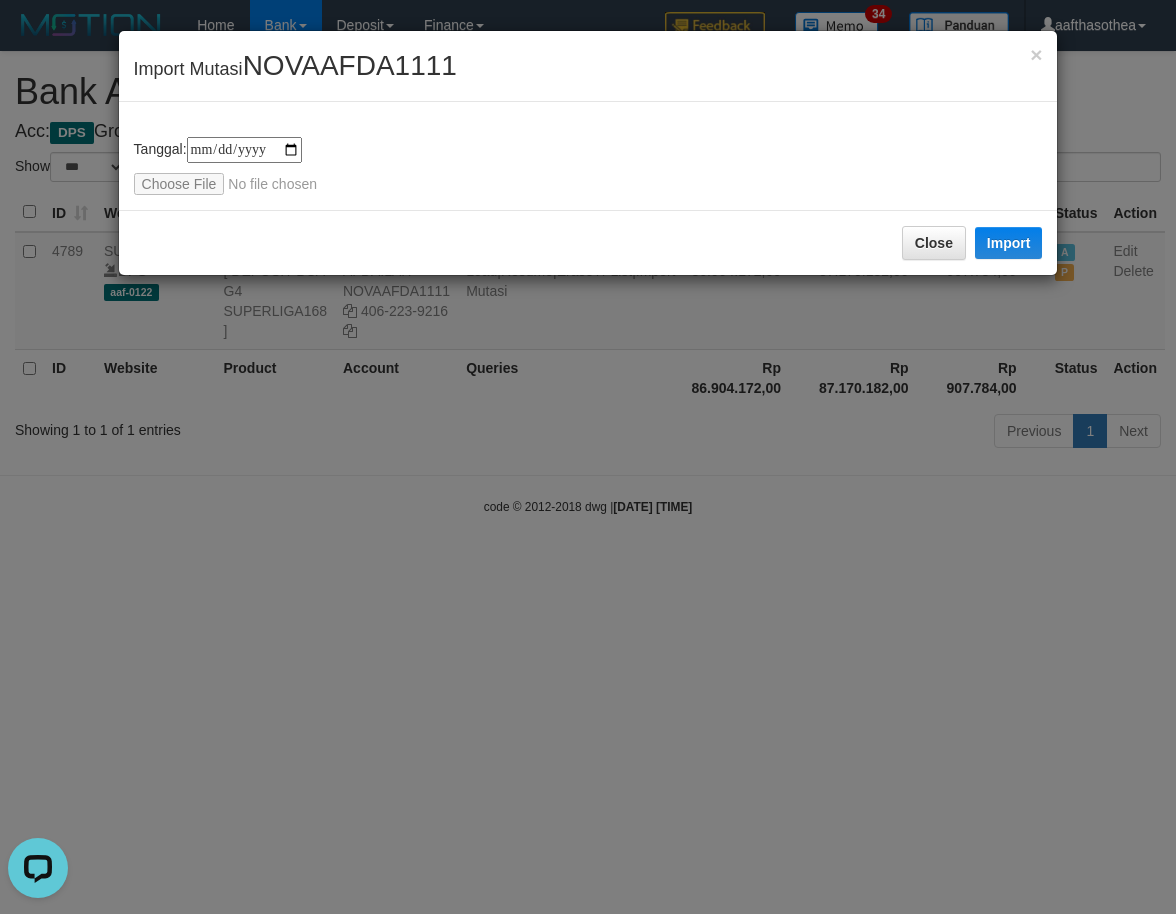 type on "**********" 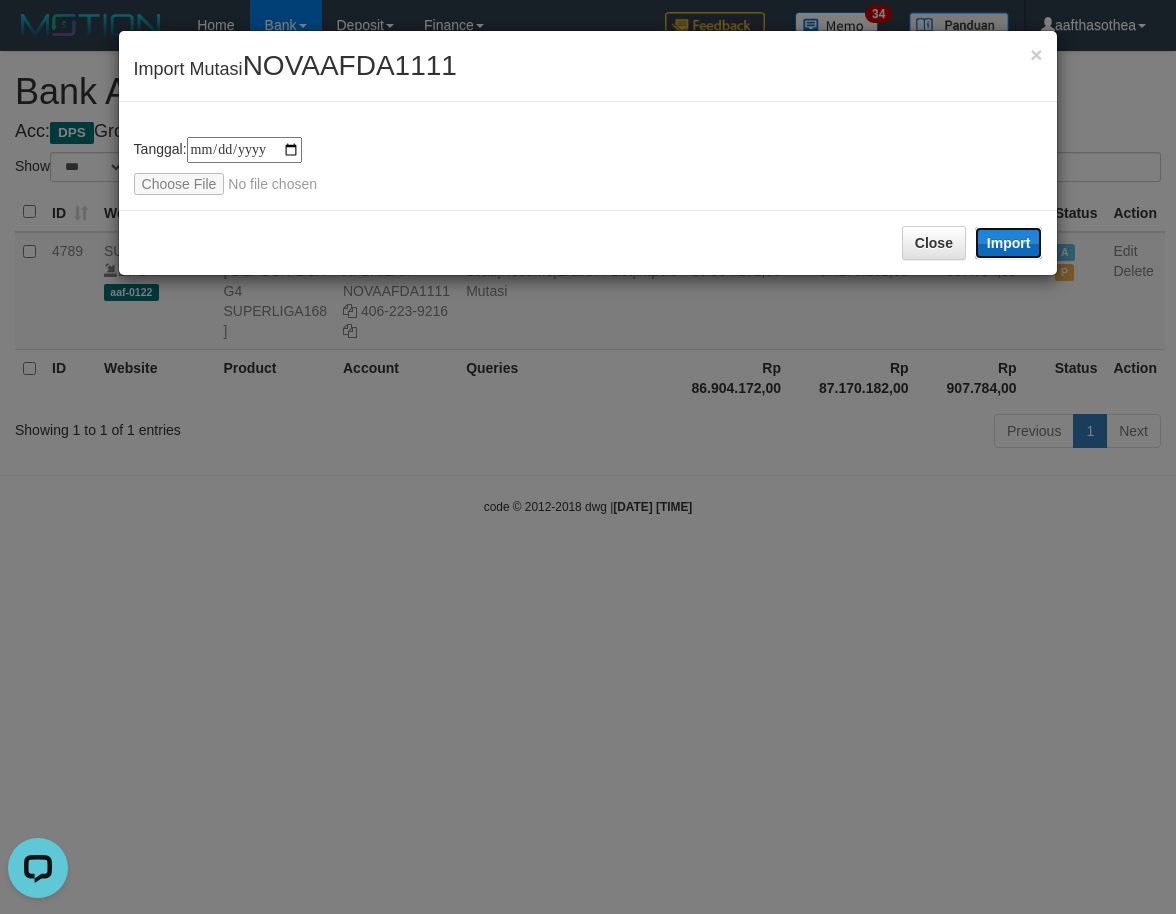 click on "Import" at bounding box center [1009, 243] 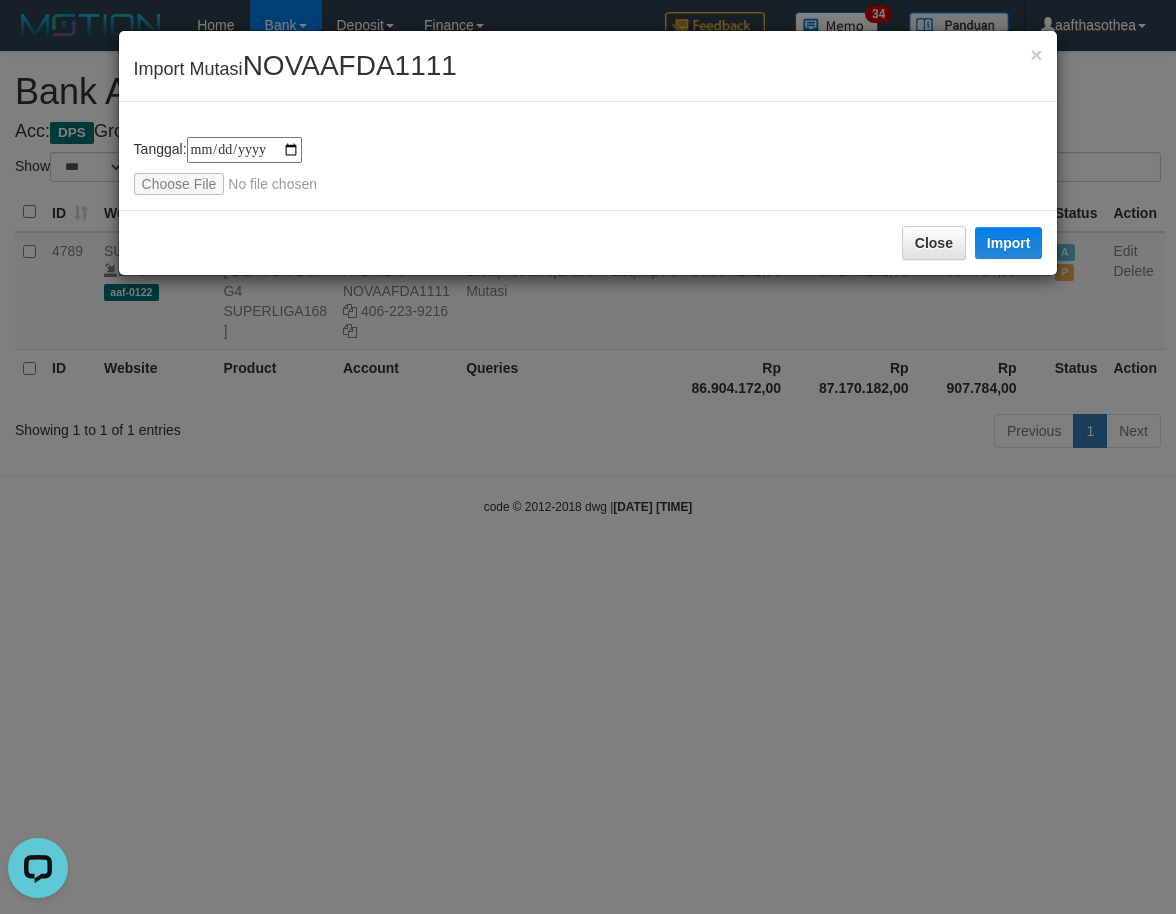 click on "**********" at bounding box center (588, 457) 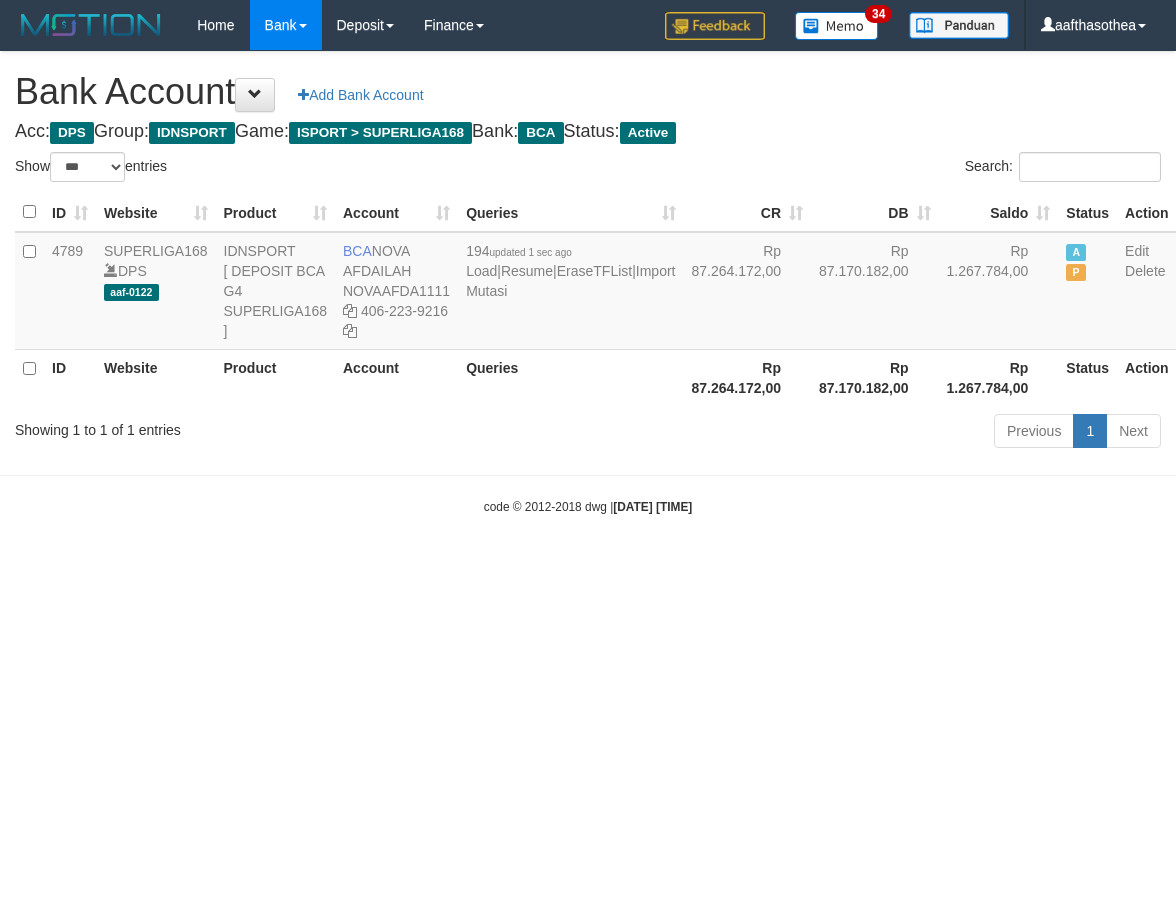 select on "***" 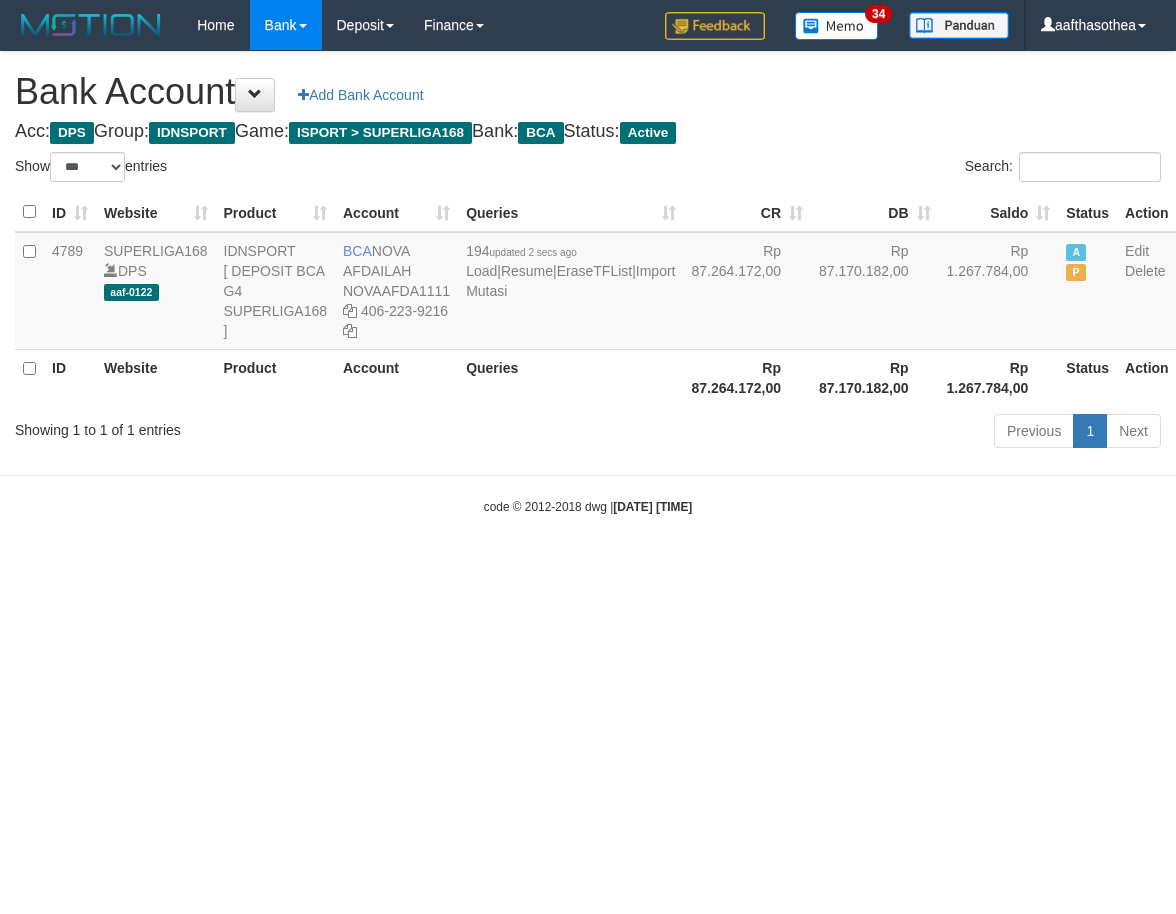 select on "***" 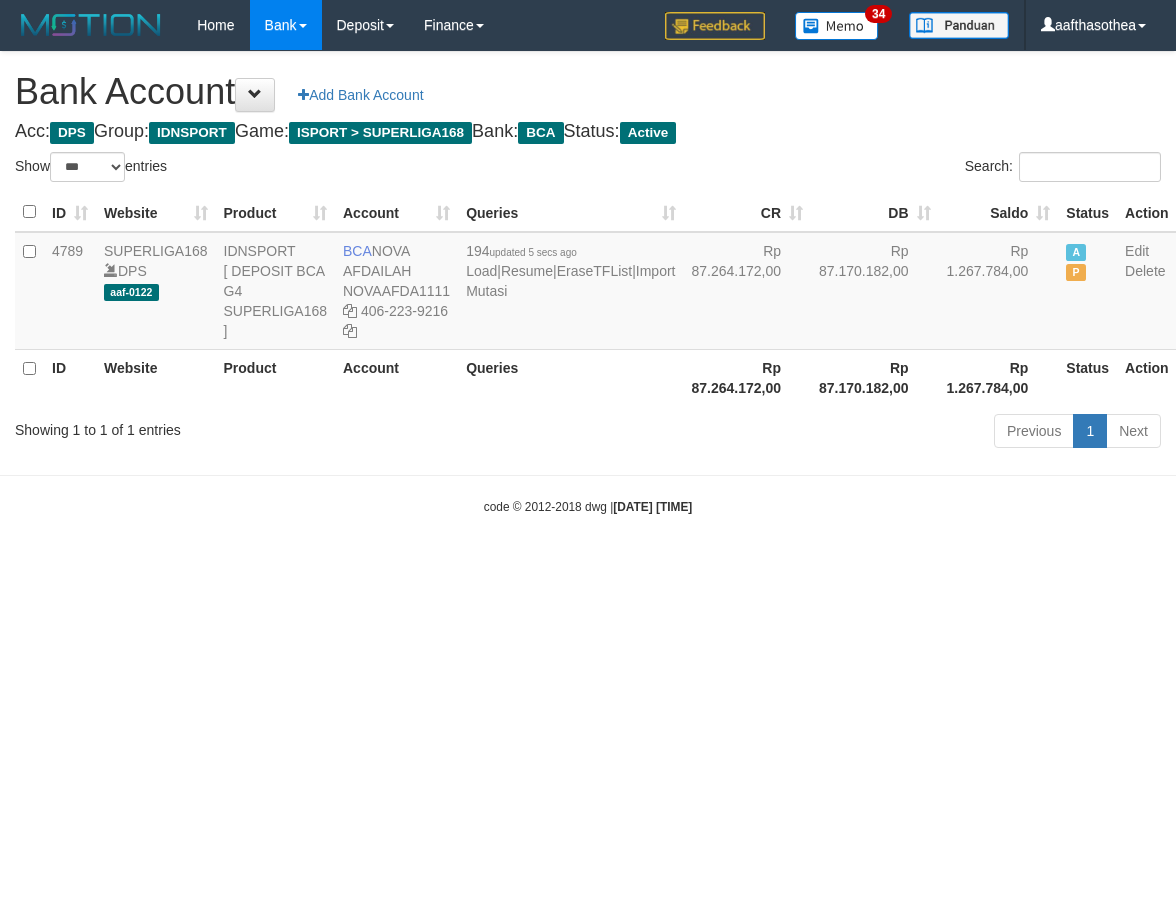 select on "***" 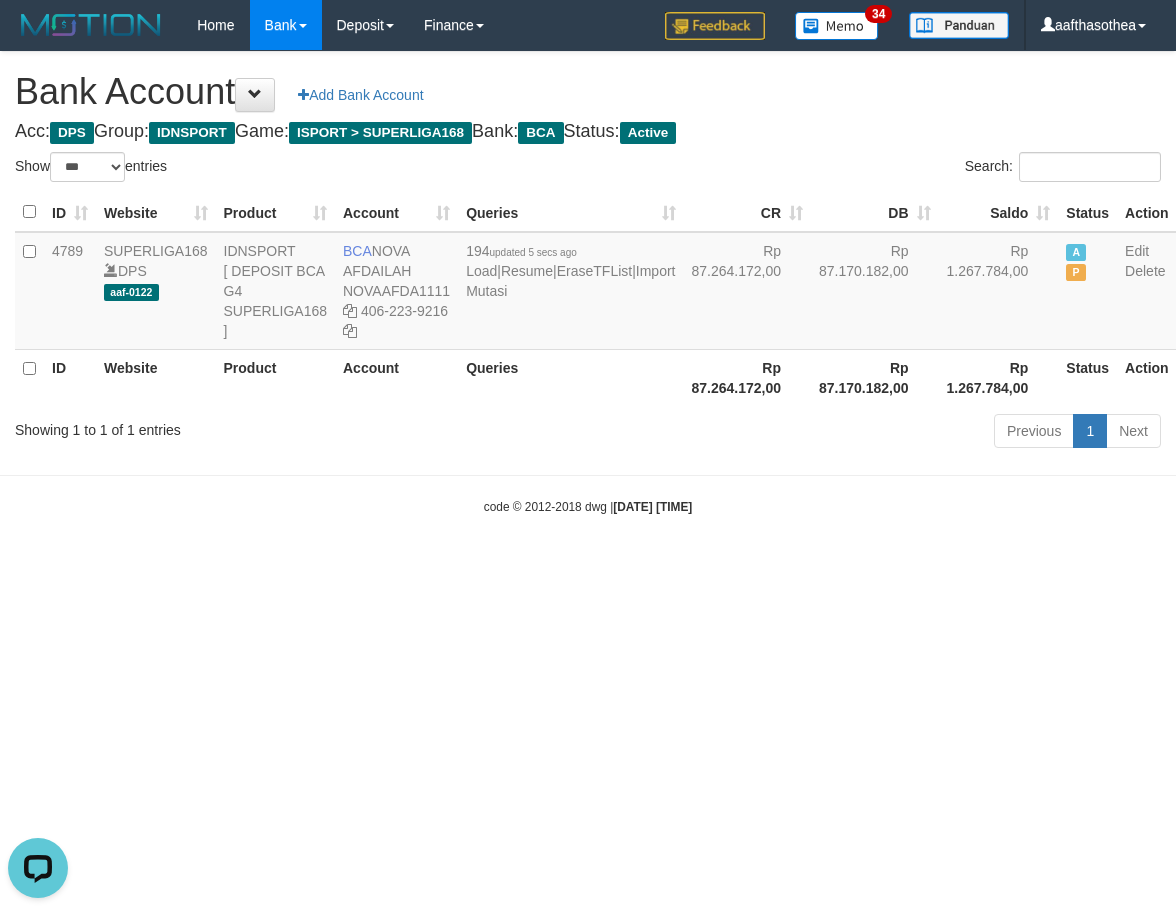 scroll, scrollTop: 0, scrollLeft: 0, axis: both 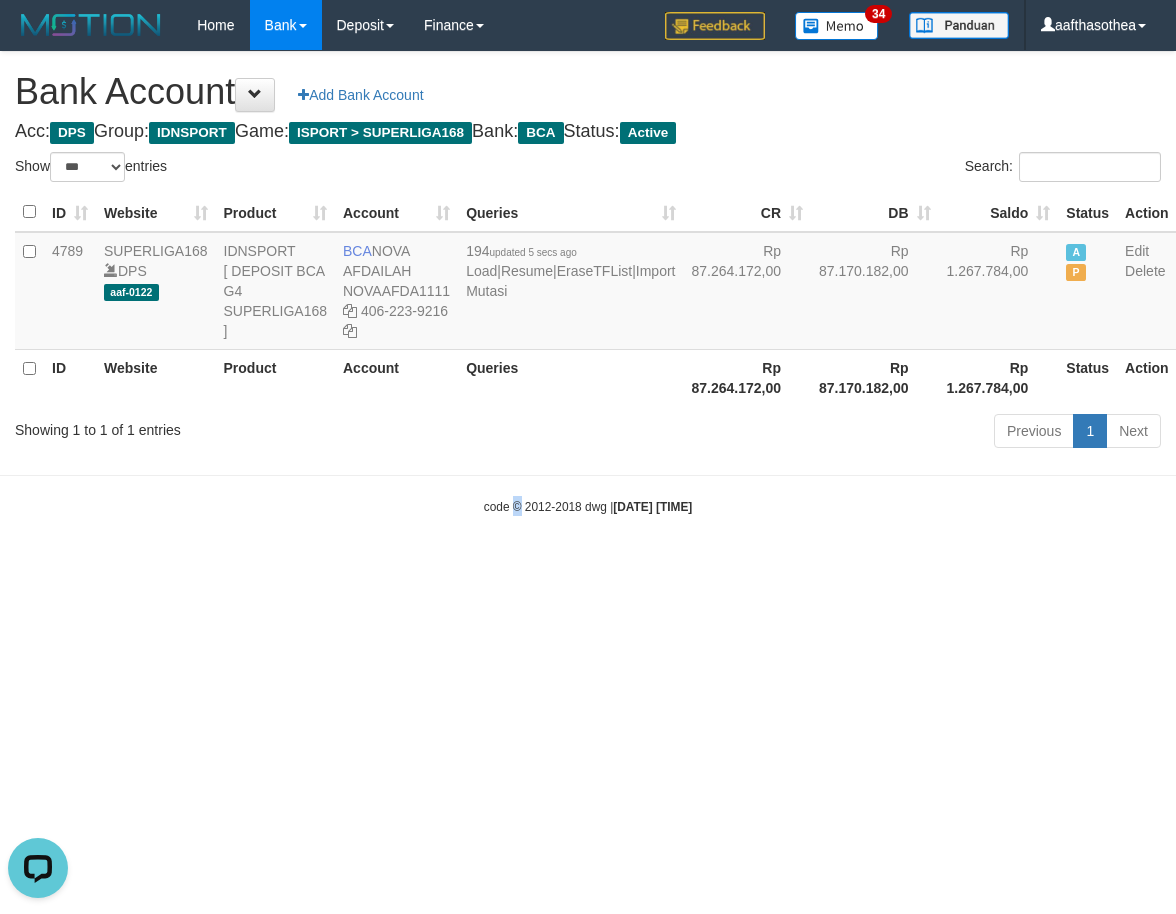 click on "Toggle navigation
Home
Bank
Account List
Load
By Website
Group
[ISPORT]													SUPERLIGA168
By Load Group (DPS)
34" at bounding box center [588, 283] 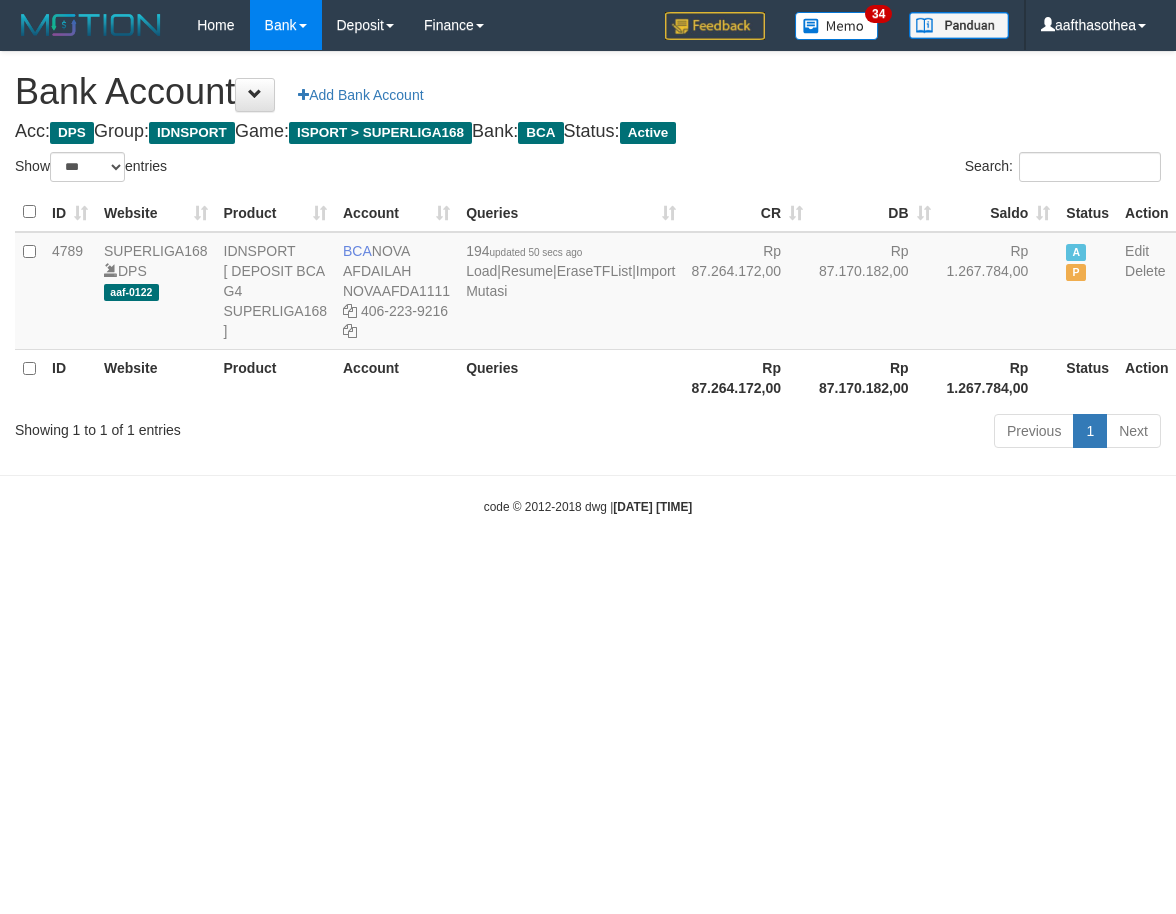 select on "***" 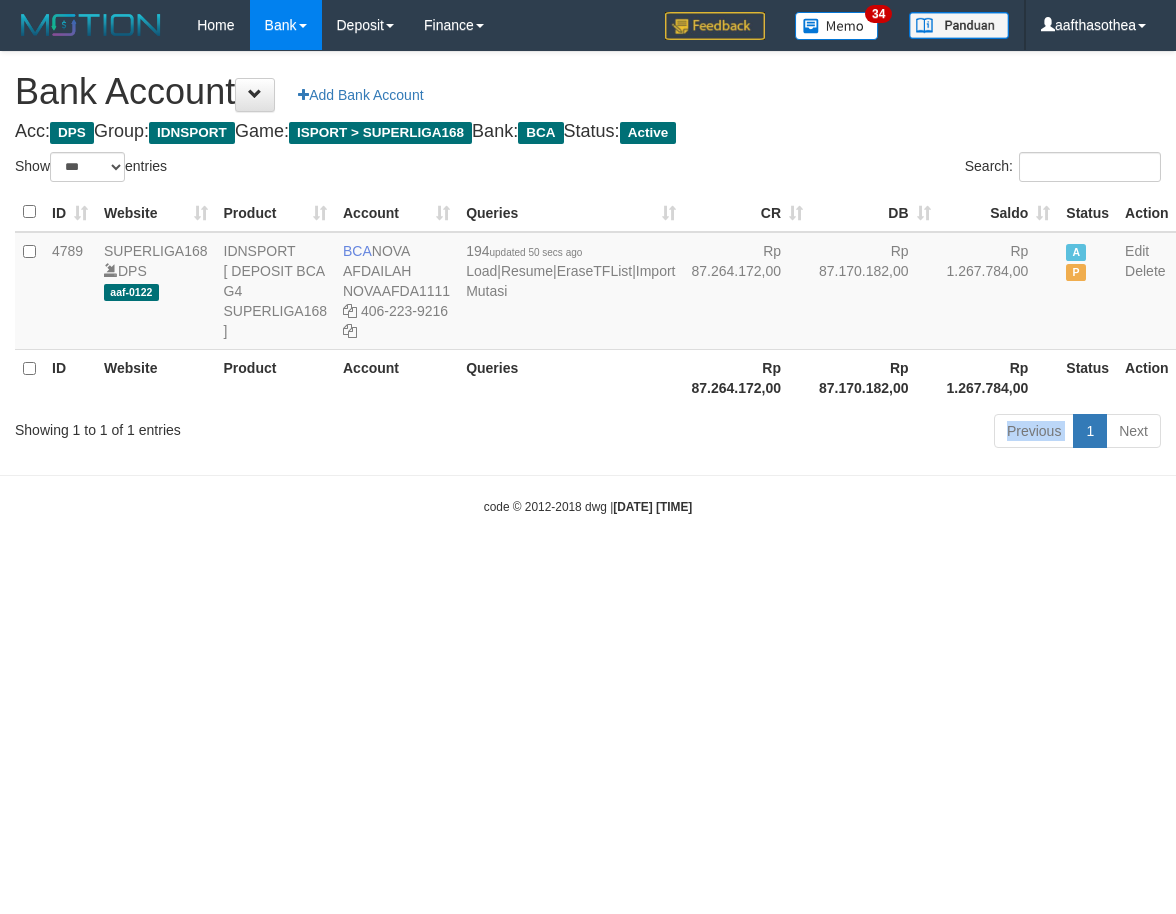 click on "Previous 1 Next" at bounding box center (833, 433) 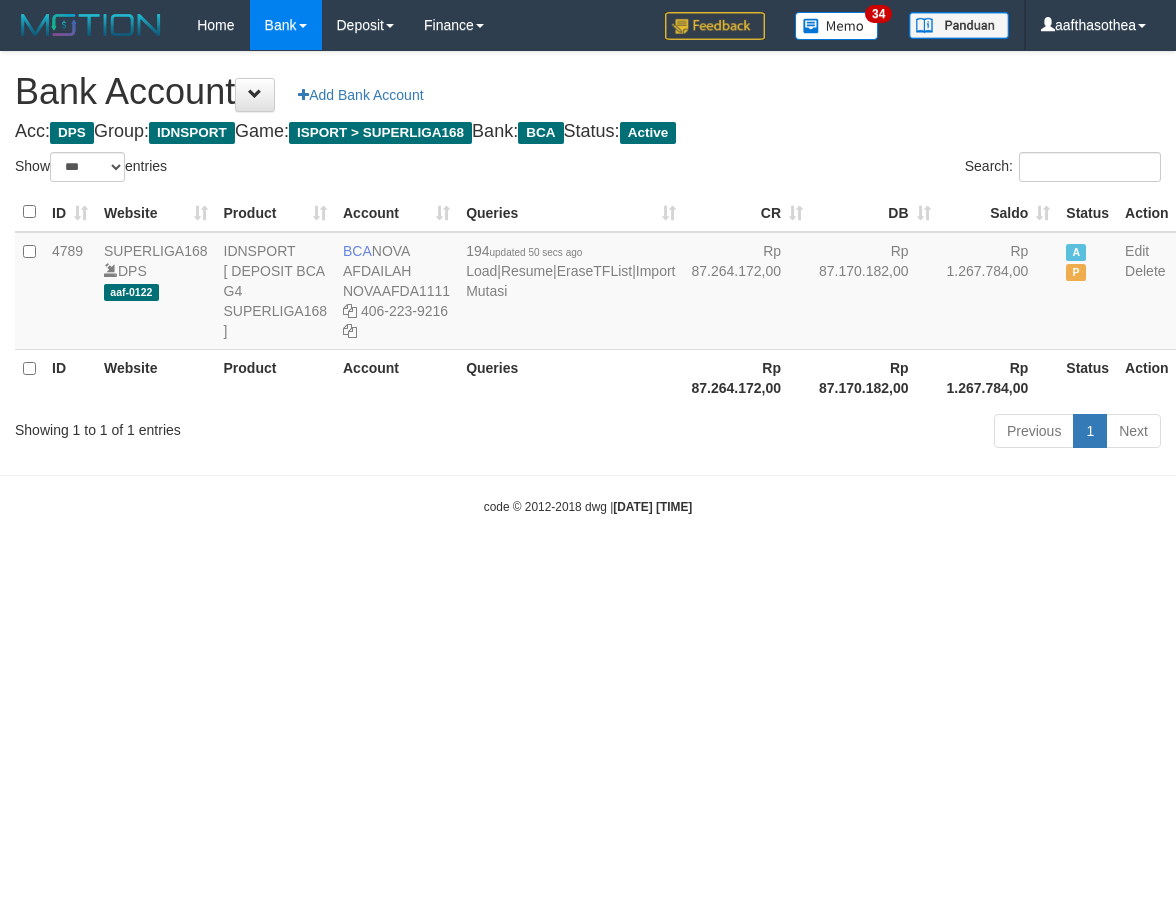 click on "Showing 1 to 1 of 1 entries" at bounding box center (245, 426) 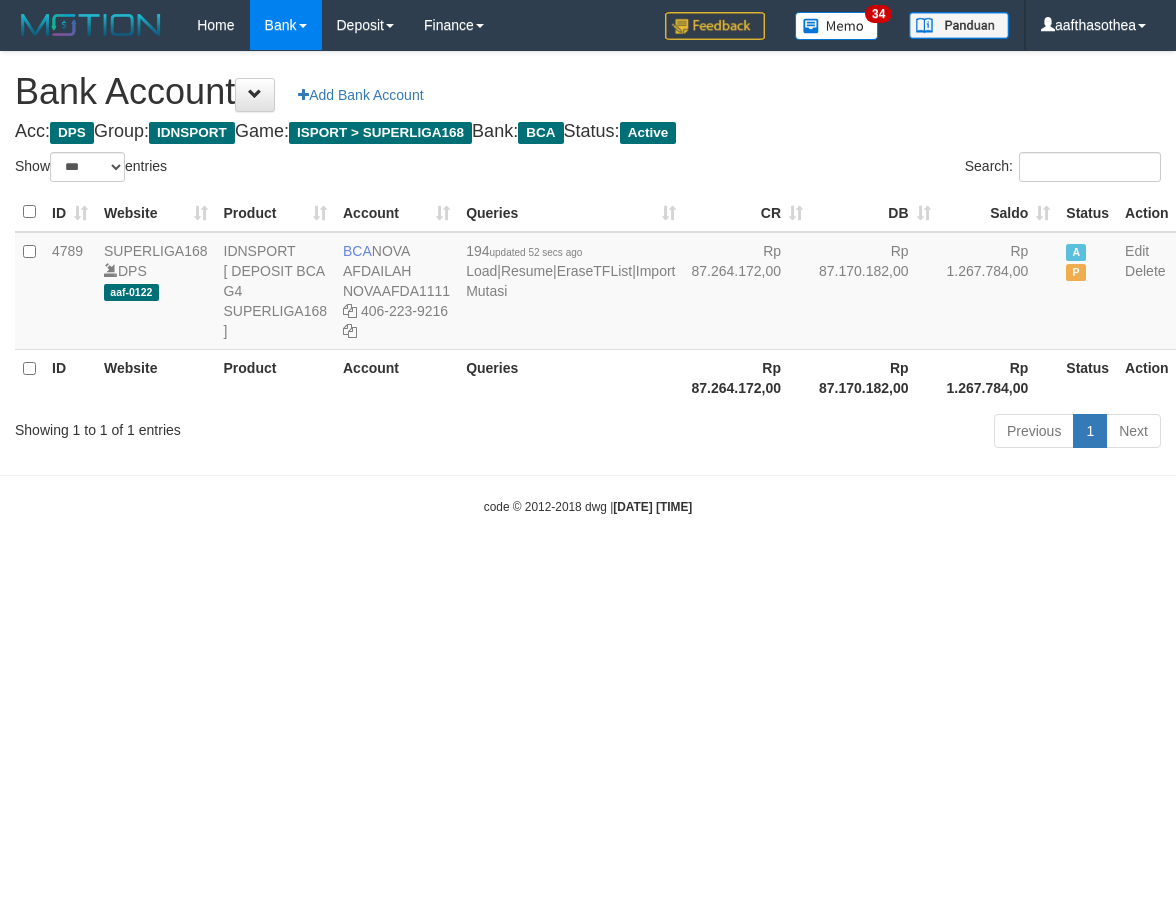 select on "***" 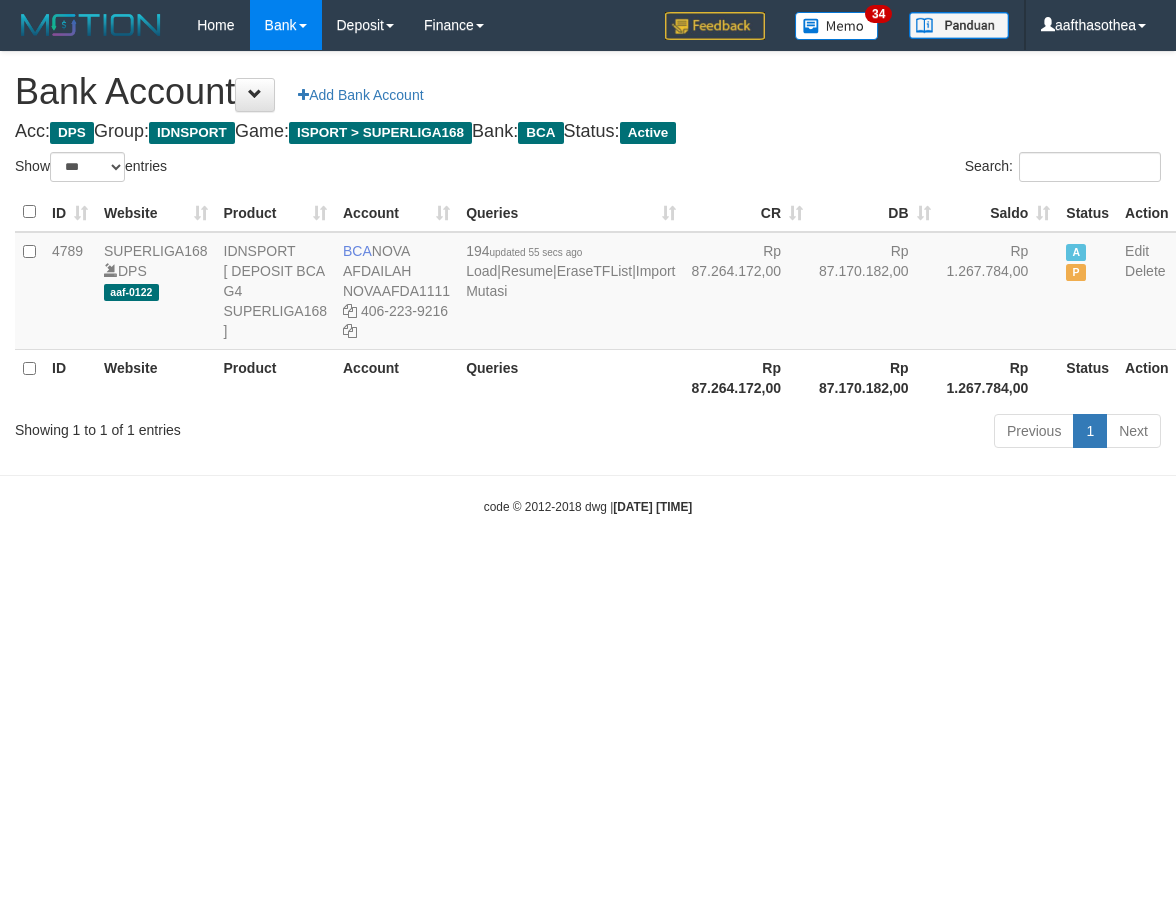 select on "***" 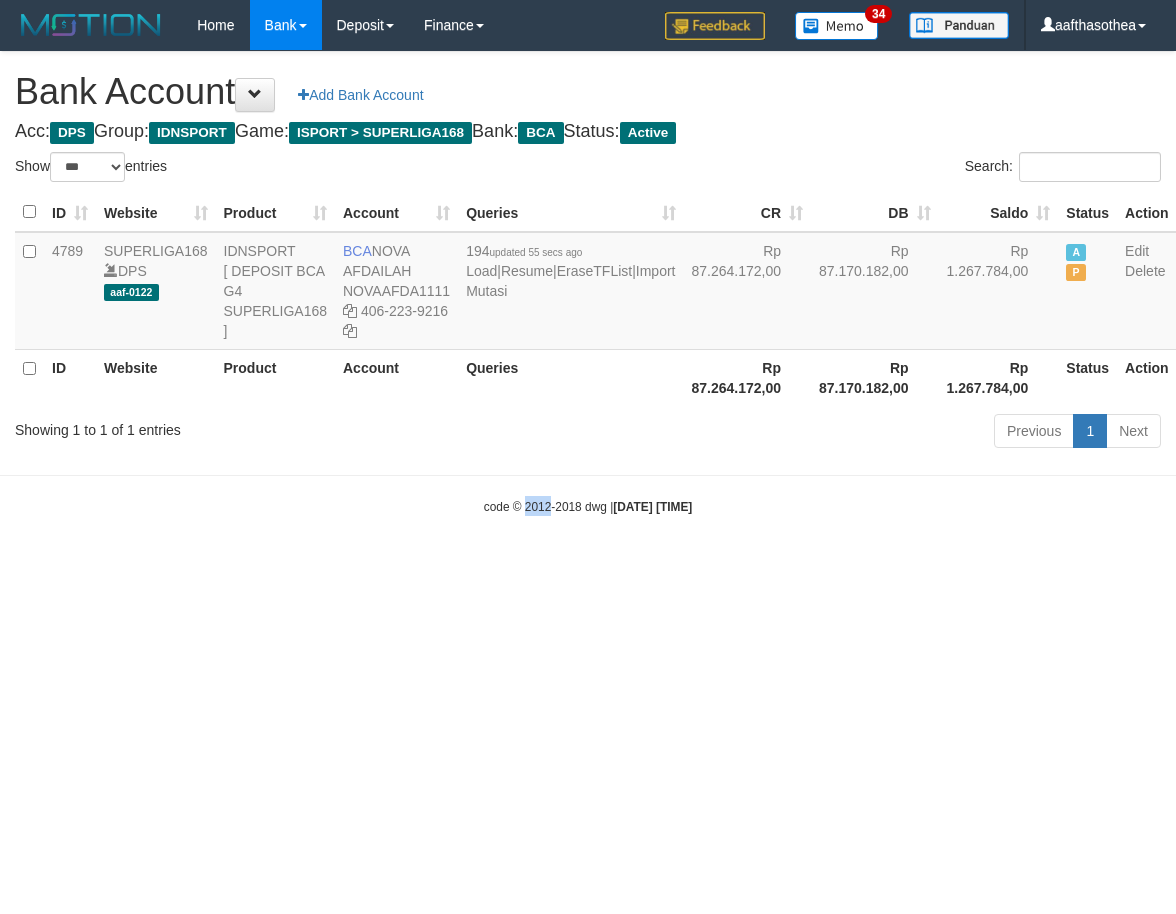 click on "Toggle navigation
Home
Bank
Account List
Load
By Website
Group
[ISPORT]													SUPERLIGA168
By Load Group (DPS)" at bounding box center (588, 283) 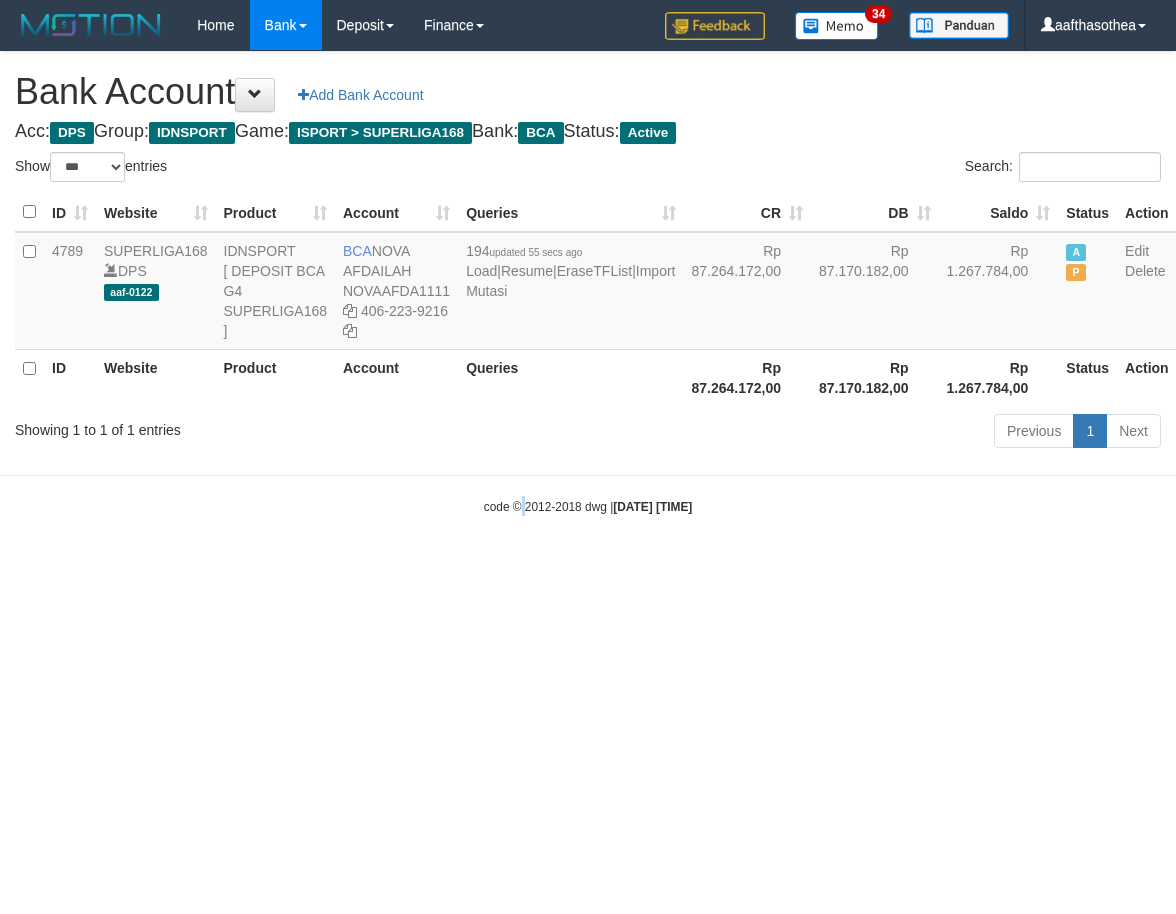 click on "Toggle navigation
Home
Bank
Account List
Load
By Website
Group
[ISPORT]													SUPERLIGA168
By Load Group (DPS)" at bounding box center (588, 283) 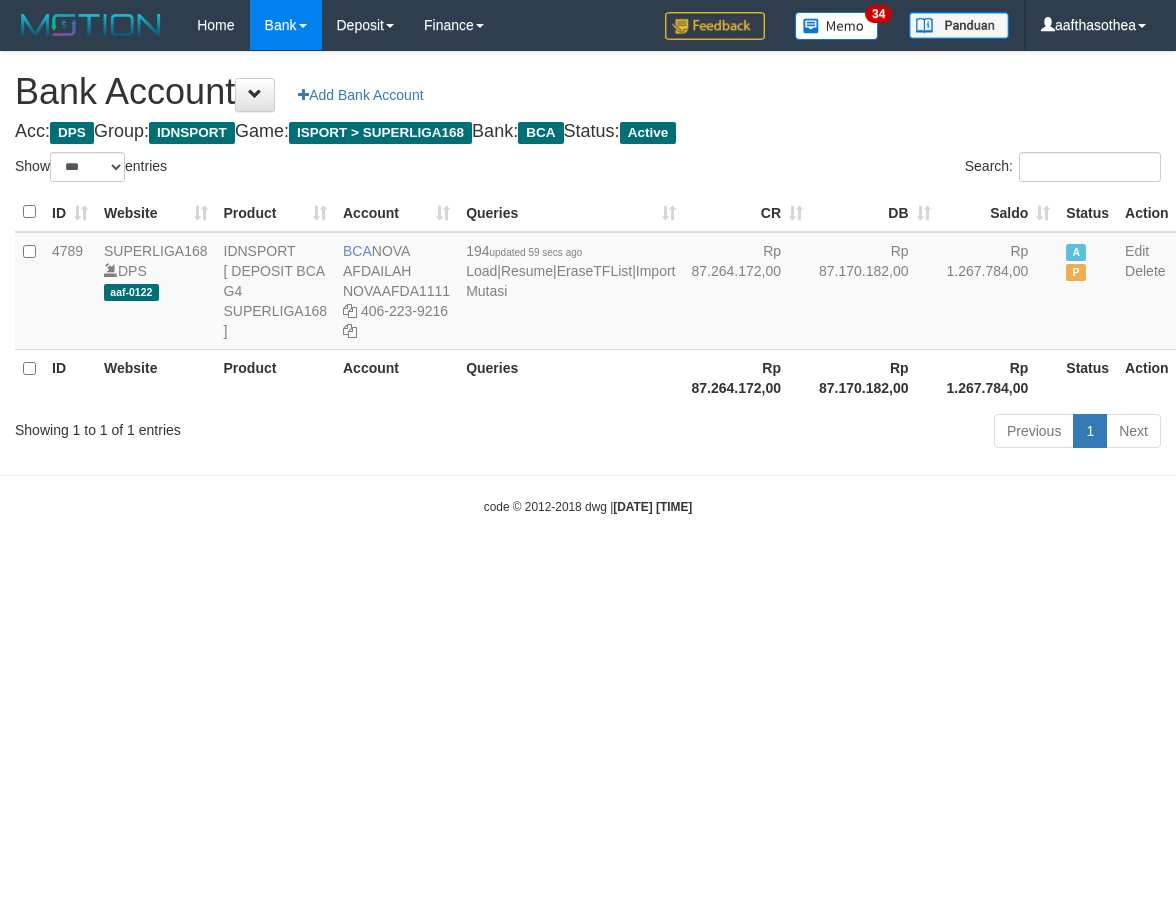 select on "***" 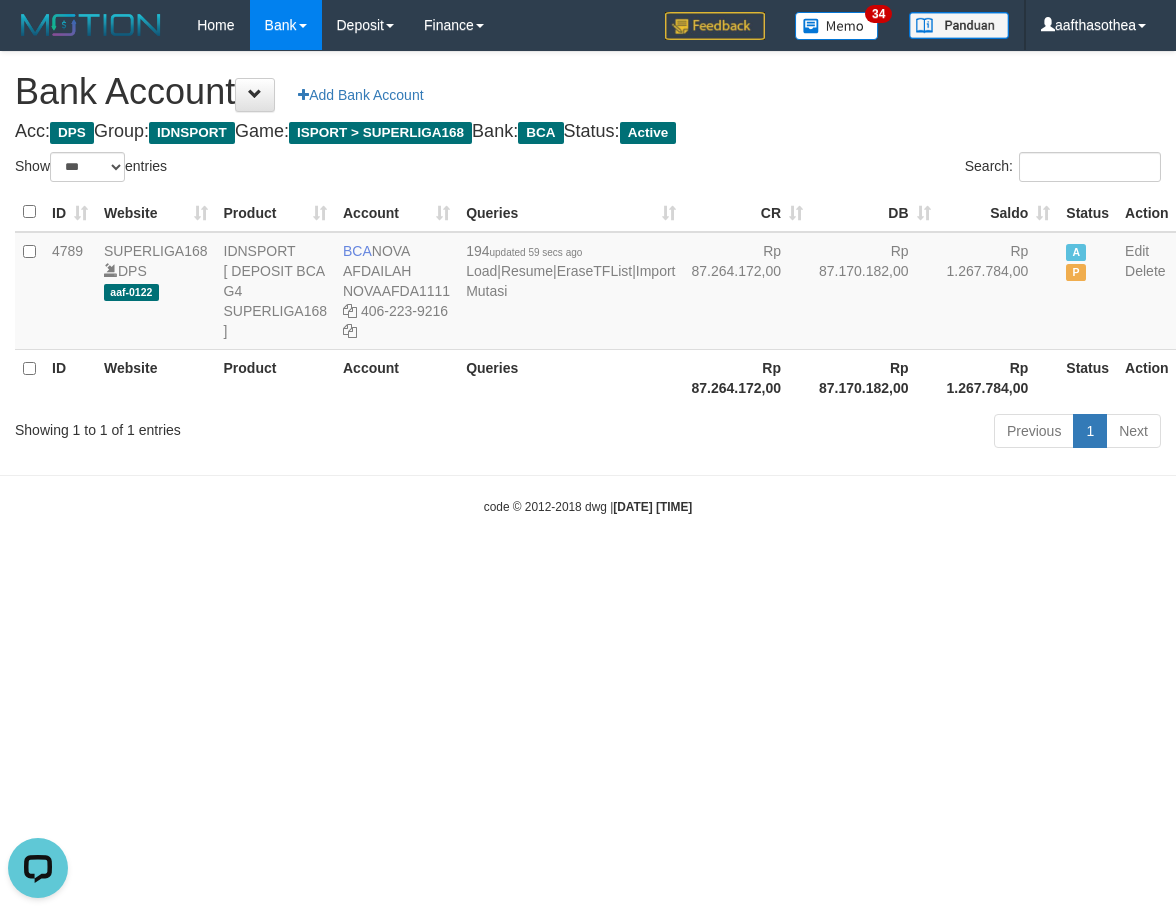 scroll, scrollTop: 0, scrollLeft: 0, axis: both 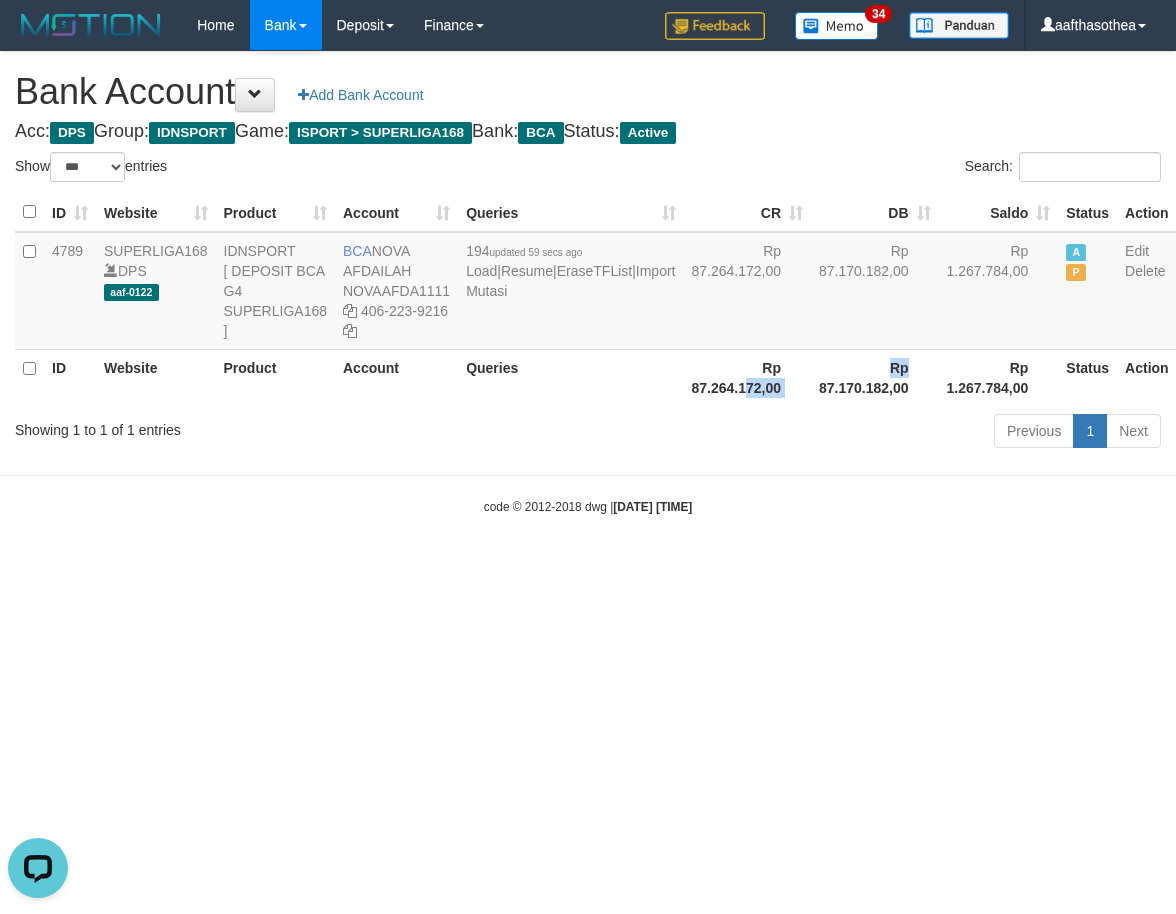 drag, startPoint x: 829, startPoint y: 395, endPoint x: 616, endPoint y: 442, distance: 218.12383 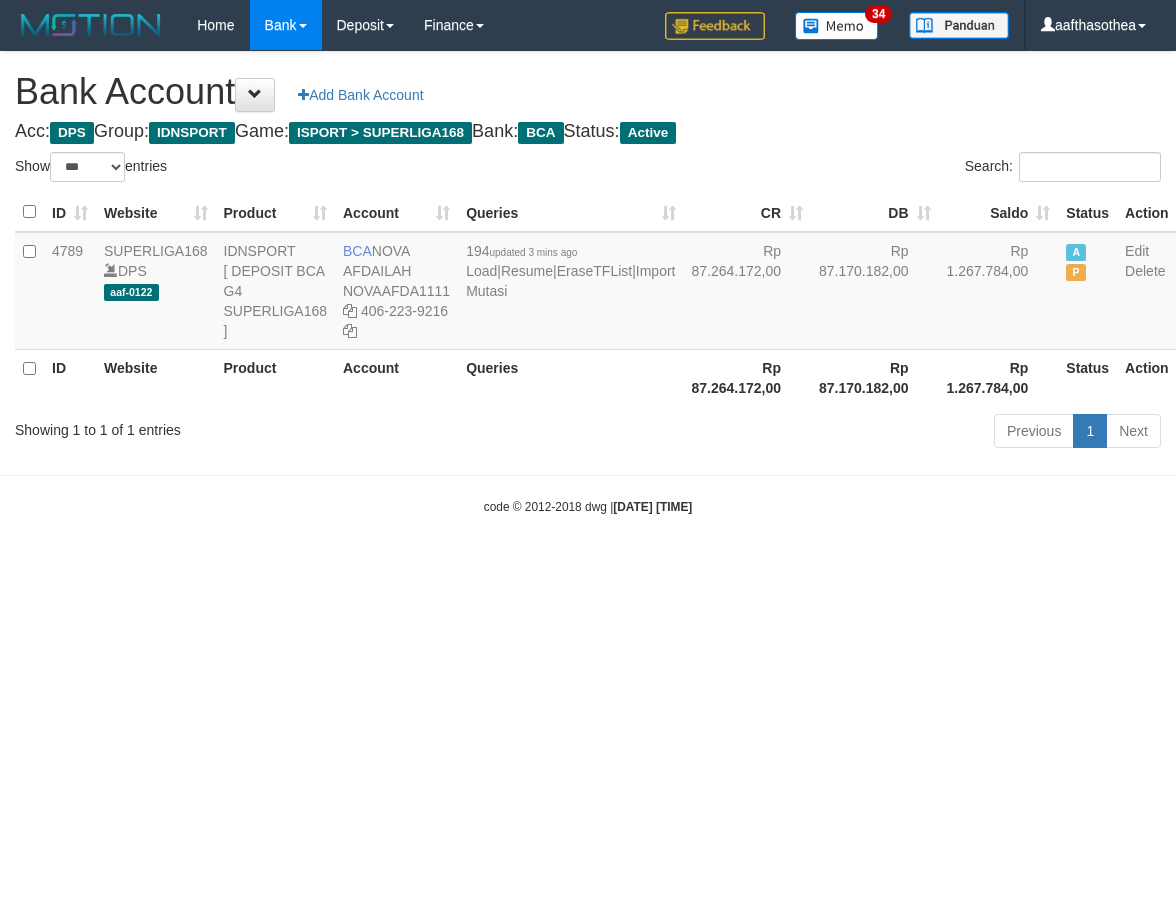 select on "***" 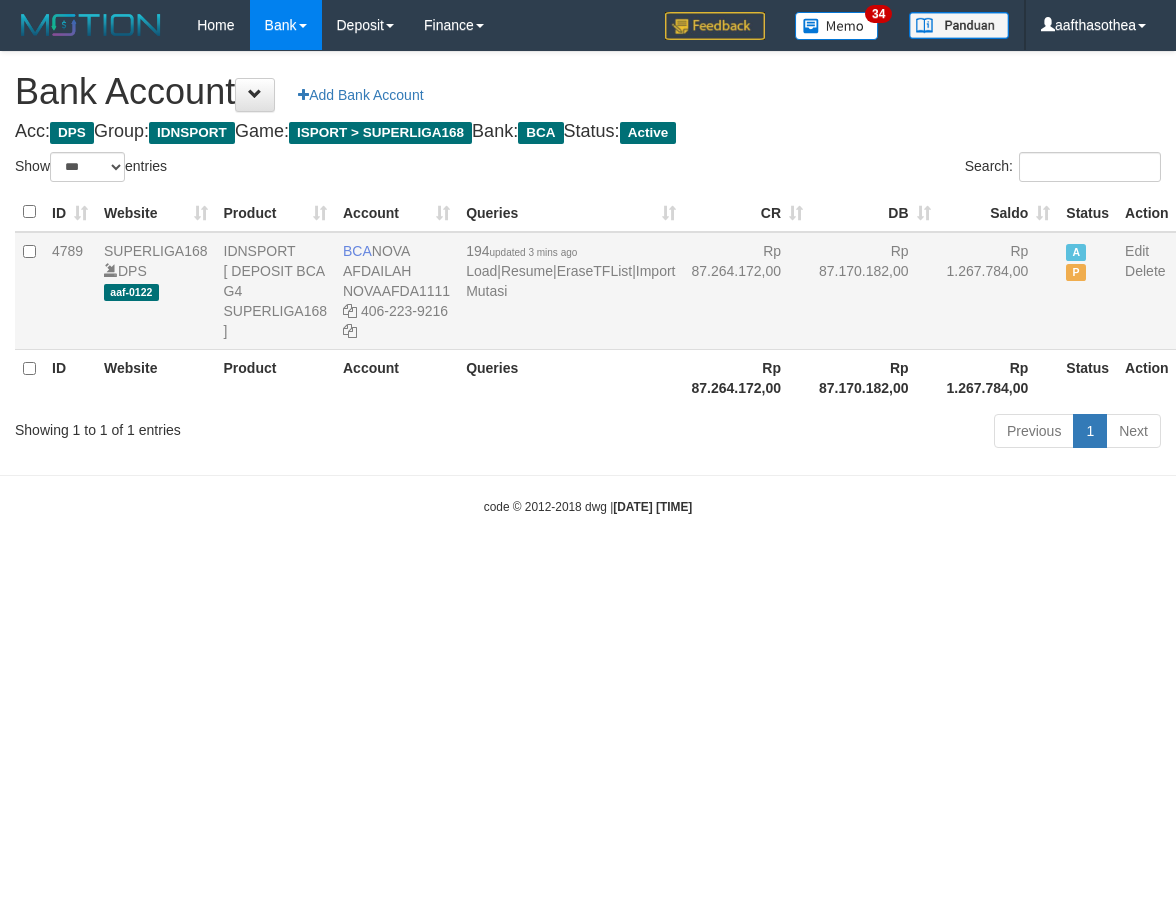 click on "194  updated 3 mins ago
Load
|
Resume
|
EraseTFList
|
Import Mutasi" at bounding box center (570, 291) 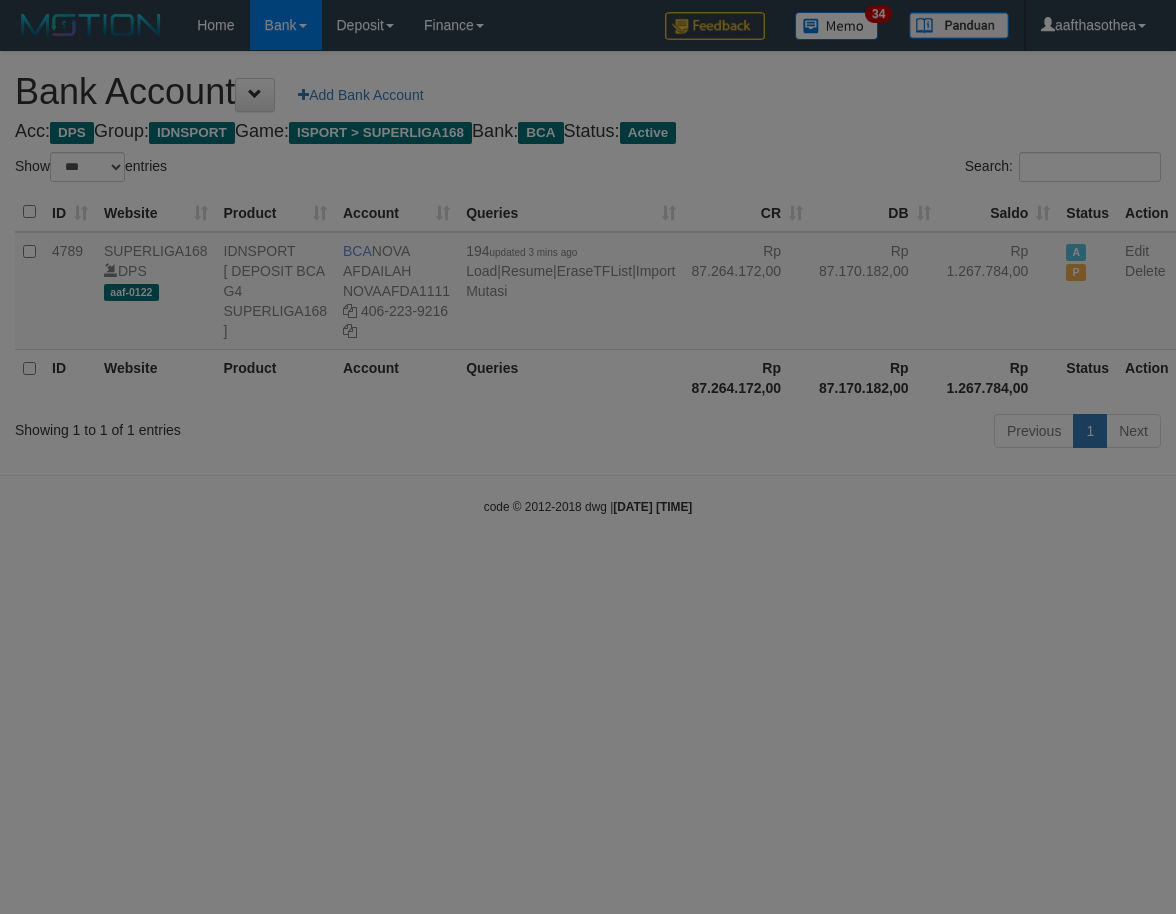 select on "***" 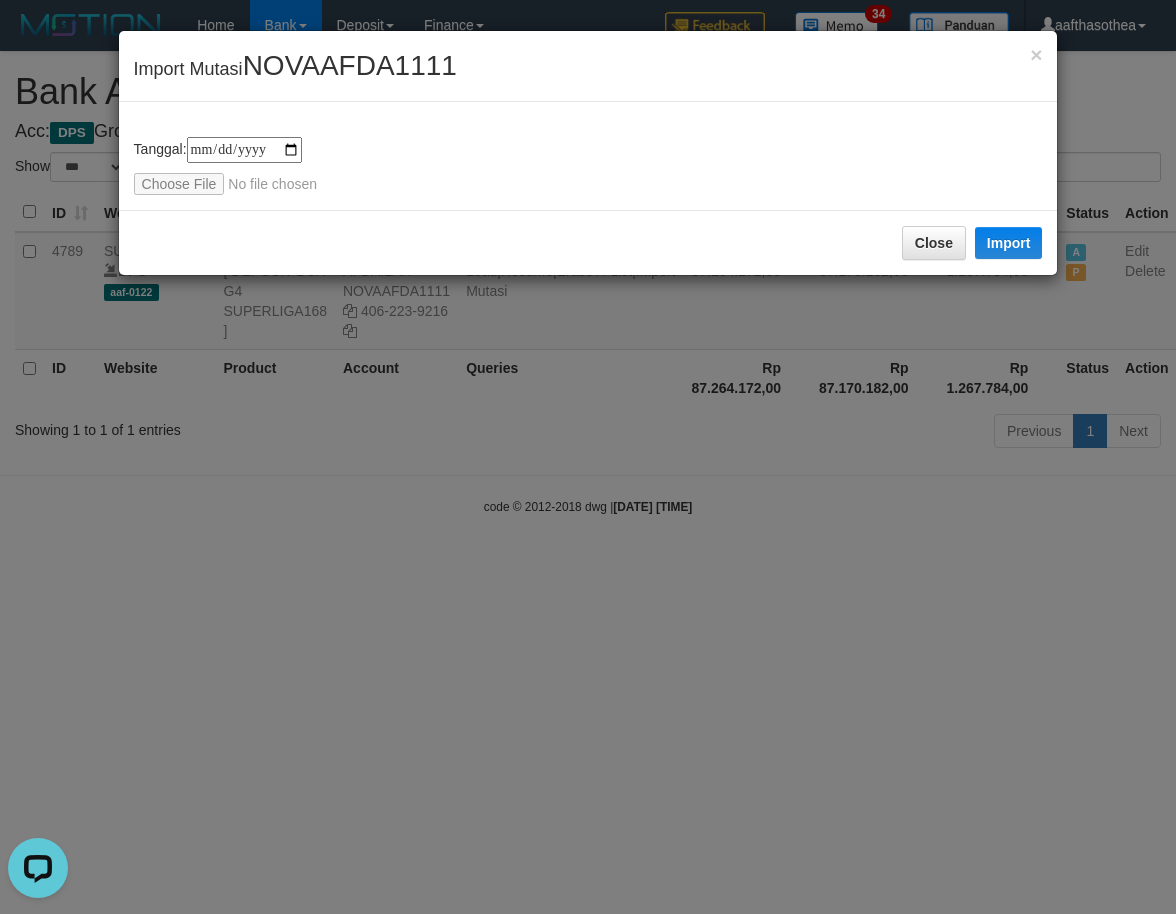 scroll, scrollTop: 0, scrollLeft: 0, axis: both 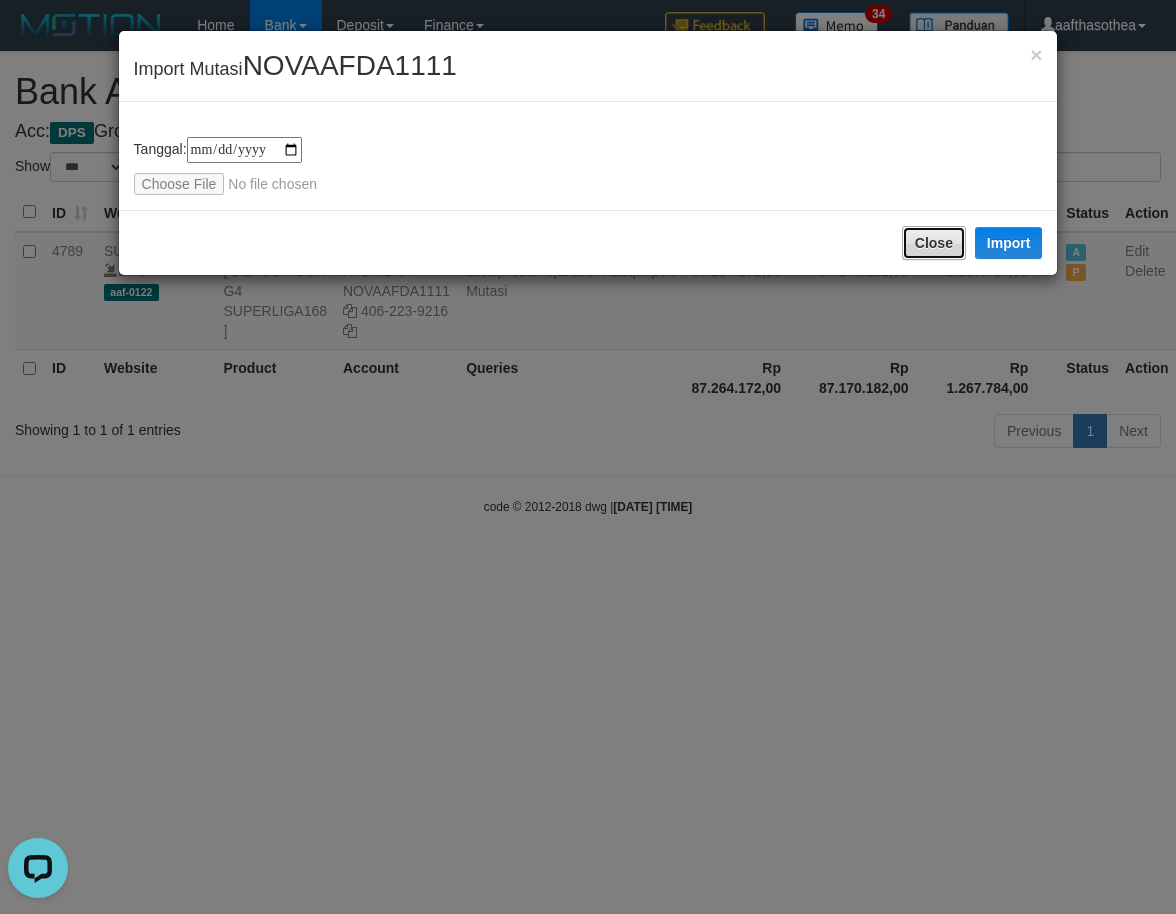 click on "Close" at bounding box center (934, 243) 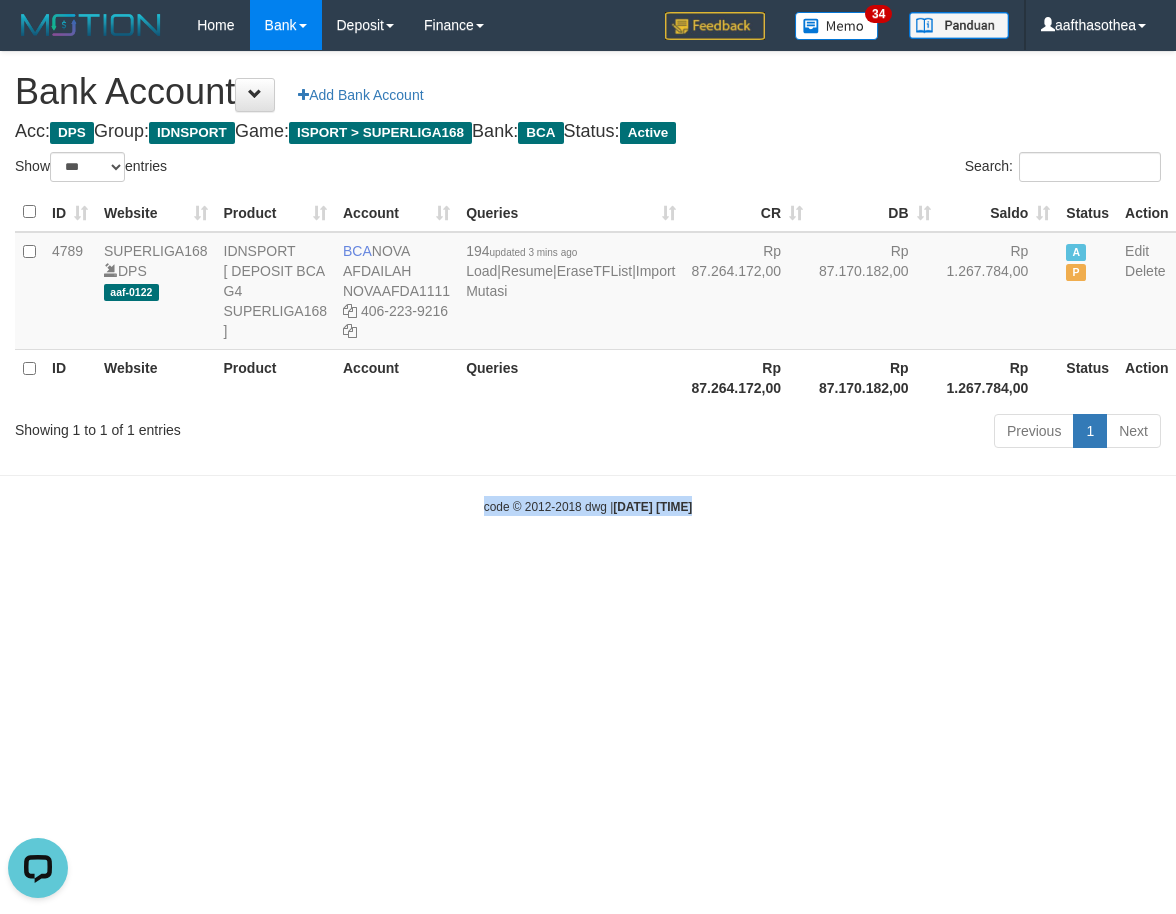 drag, startPoint x: 389, startPoint y: 552, endPoint x: 485, endPoint y: 566, distance: 97.015465 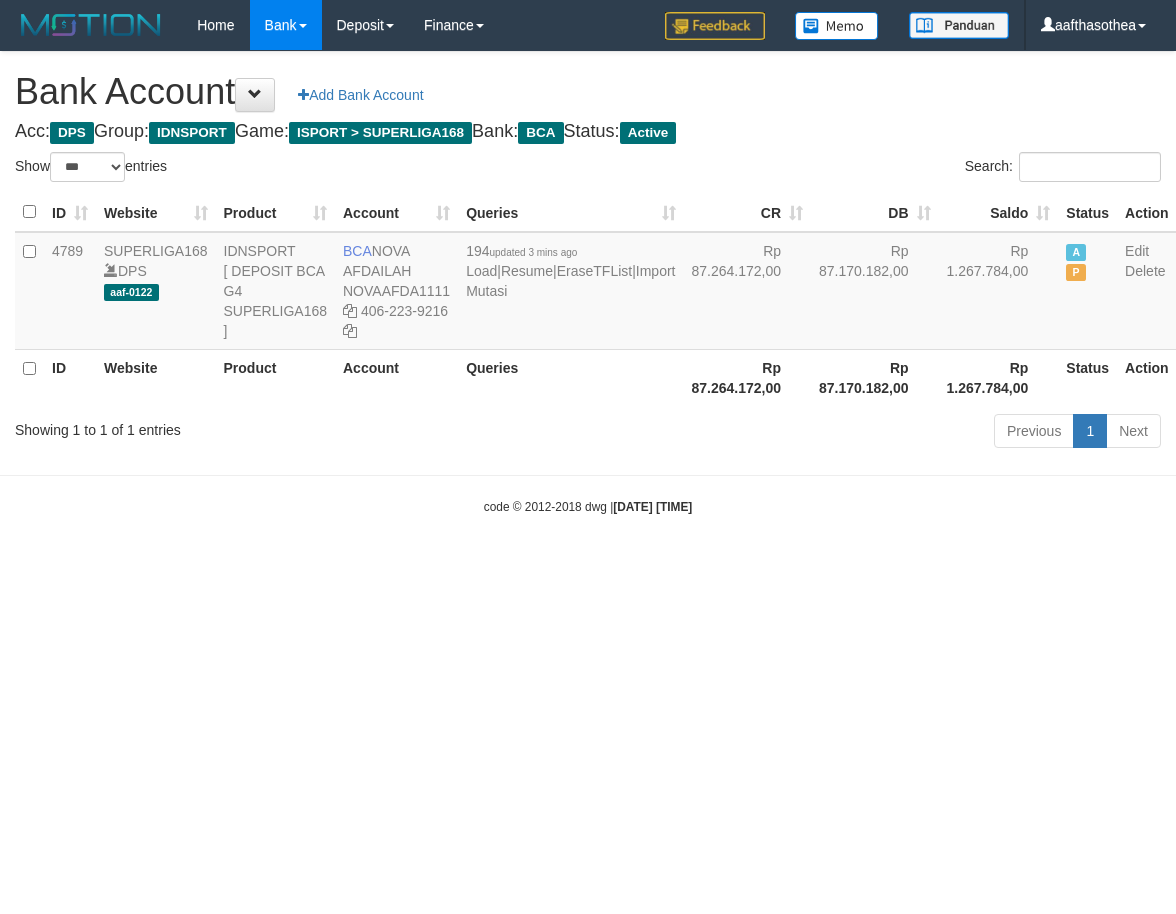 select on "***" 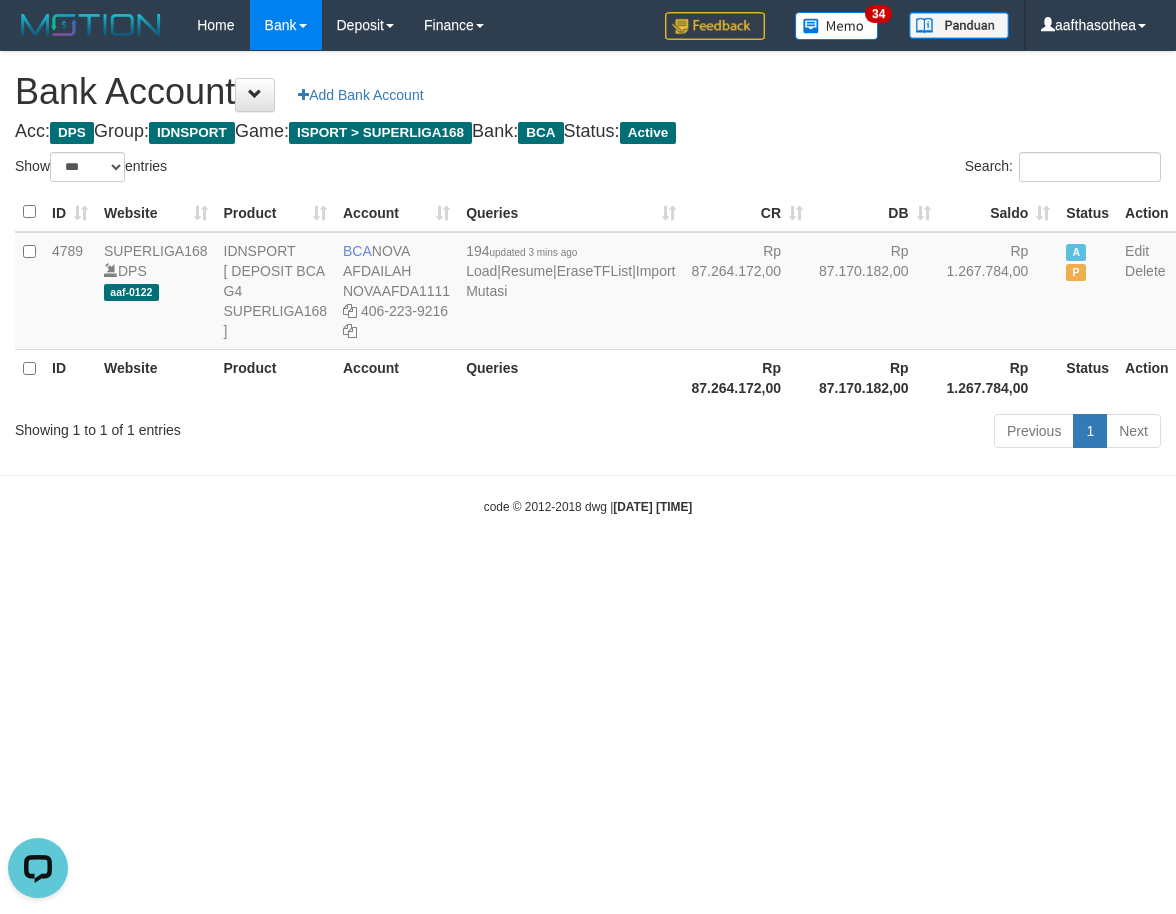 scroll, scrollTop: 0, scrollLeft: 0, axis: both 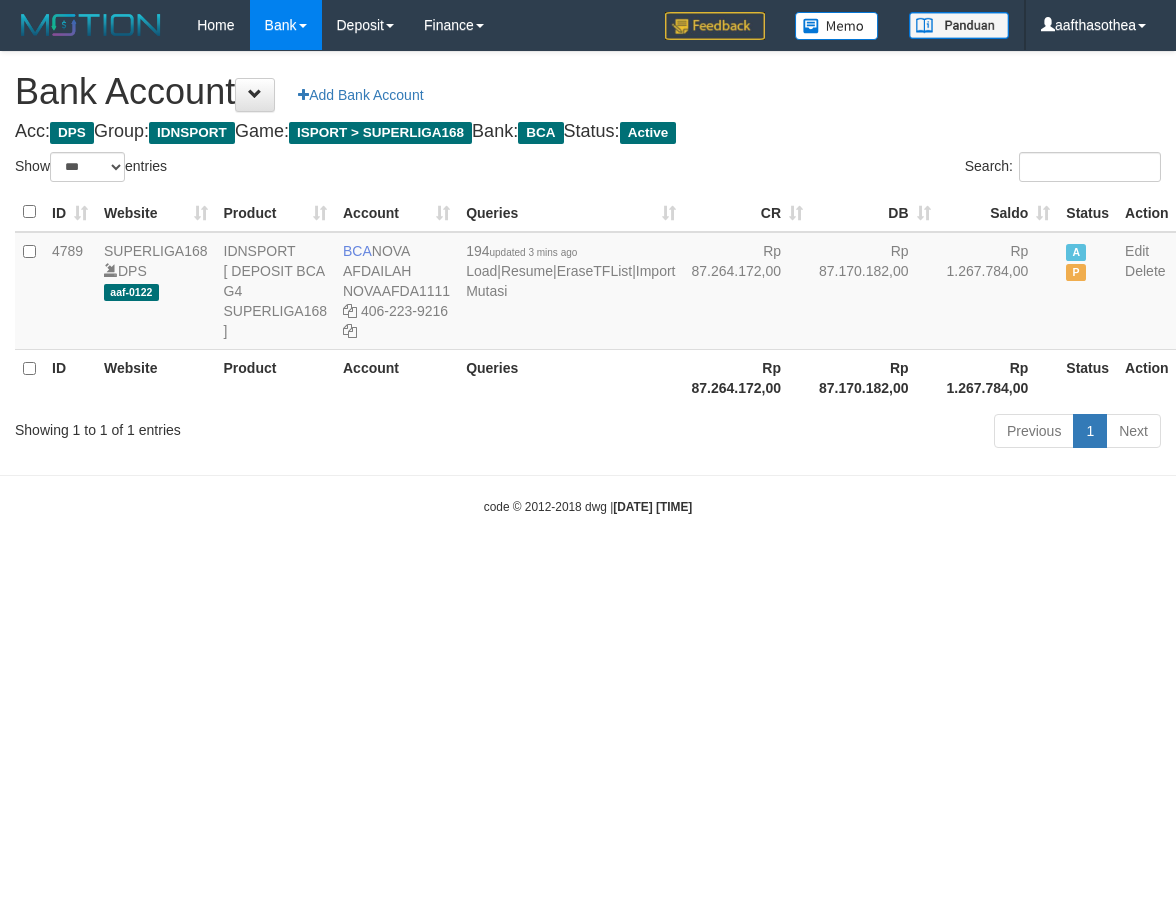 select on "***" 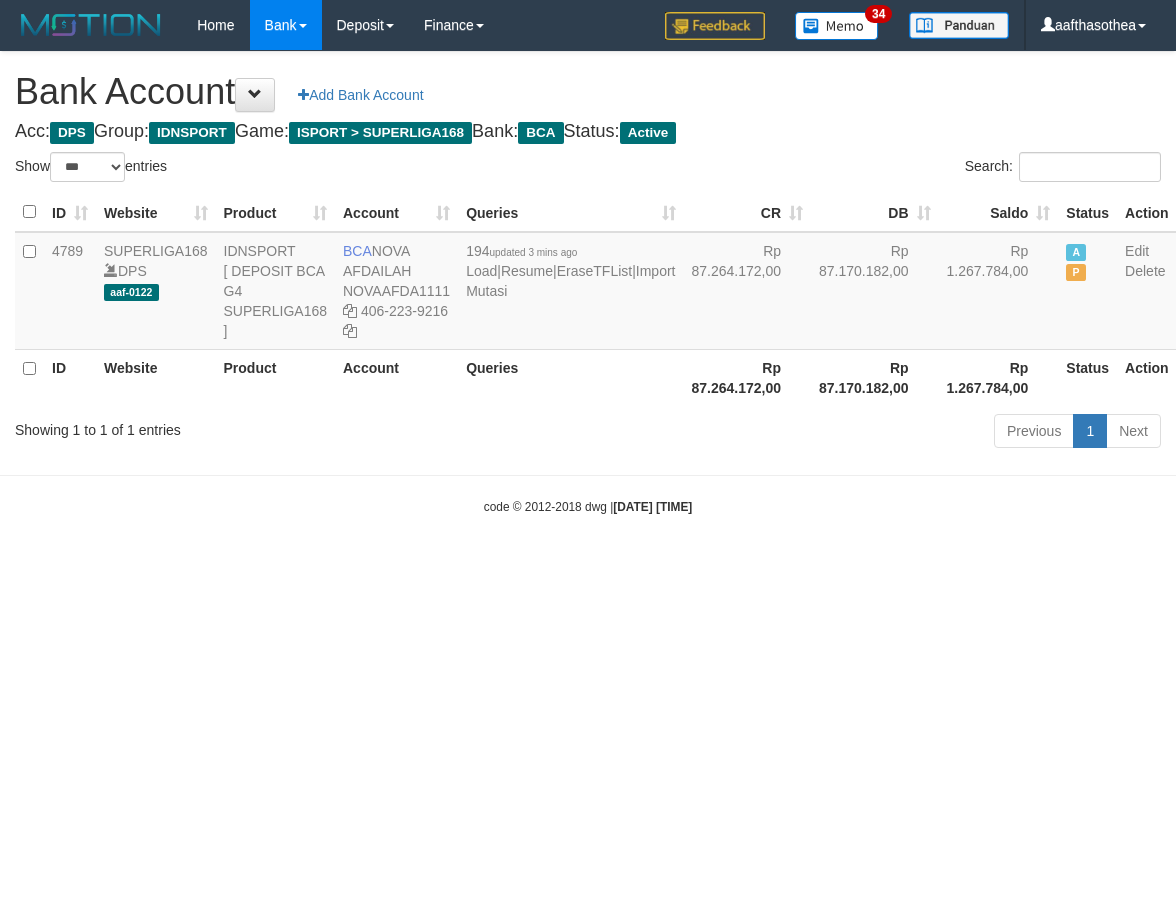 select on "***" 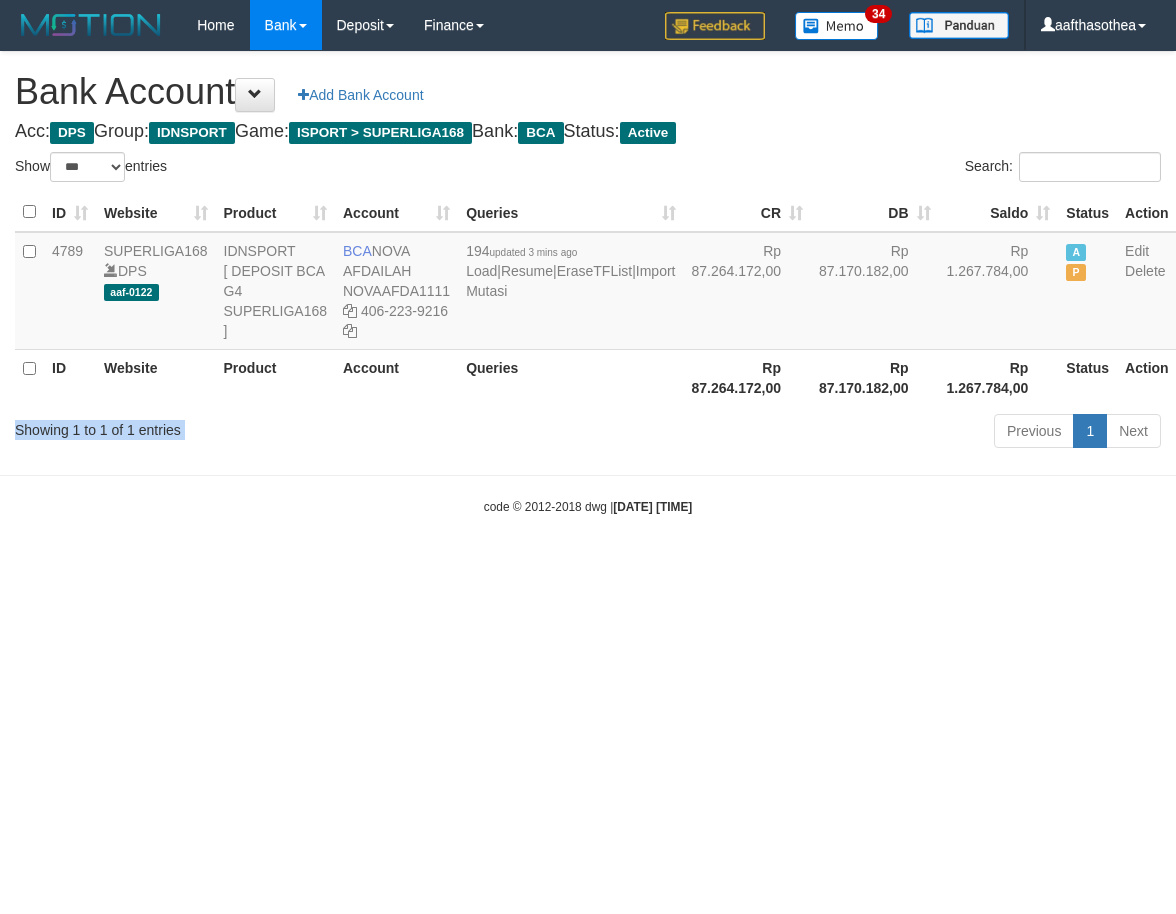 click on "Showing 1 to 1 of 1 entries" at bounding box center (245, 426) 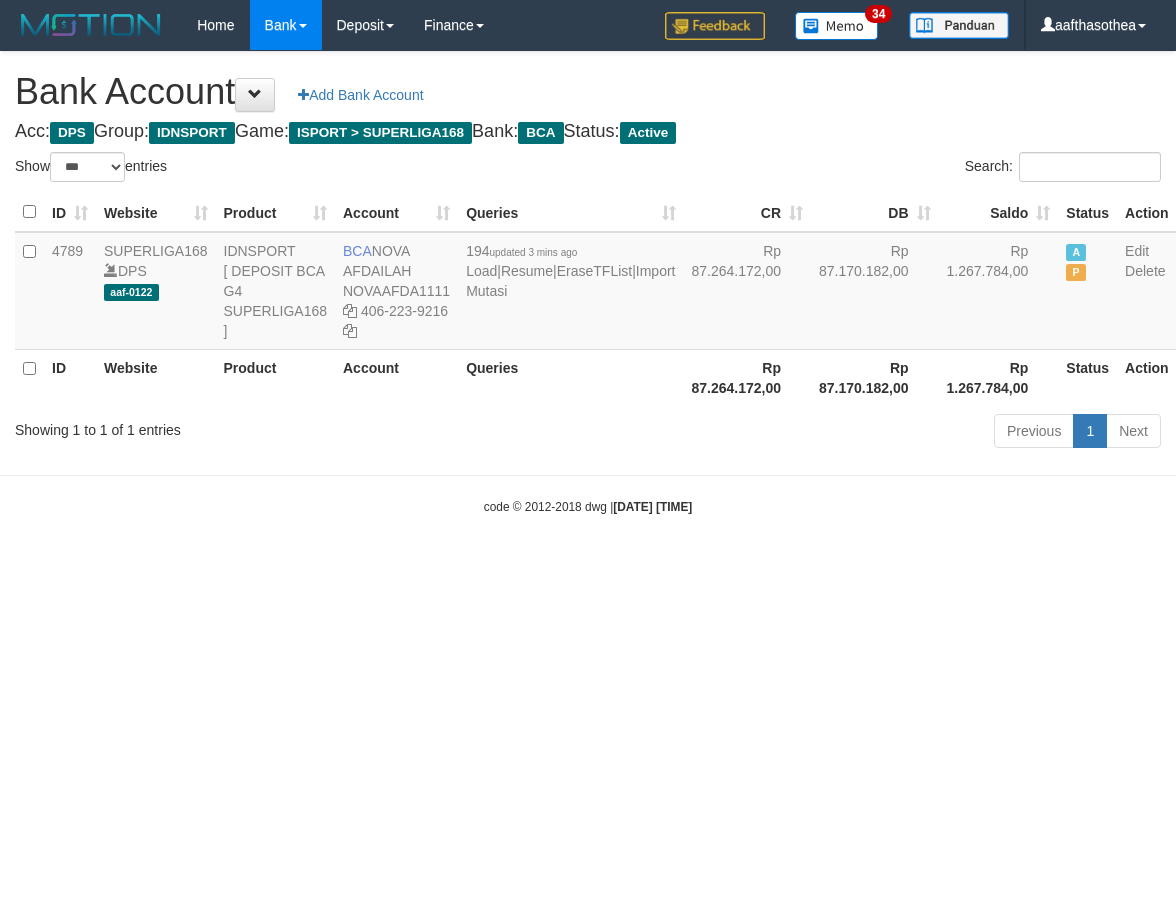 select on "***" 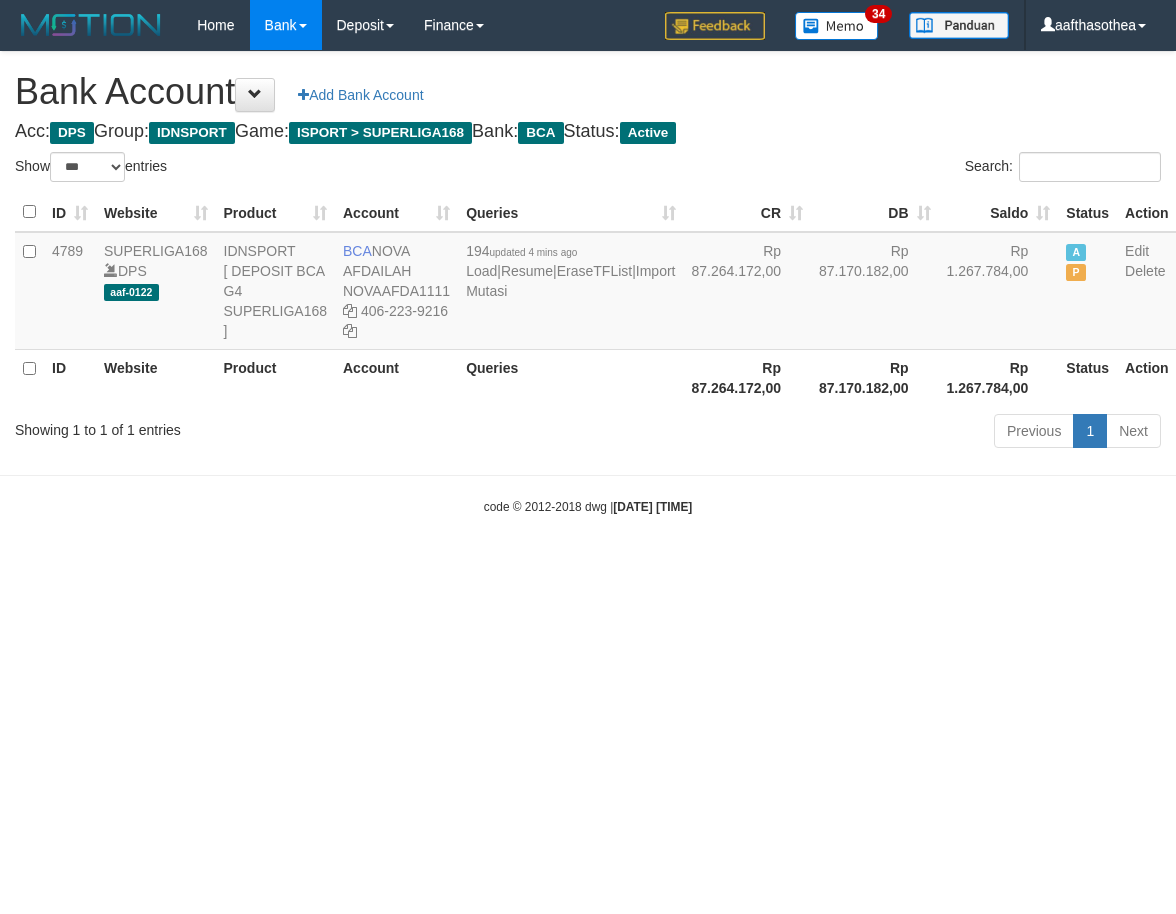 select on "***" 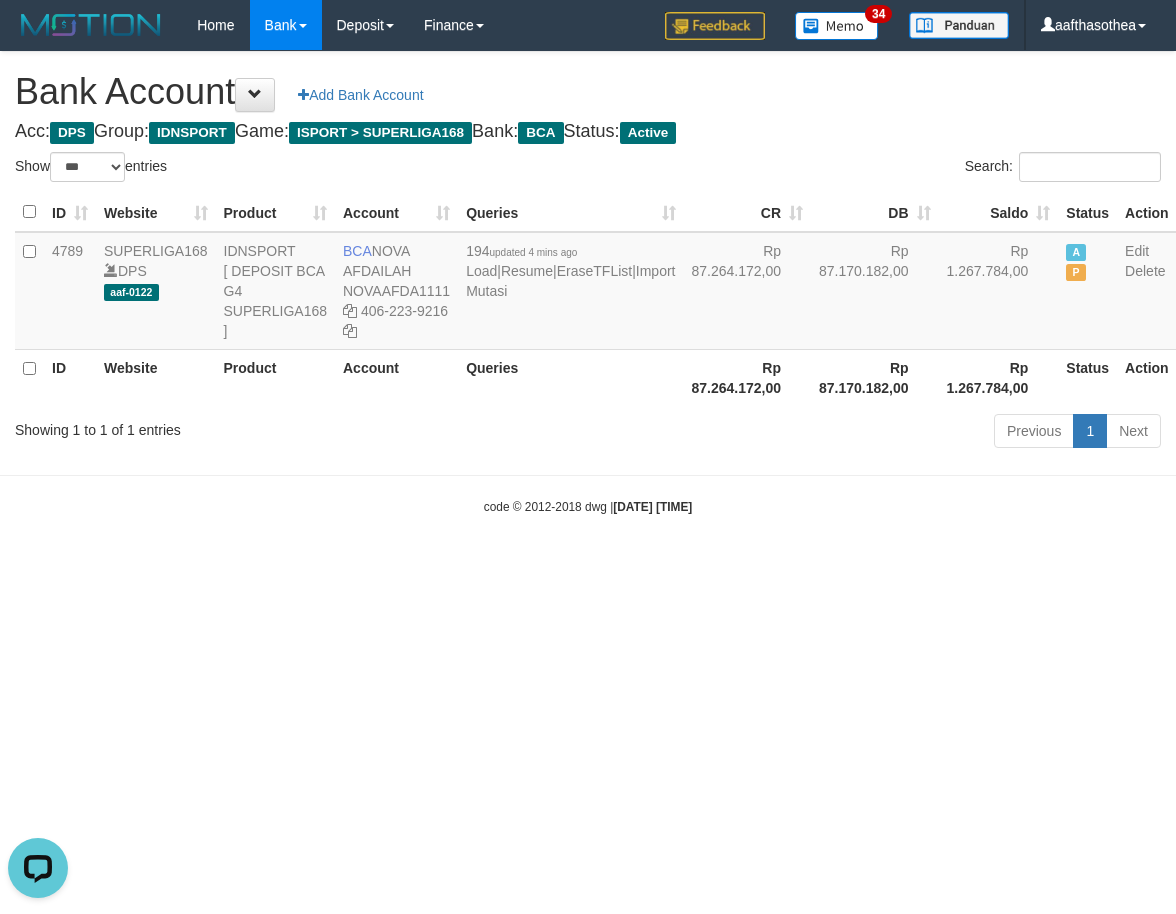 scroll, scrollTop: 0, scrollLeft: 0, axis: both 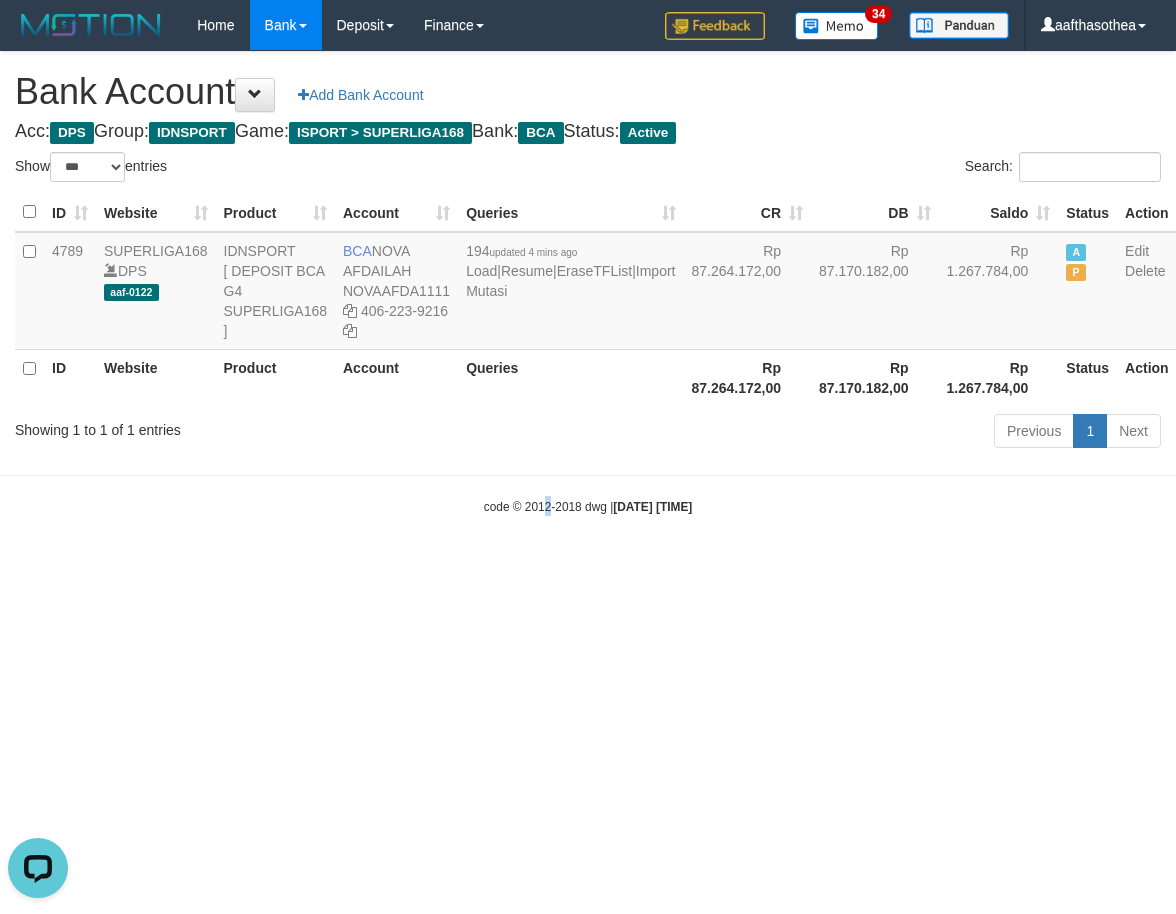 click on "Toggle navigation
Home
Bank
Account List
Load
By Website
Group
[ISPORT]													SUPERLIGA168
By Load Group (DPS)" at bounding box center [588, 283] 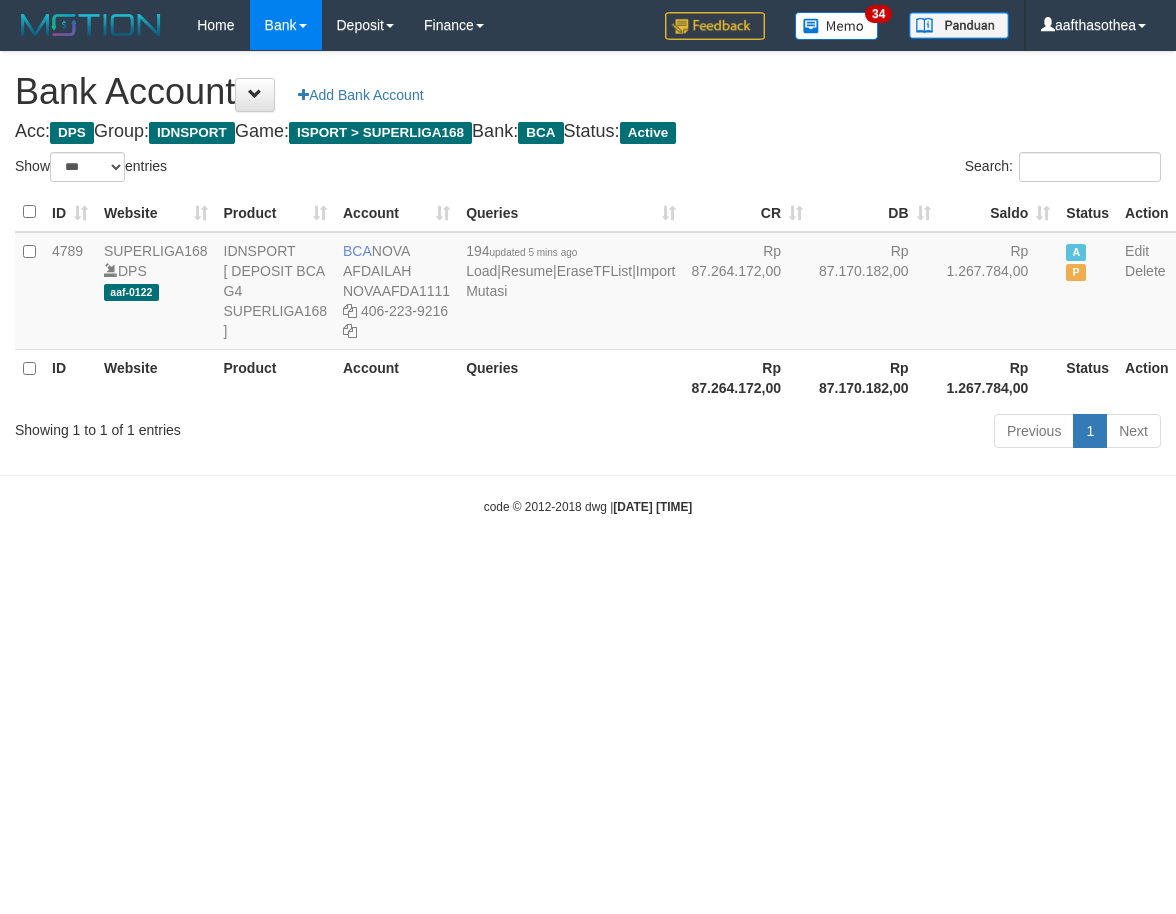 select on "***" 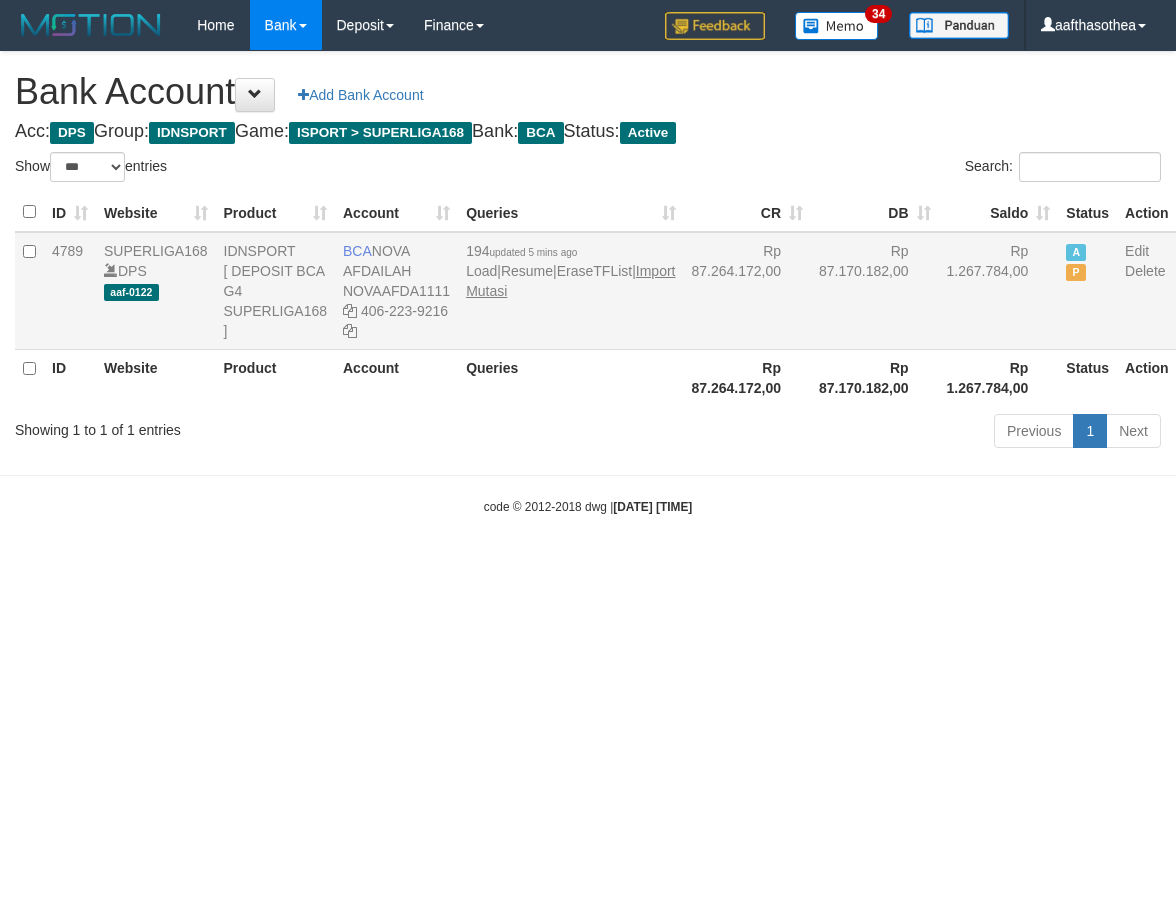 scroll, scrollTop: 0, scrollLeft: 0, axis: both 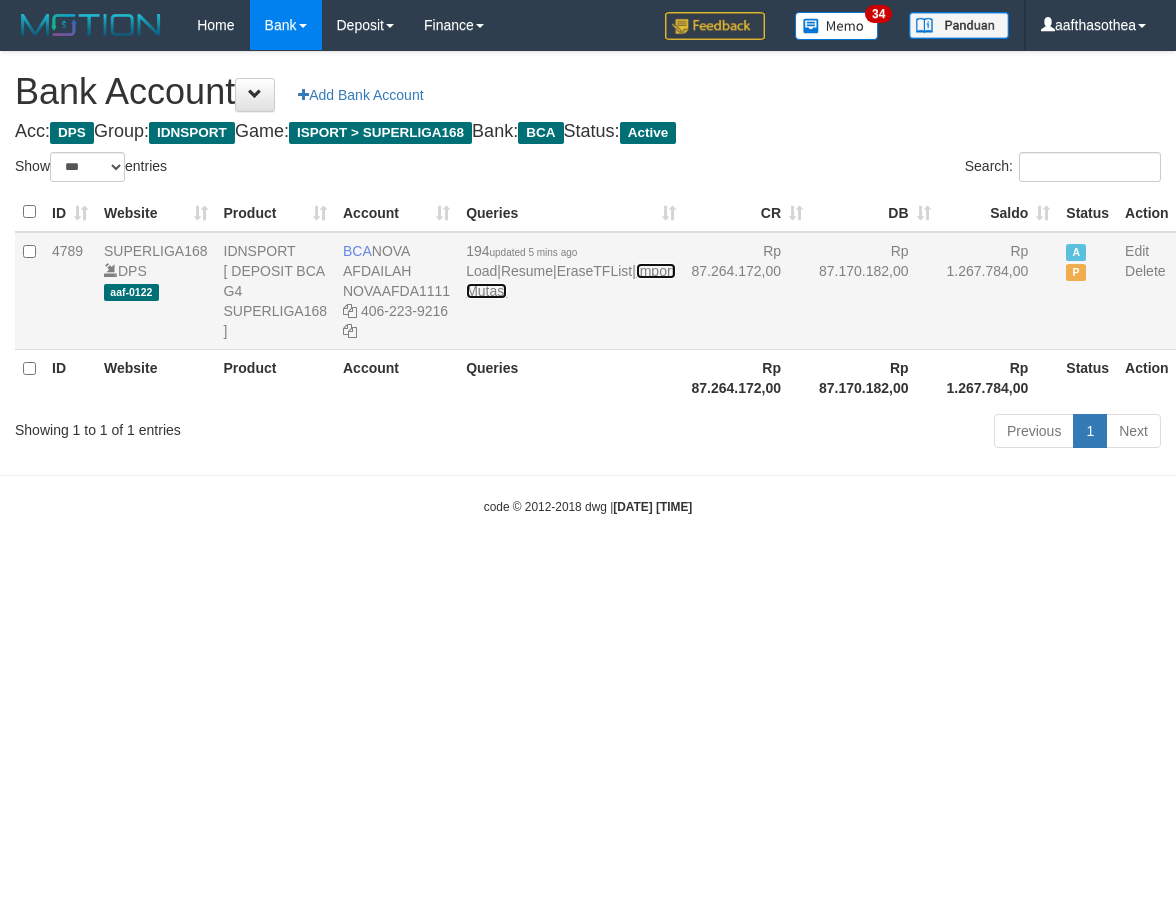 click on "Import Mutasi" at bounding box center [570, 281] 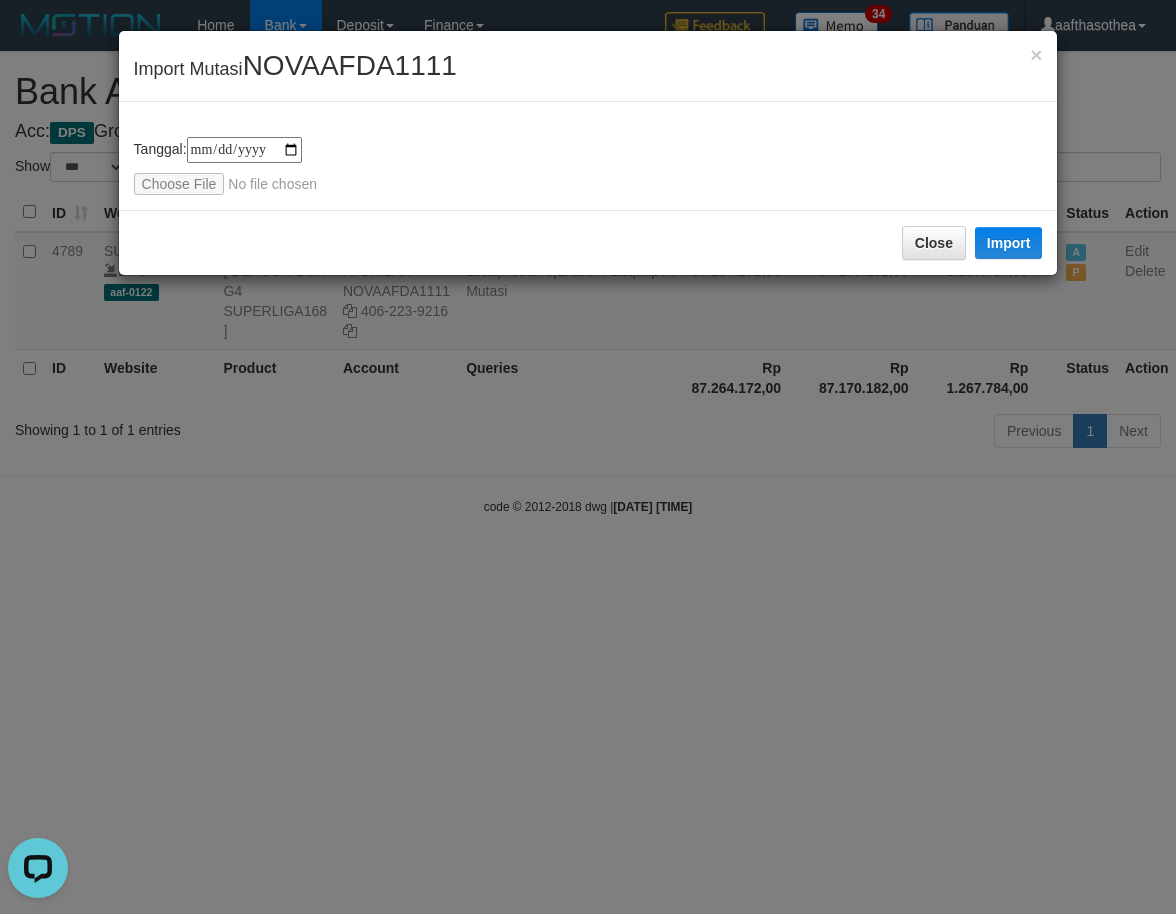 scroll, scrollTop: 0, scrollLeft: 0, axis: both 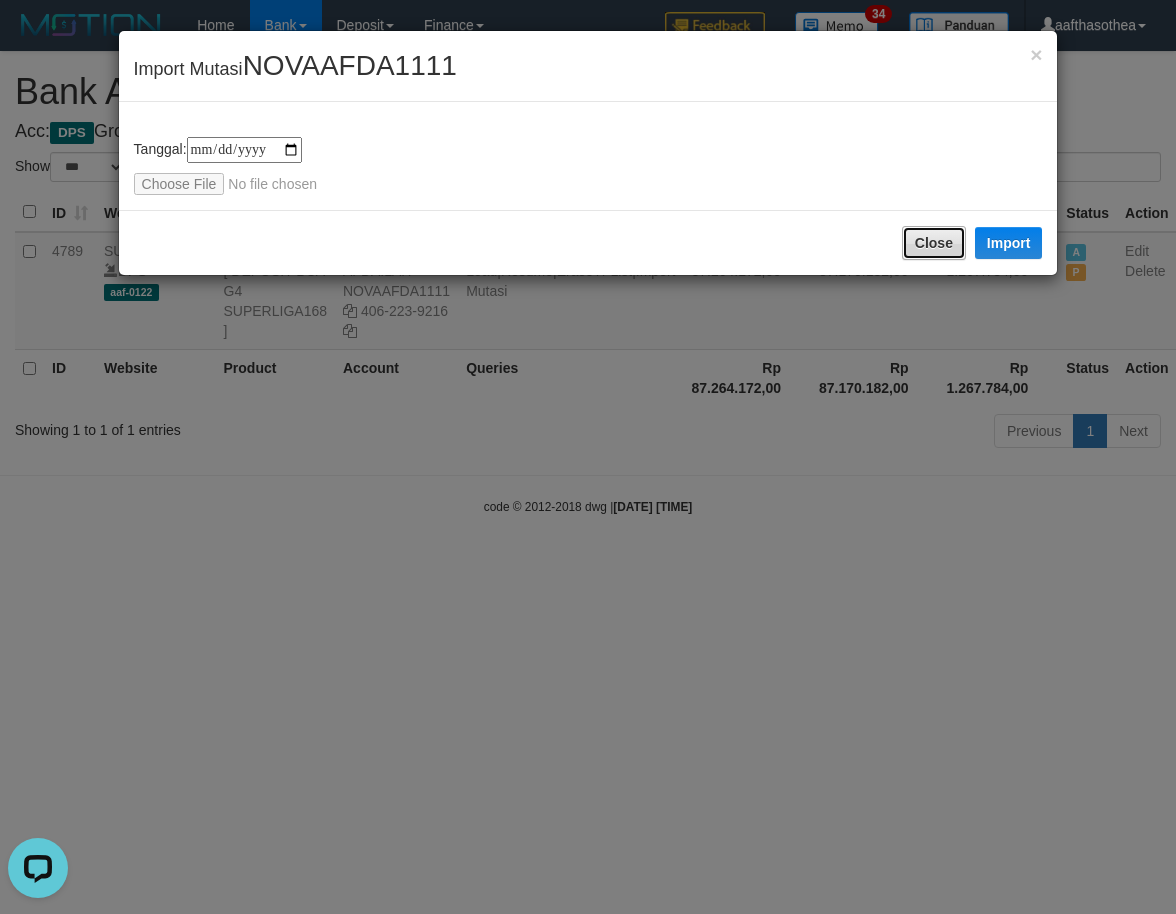 click on "Close" at bounding box center (934, 243) 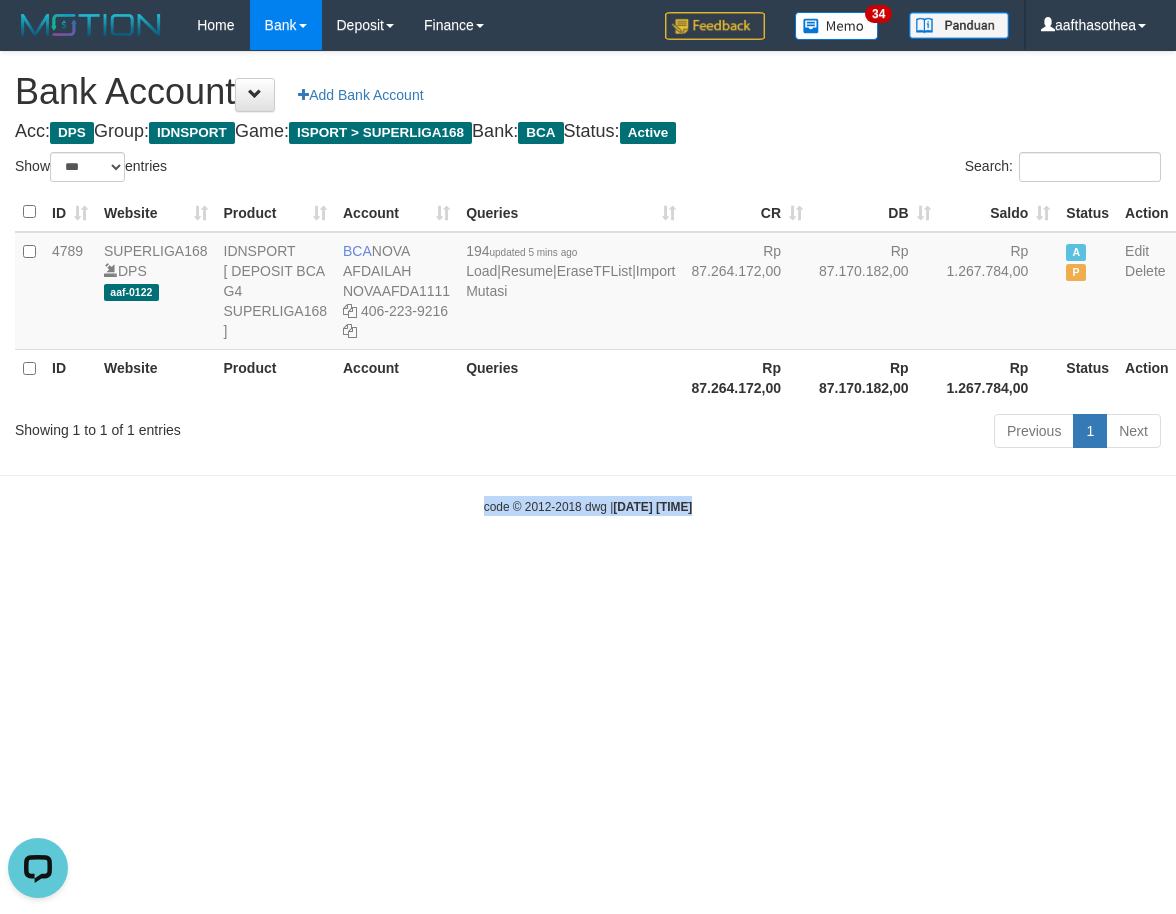 drag, startPoint x: 362, startPoint y: 514, endPoint x: 449, endPoint y: 529, distance: 88.28363 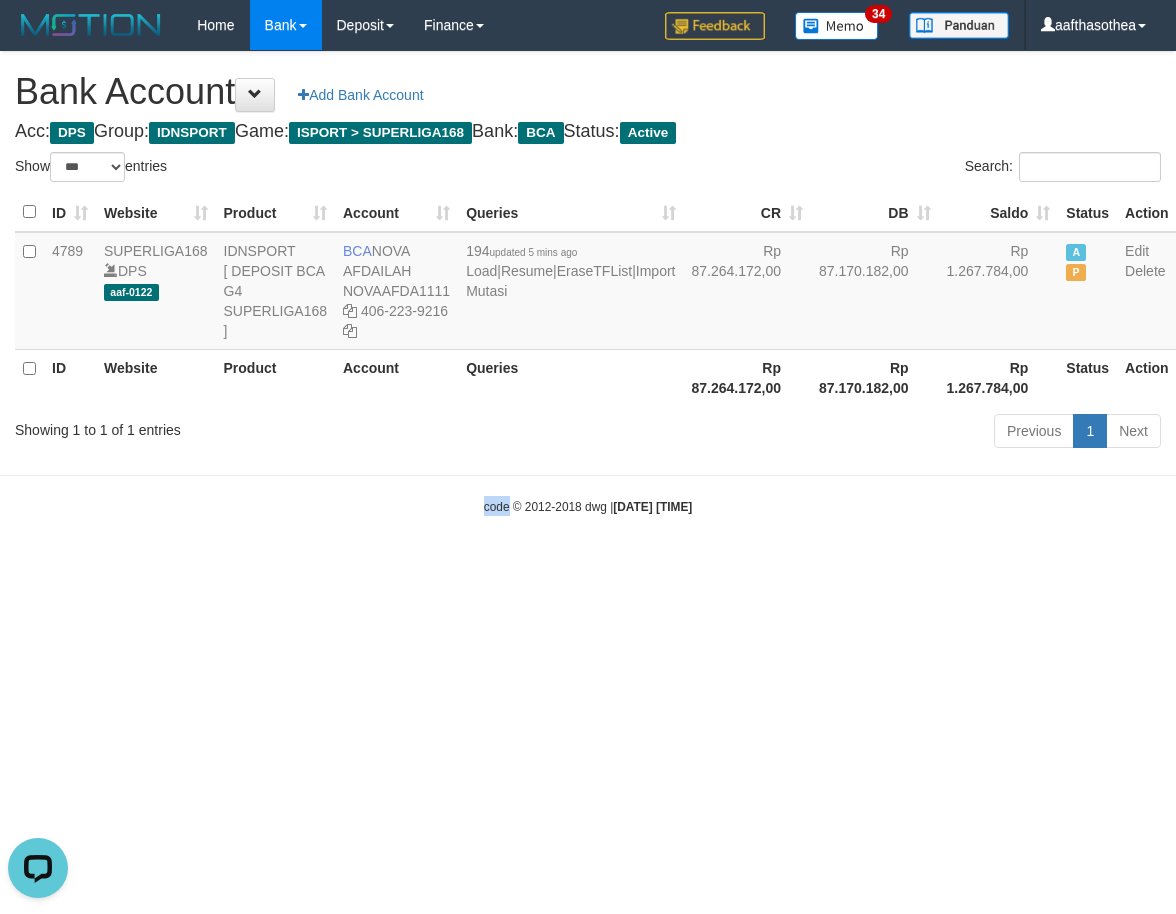 click on "Toggle navigation
Home
Bank
Account List
Load
By Website
Group
[ISPORT]													SUPERLIGA168
By Load Group (DPS)
34" at bounding box center (588, 283) 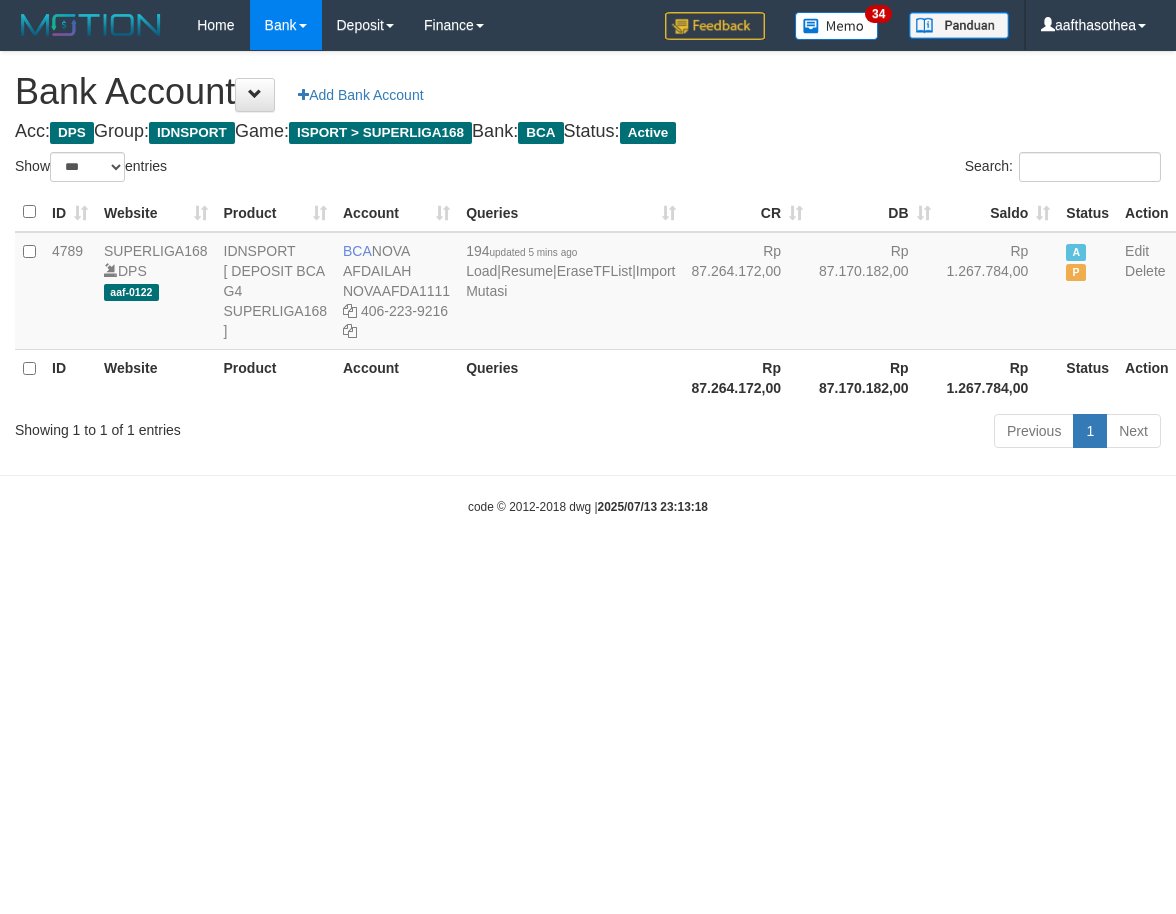 select on "***" 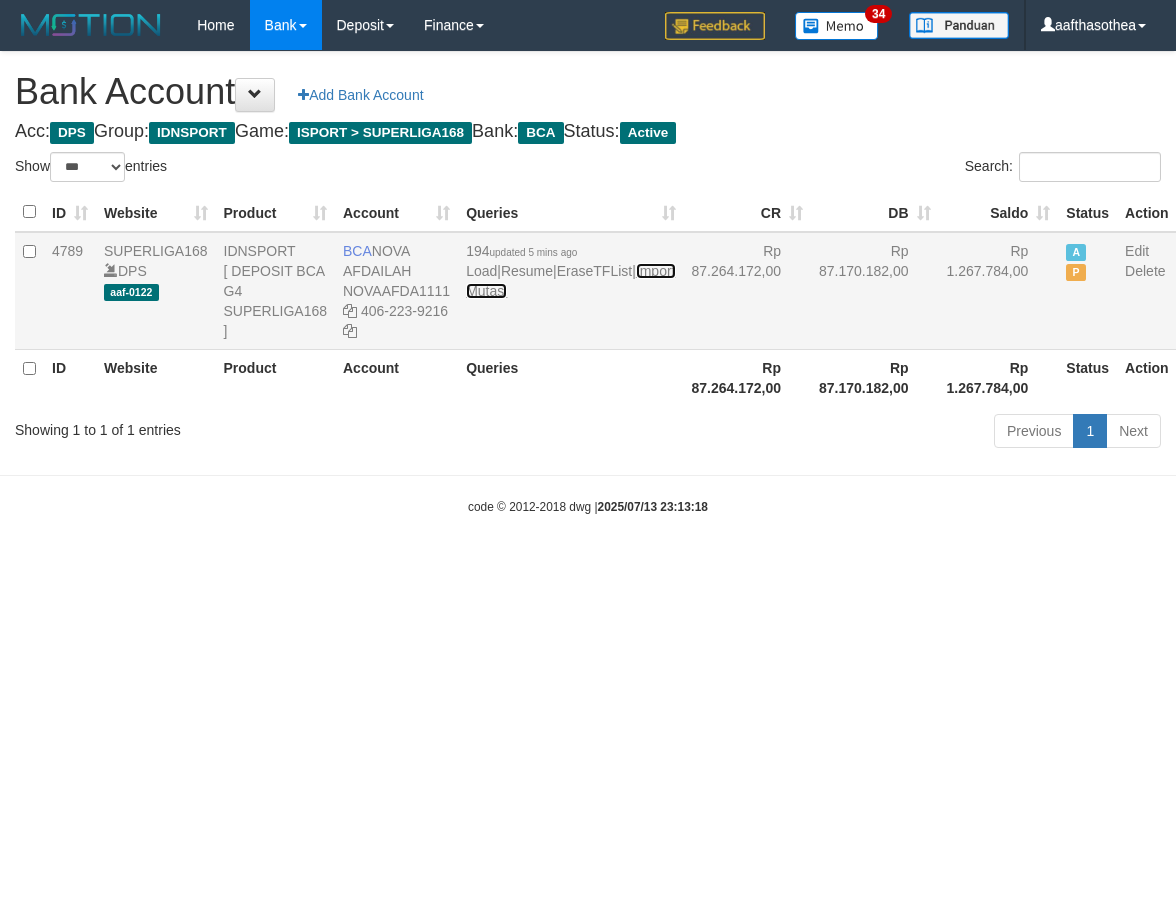 click on "Import Mutasi" at bounding box center [570, 281] 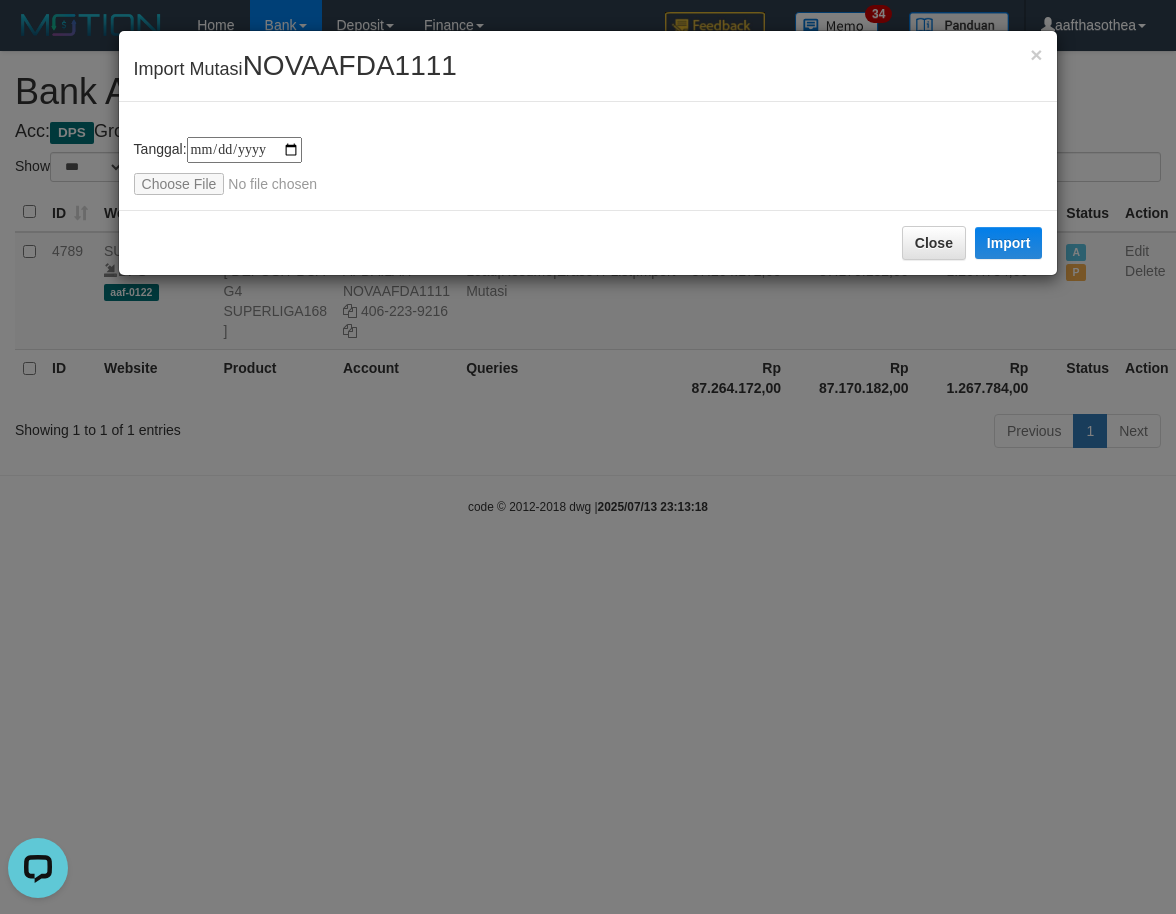 scroll, scrollTop: 0, scrollLeft: 0, axis: both 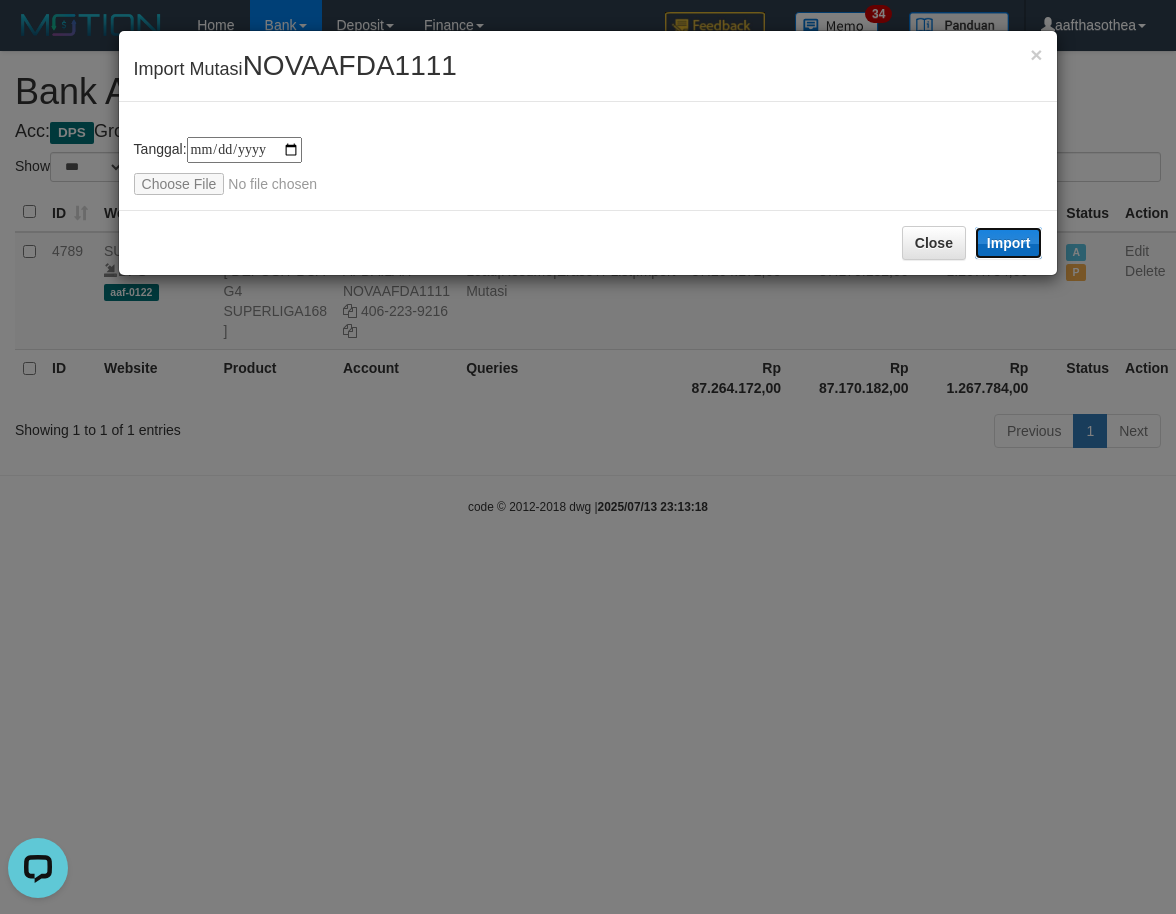 click on "Import" at bounding box center [1009, 243] 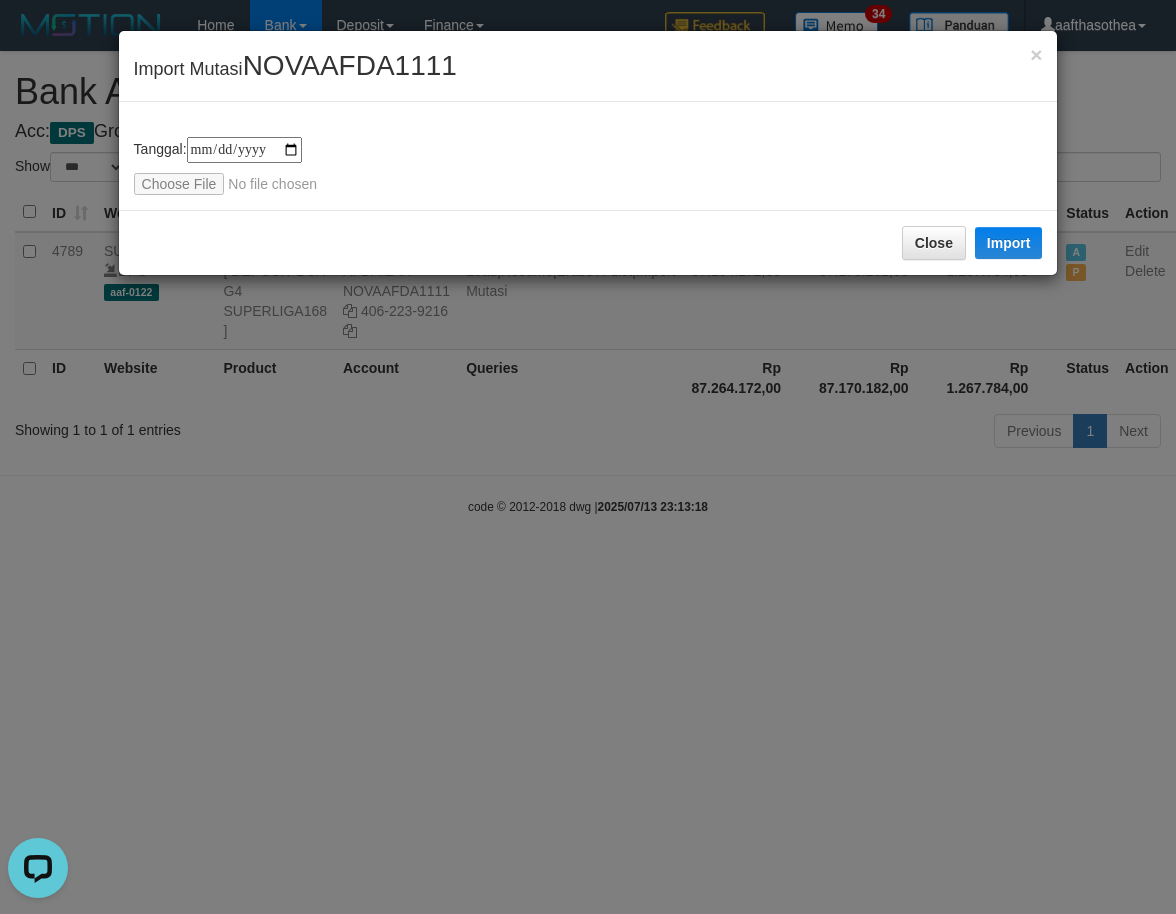 drag, startPoint x: 807, startPoint y: 607, endPoint x: 842, endPoint y: 631, distance: 42.43819 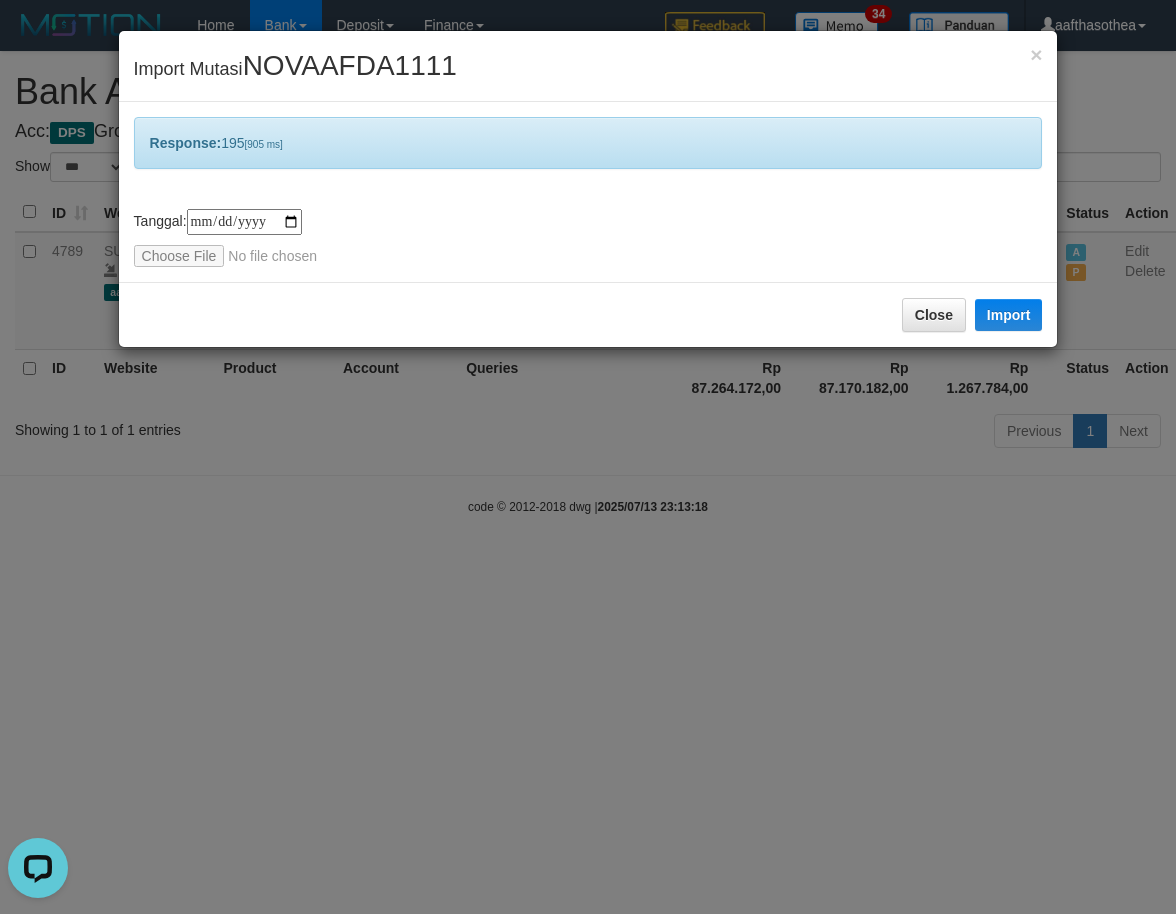 click on "**********" at bounding box center (588, 457) 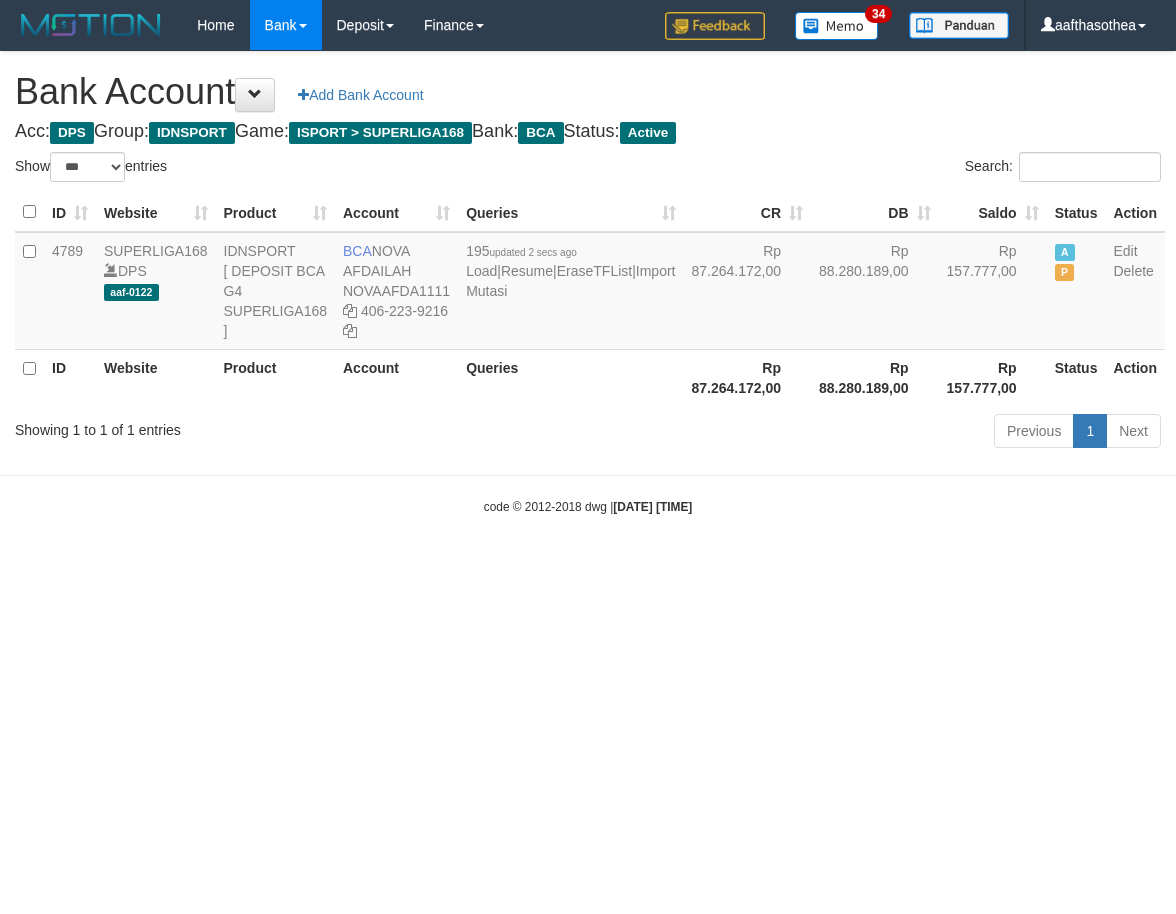 select on "***" 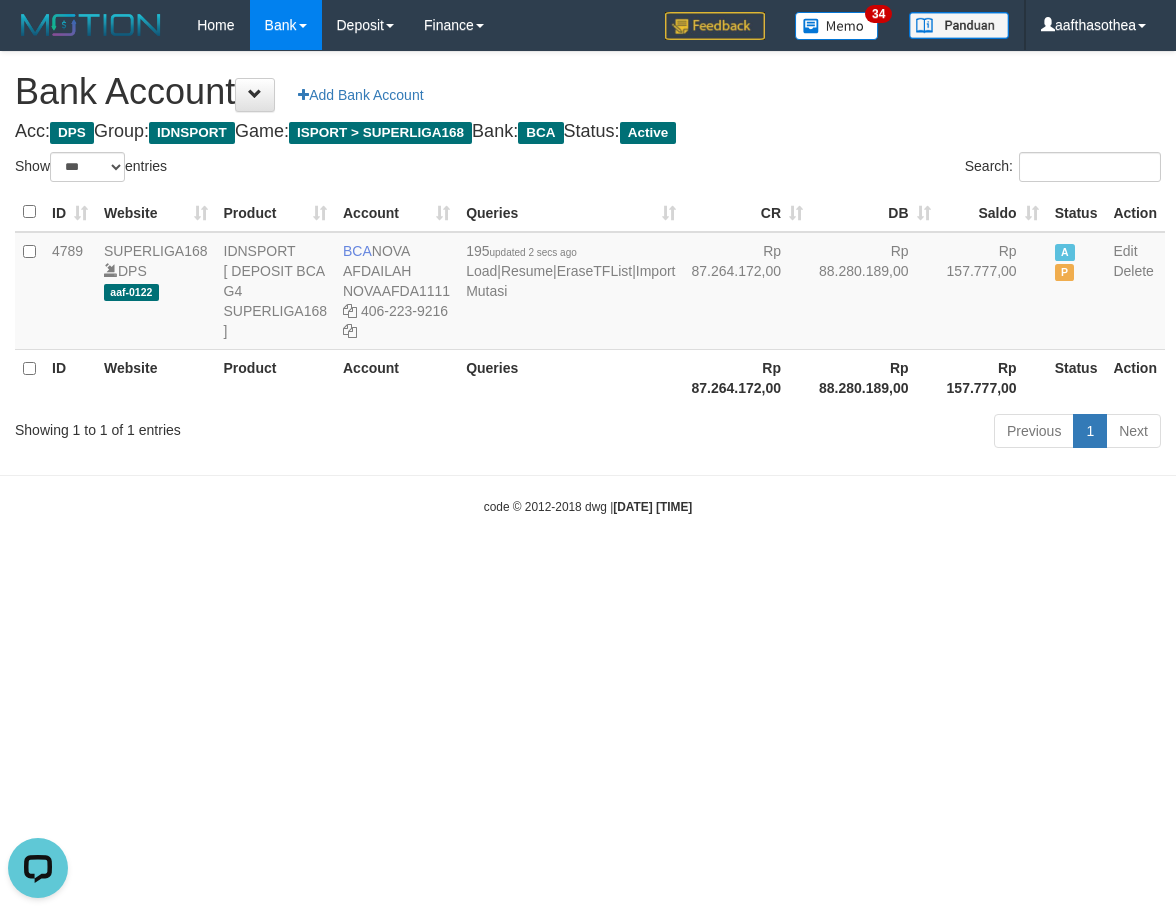 scroll, scrollTop: 0, scrollLeft: 0, axis: both 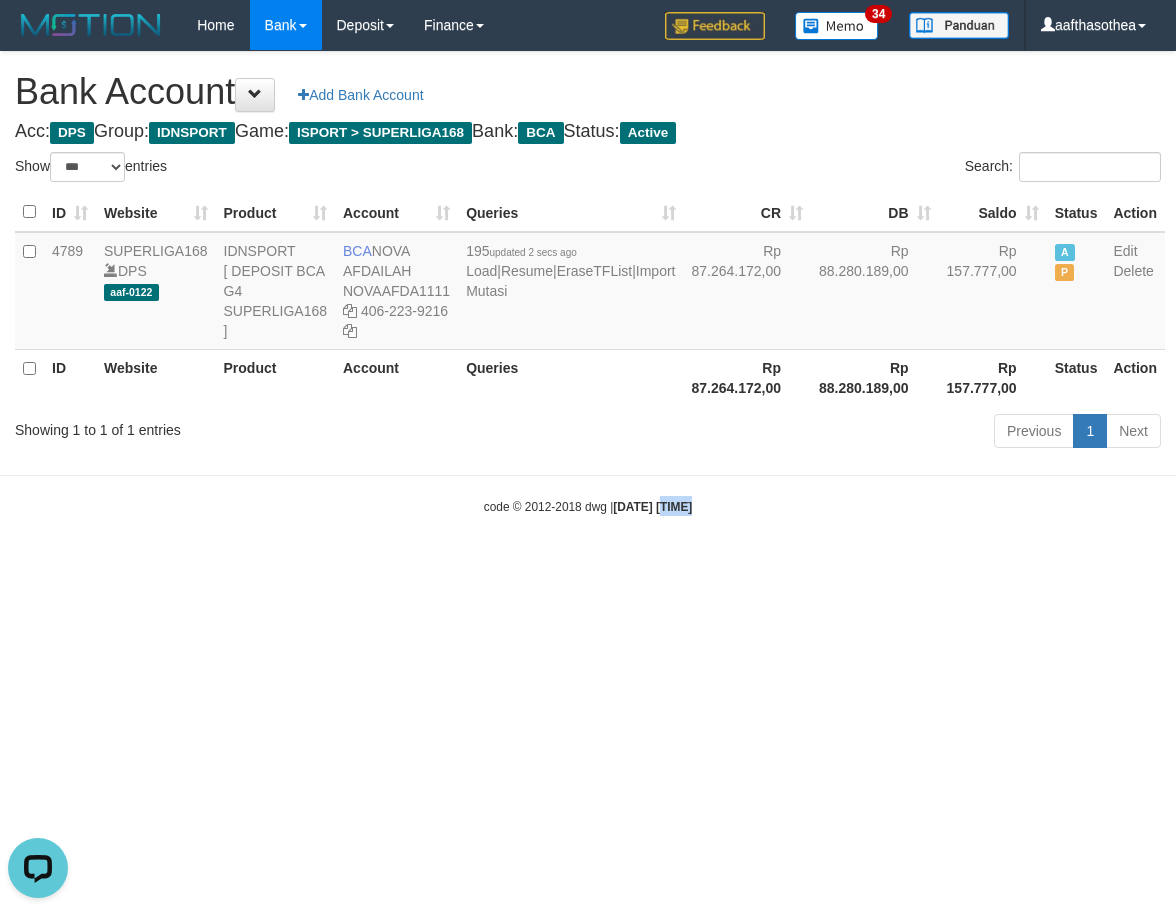 click on "Toggle navigation
Home
Bank
Account List
Load
By Website
Group
[ISPORT]													SUPERLIGA168
By Load Group (DPS)" at bounding box center [588, 283] 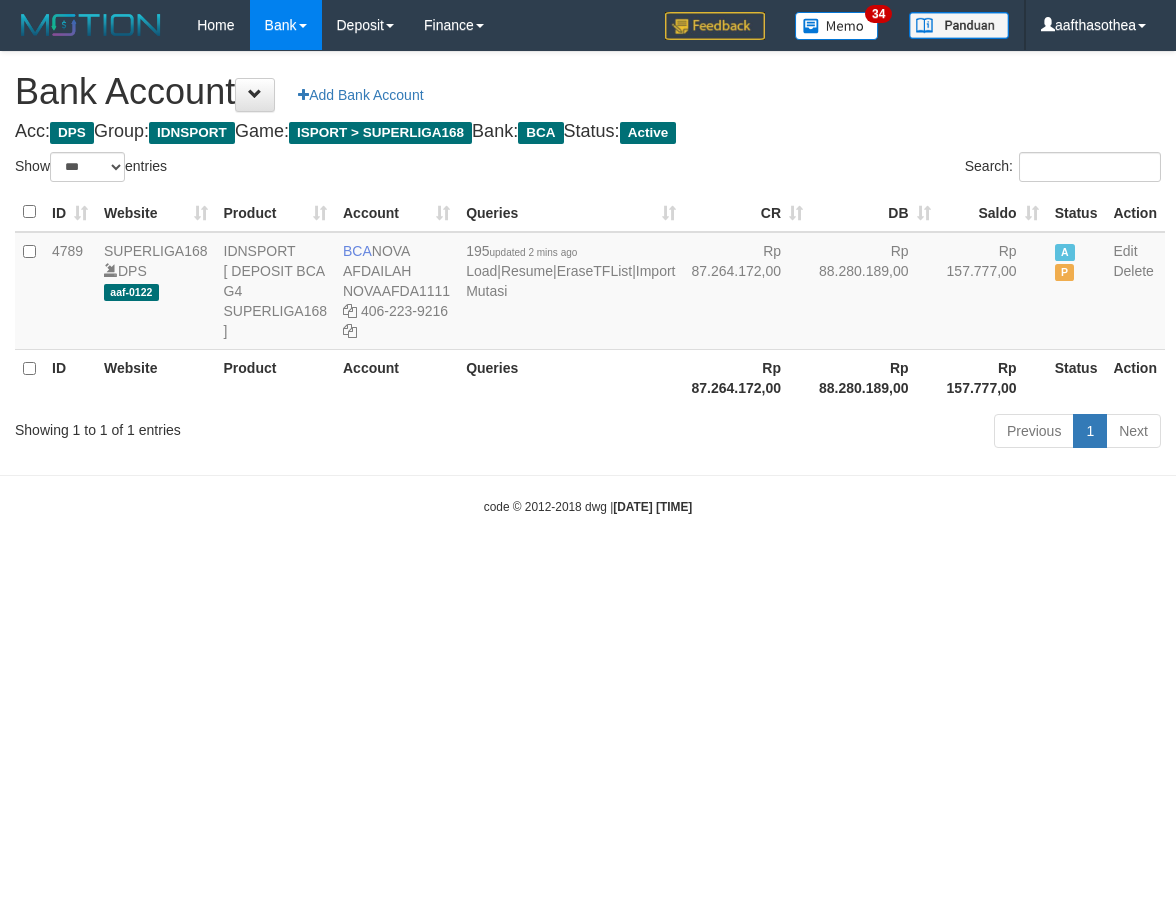 select on "***" 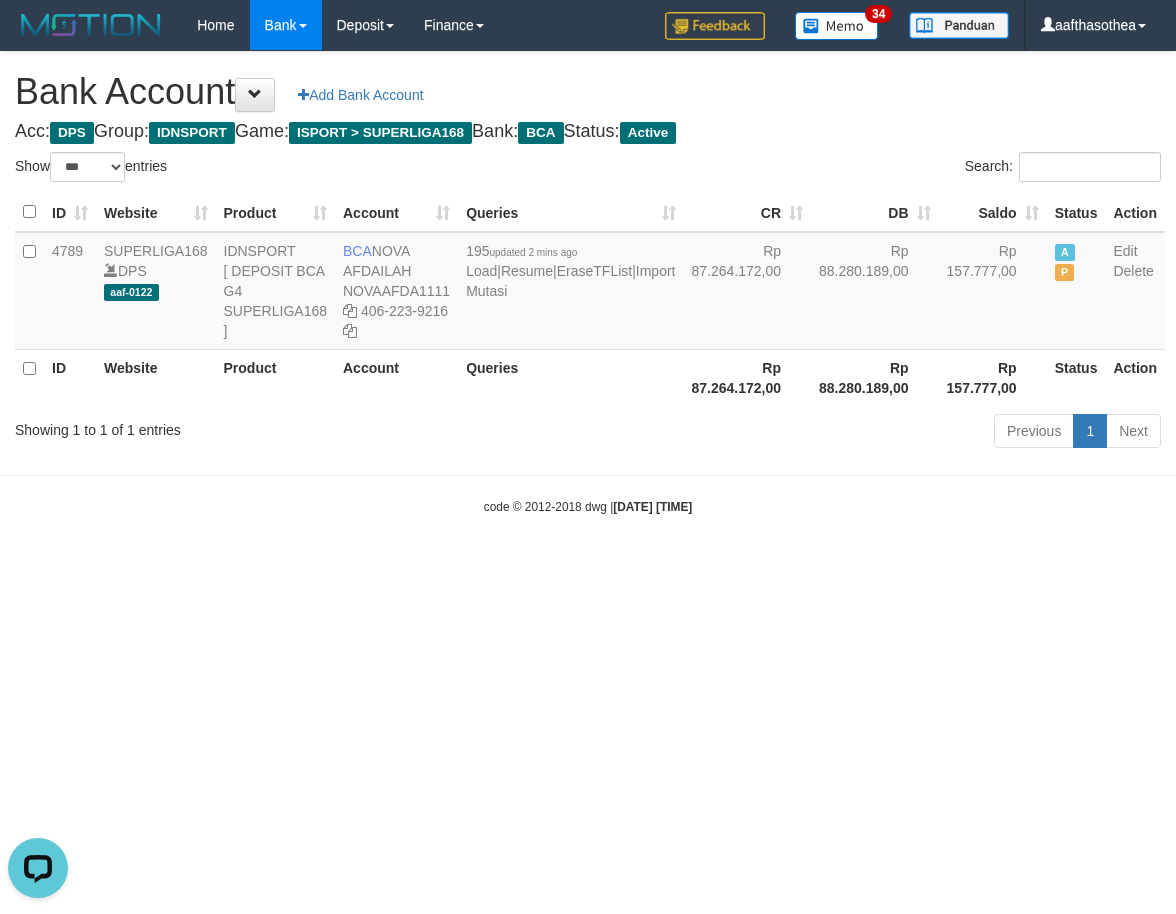 scroll, scrollTop: 0, scrollLeft: 0, axis: both 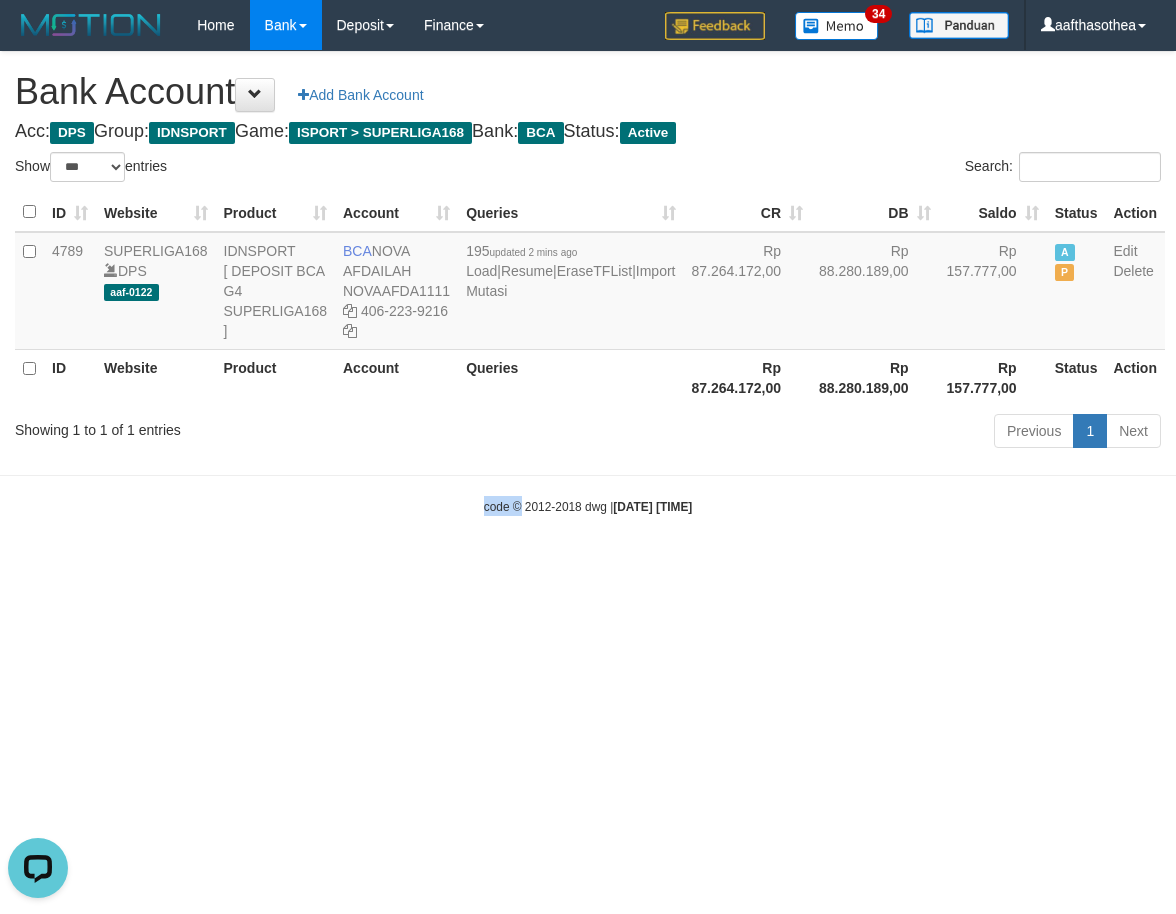 drag, startPoint x: 462, startPoint y: 638, endPoint x: 510, endPoint y: 629, distance: 48.83646 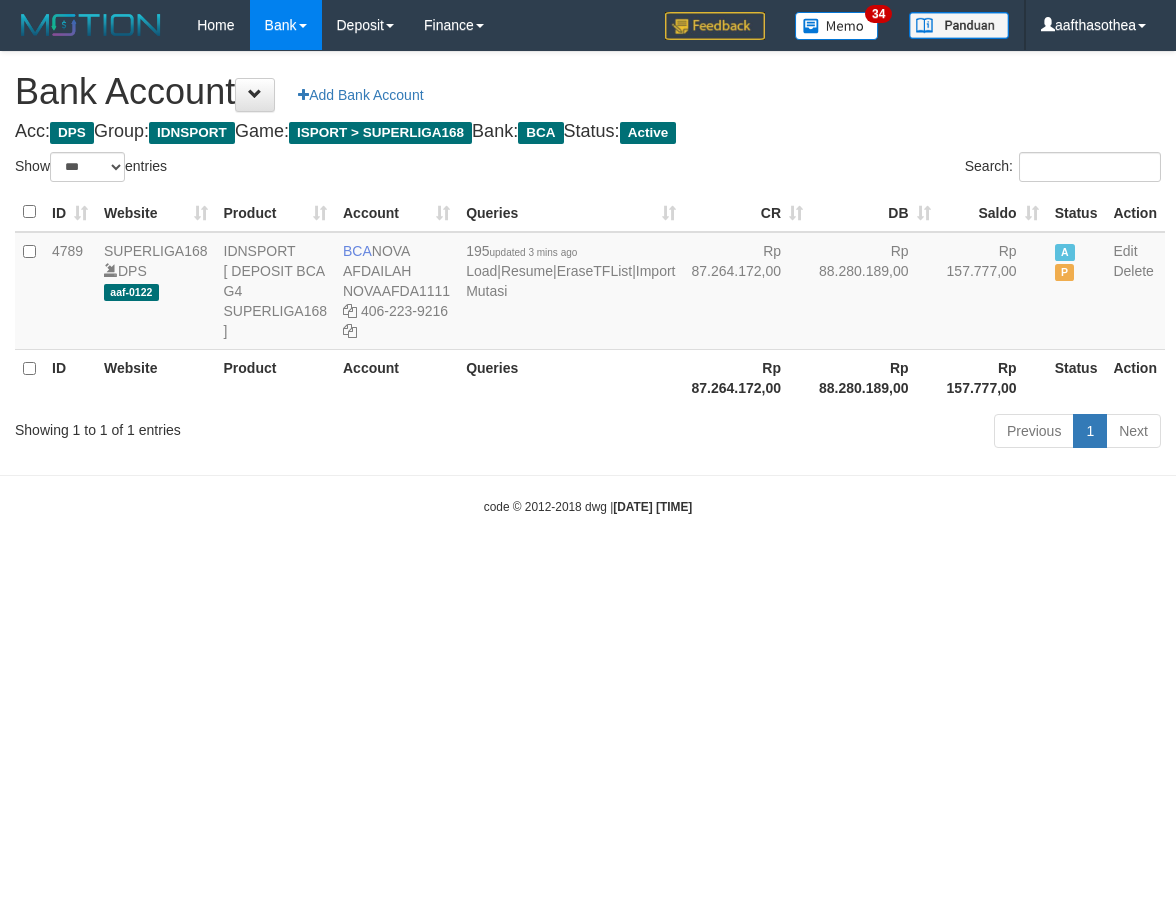 select on "***" 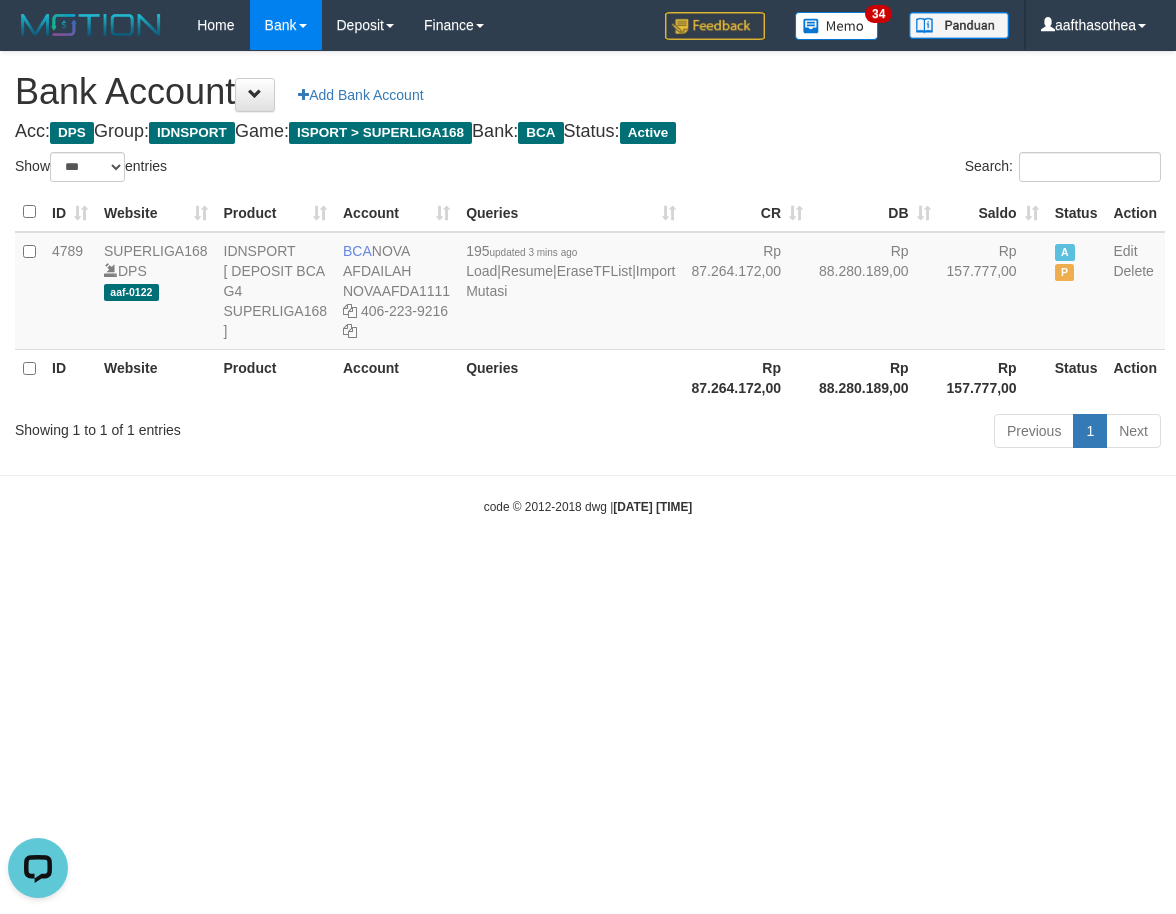 scroll, scrollTop: 0, scrollLeft: 0, axis: both 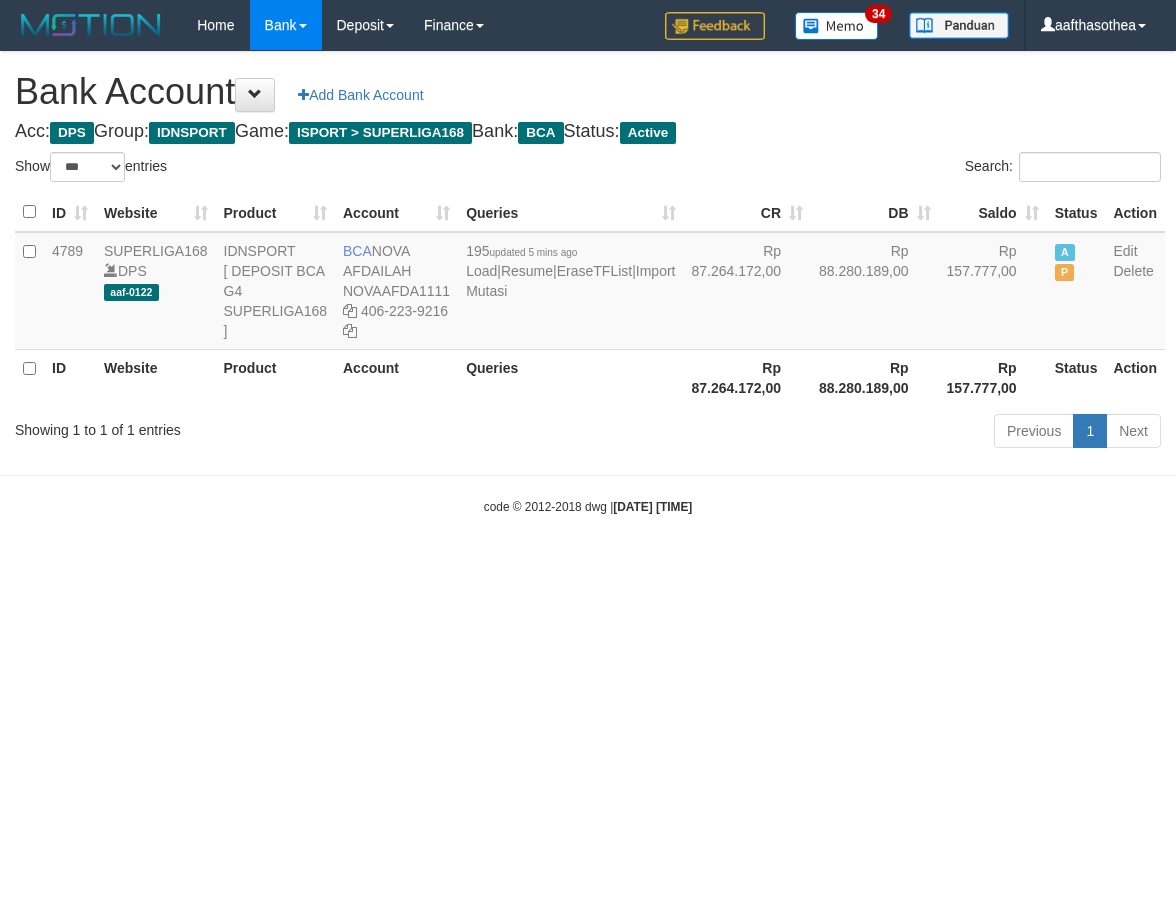 select on "***" 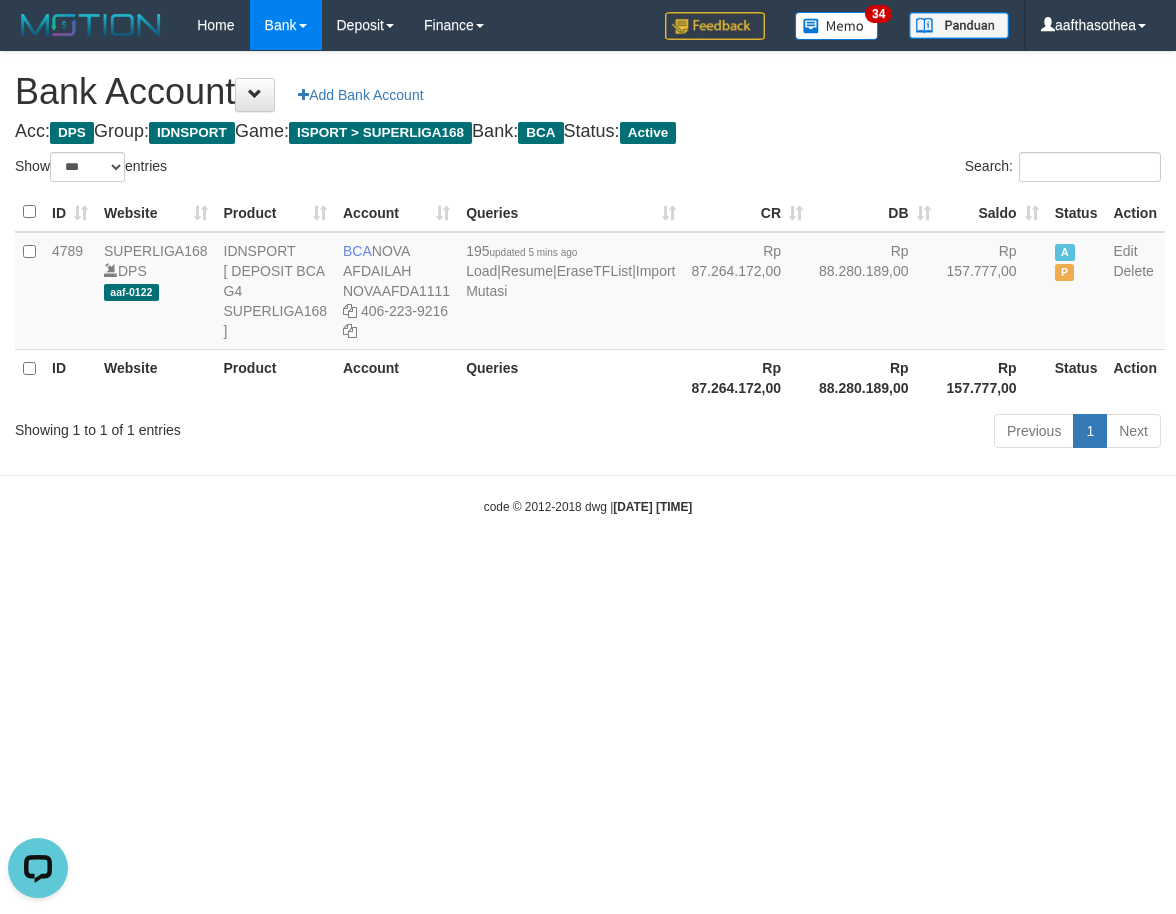 scroll, scrollTop: 0, scrollLeft: 0, axis: both 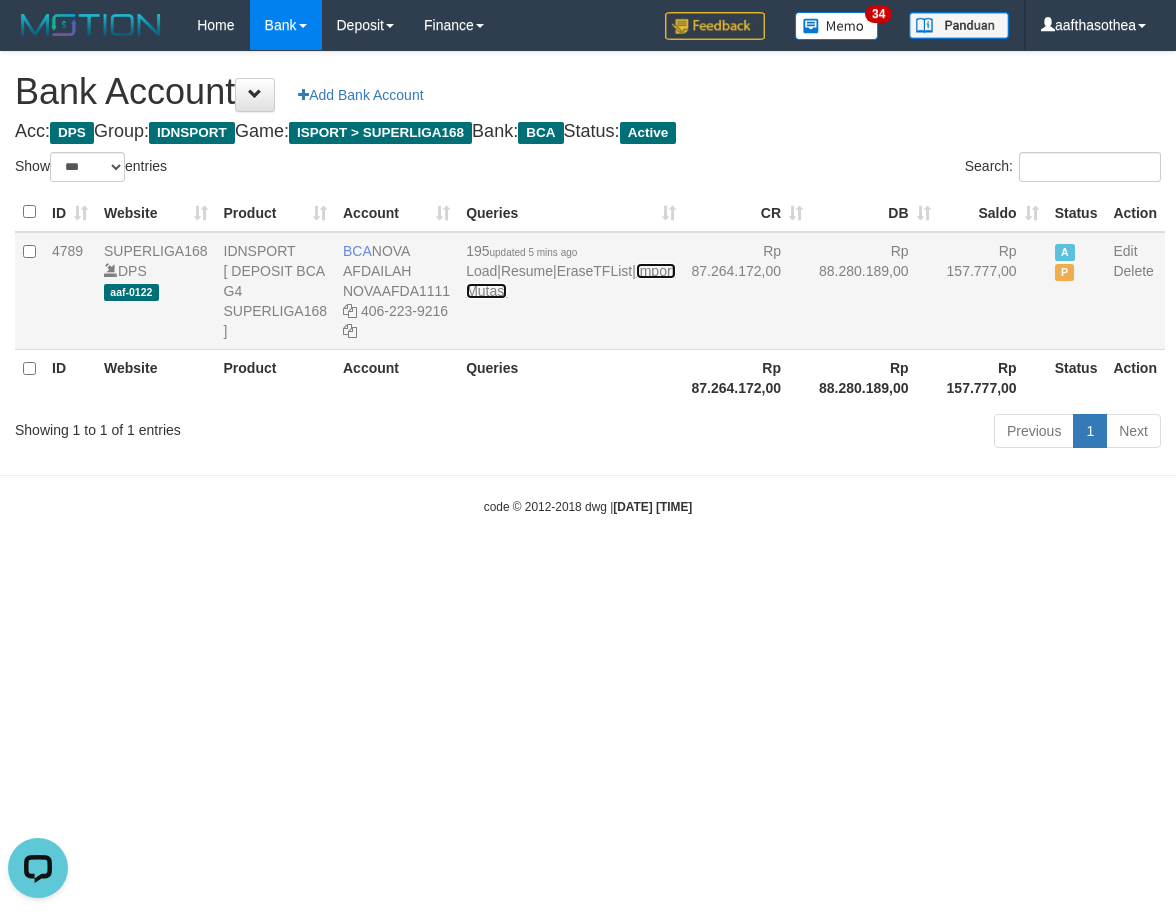 click on "Import Mutasi" at bounding box center [570, 281] 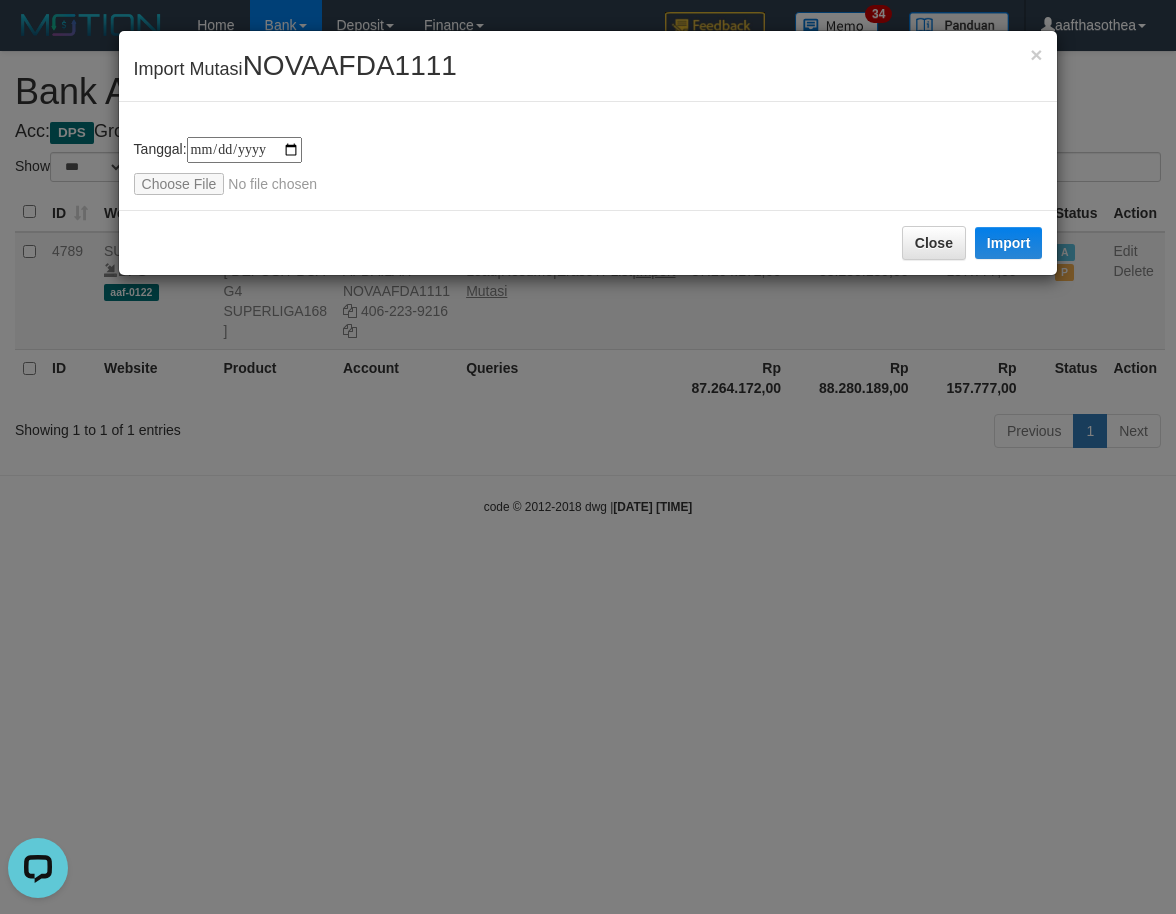type on "**********" 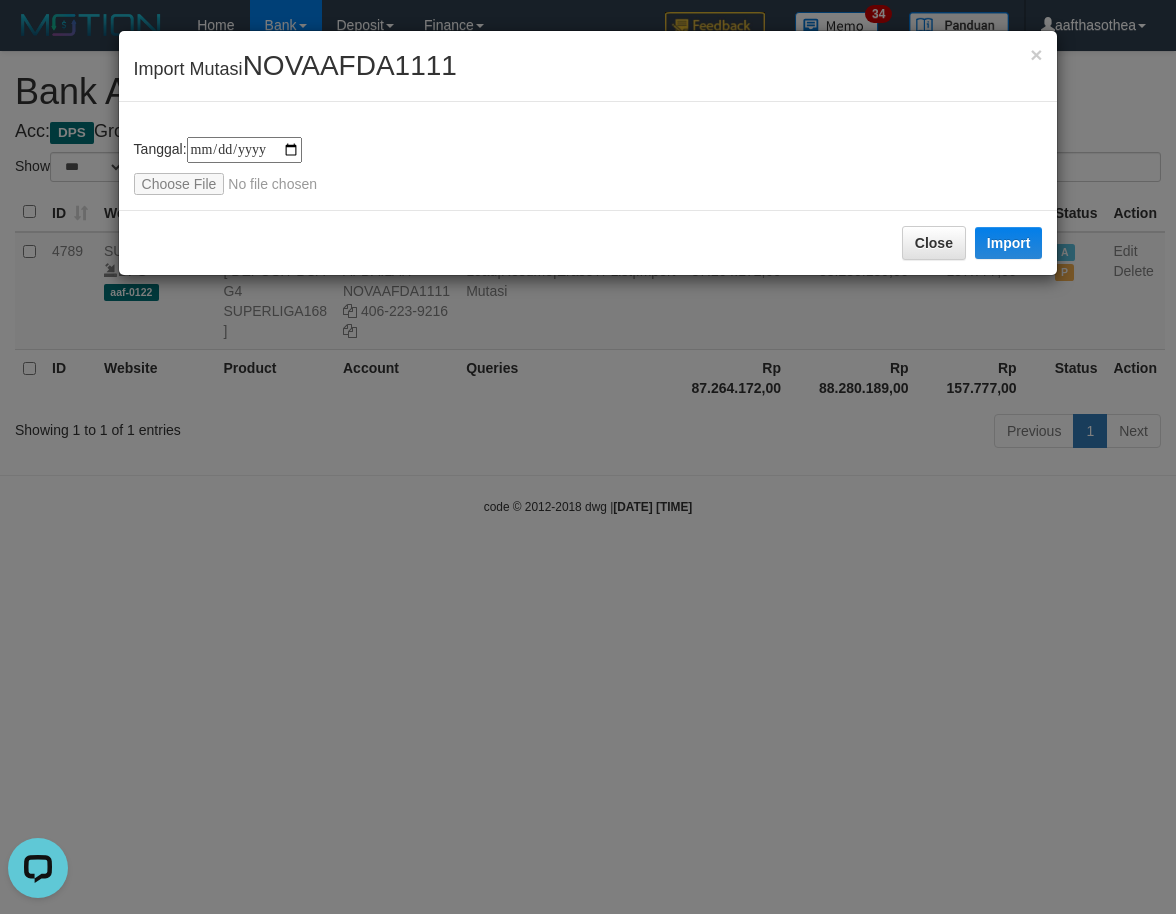click on "**********" at bounding box center (588, 156) 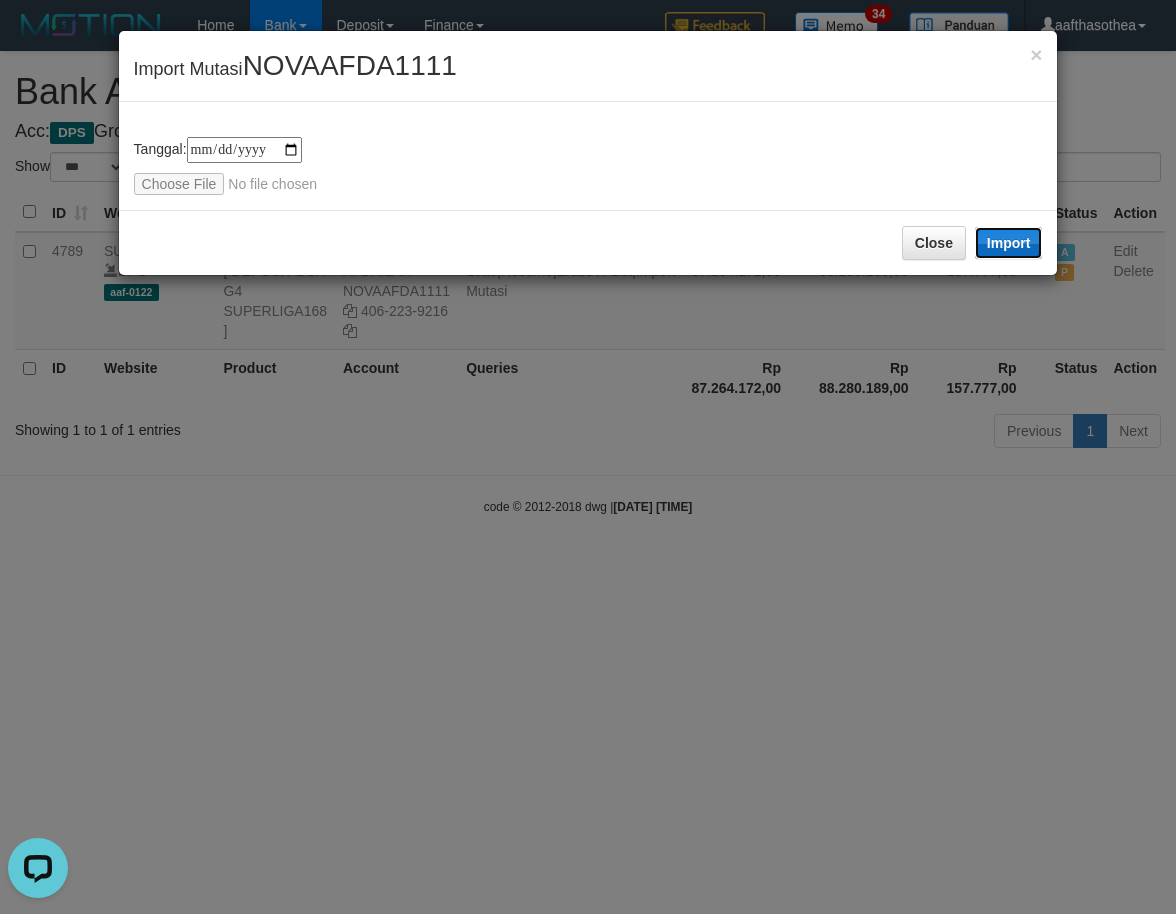 click on "Import" at bounding box center (1009, 243) 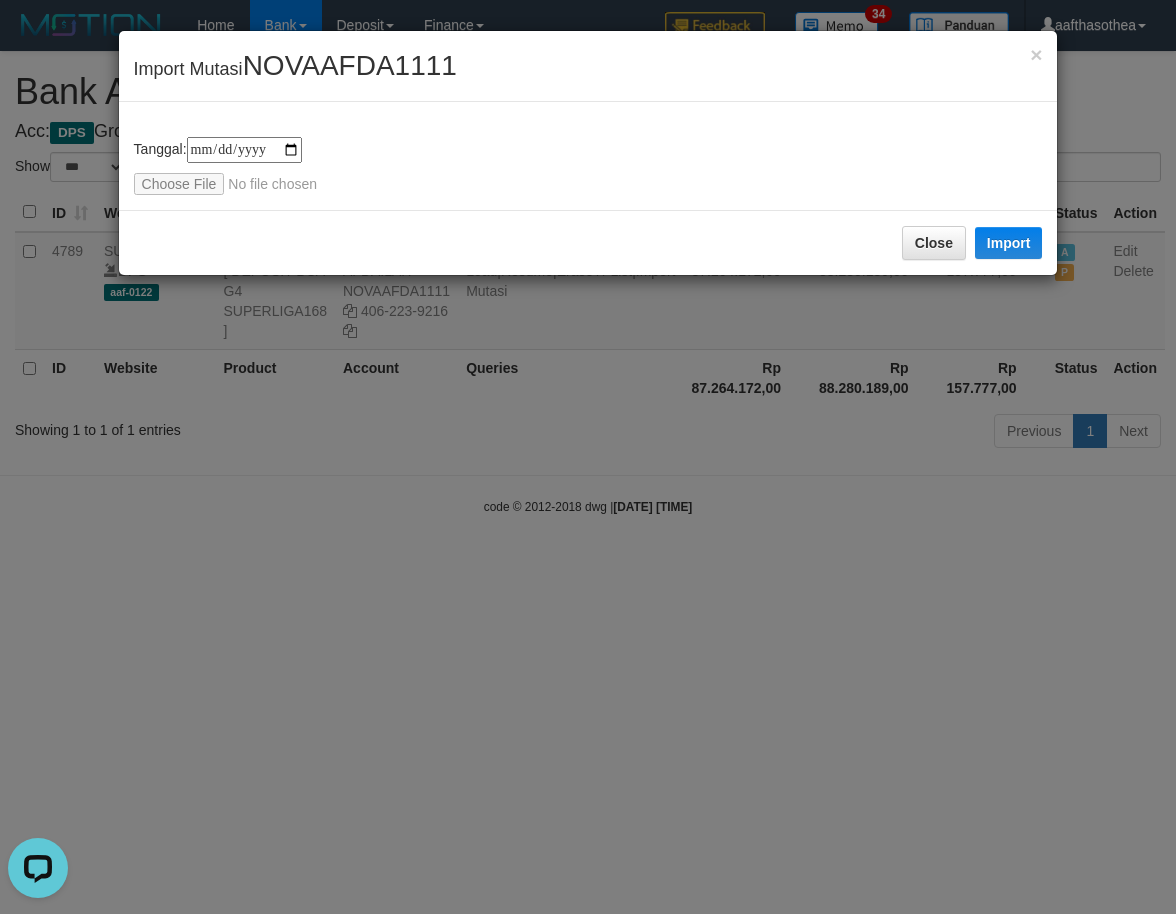 click on "**********" at bounding box center [588, 457] 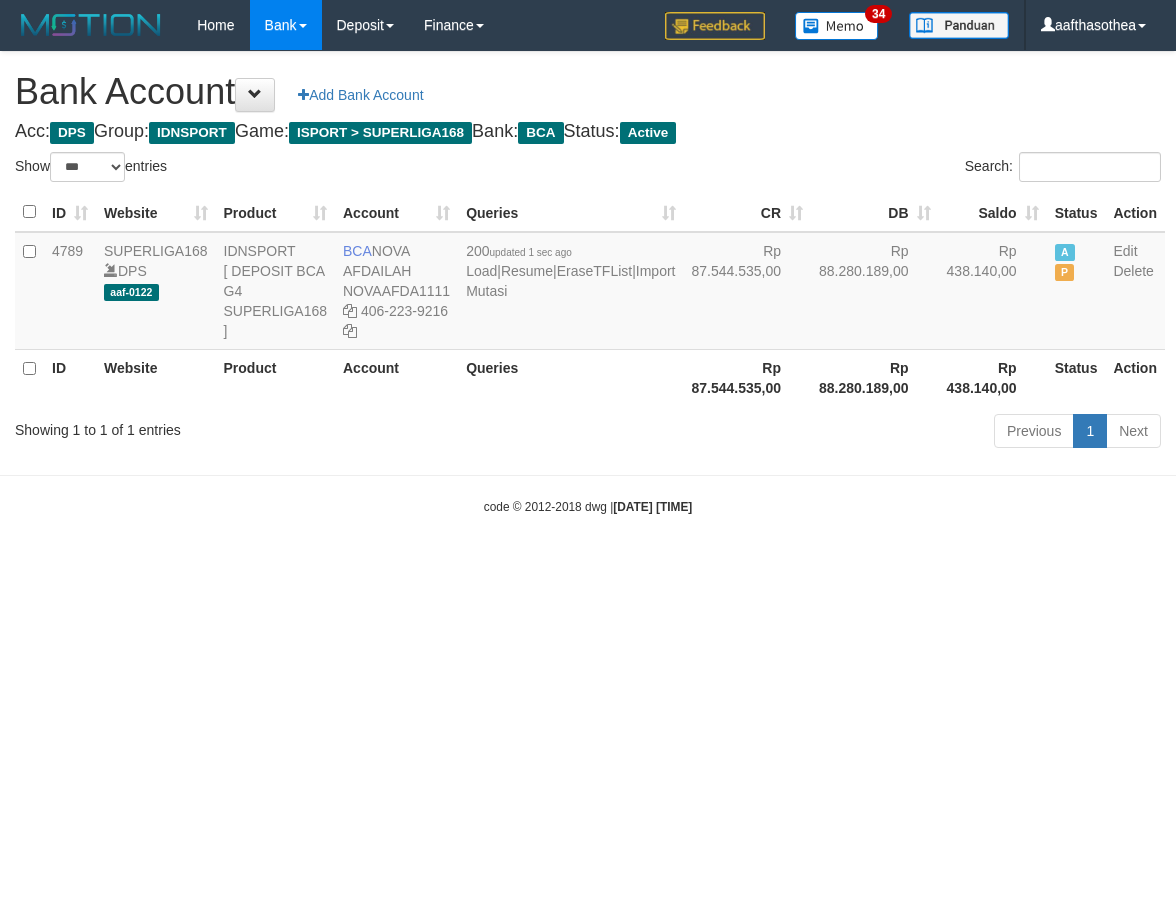 select on "***" 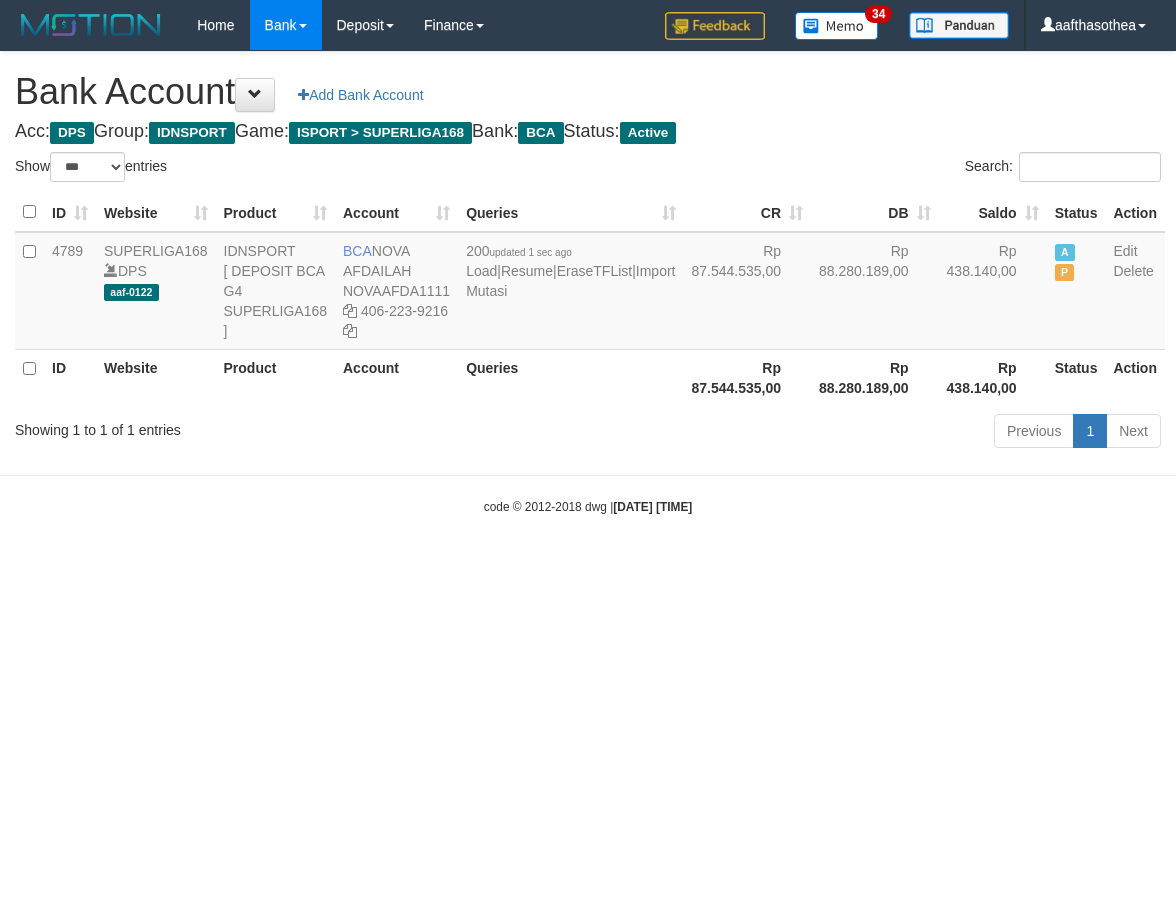click on "Toggle navigation
Home
Bank
Account List
Load
By Website
Group
[ISPORT]													SUPERLIGA168
By Load Group (DPS)" at bounding box center (588, 283) 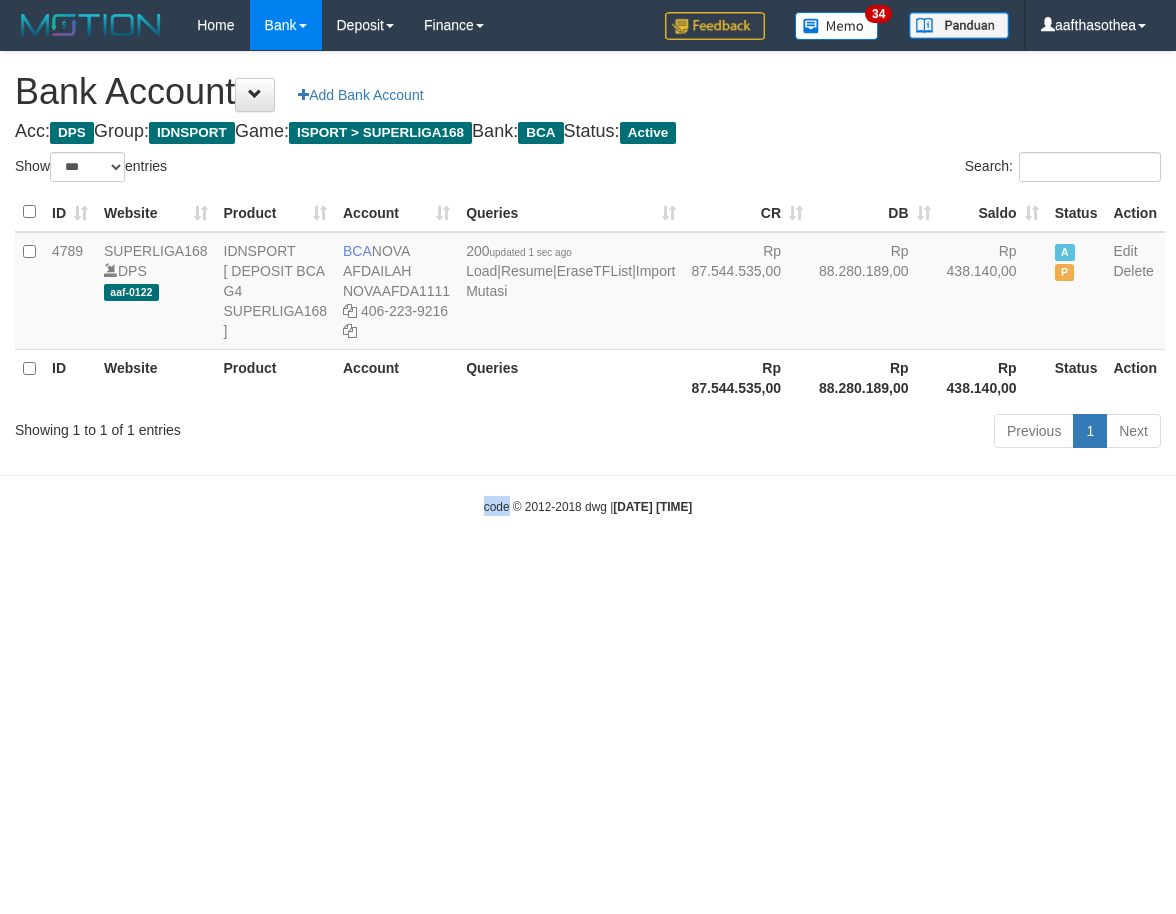 click on "Toggle navigation
Home
Bank
Account List
Load
By Website
Group
[ISPORT]													SUPERLIGA168
By Load Group (DPS)" at bounding box center (588, 283) 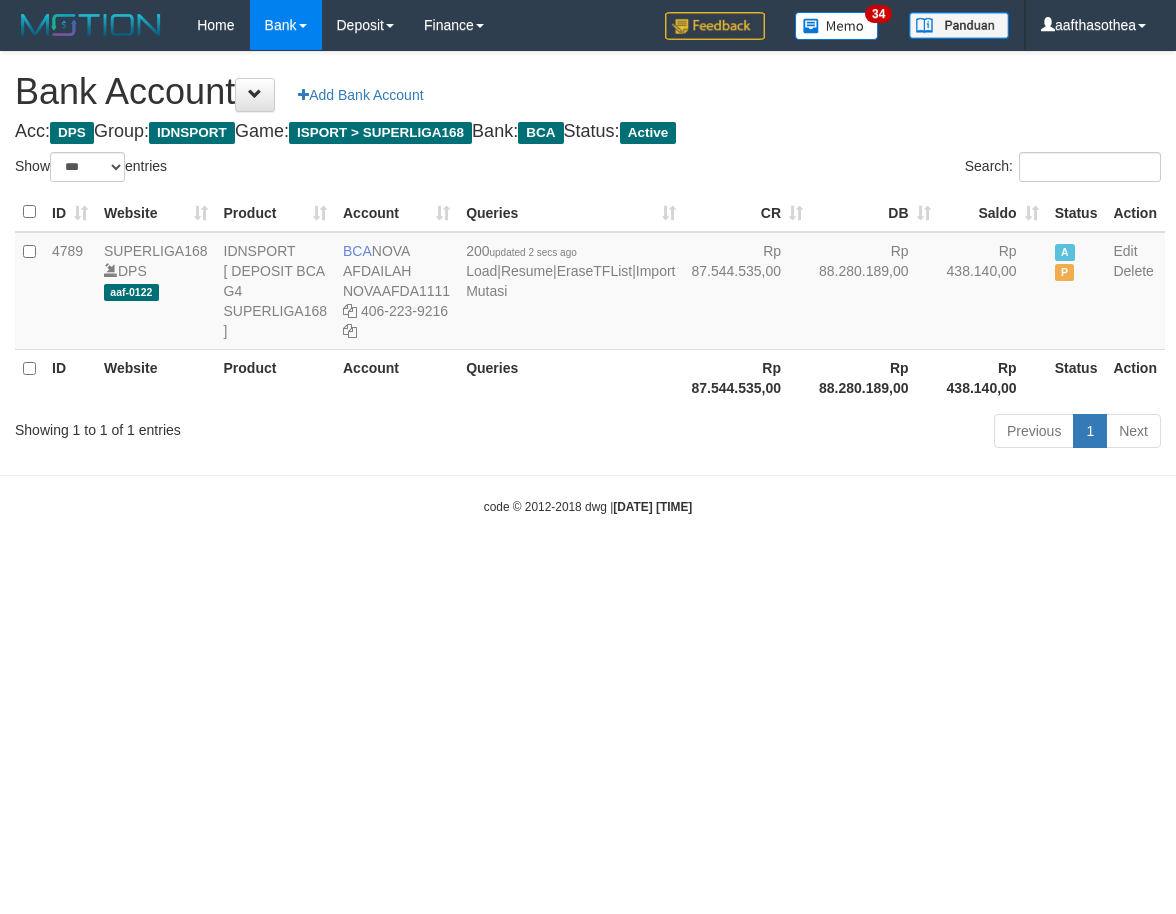 select on "***" 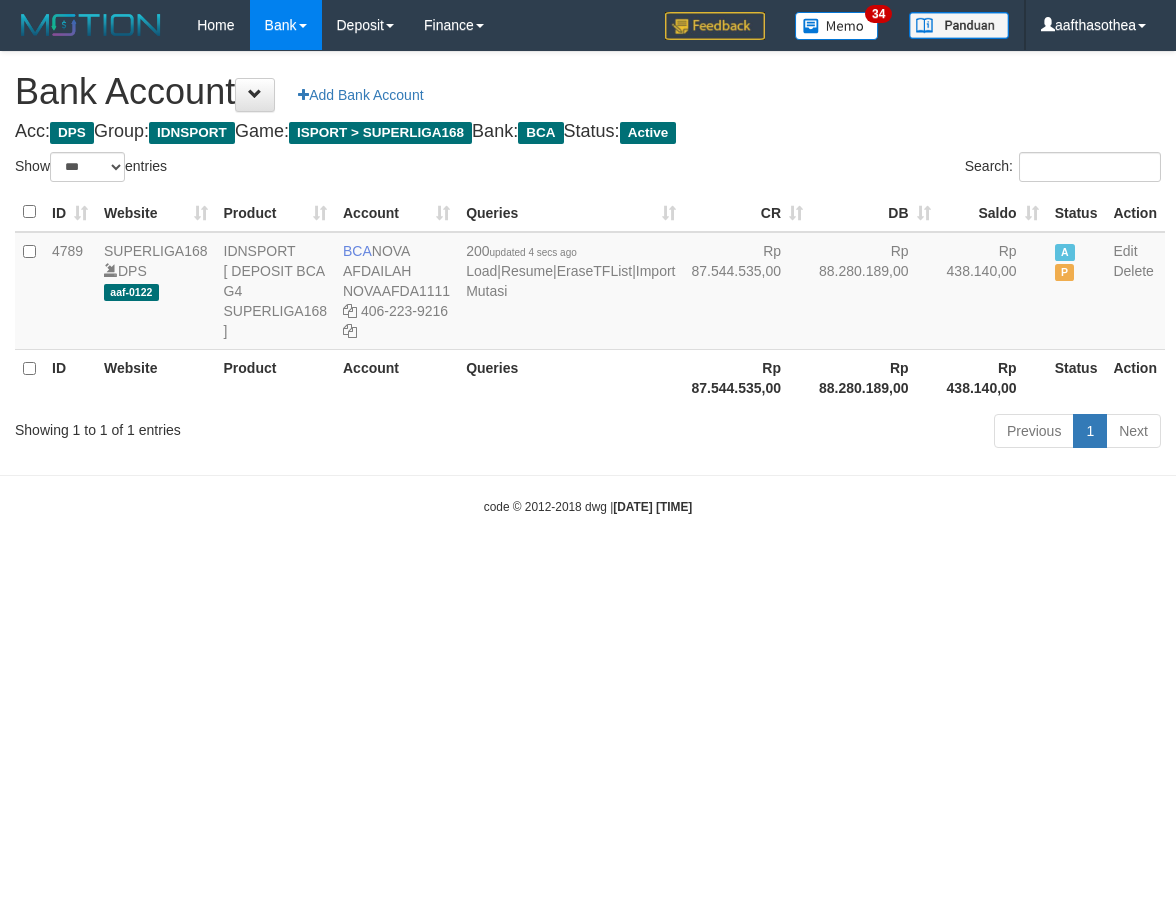 select on "***" 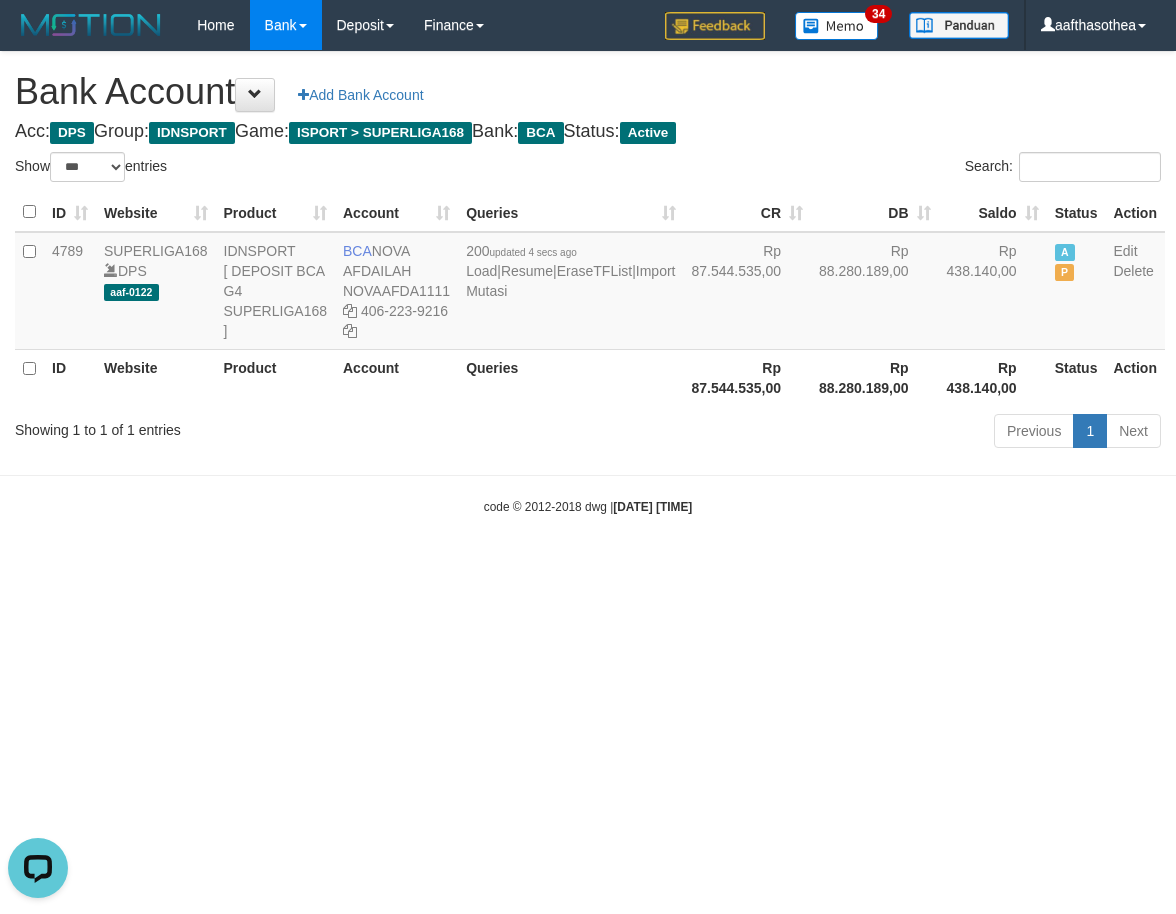 scroll, scrollTop: 0, scrollLeft: 0, axis: both 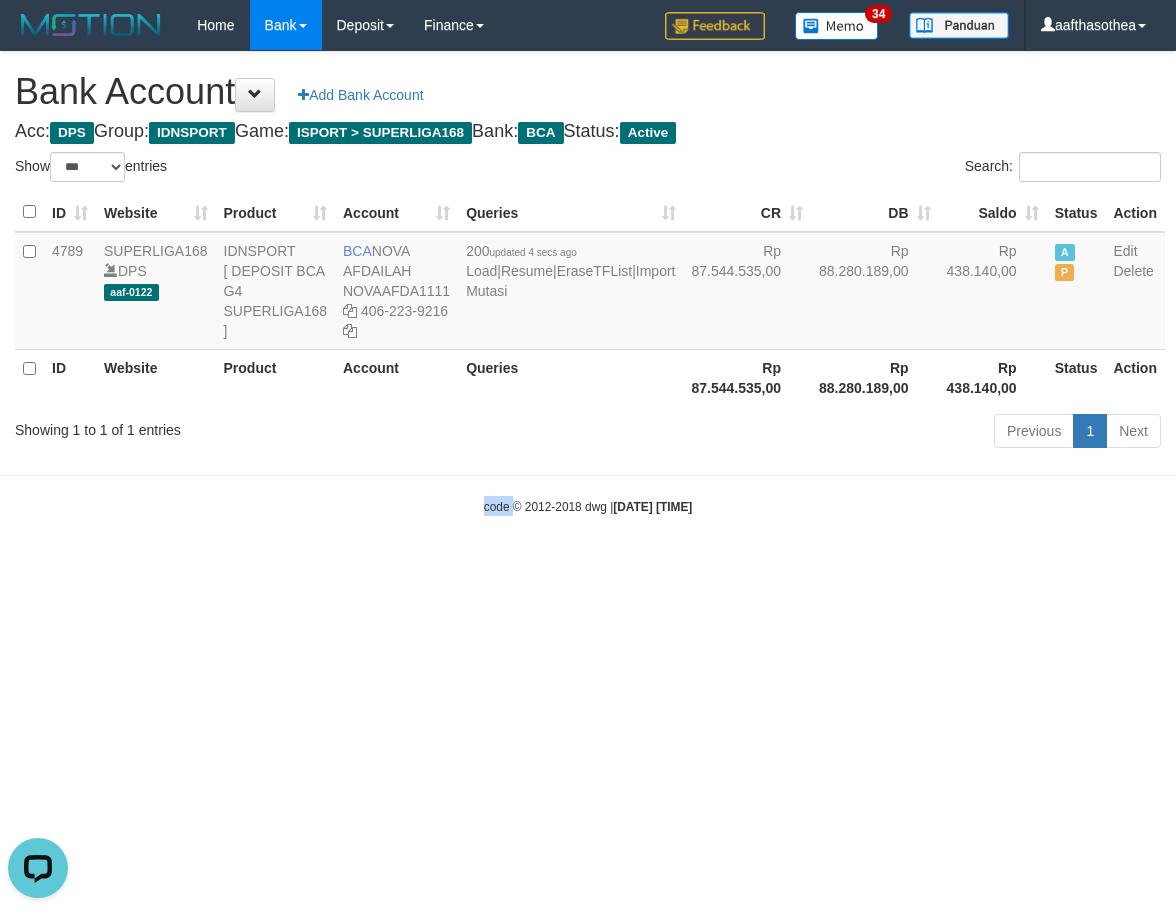 click on "Toggle navigation
Home
Bank
Account List
Load
By Website
Group
[ISPORT]													SUPERLIGA168
By Load Group (DPS)" at bounding box center [588, 283] 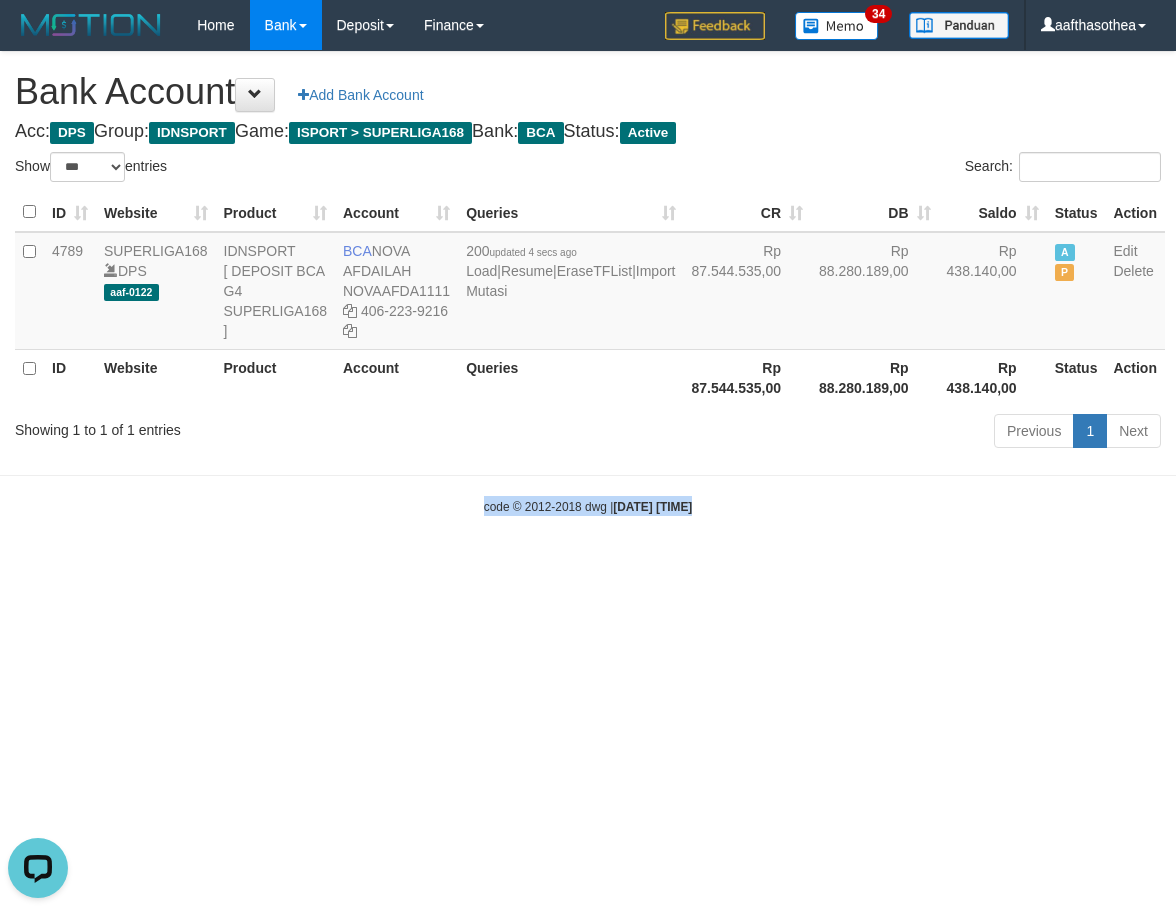 click on "Toggle navigation
Home
Bank
Account List
Load
By Website
Group
[ISPORT]													SUPERLIGA168
By Load Group (DPS)" at bounding box center (588, 283) 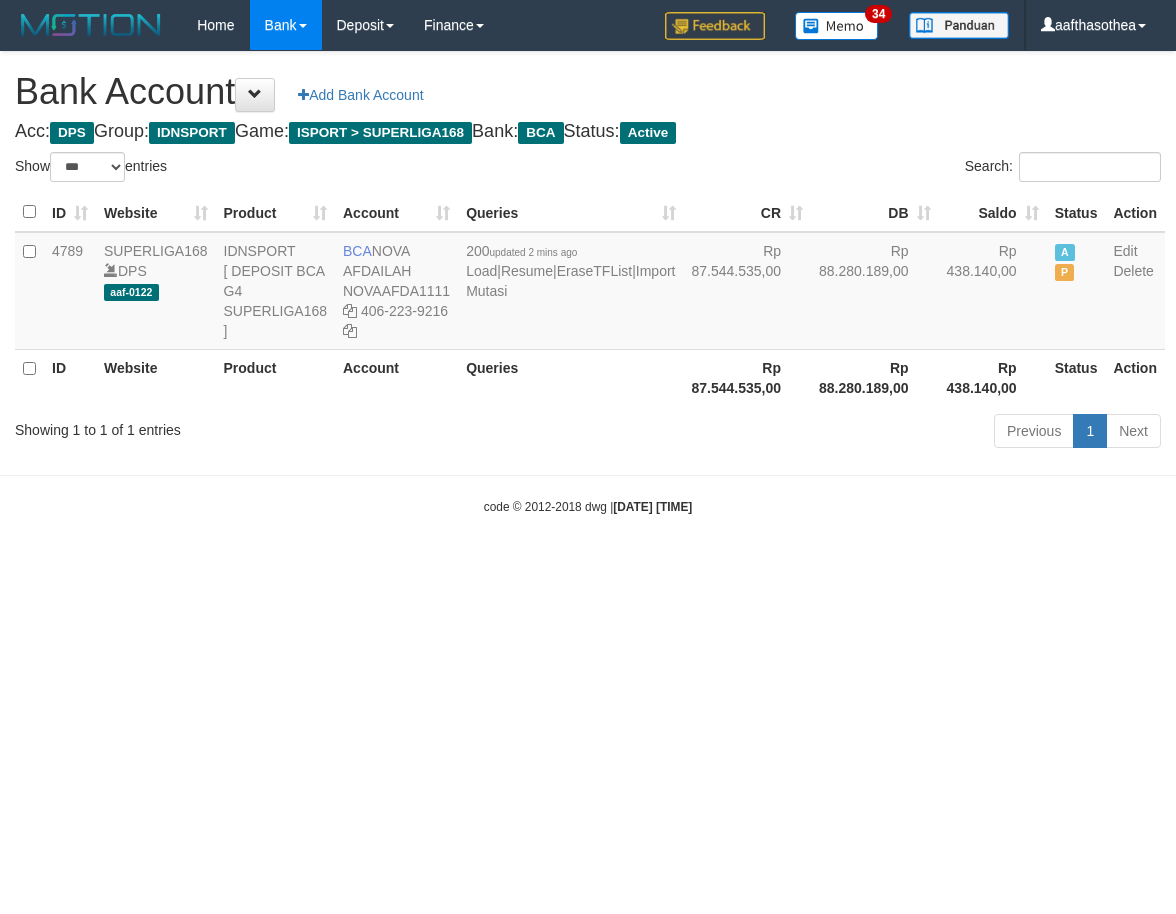 select on "***" 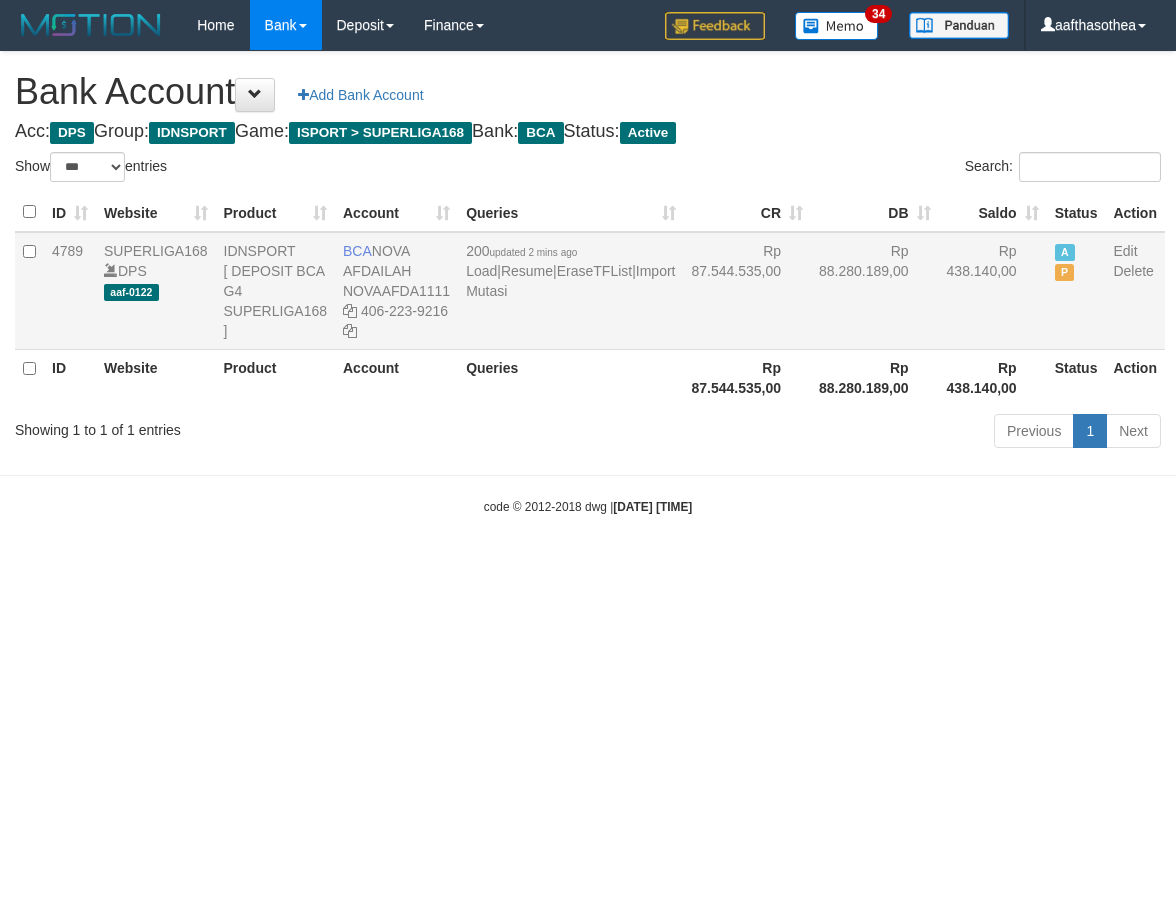 scroll, scrollTop: 0, scrollLeft: 0, axis: both 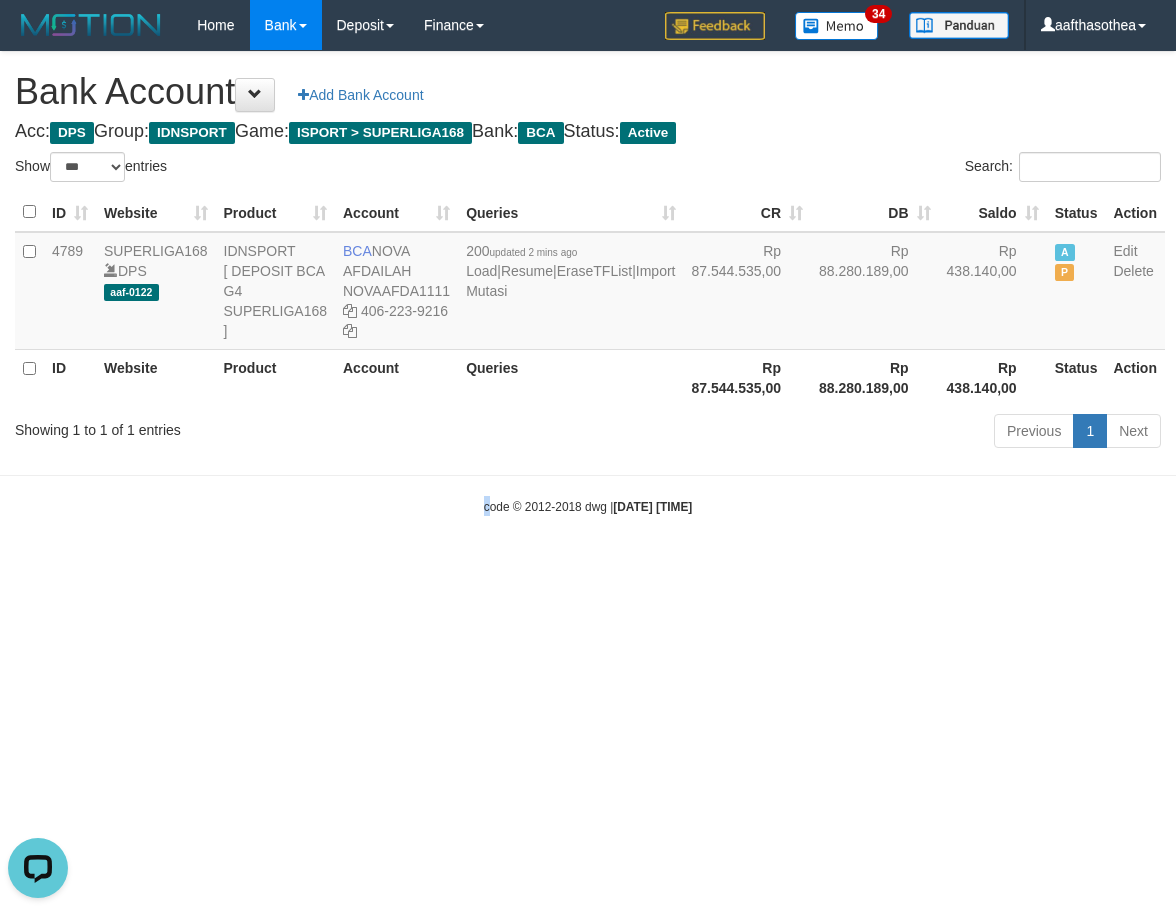 drag, startPoint x: 450, startPoint y: 732, endPoint x: 445, endPoint y: 633, distance: 99.12618 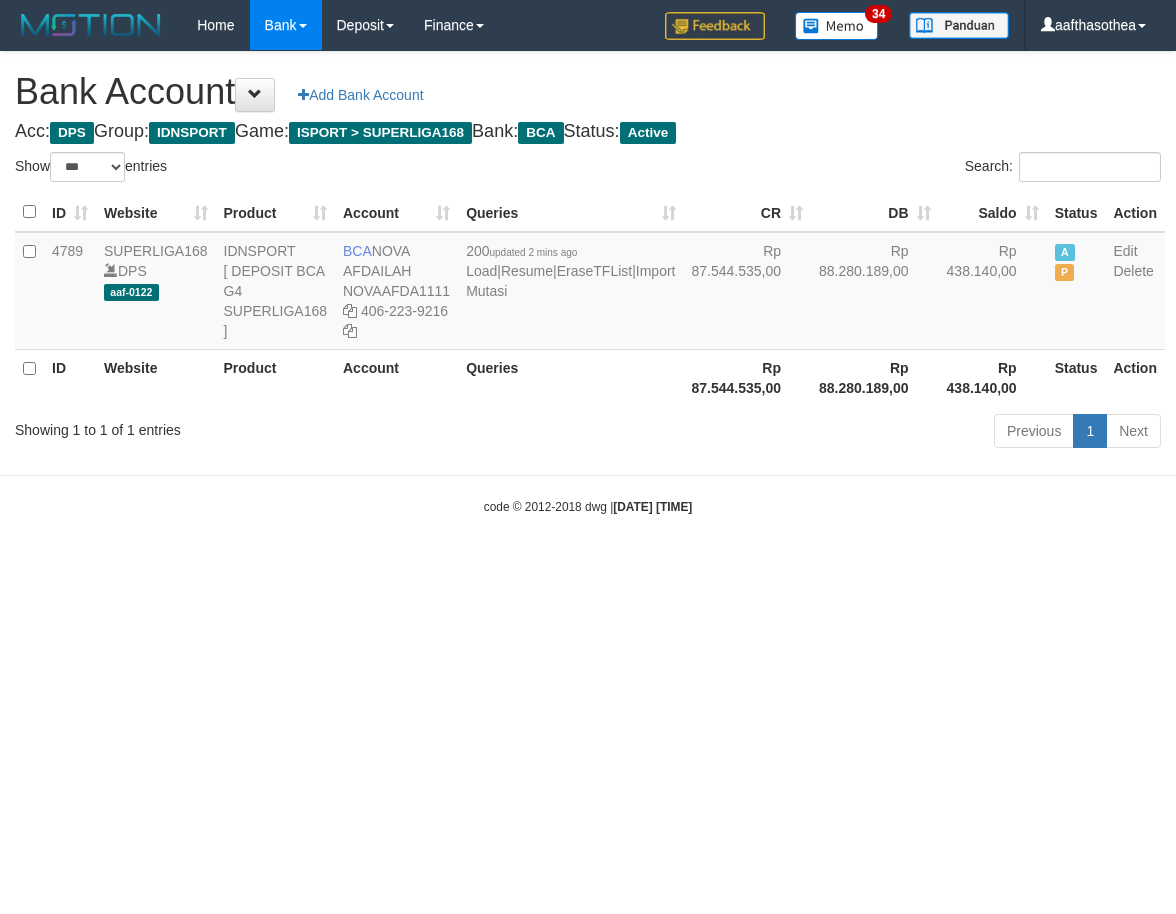 select on "***" 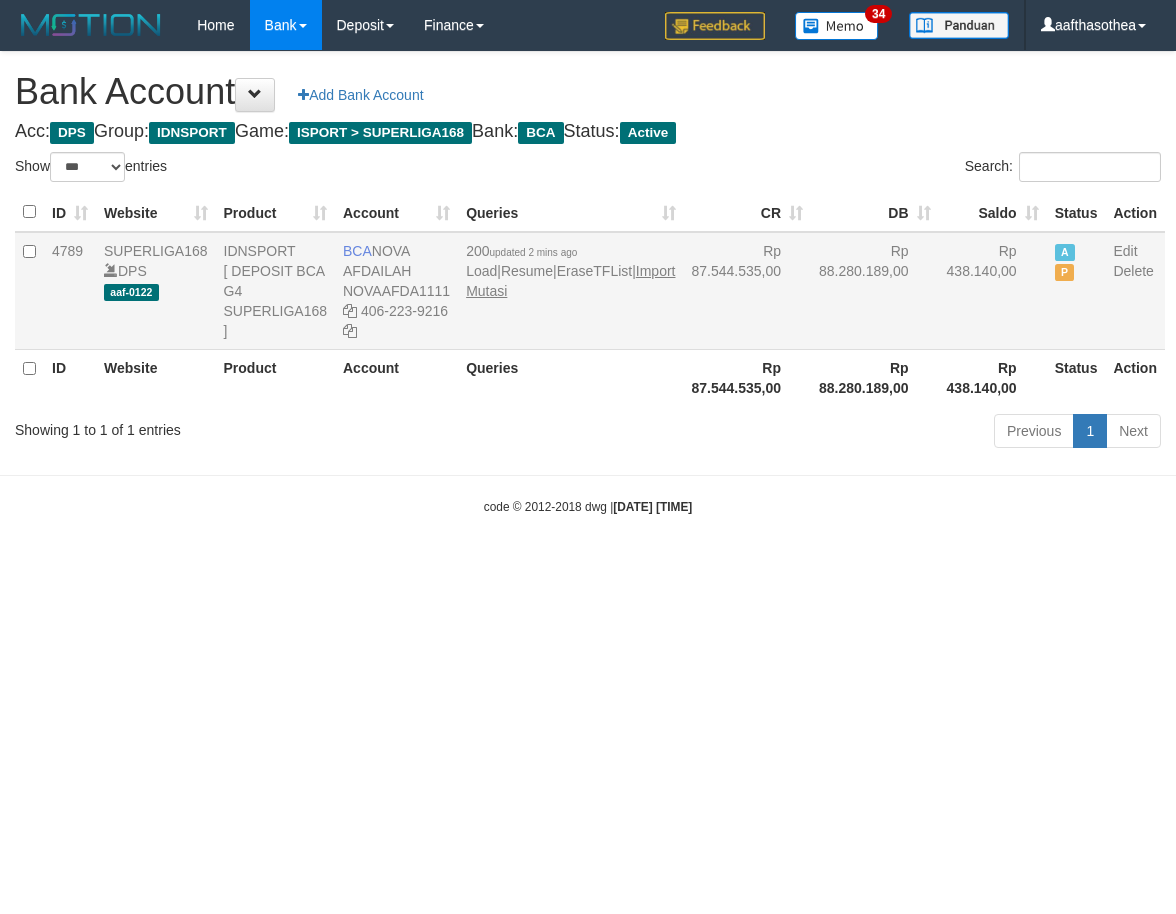 scroll, scrollTop: 0, scrollLeft: 0, axis: both 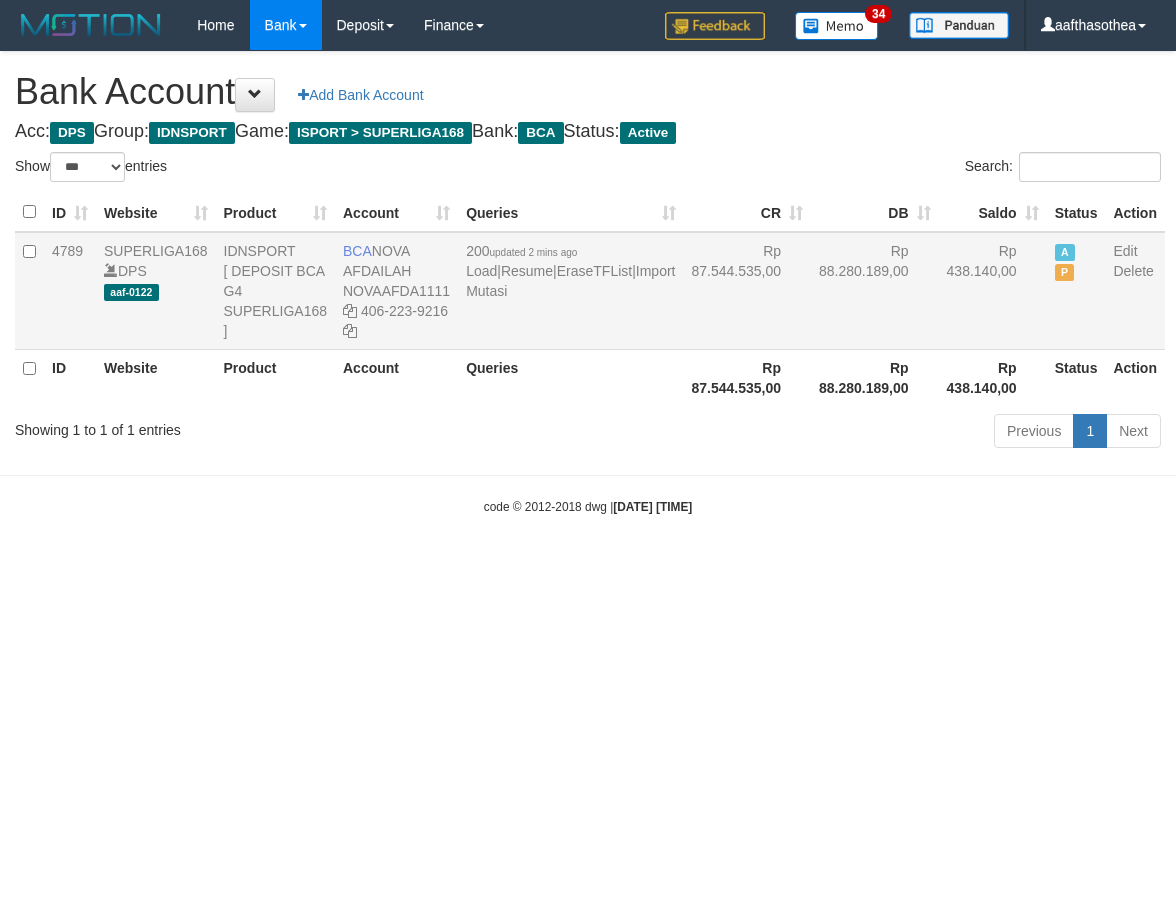 click on "200  updated 2 mins ago
Load
|
Resume
|
EraseTFList
|
Import Mutasi" at bounding box center [570, 291] 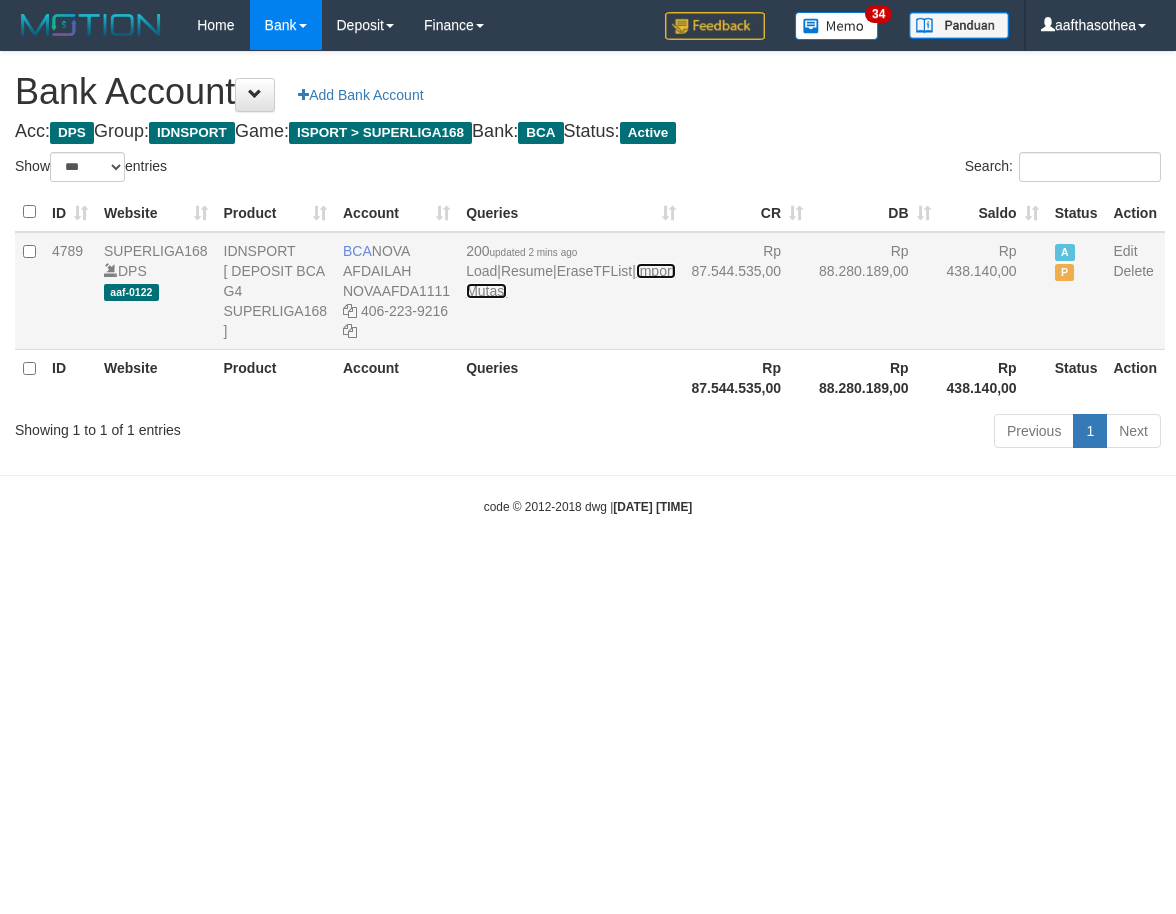 click on "Import Mutasi" at bounding box center [570, 281] 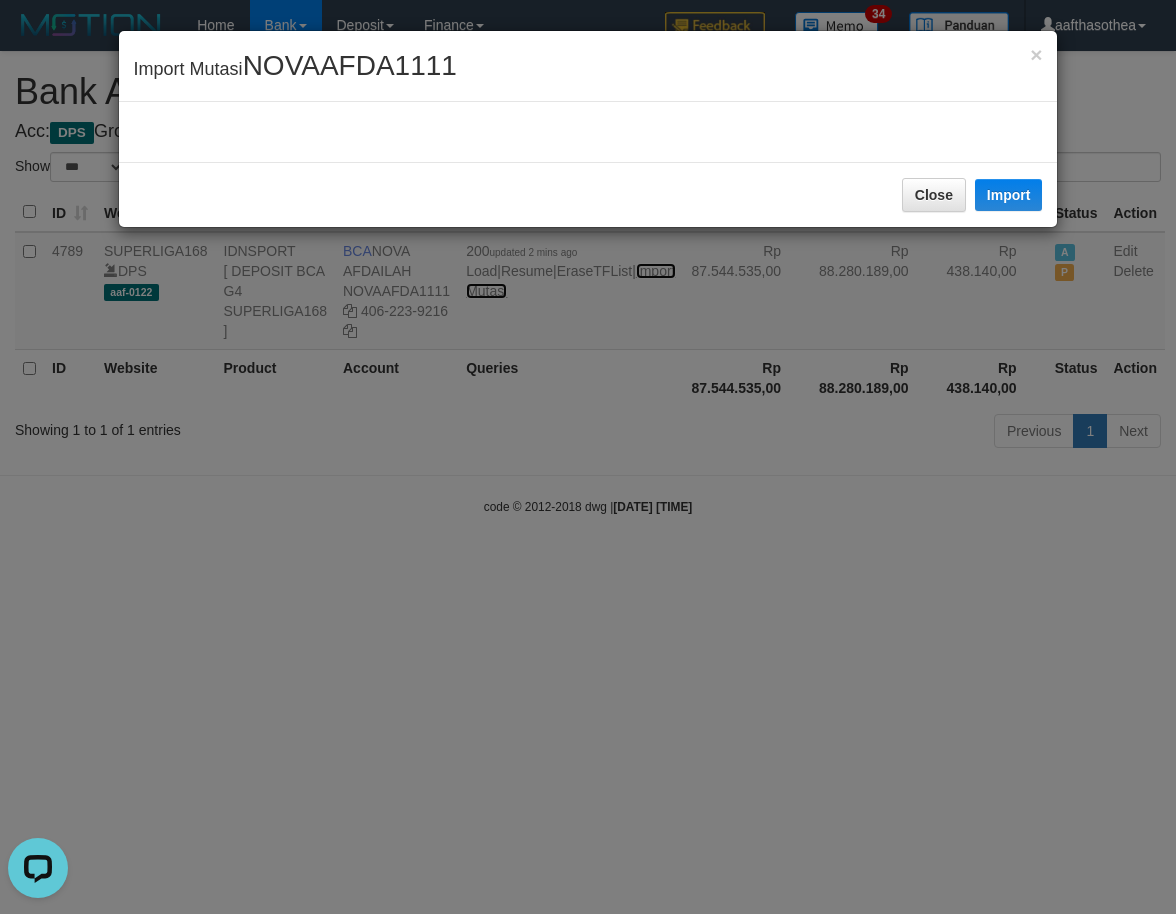 scroll, scrollTop: 0, scrollLeft: 0, axis: both 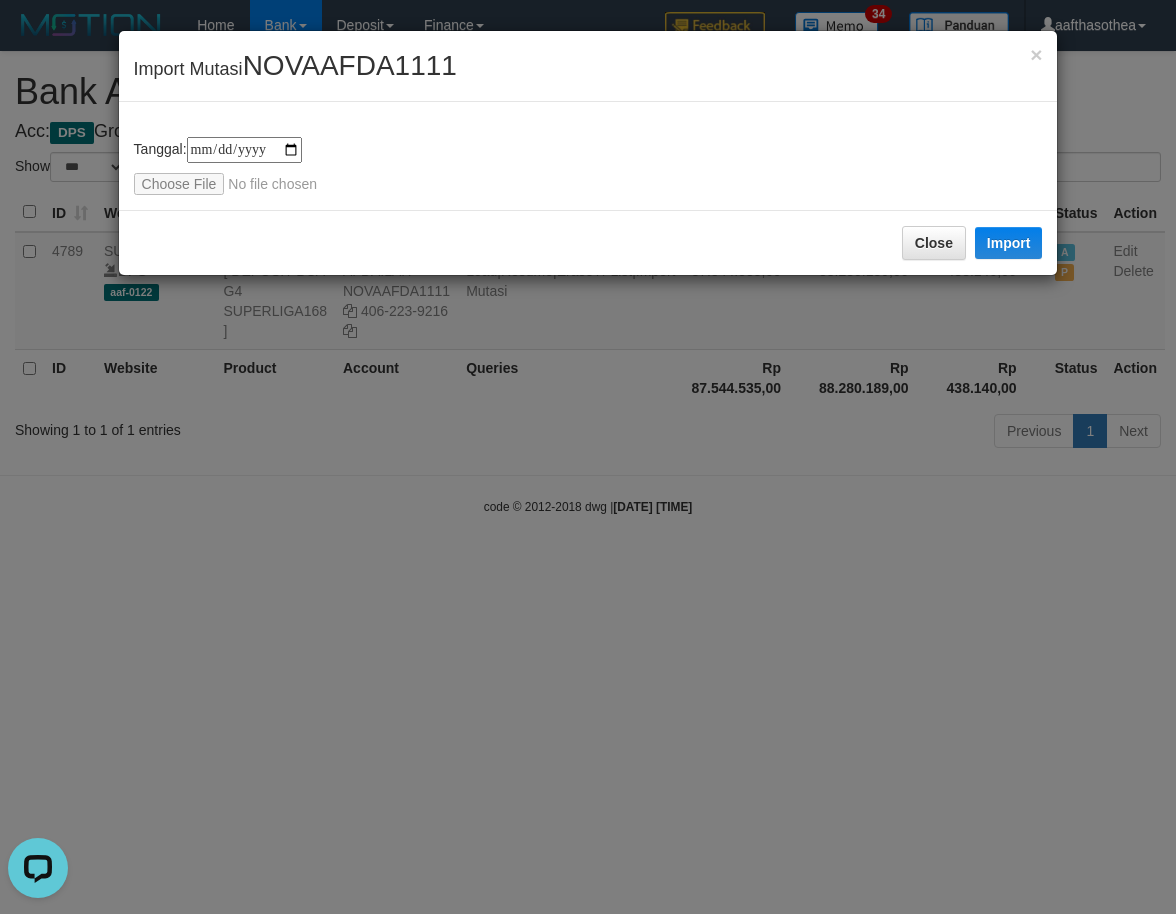 drag, startPoint x: 438, startPoint y: 639, endPoint x: 470, endPoint y: 591, distance: 57.68882 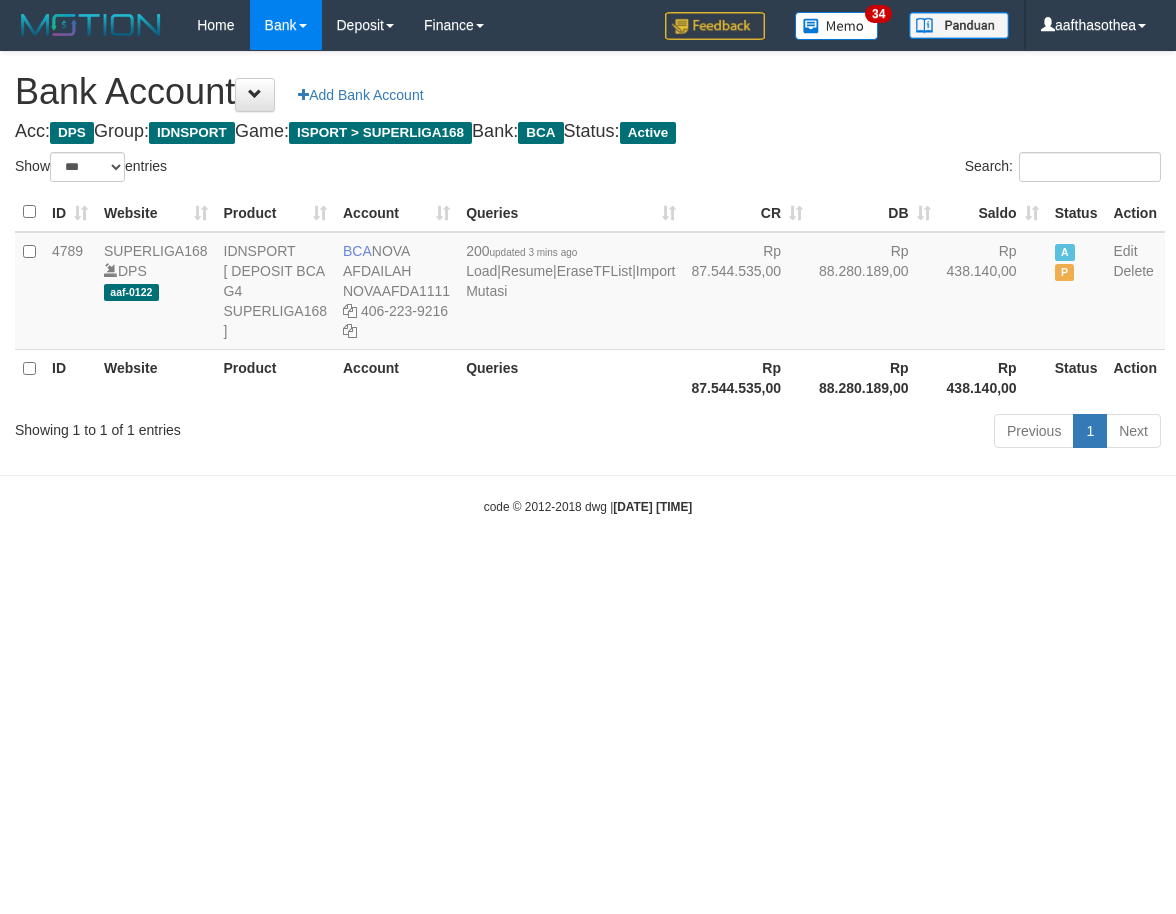 select on "***" 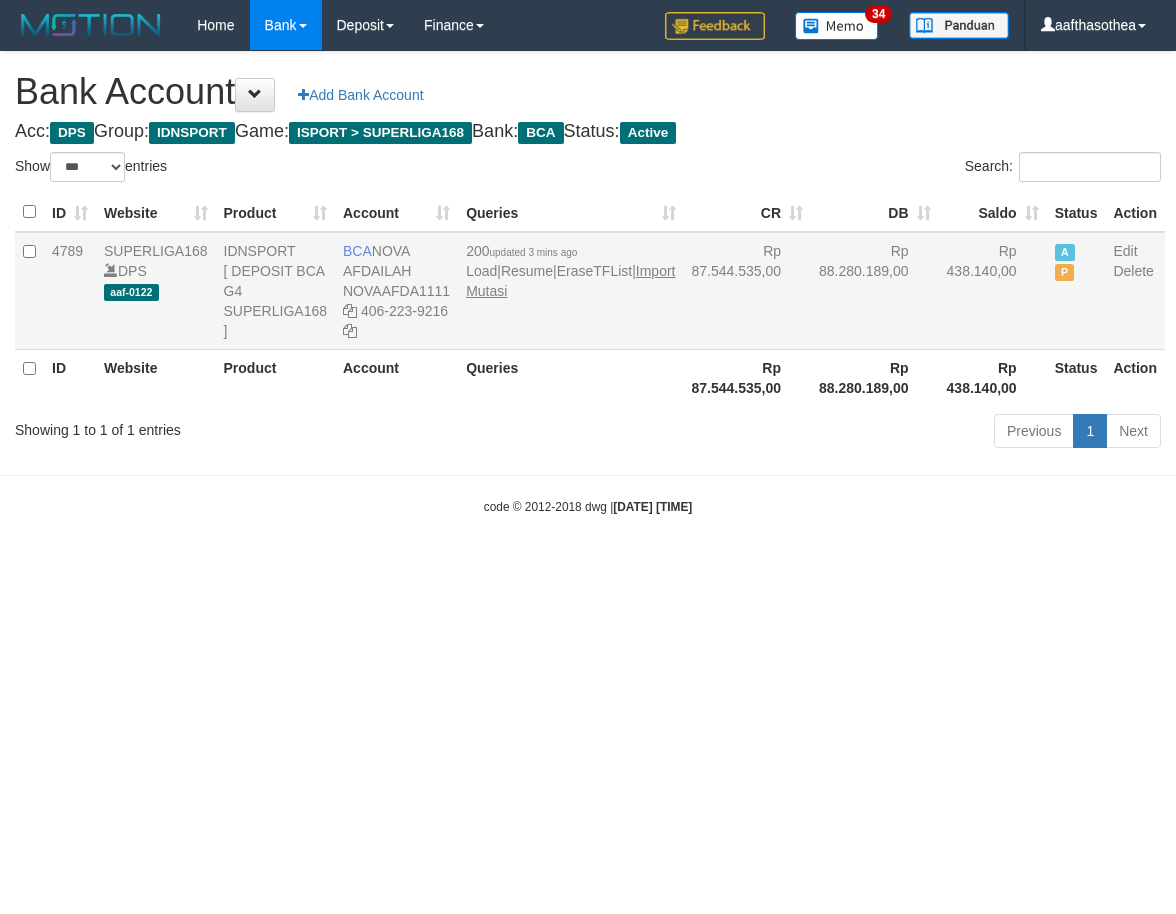 scroll, scrollTop: 0, scrollLeft: 0, axis: both 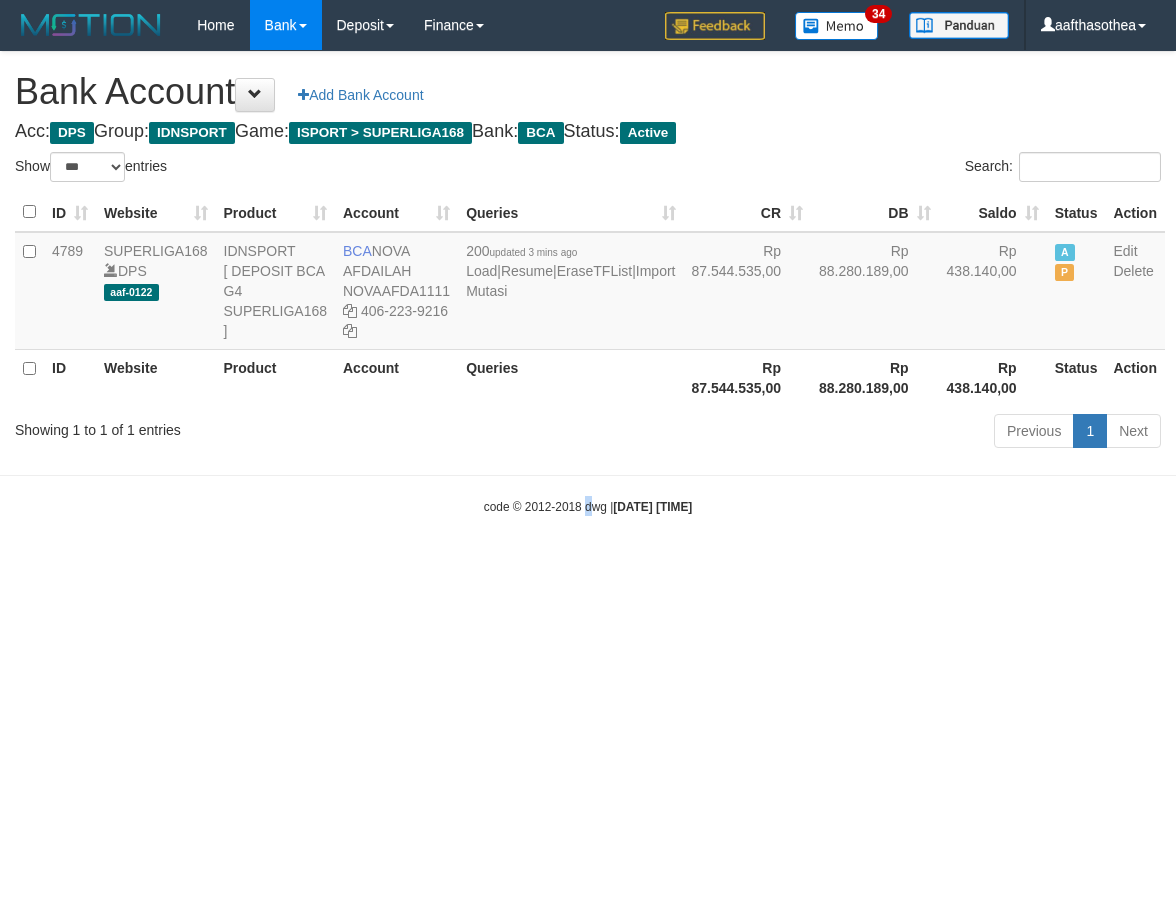 click on "Toggle navigation
Home
Bank
Account List
Load
By Website
Group
[ISPORT]													SUPERLIGA168
By Load Group (DPS)
34" at bounding box center (588, 283) 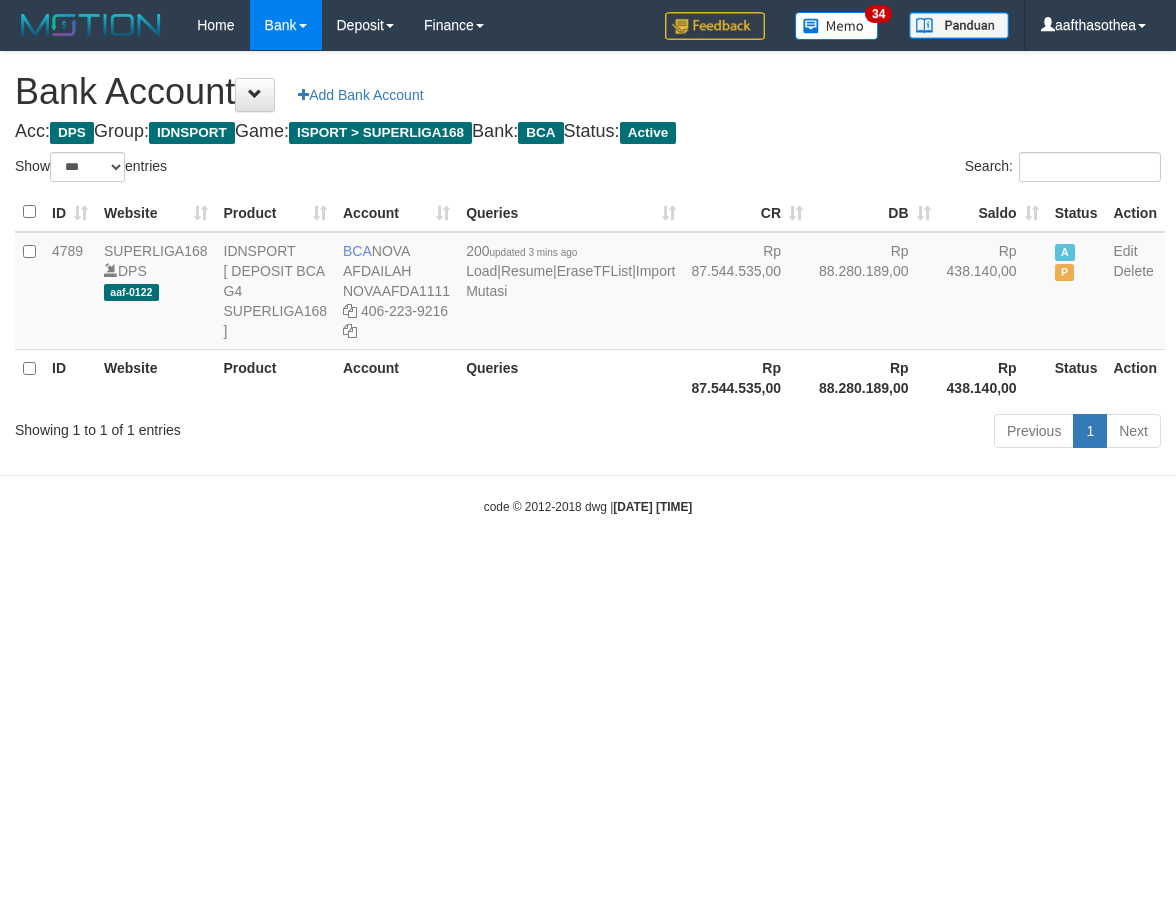 select on "***" 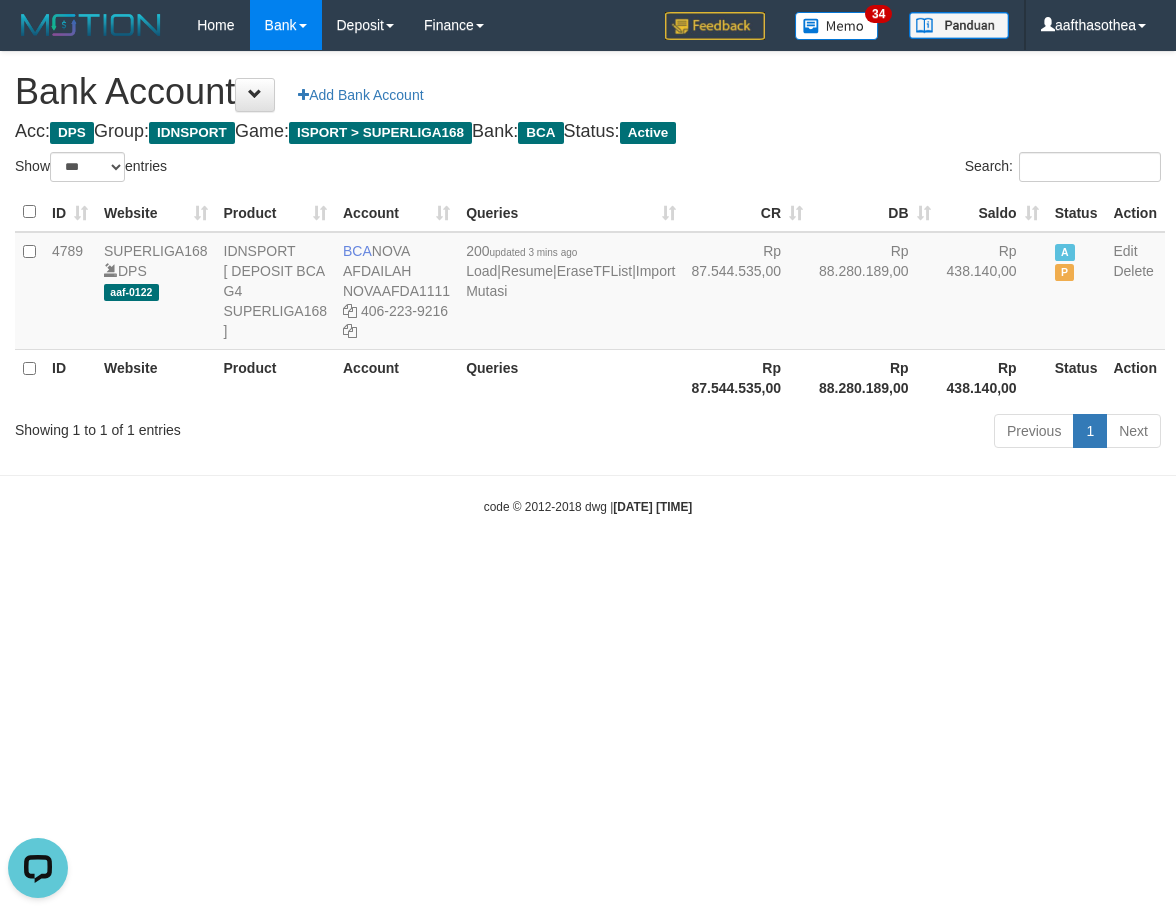 scroll, scrollTop: 0, scrollLeft: 0, axis: both 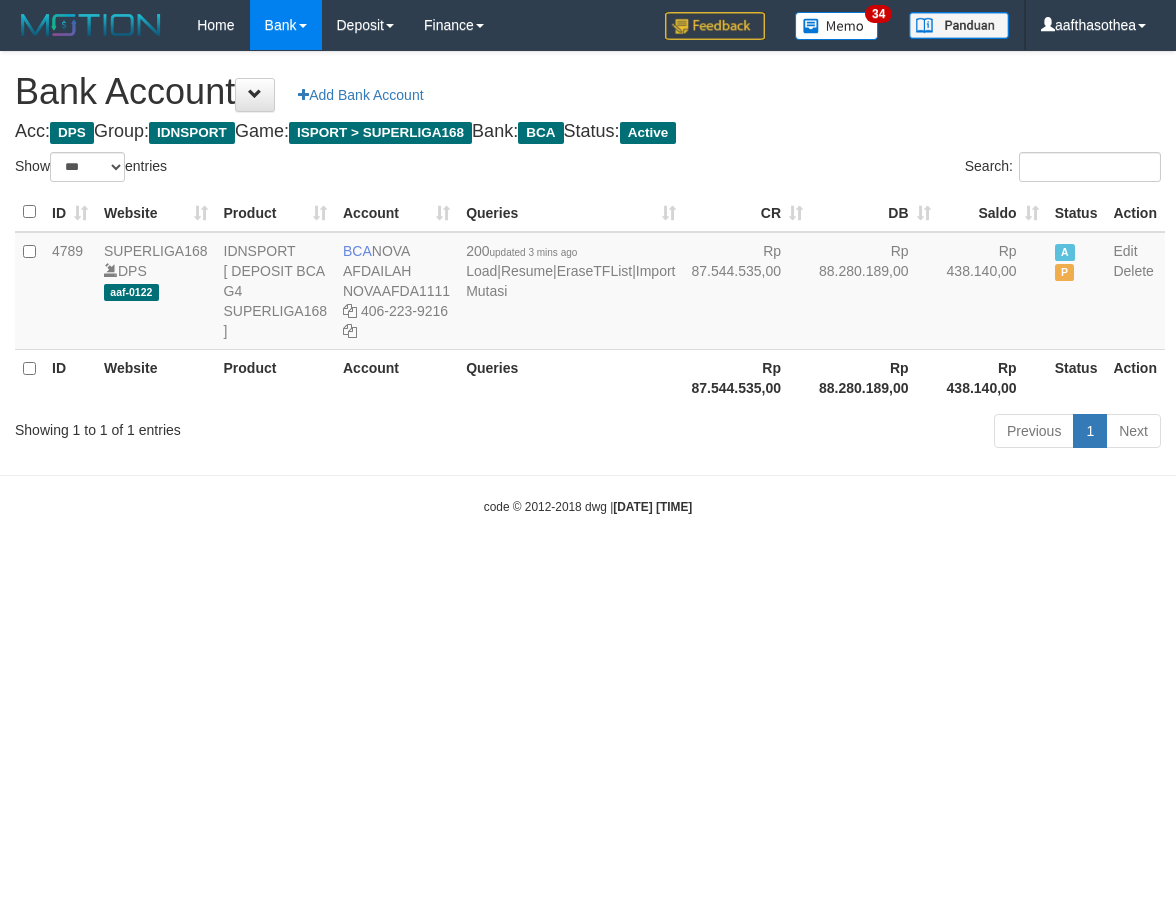 select on "***" 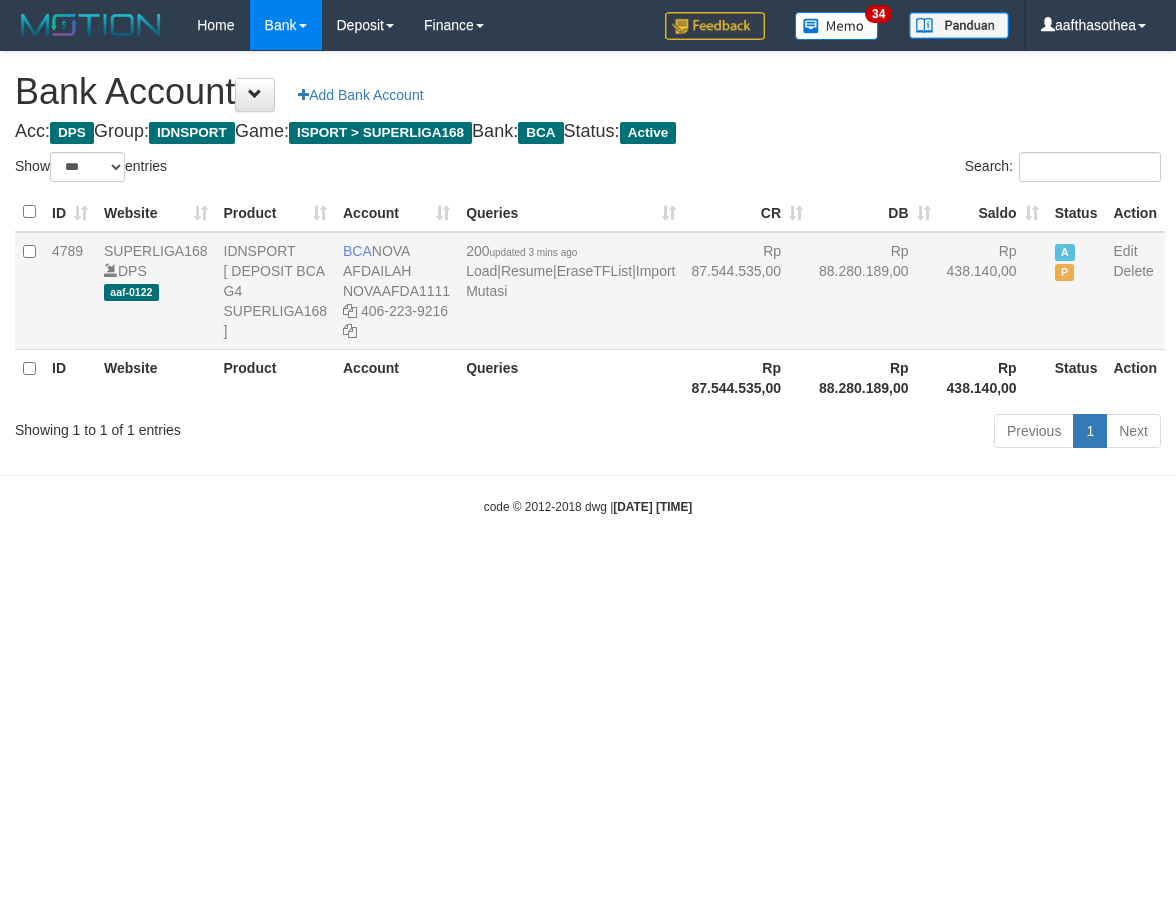 scroll, scrollTop: 0, scrollLeft: 0, axis: both 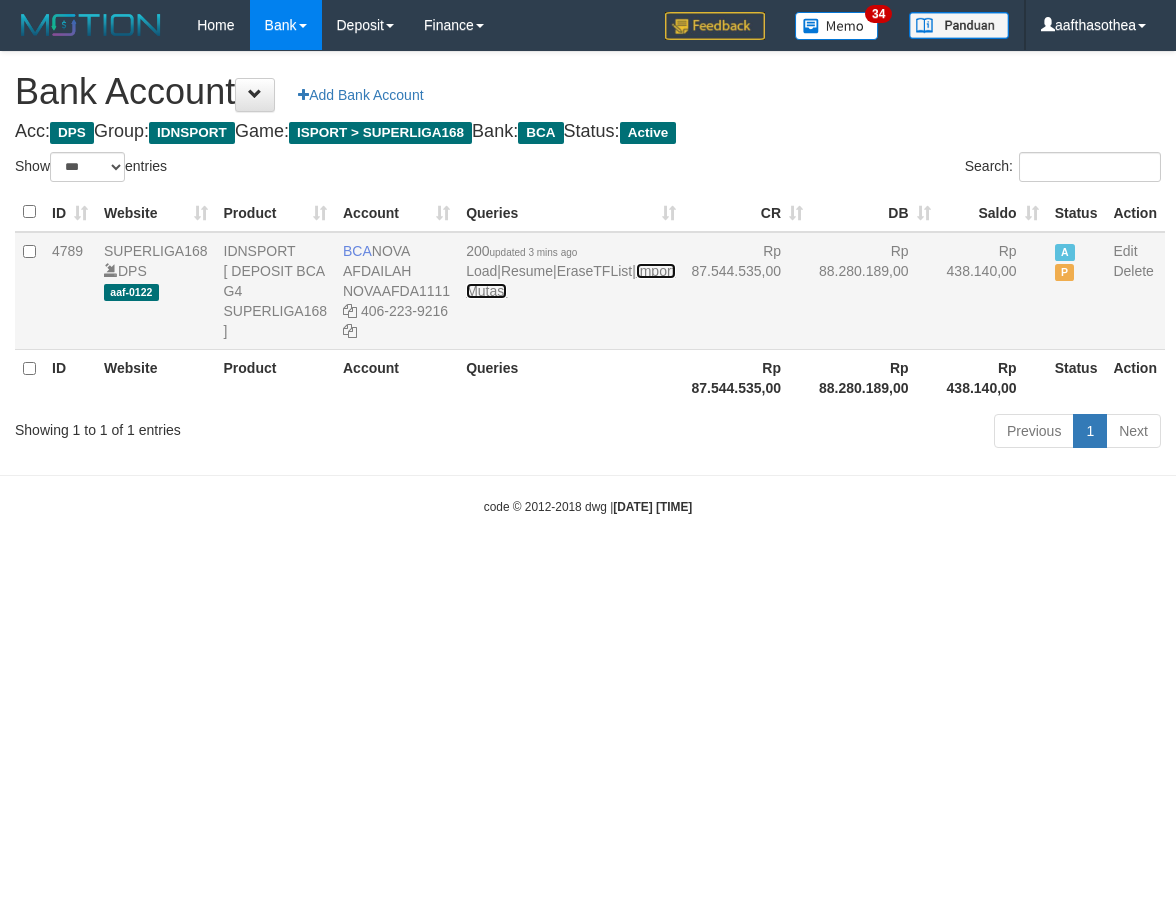 click on "Import Mutasi" at bounding box center [570, 281] 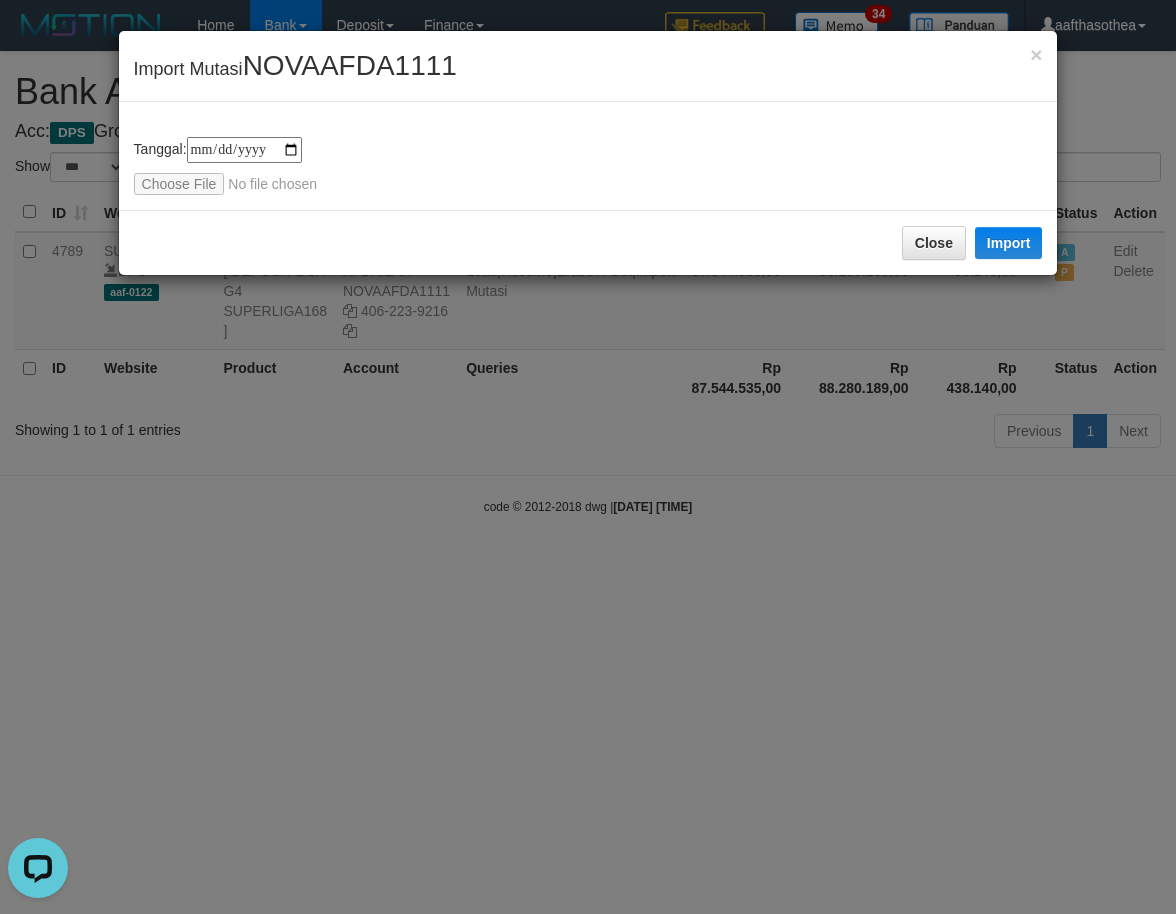 scroll, scrollTop: 0, scrollLeft: 0, axis: both 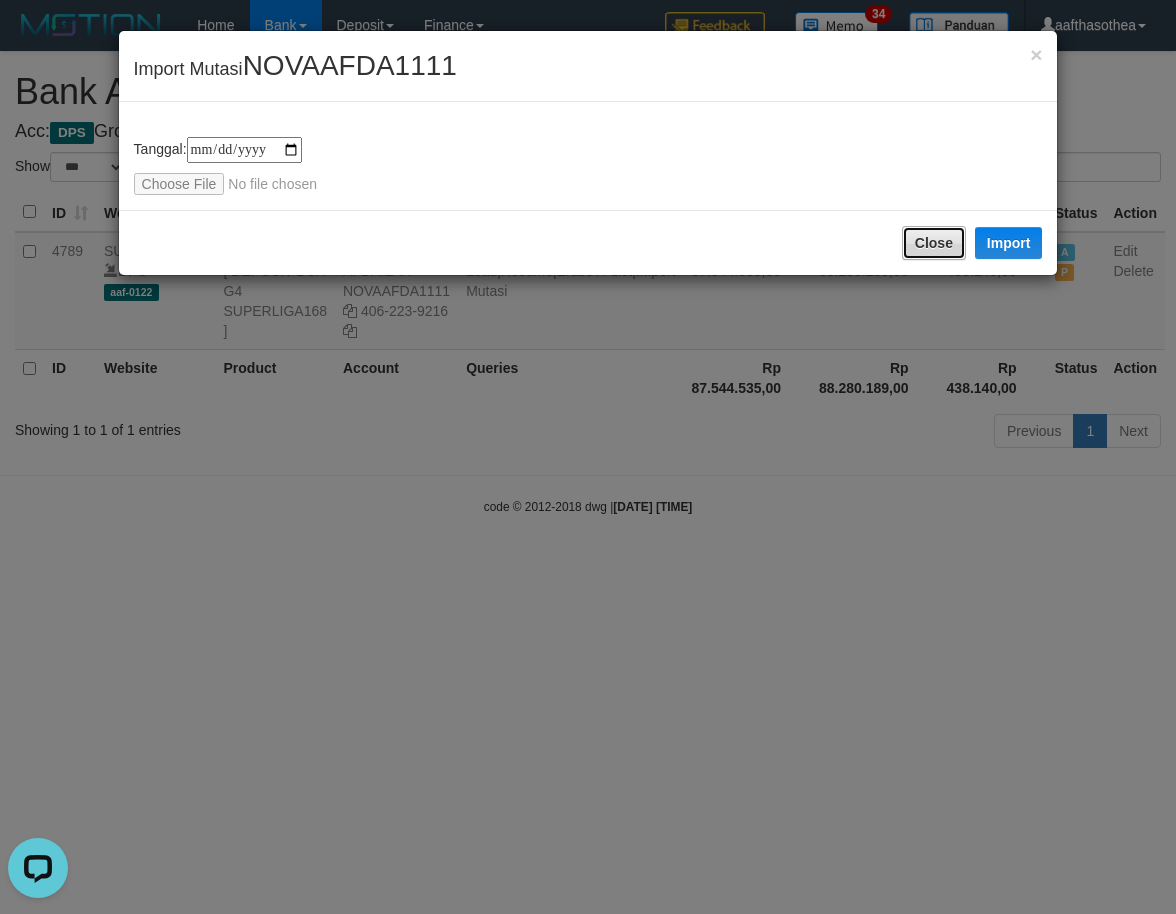 click on "Close" at bounding box center [934, 243] 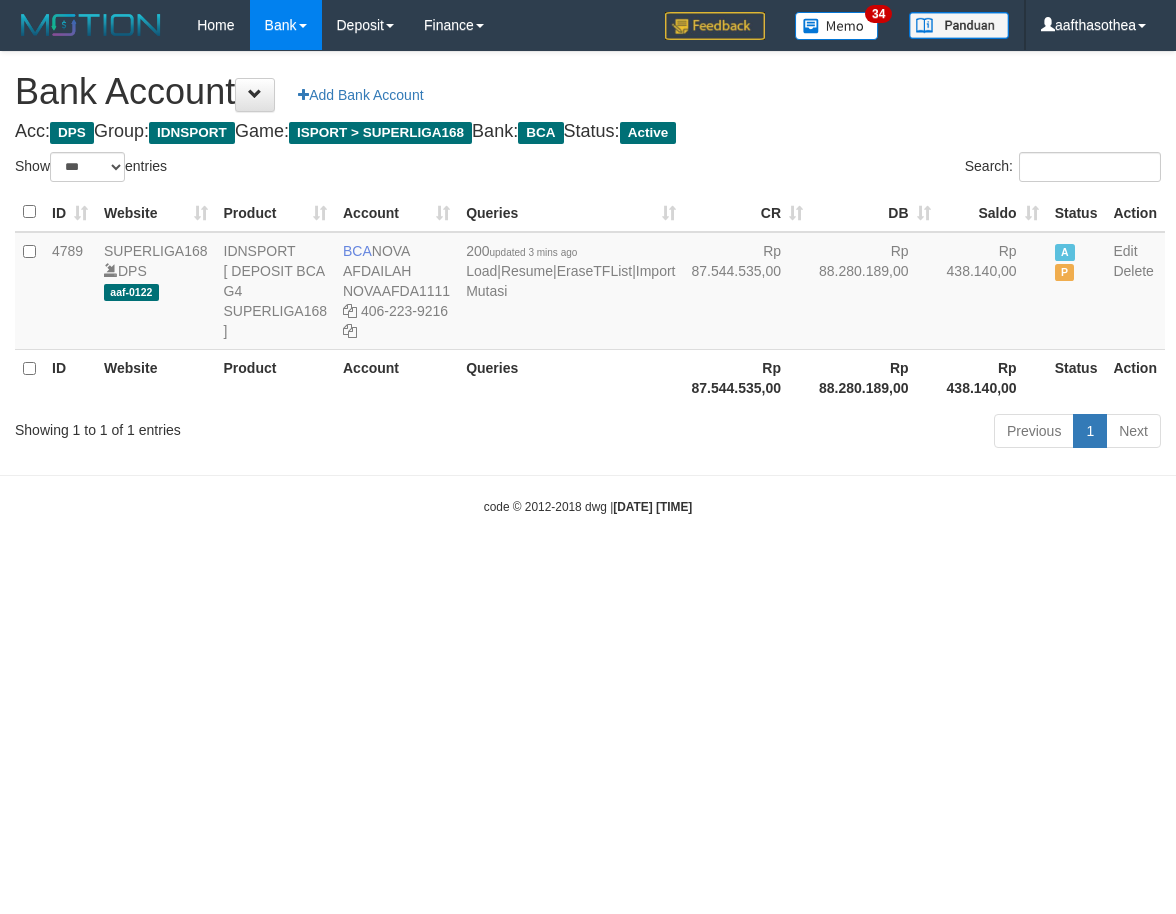 select on "***" 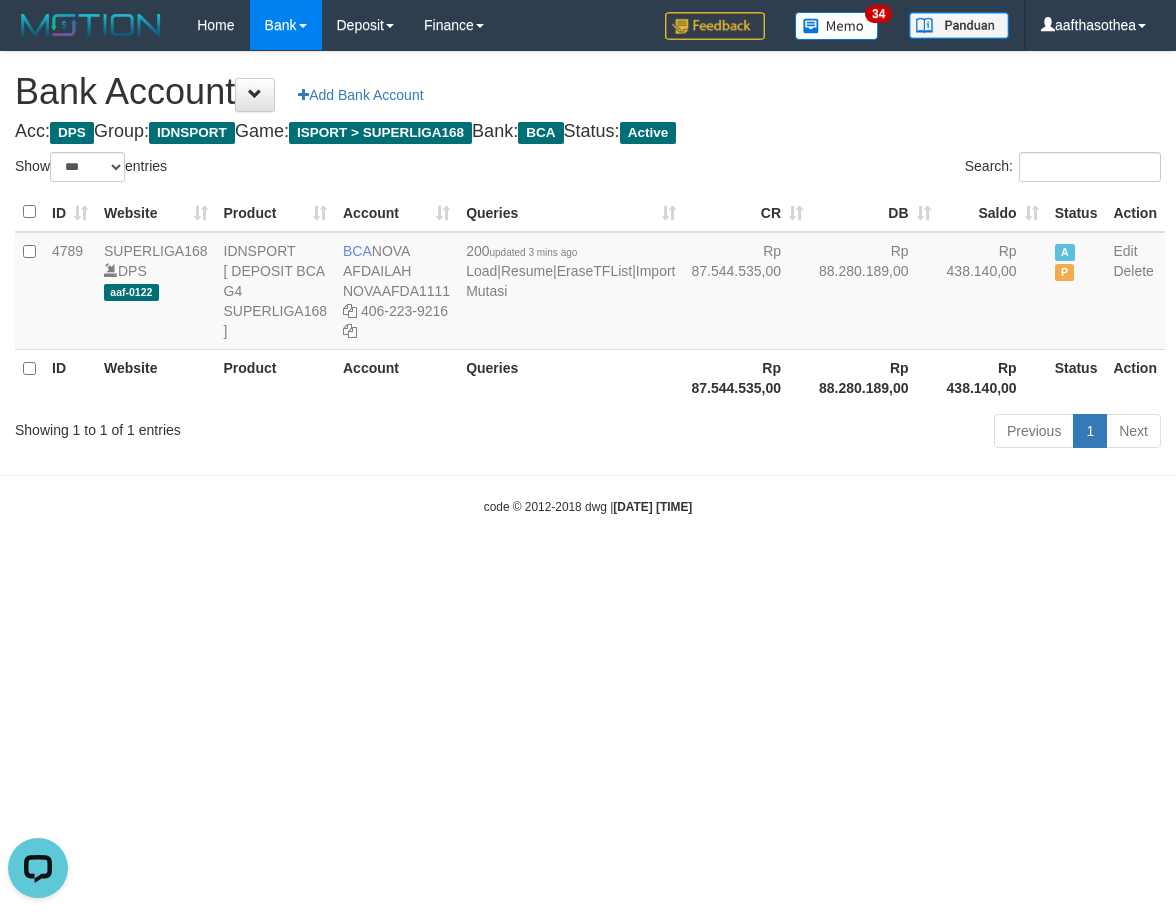scroll, scrollTop: 0, scrollLeft: 0, axis: both 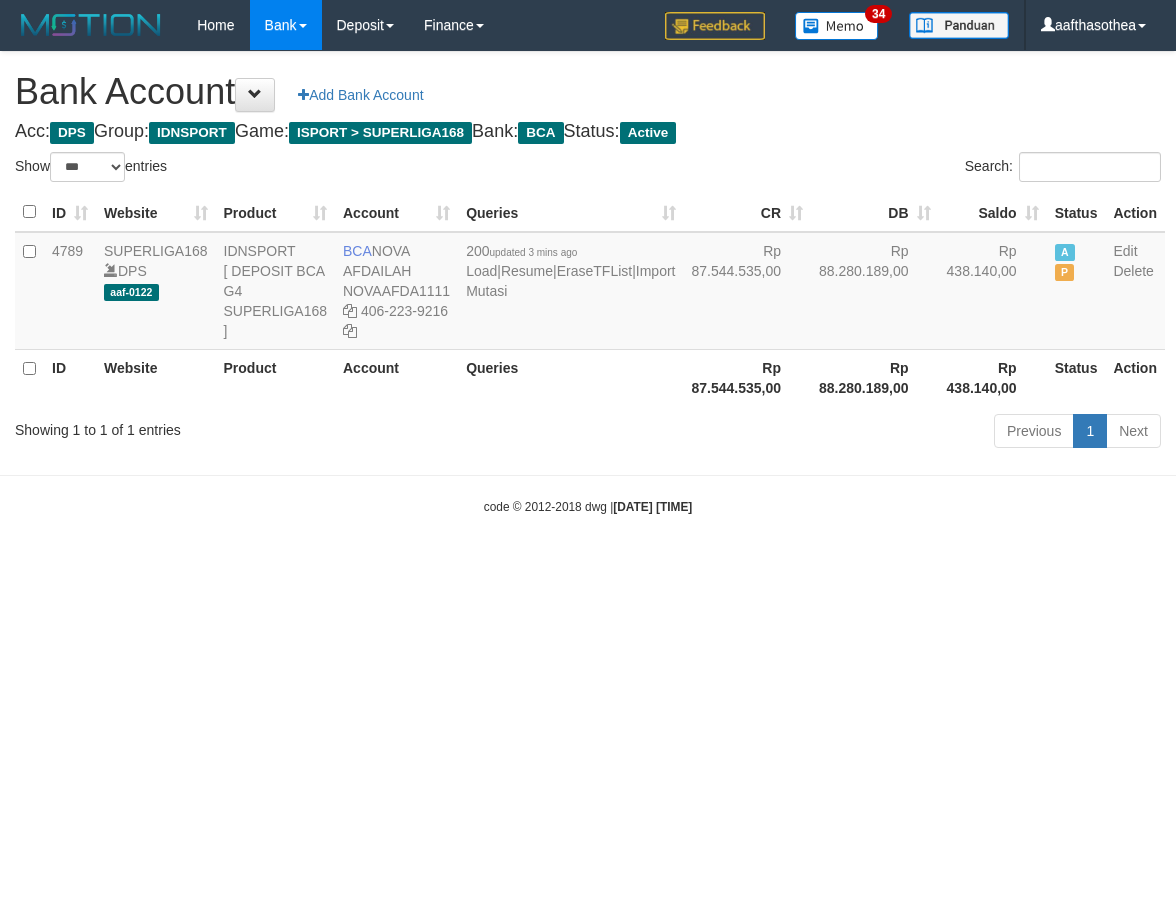 select on "***" 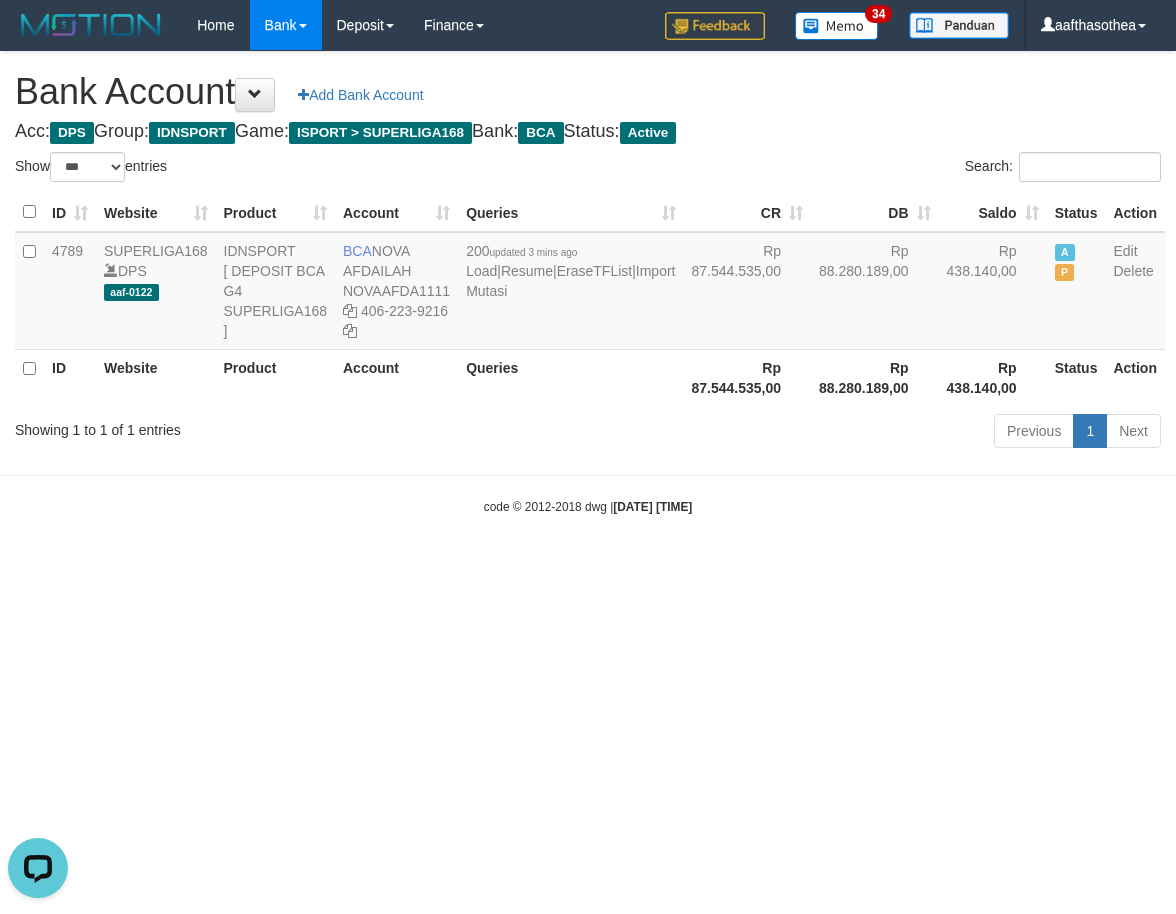 scroll, scrollTop: 0, scrollLeft: 0, axis: both 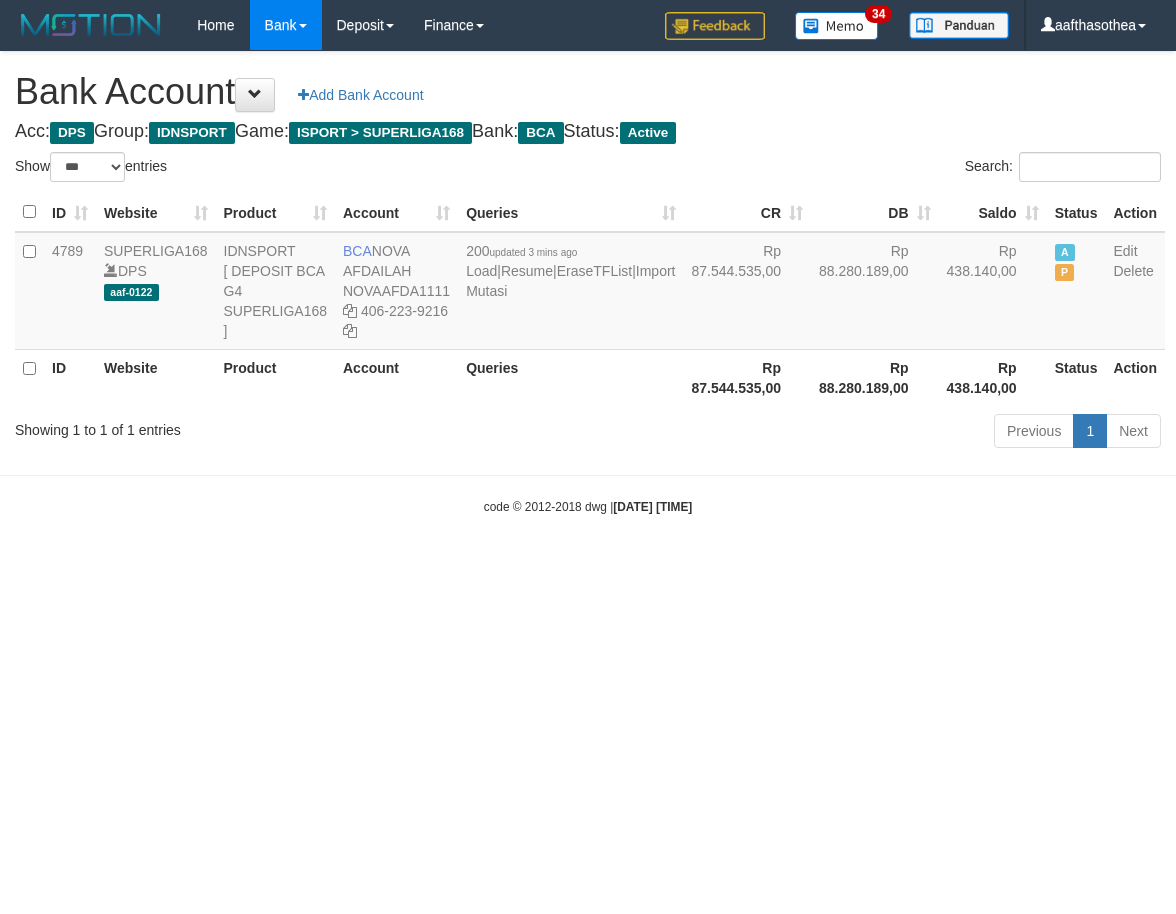 select on "***" 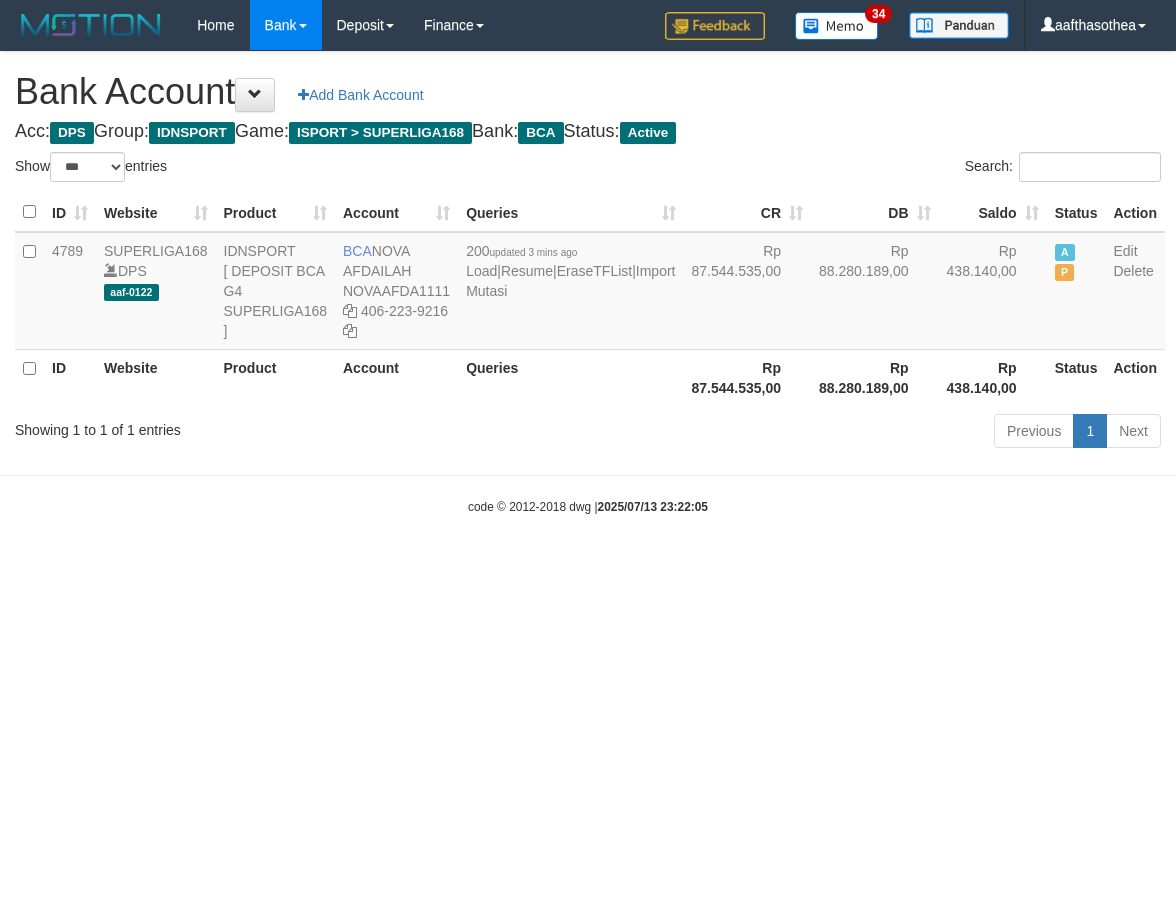 select on "***" 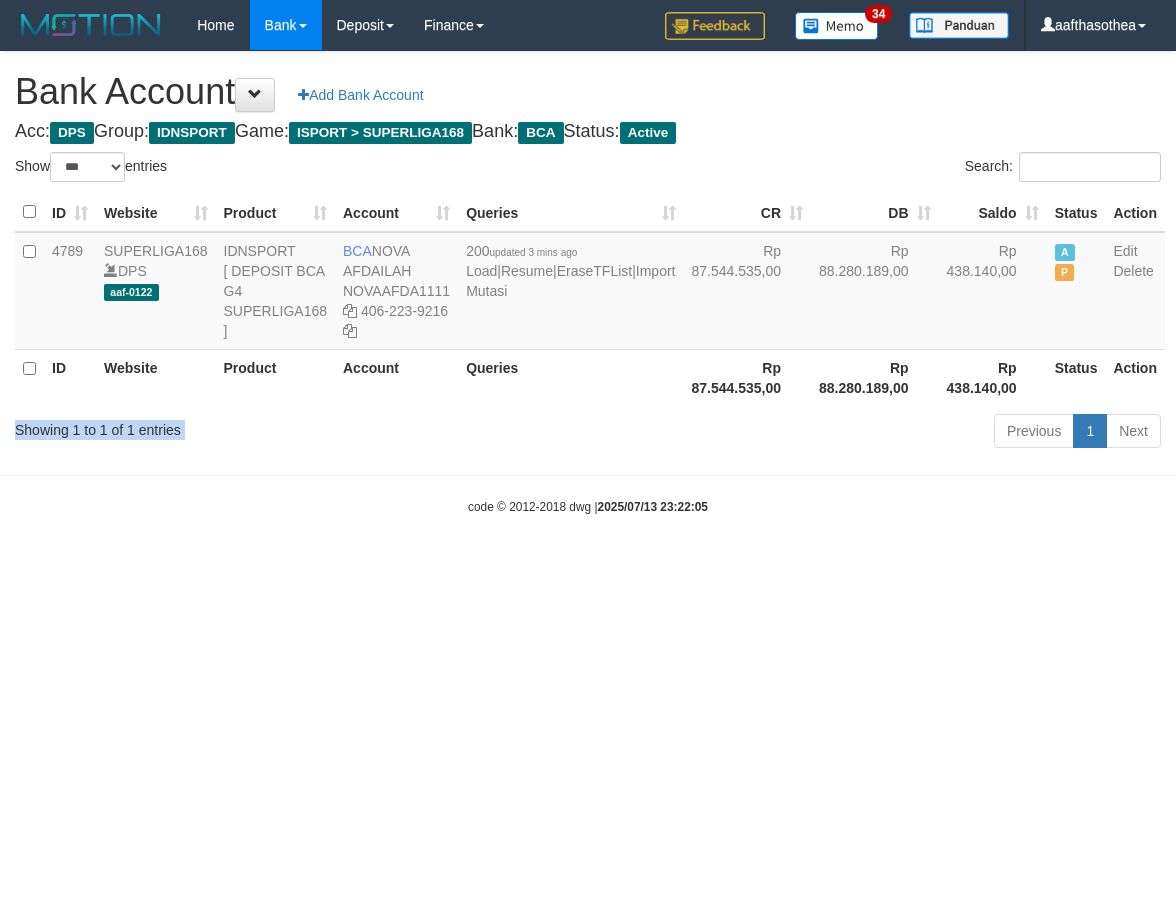 click on "Showing 1 to 1 of 1 entries" at bounding box center [245, 426] 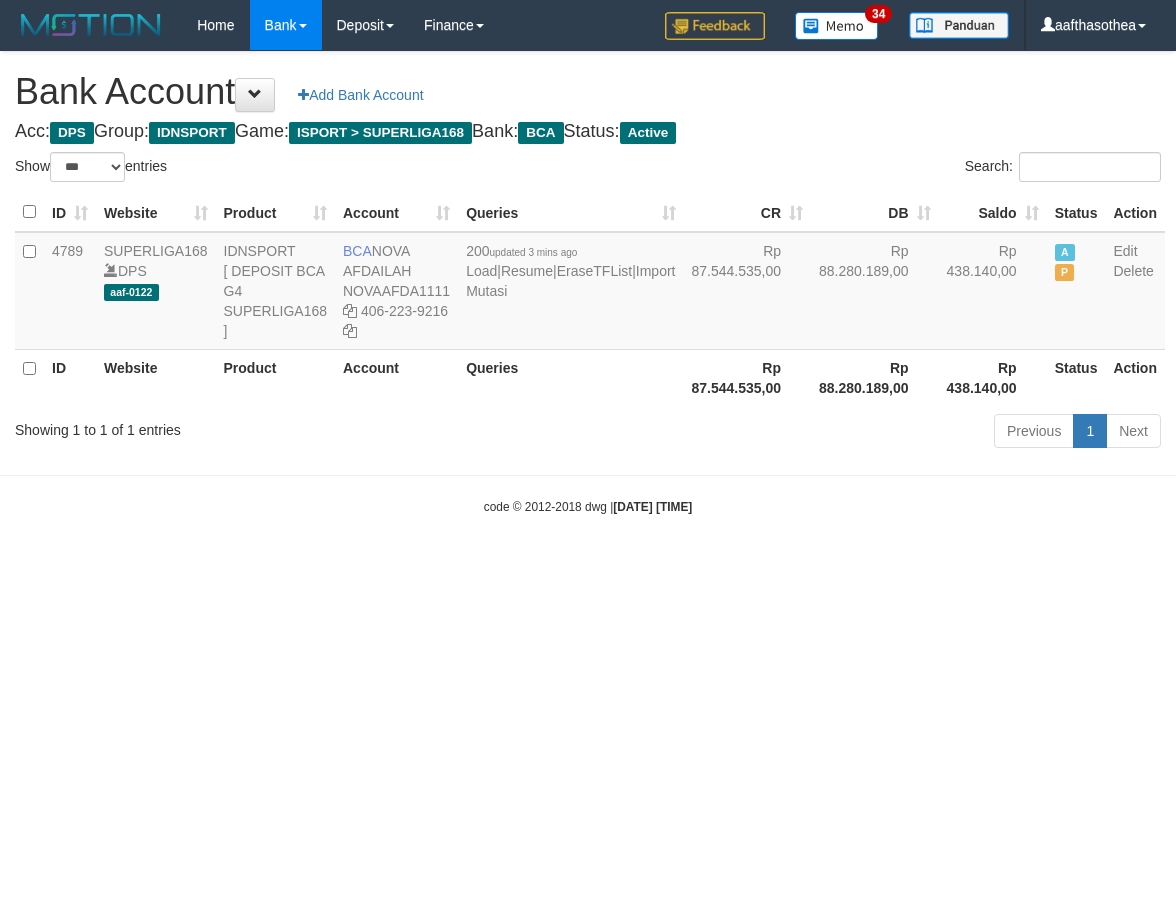 select on "***" 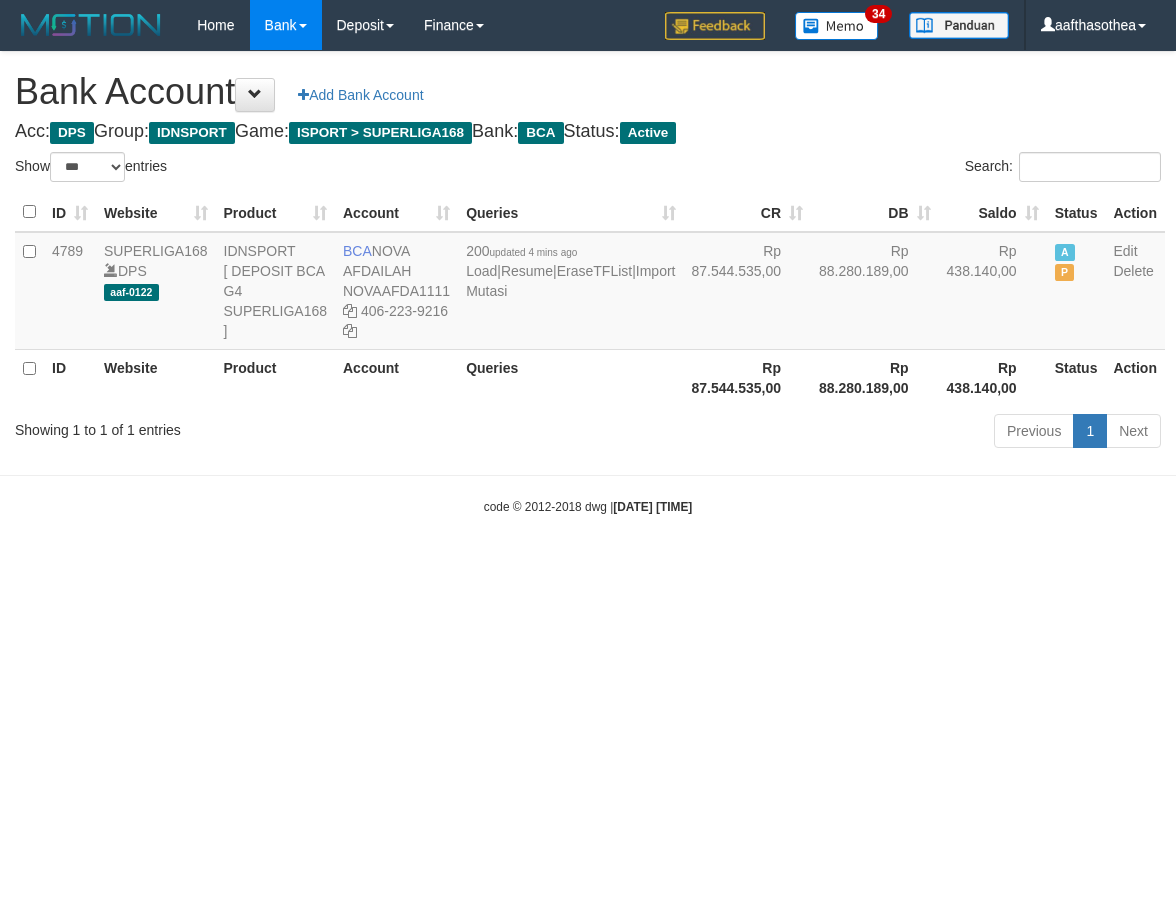 select on "***" 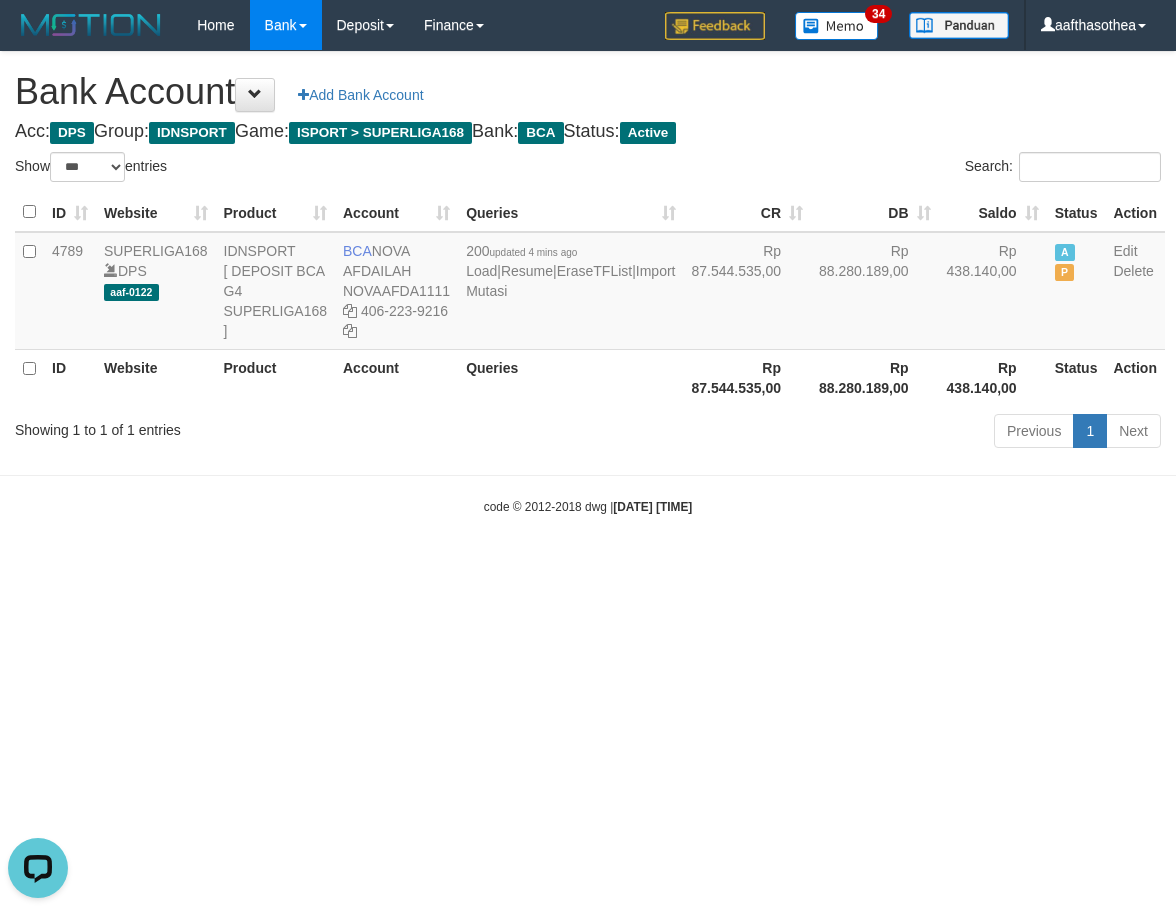 scroll, scrollTop: 0, scrollLeft: 0, axis: both 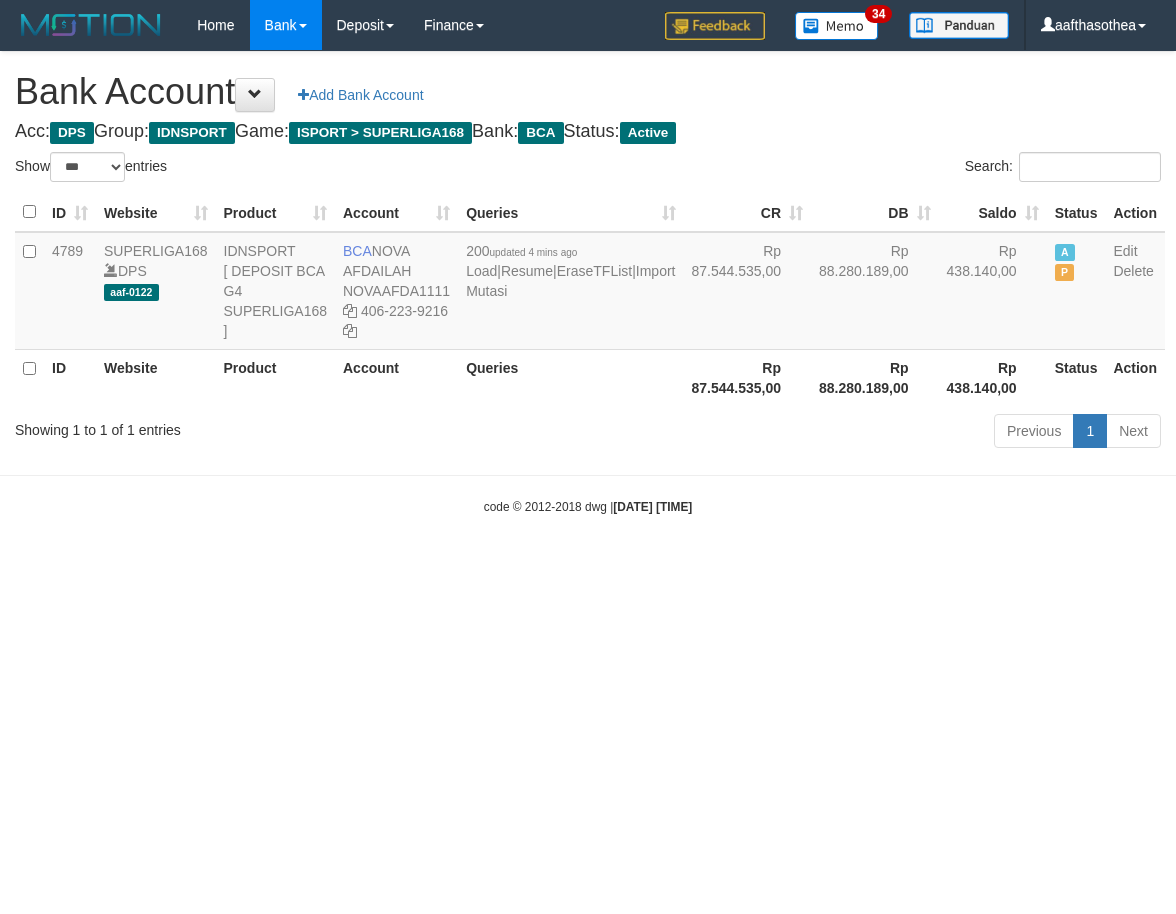 select on "***" 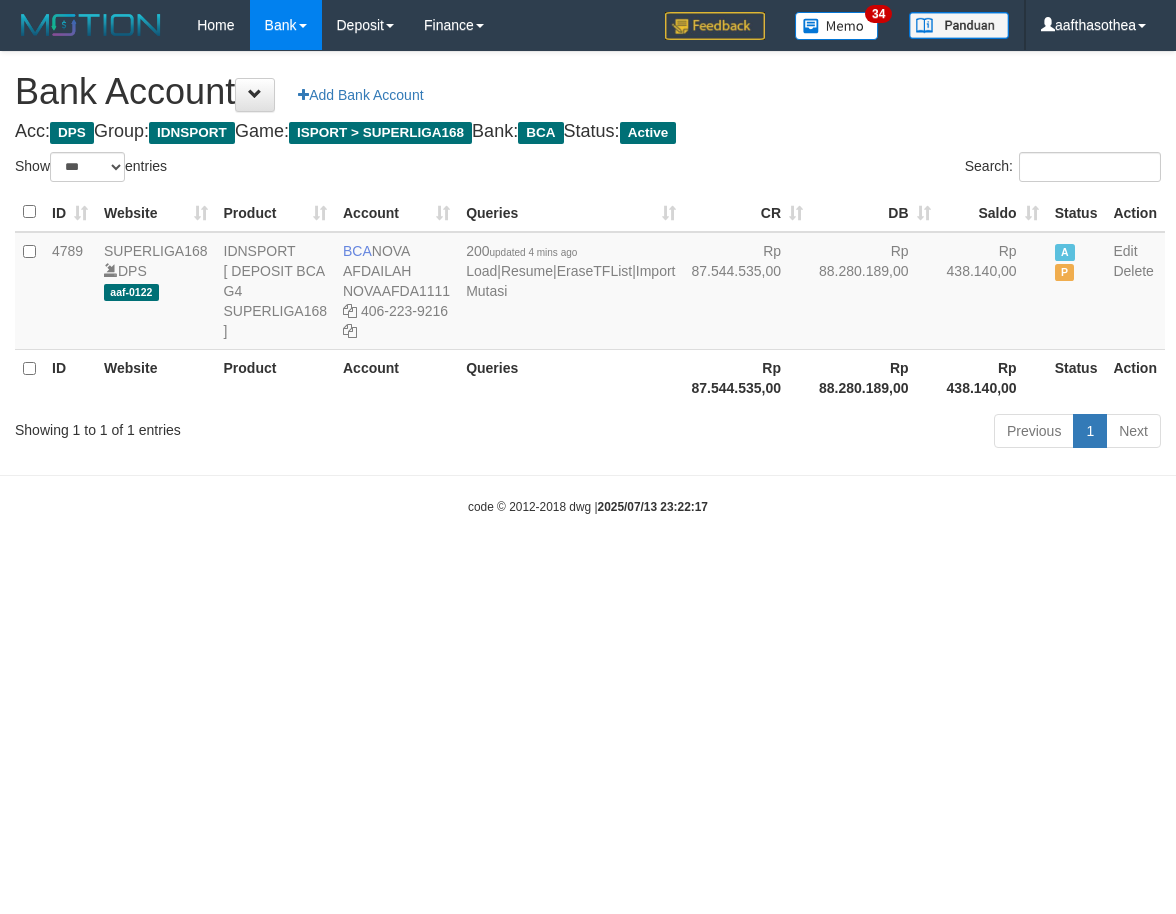 select on "***" 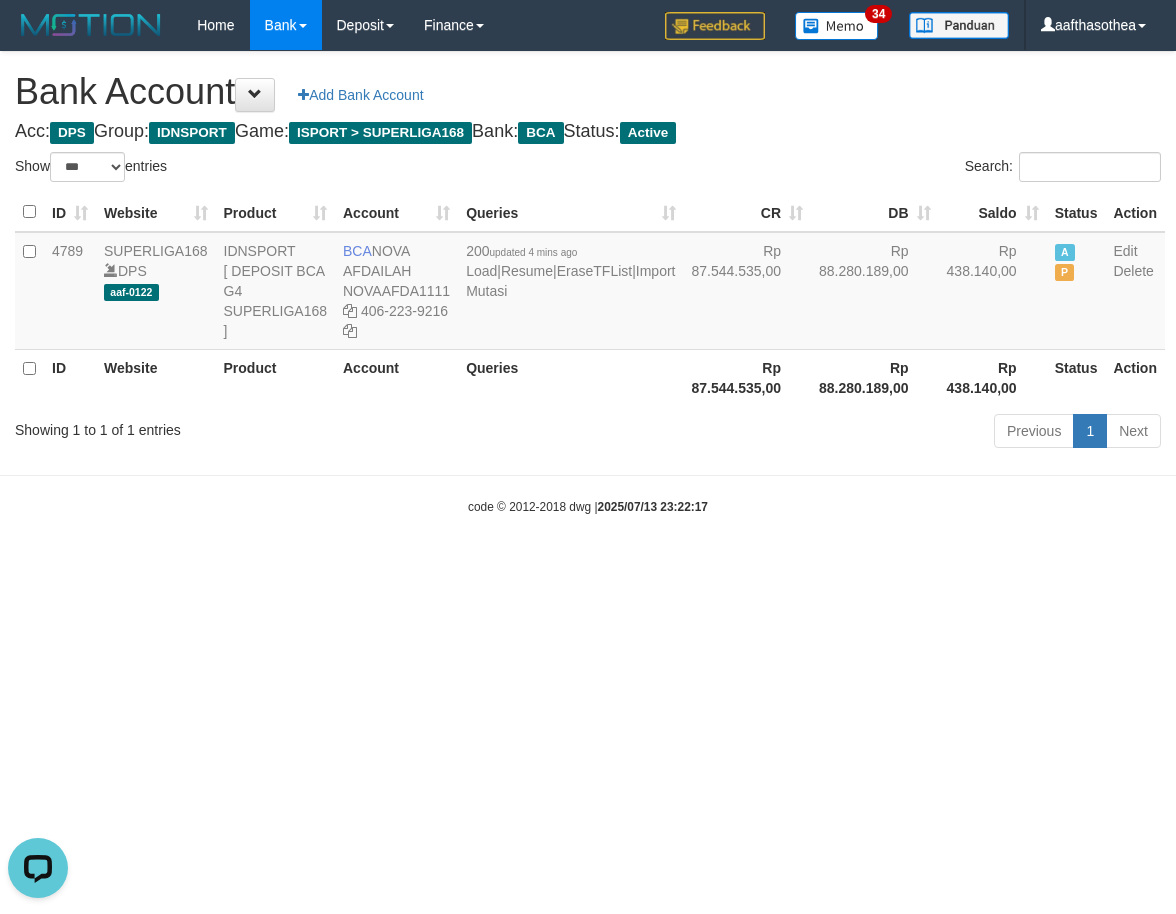 scroll, scrollTop: 0, scrollLeft: 0, axis: both 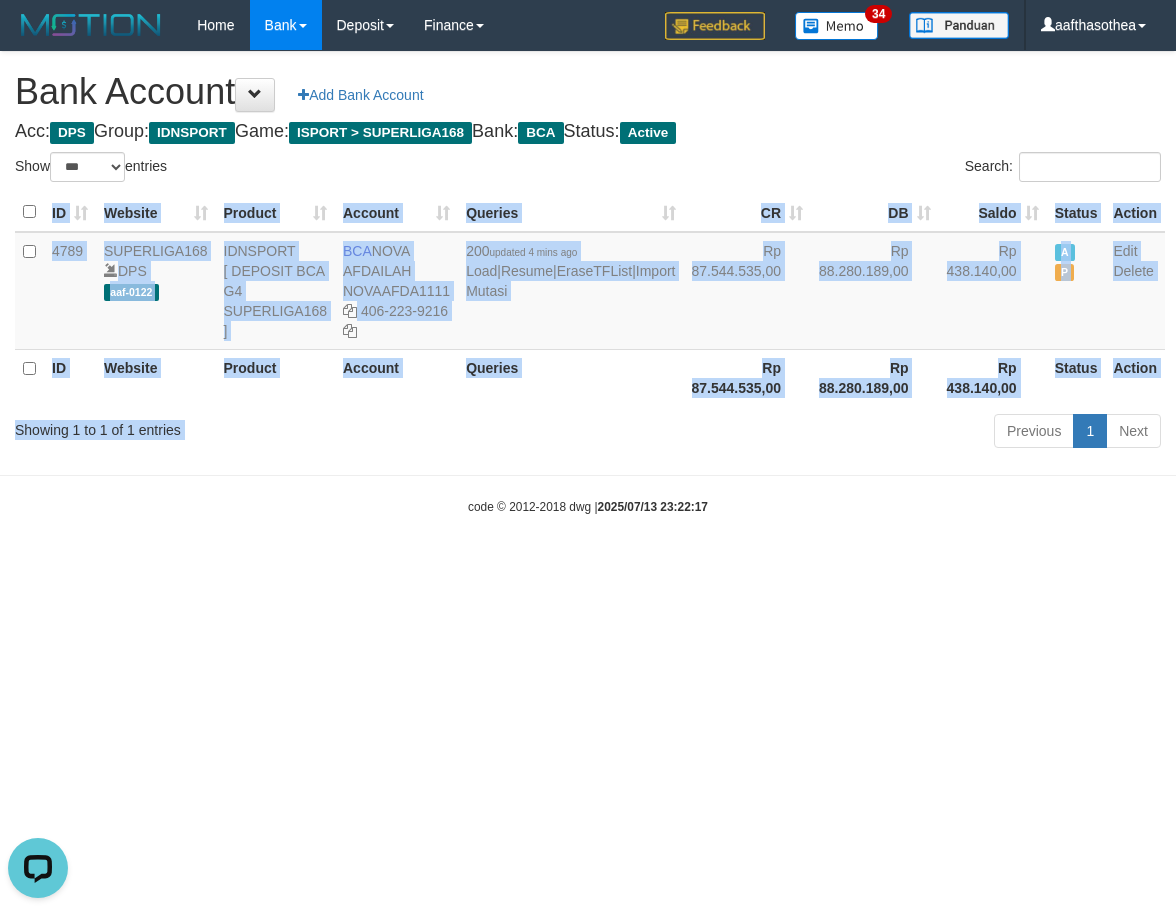 click on "Show  ** ** ** *** ***  entries Search:
ID Website Product Account Queries CR DB Saldo Status Action
4789
SUPERLIGA168
DPS
aaf-0122
IDNSPORT
[ DEPOSIT BCA G4 SUPERLIGA168 ]
BCA
NOVA AFDAILAH
NOVAAFDA1111
406-223-9216
200  updated 4 mins ago
Load
|
Resume
|
EraseTFList
|
Import Mutasi
Rp 87.544.535,00
Rp 88.280.189,00
Rp 438.140,00
A
P
Edit
Delete
ID Website Product Account Queries Rp 438.140,00" at bounding box center [588, 303] 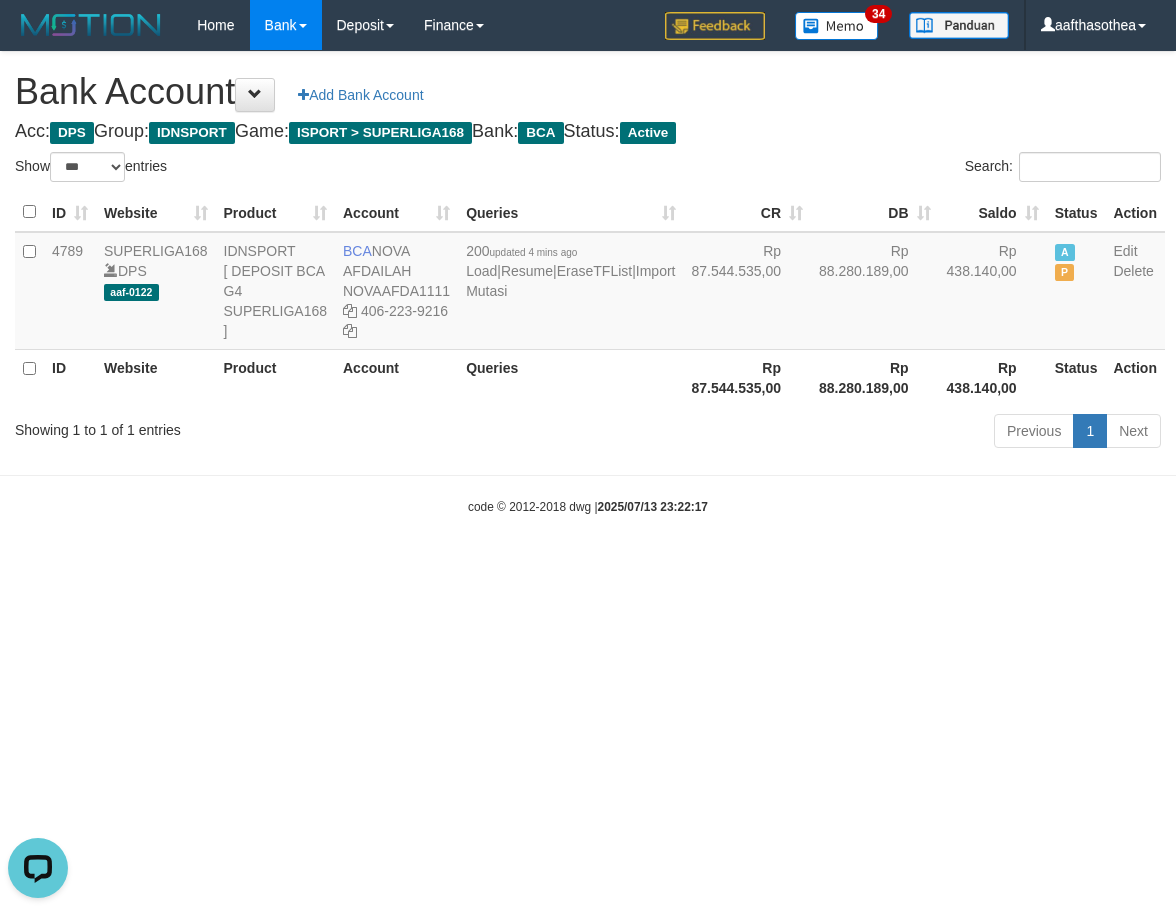 click on "Queries" at bounding box center [570, 377] 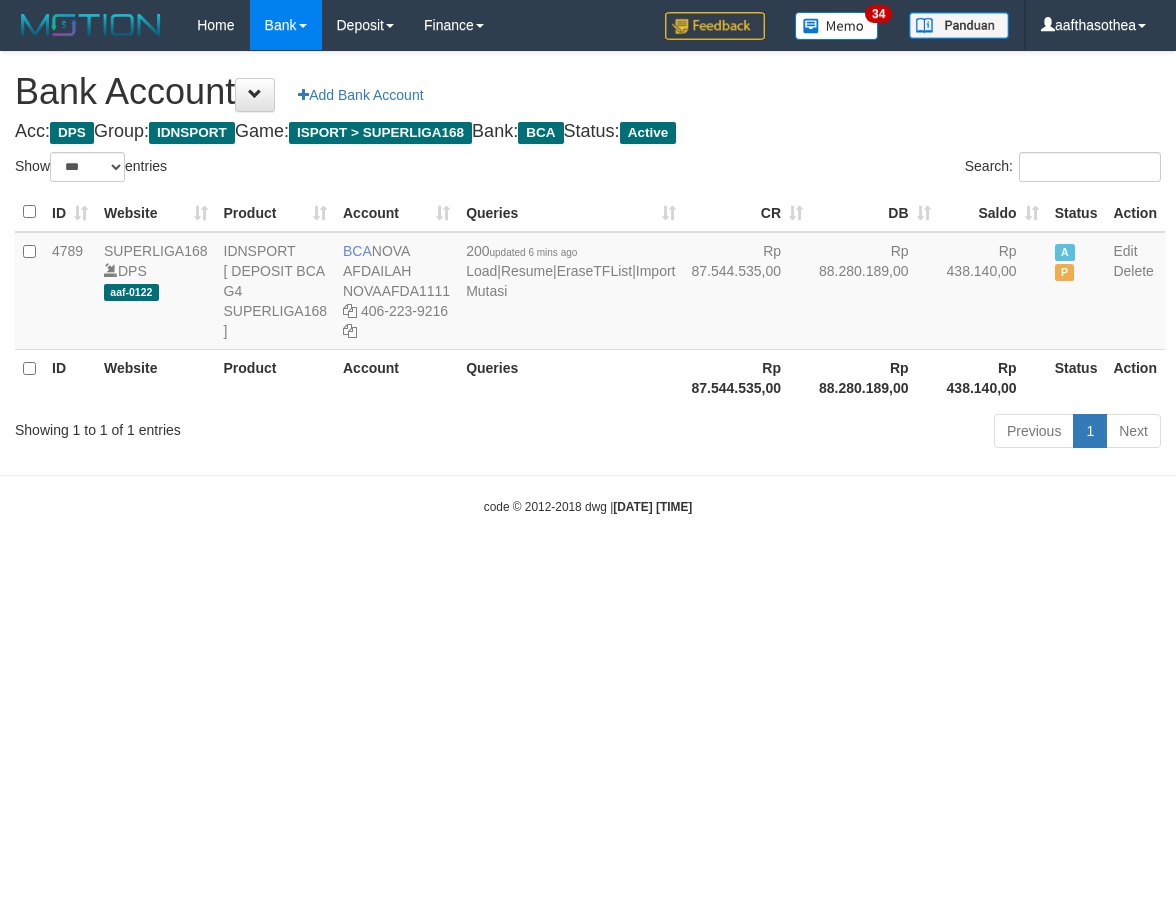 select on "***" 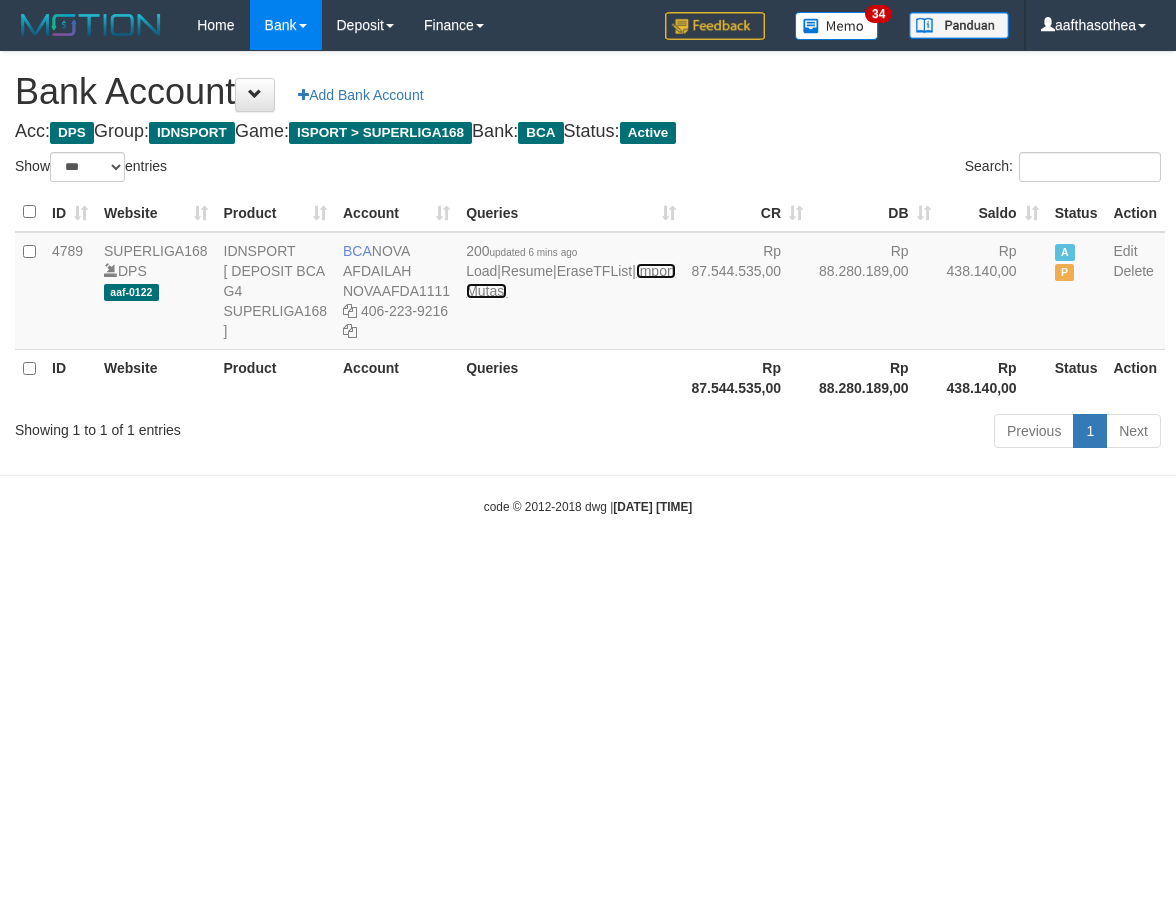 click on "Import Mutasi" at bounding box center [570, 281] 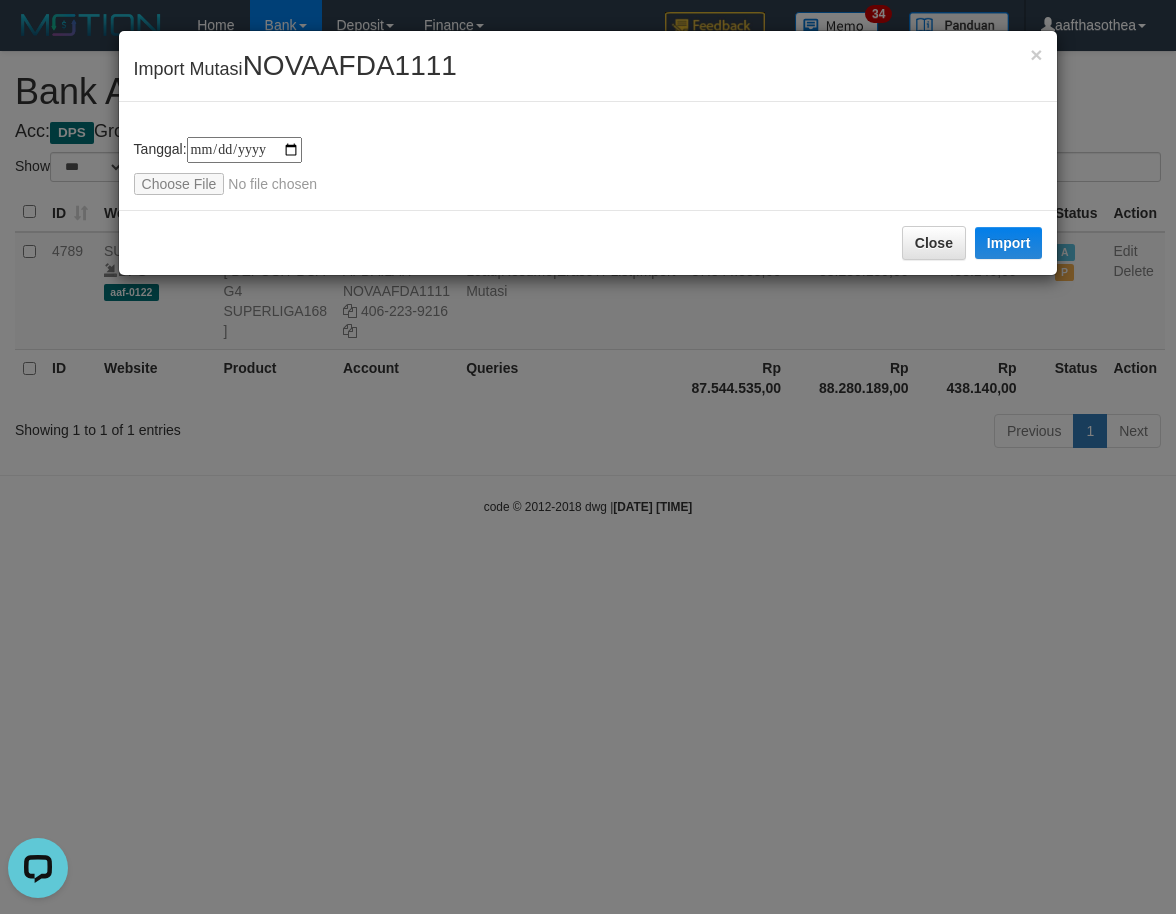 scroll, scrollTop: 0, scrollLeft: 0, axis: both 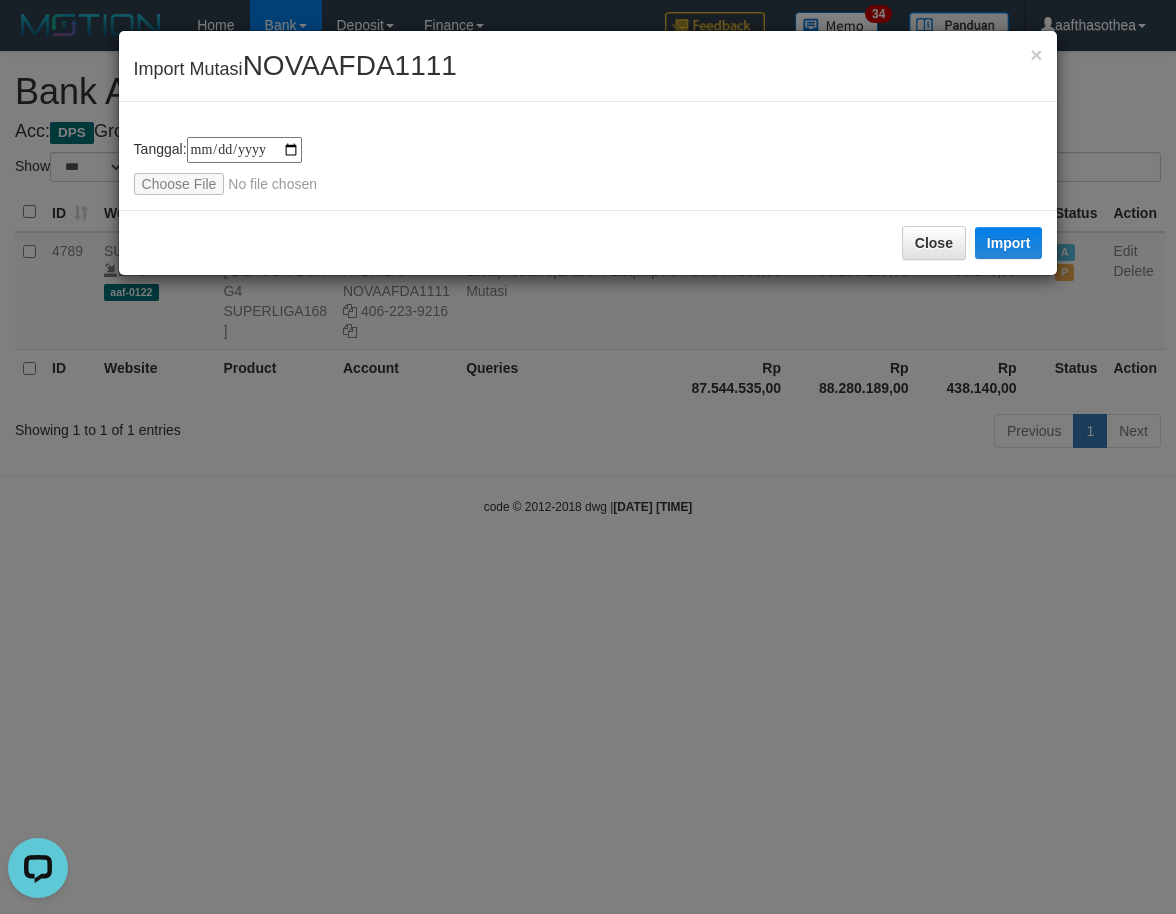 type on "**********" 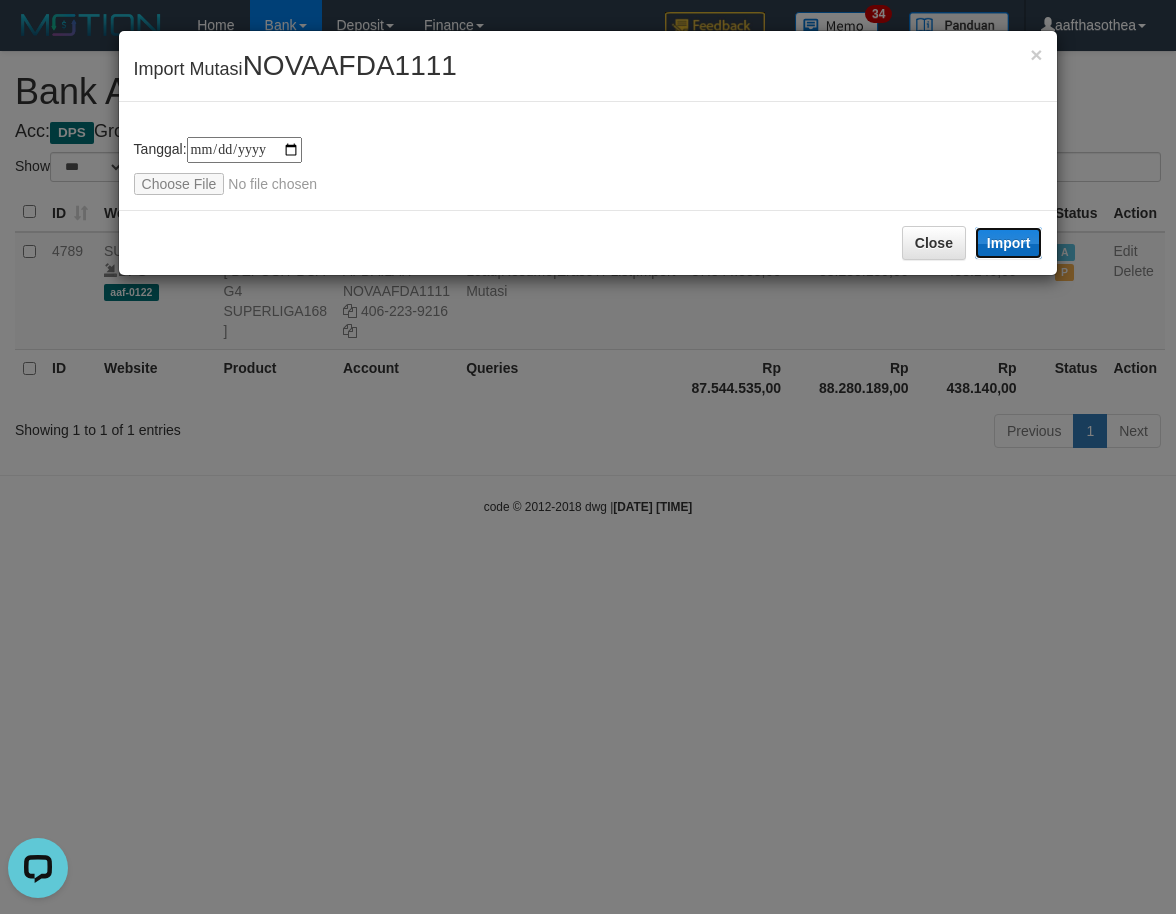 click on "Import" at bounding box center (1009, 243) 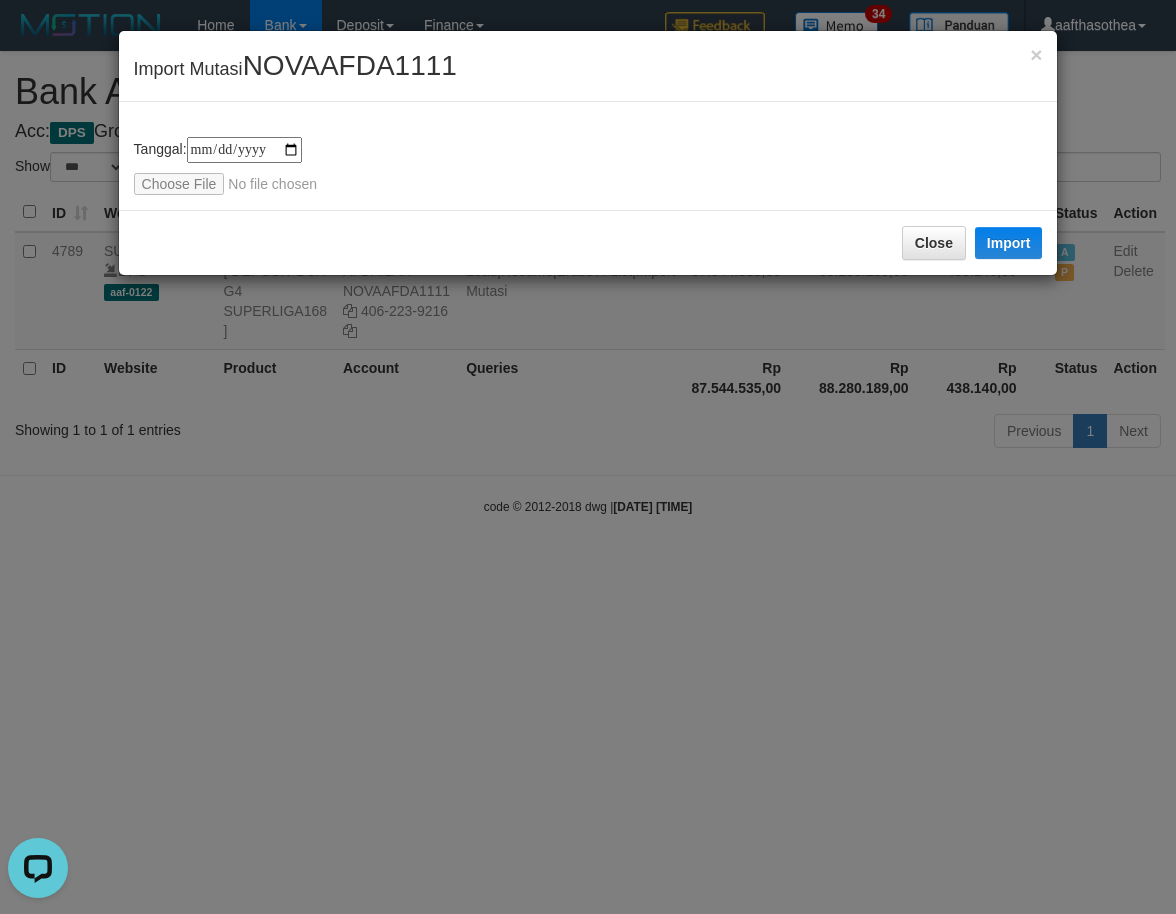 click on "**********" at bounding box center [588, 457] 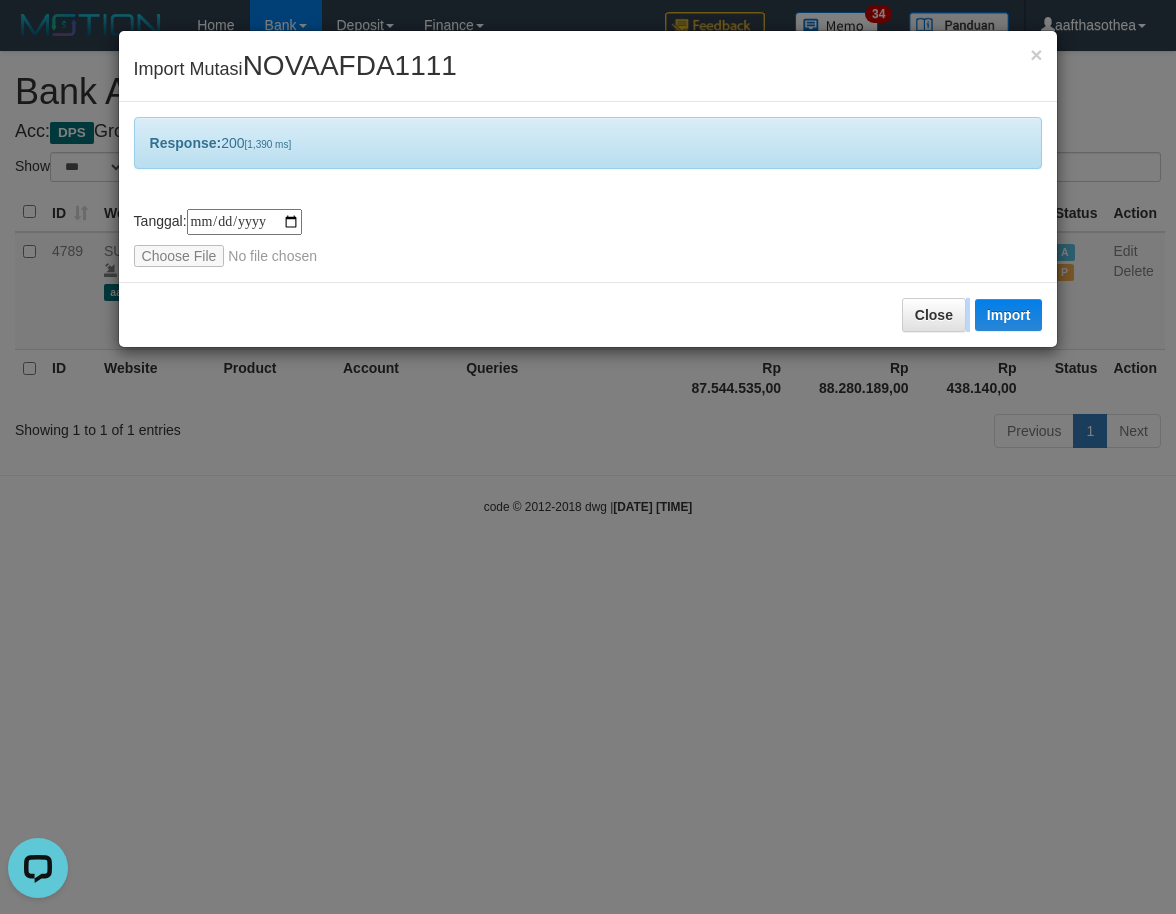 click on "**********" at bounding box center (588, 457) 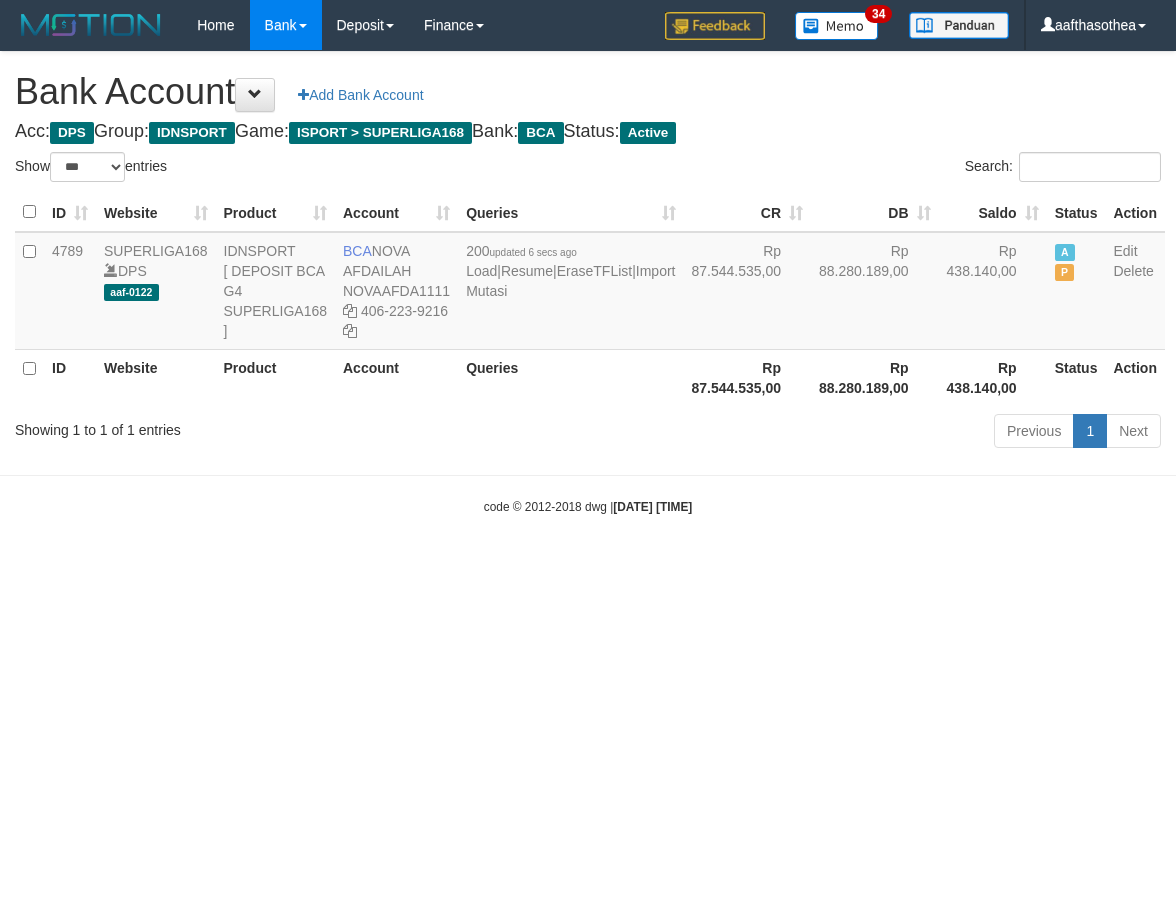 select on "***" 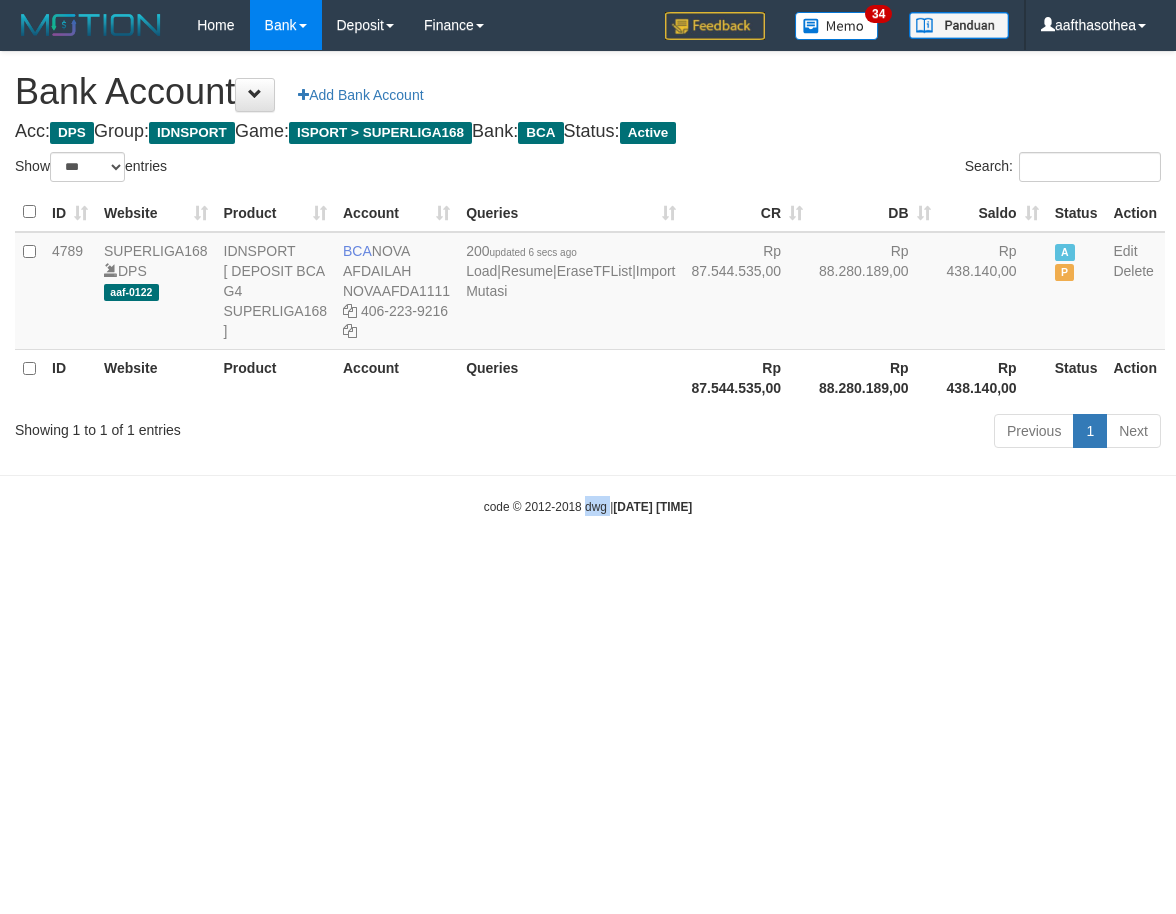click on "Toggle navigation
Home
Bank
Account List
Load
By Website
Group
[ISPORT]													SUPERLIGA168
By Load Group (DPS)" at bounding box center (588, 283) 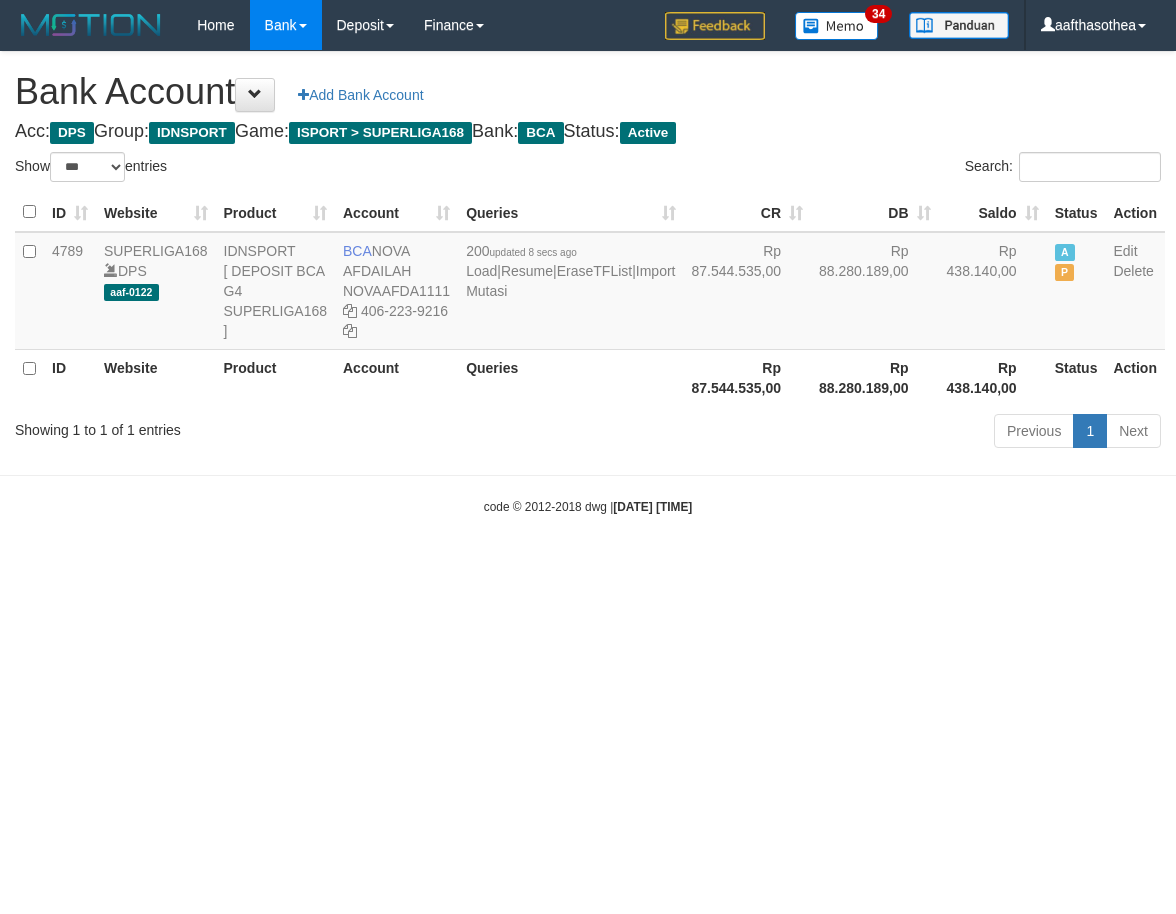 select on "***" 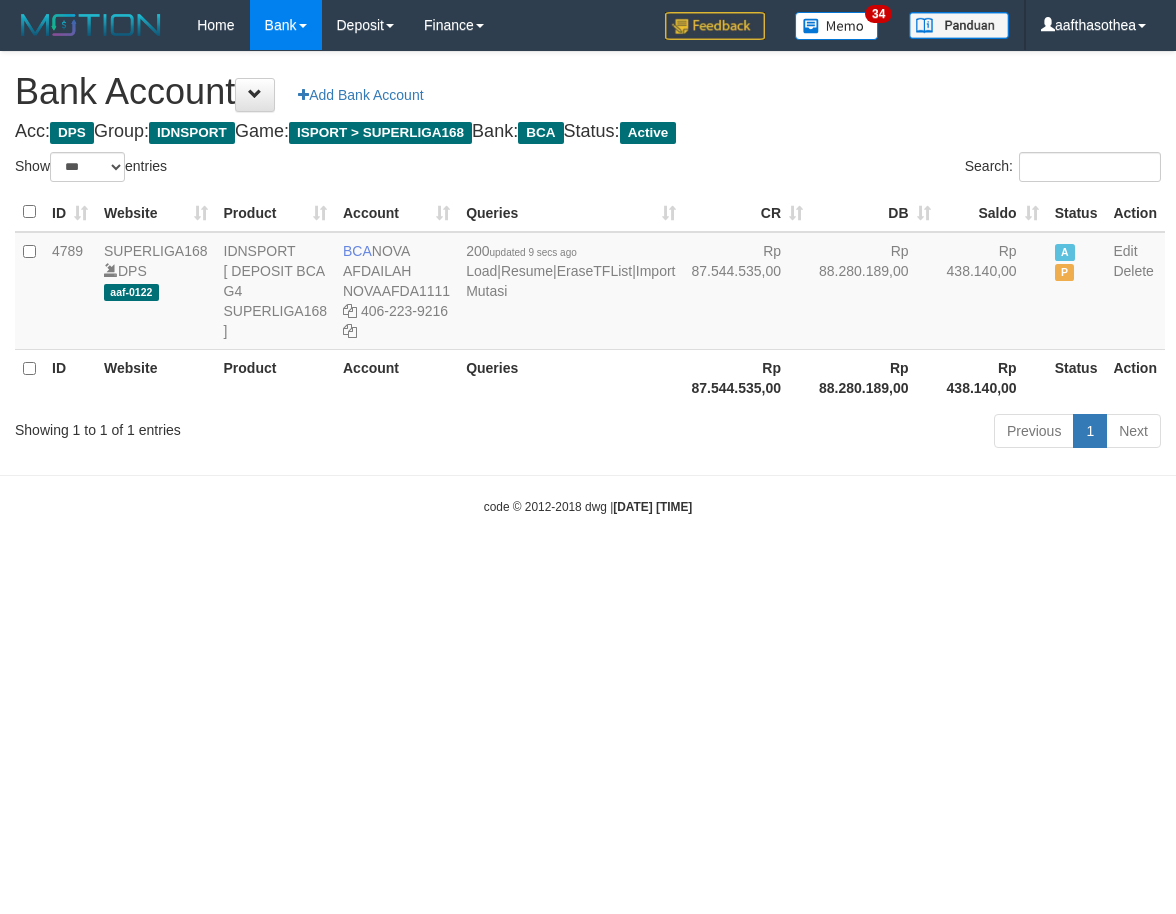 select on "***" 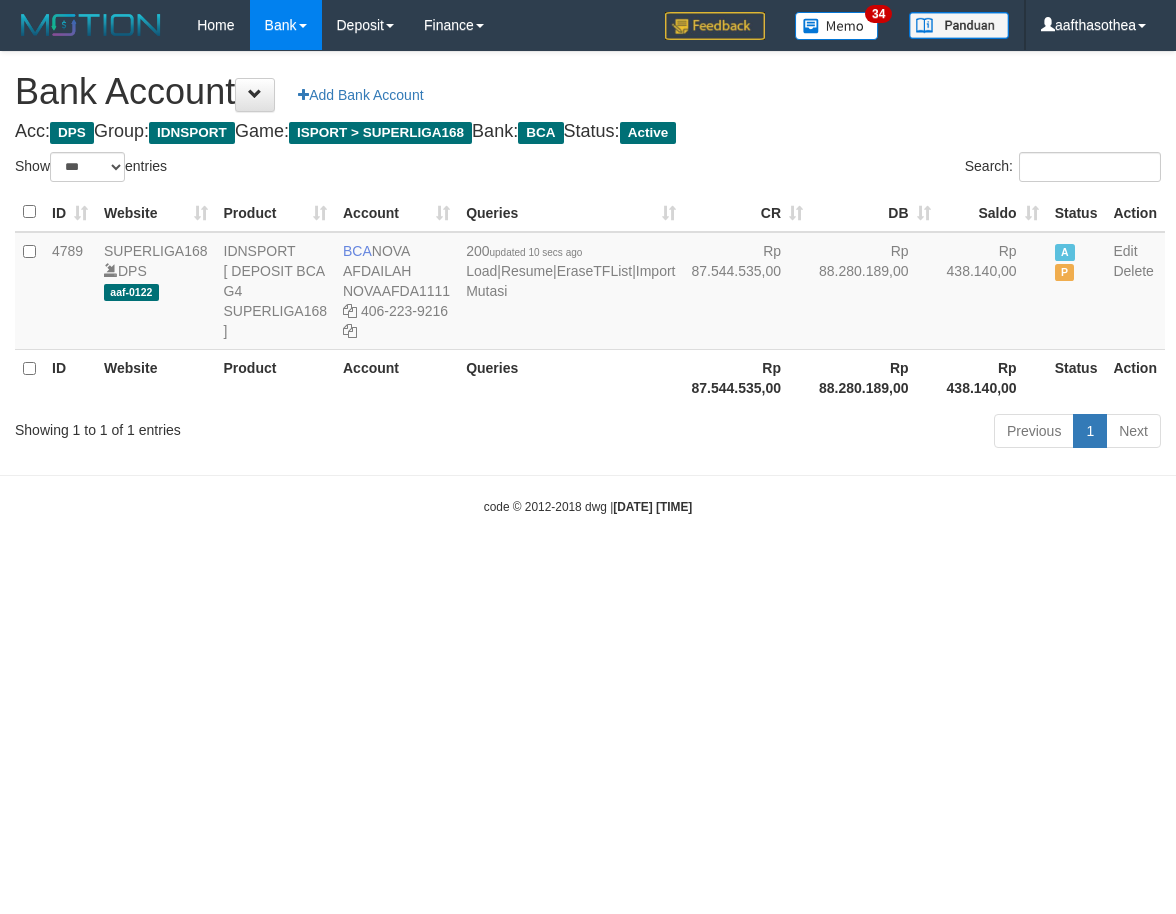 select on "***" 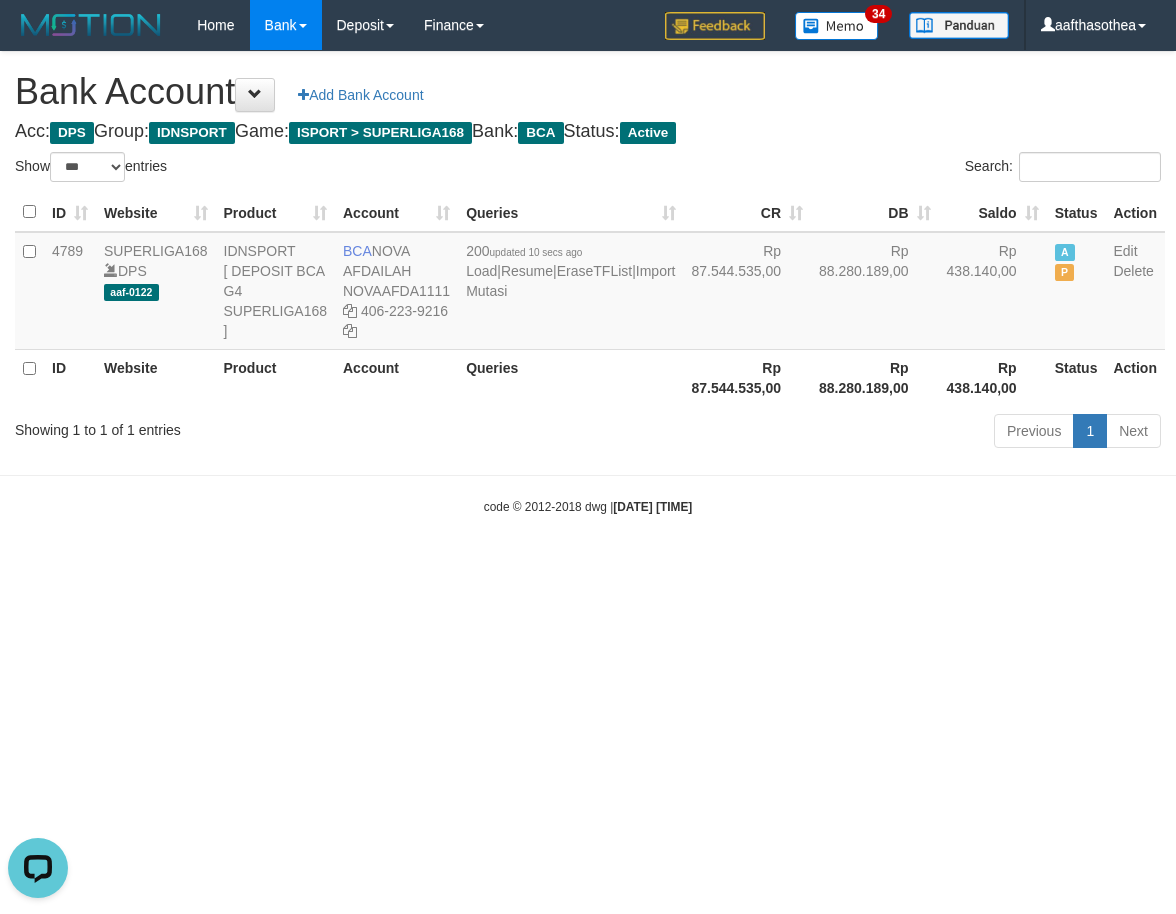 scroll, scrollTop: 0, scrollLeft: 0, axis: both 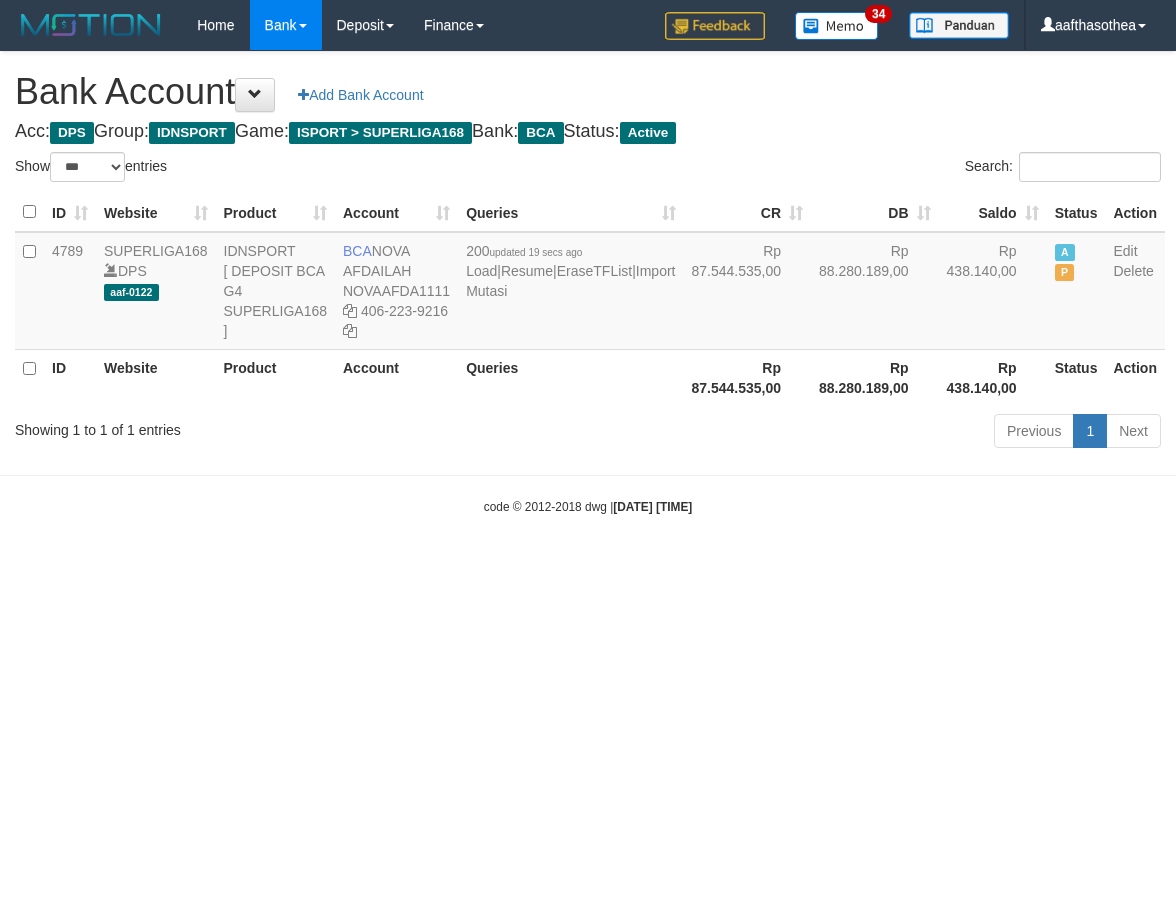 select on "***" 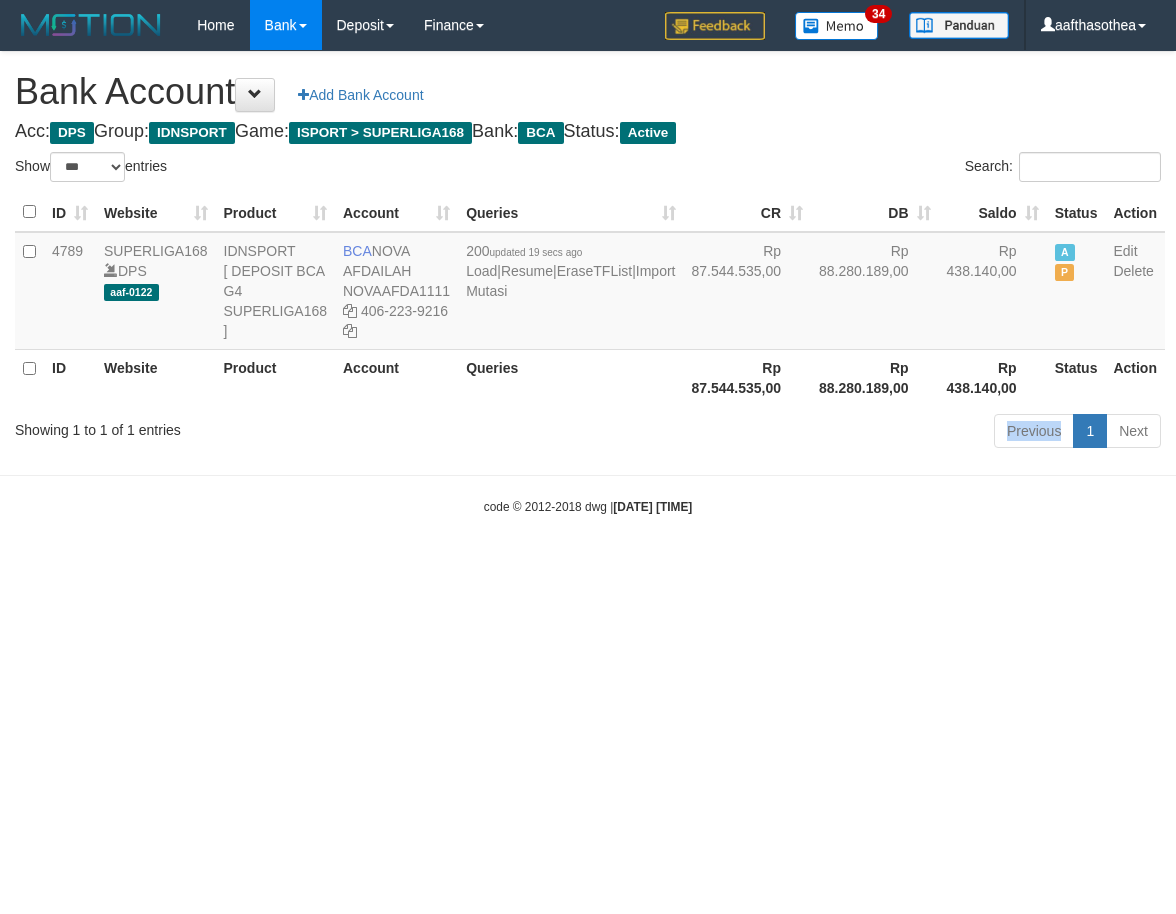 click on "Previous 1 Next" at bounding box center (833, 433) 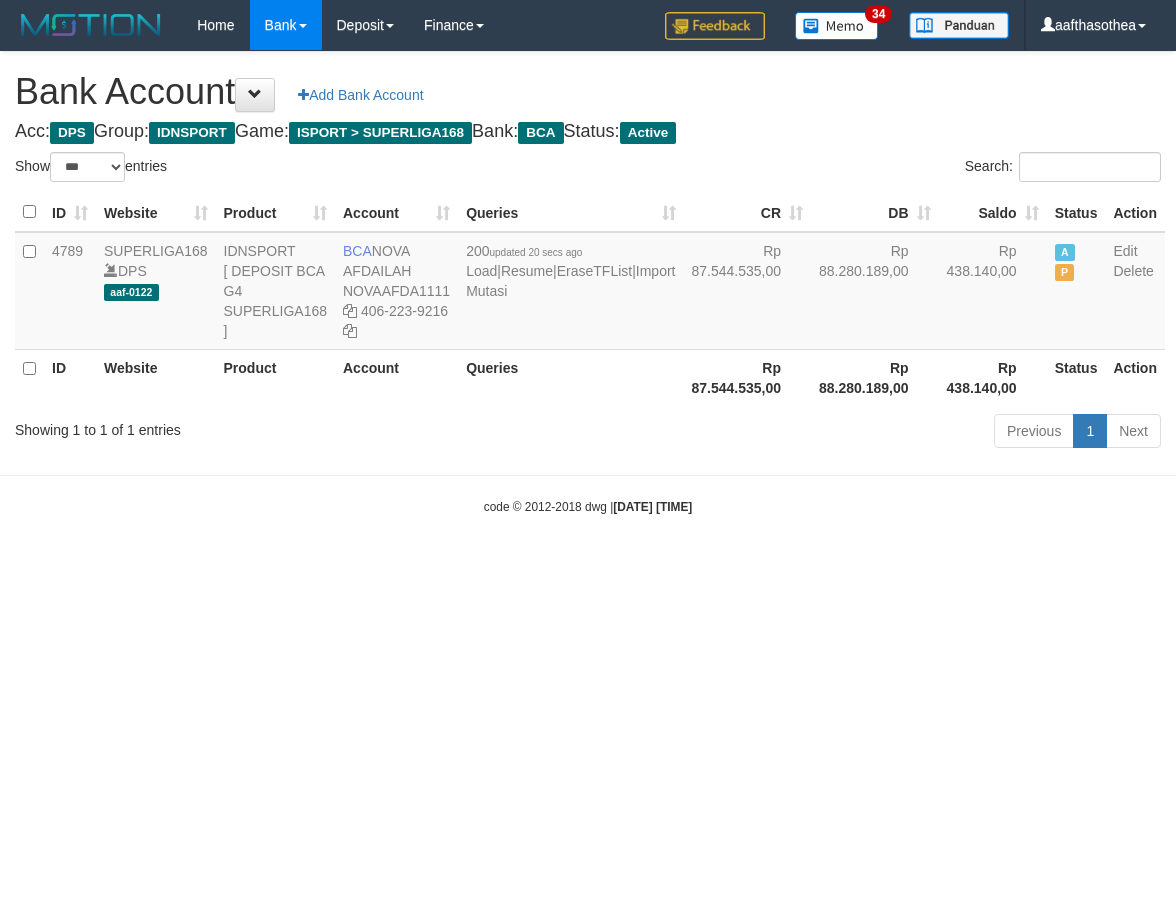 select on "***" 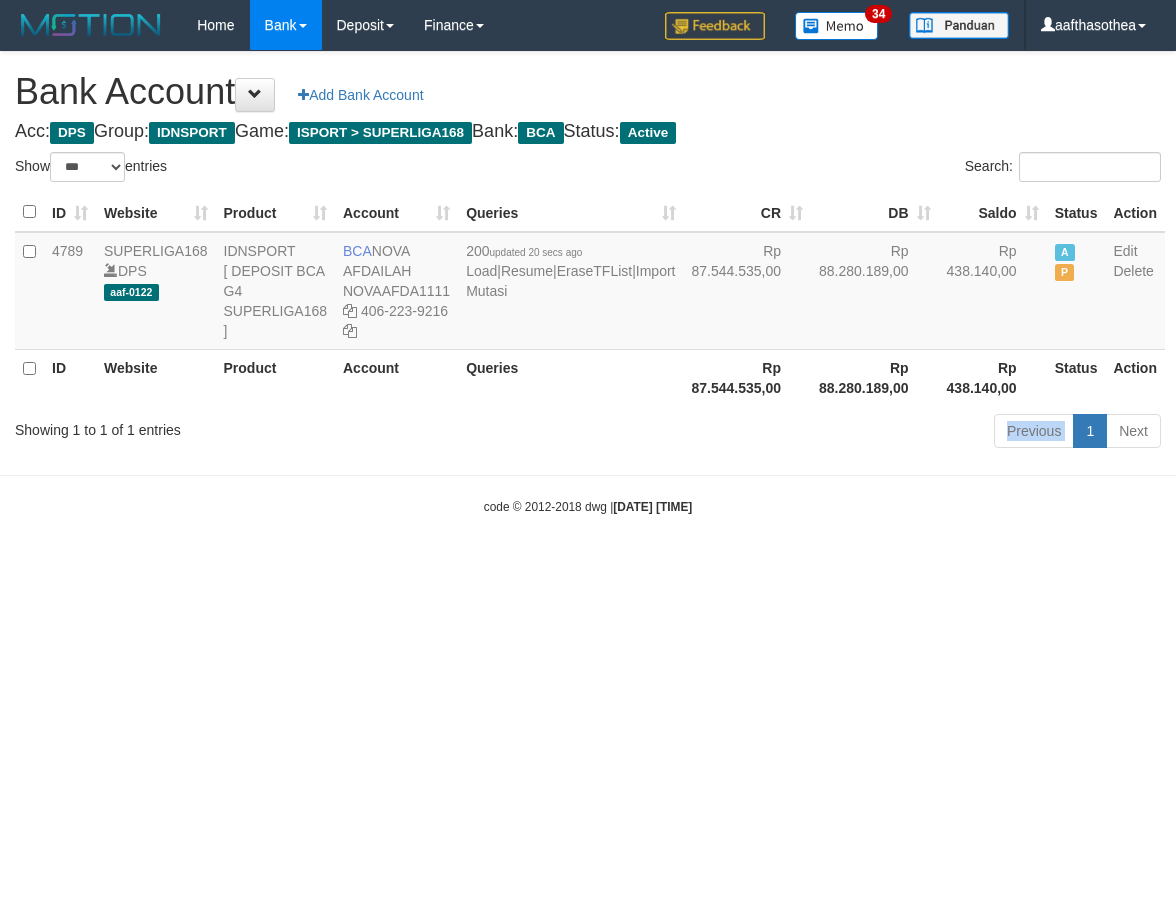 click on "Previous 1 Next" at bounding box center [833, 433] 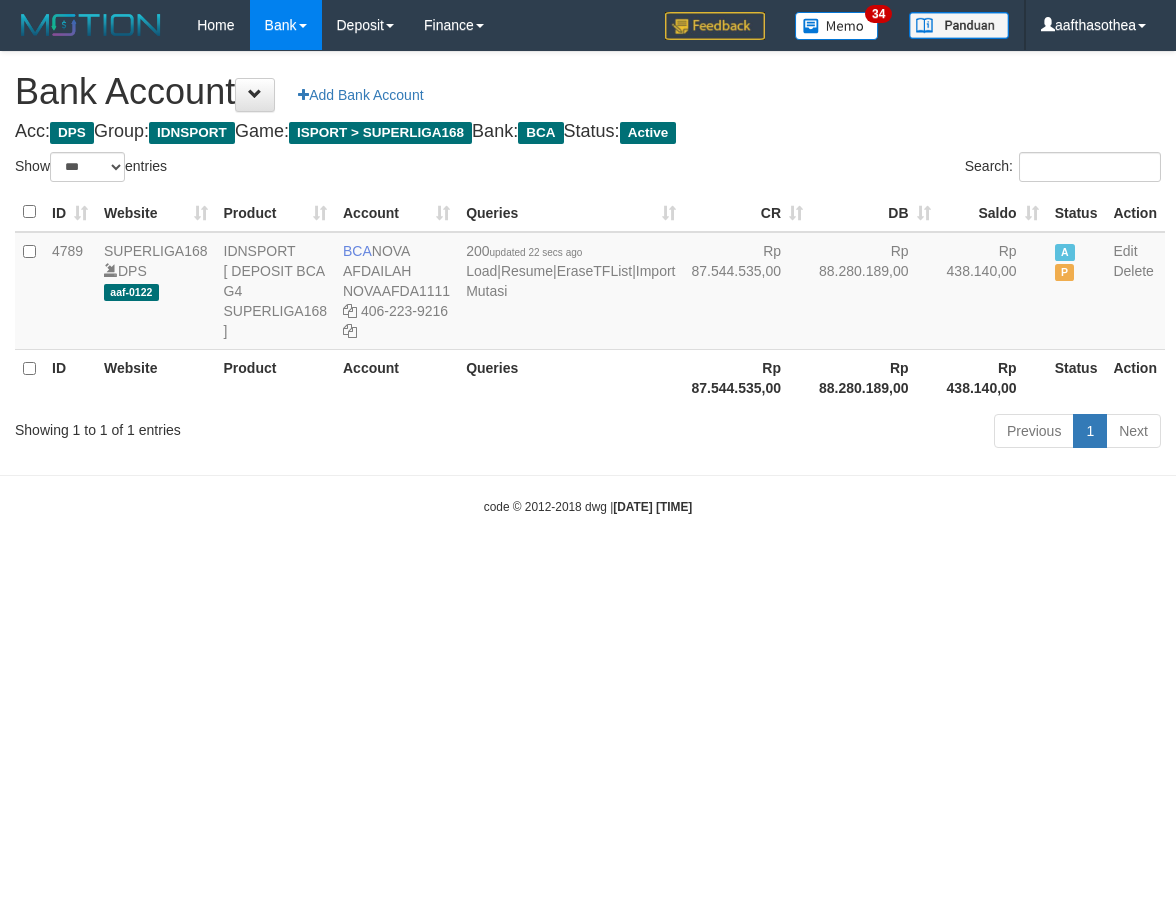 select on "***" 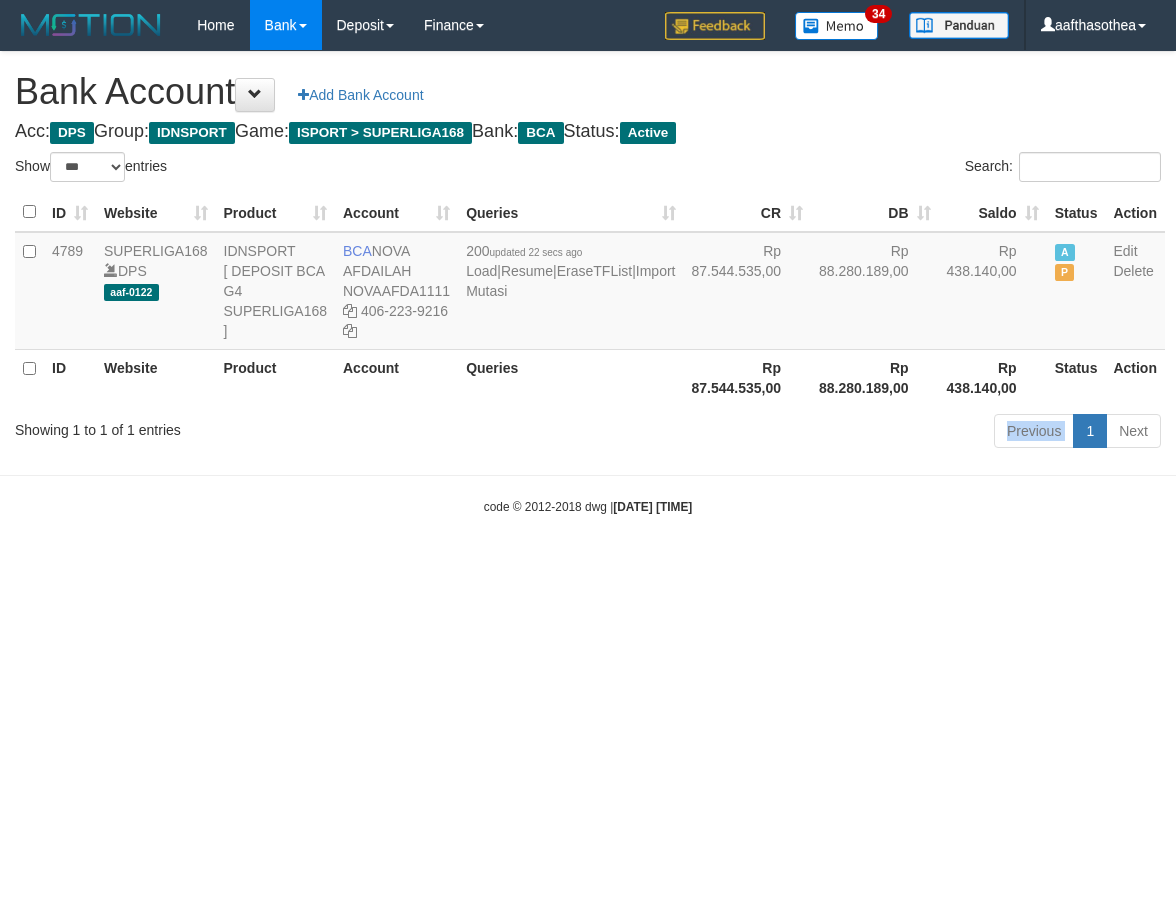 click on "Previous 1 Next" at bounding box center (833, 433) 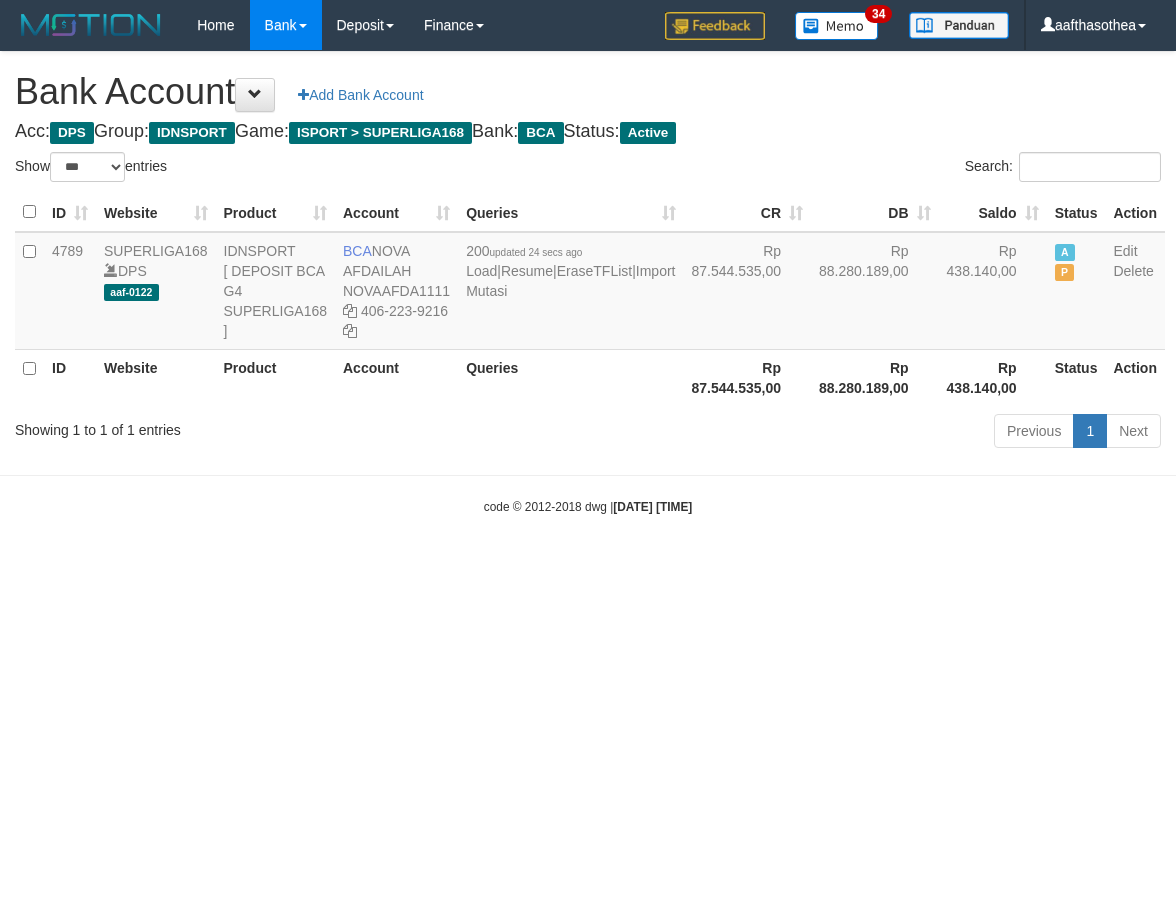 select on "***" 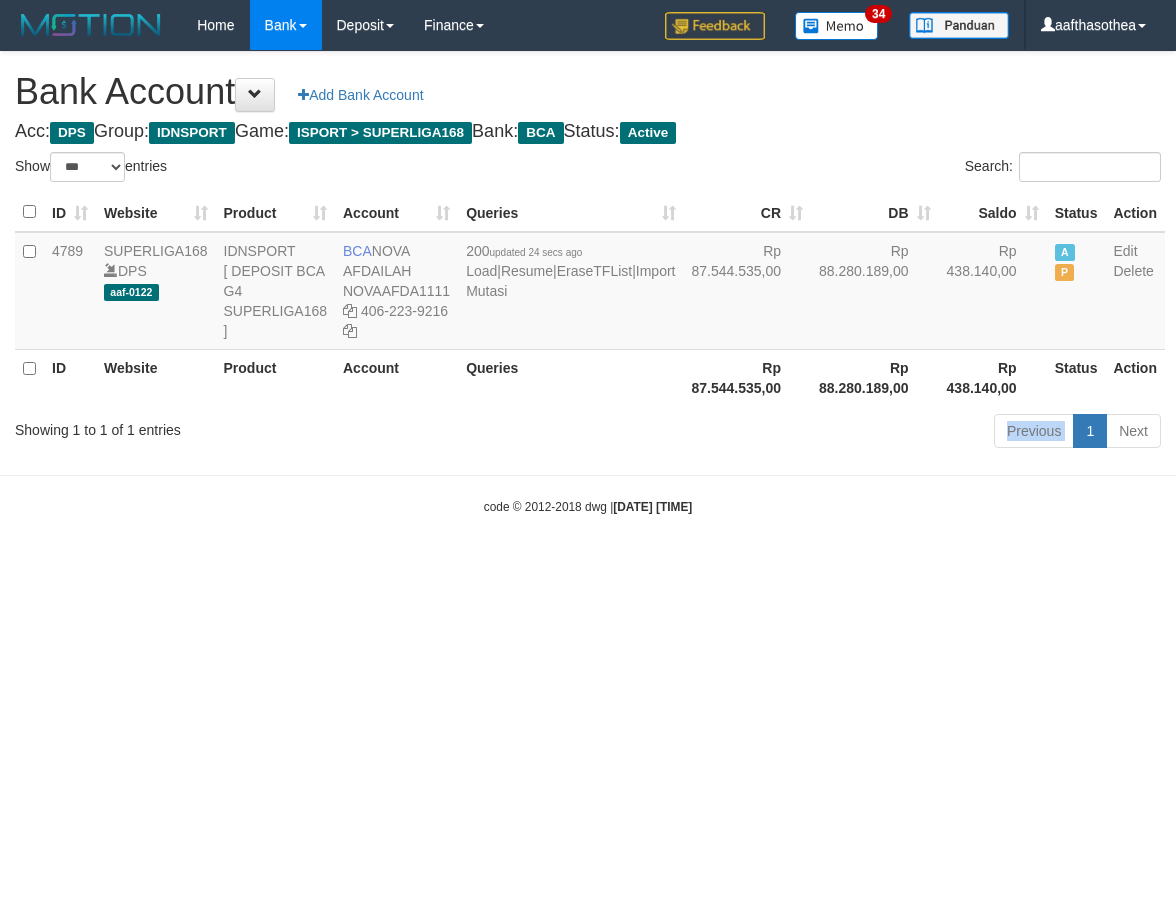 click on "Previous 1 Next" at bounding box center (833, 433) 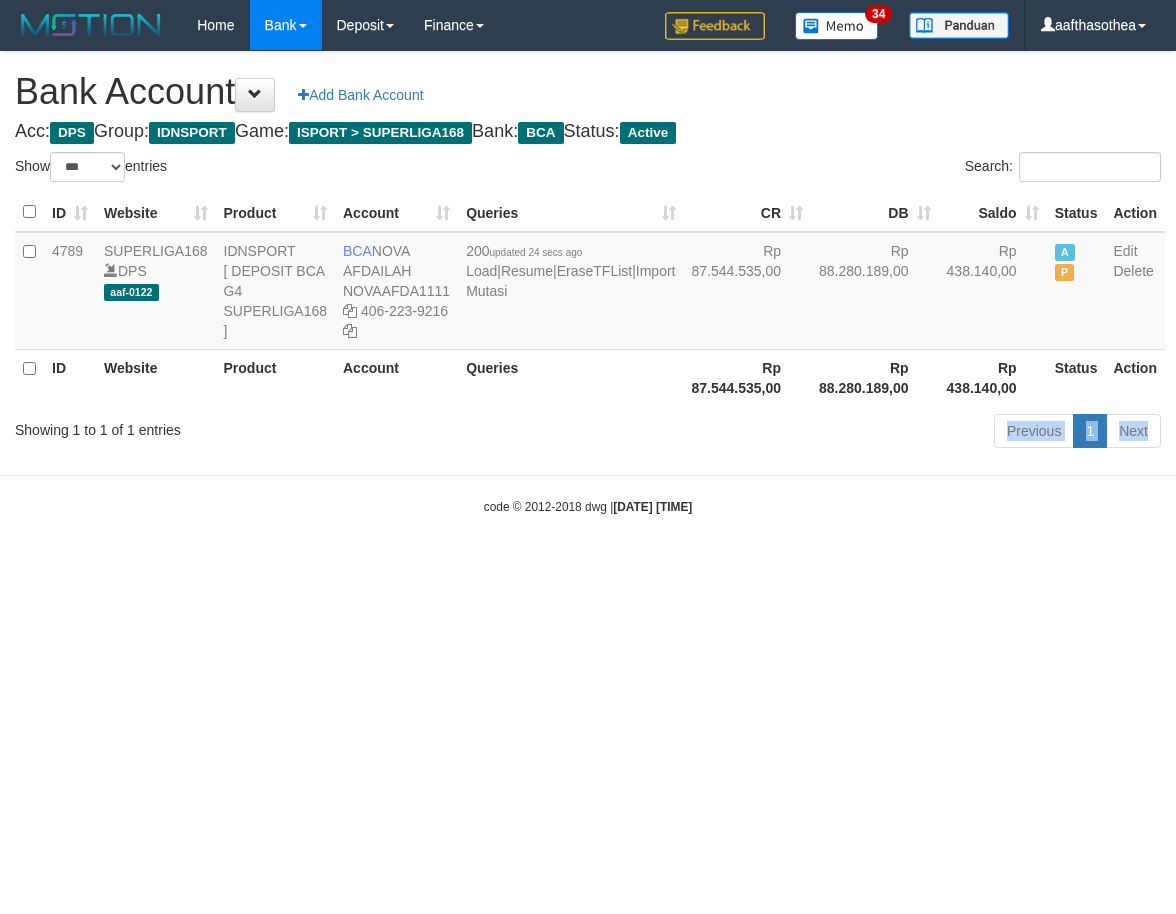 click on "Toggle navigation
Home
Bank
Account List
Load
By Website
Group
[ISPORT]													SUPERLIGA168
By Load Group (DPS)
34" at bounding box center (588, 283) 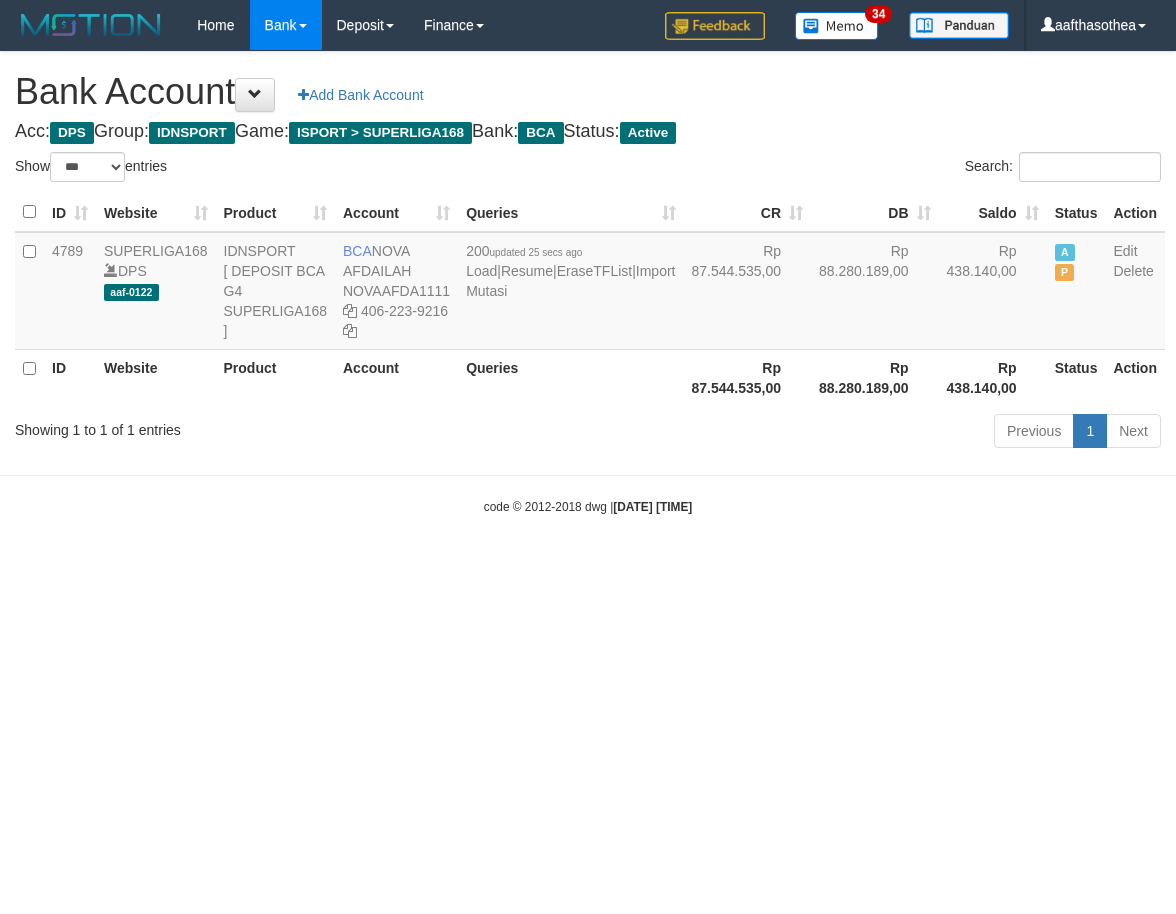 select on "***" 